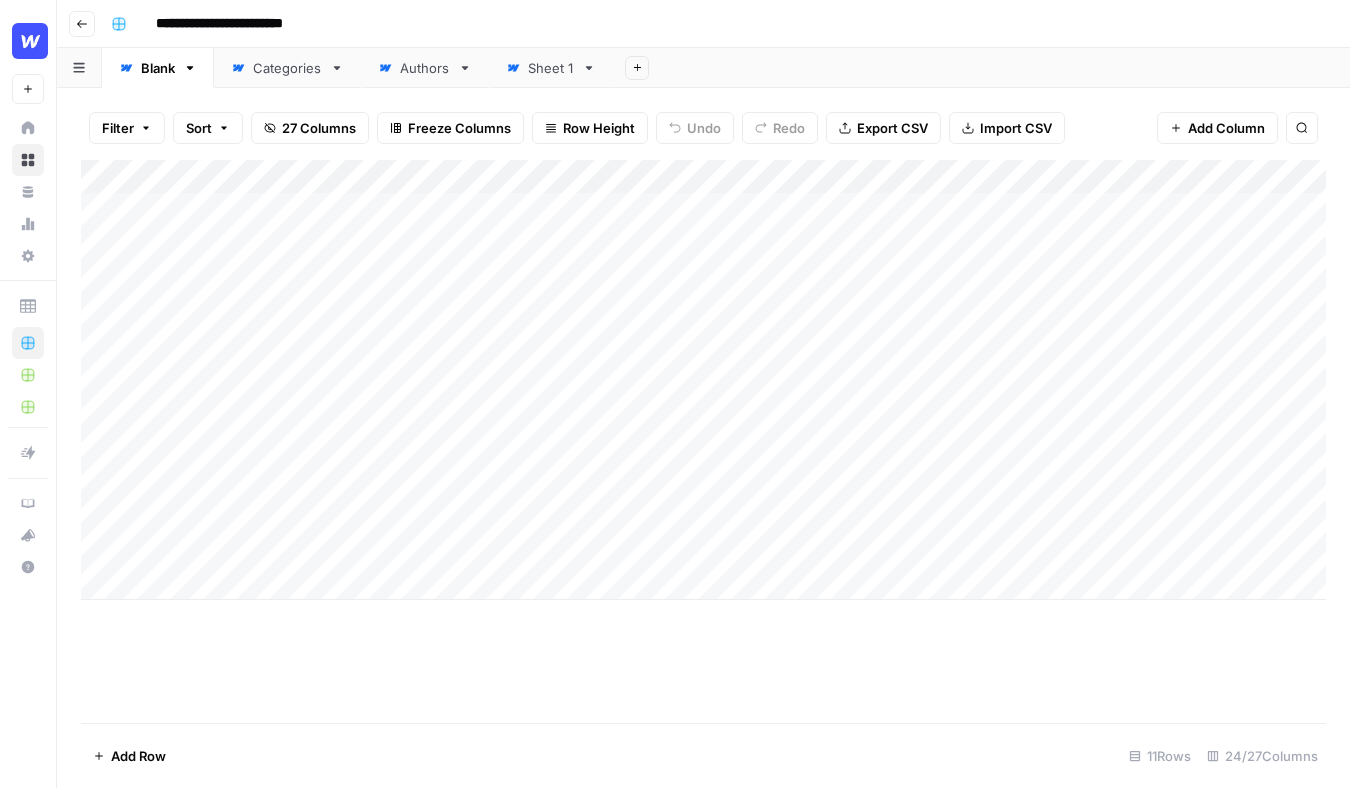 scroll, scrollTop: 0, scrollLeft: 0, axis: both 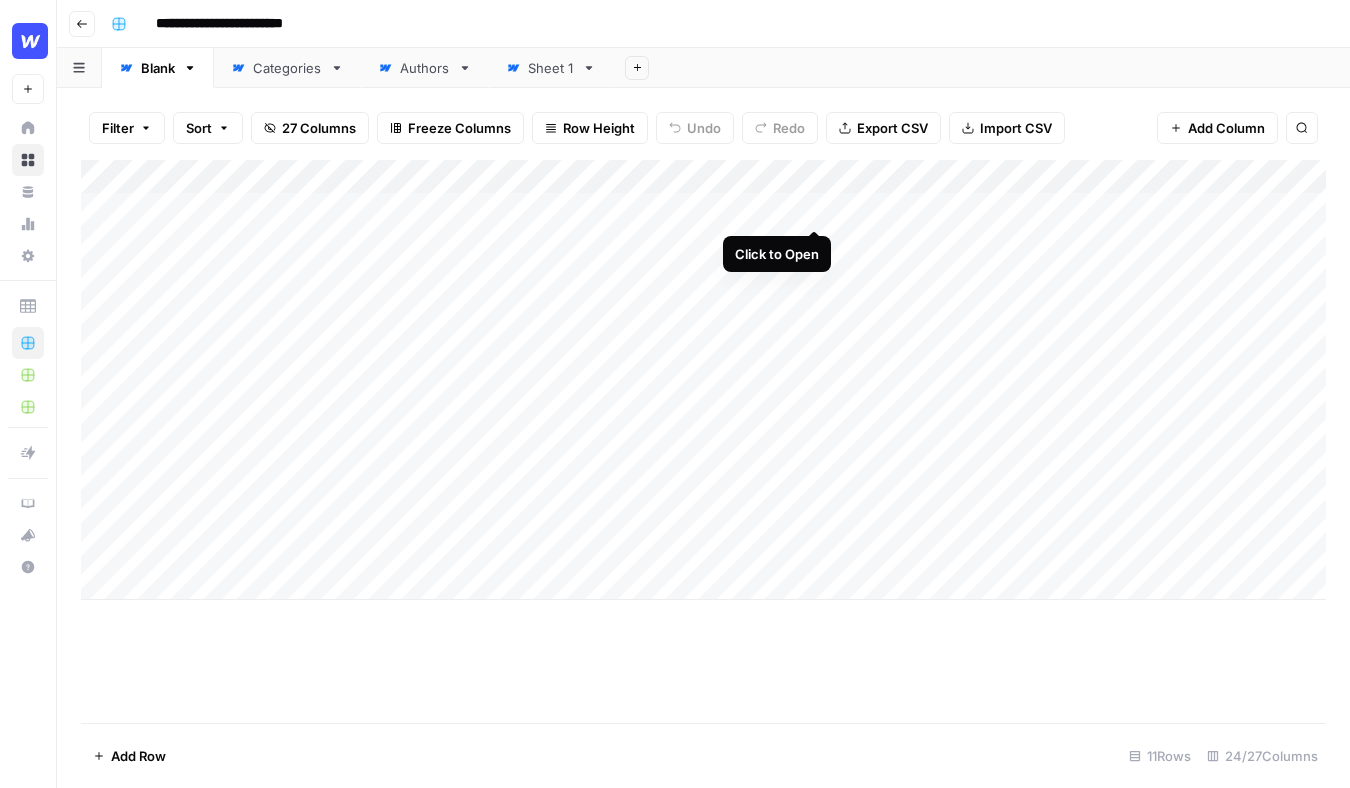 click on "Add Column" at bounding box center [703, 380] 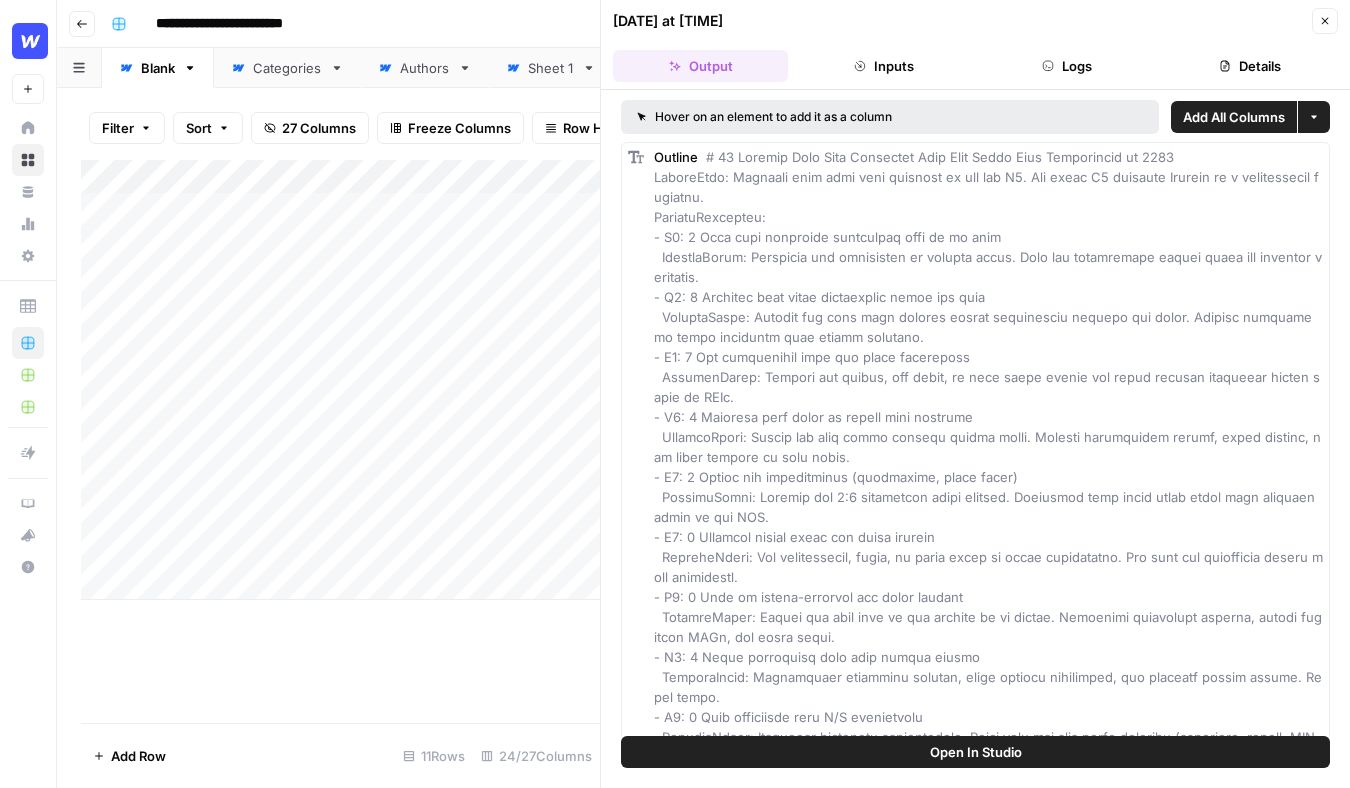 click 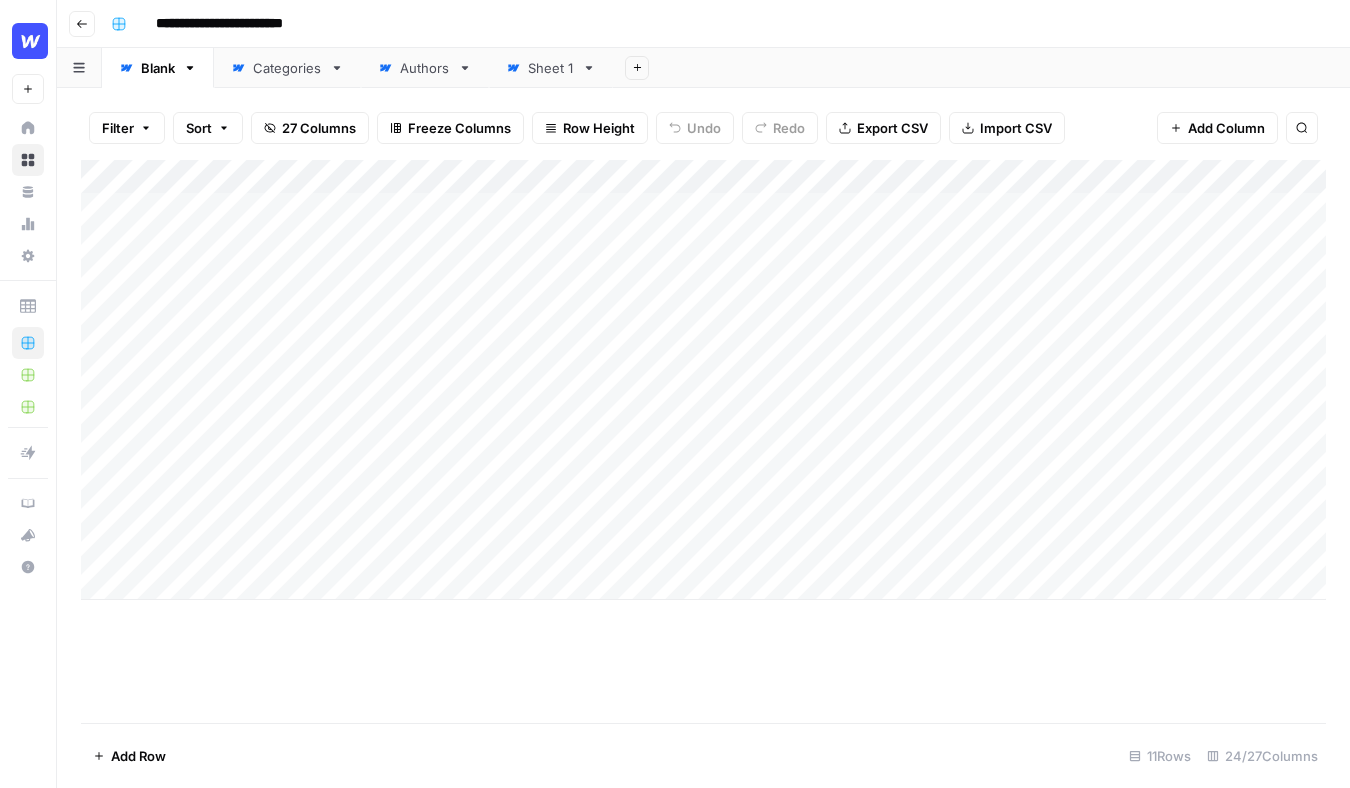click on "Add Column" at bounding box center [703, 380] 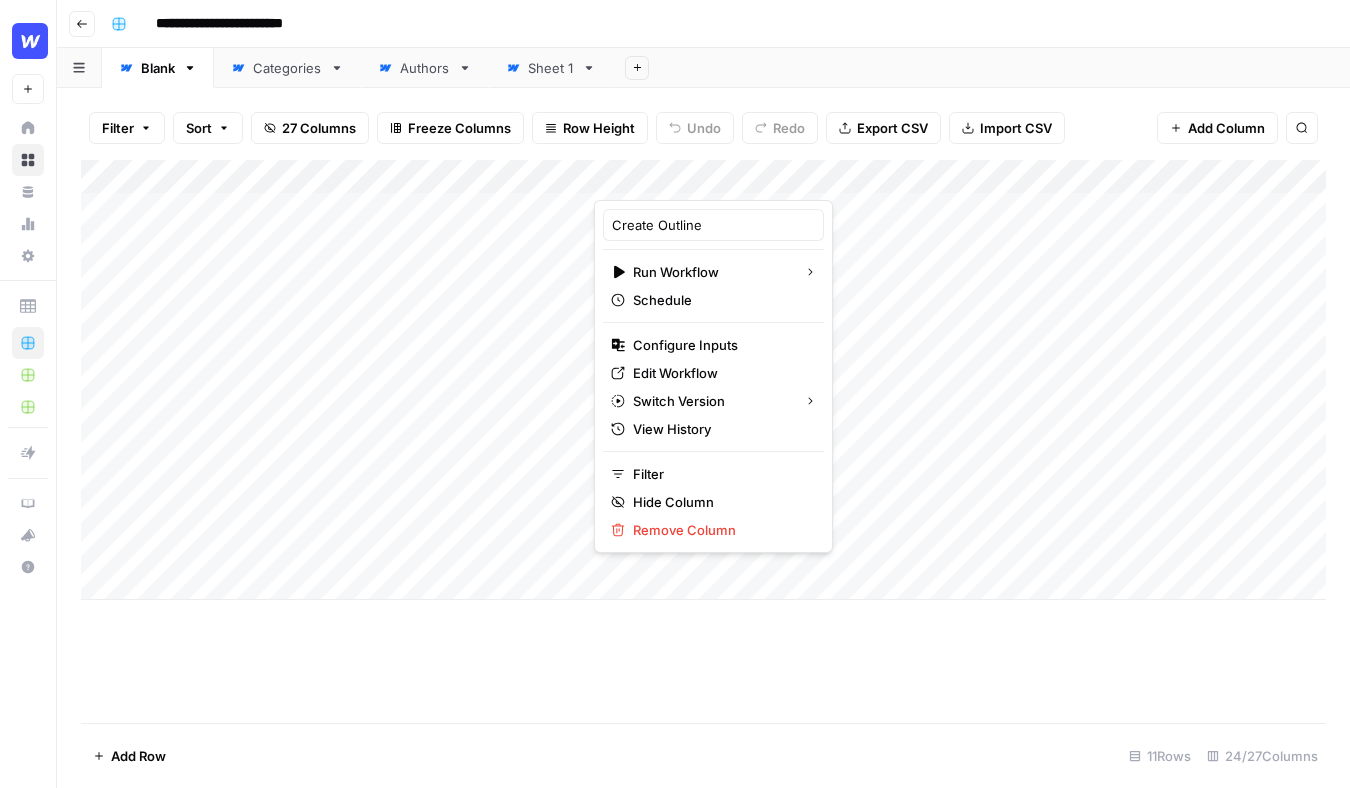 click on "Add Sheet" at bounding box center [981, 68] 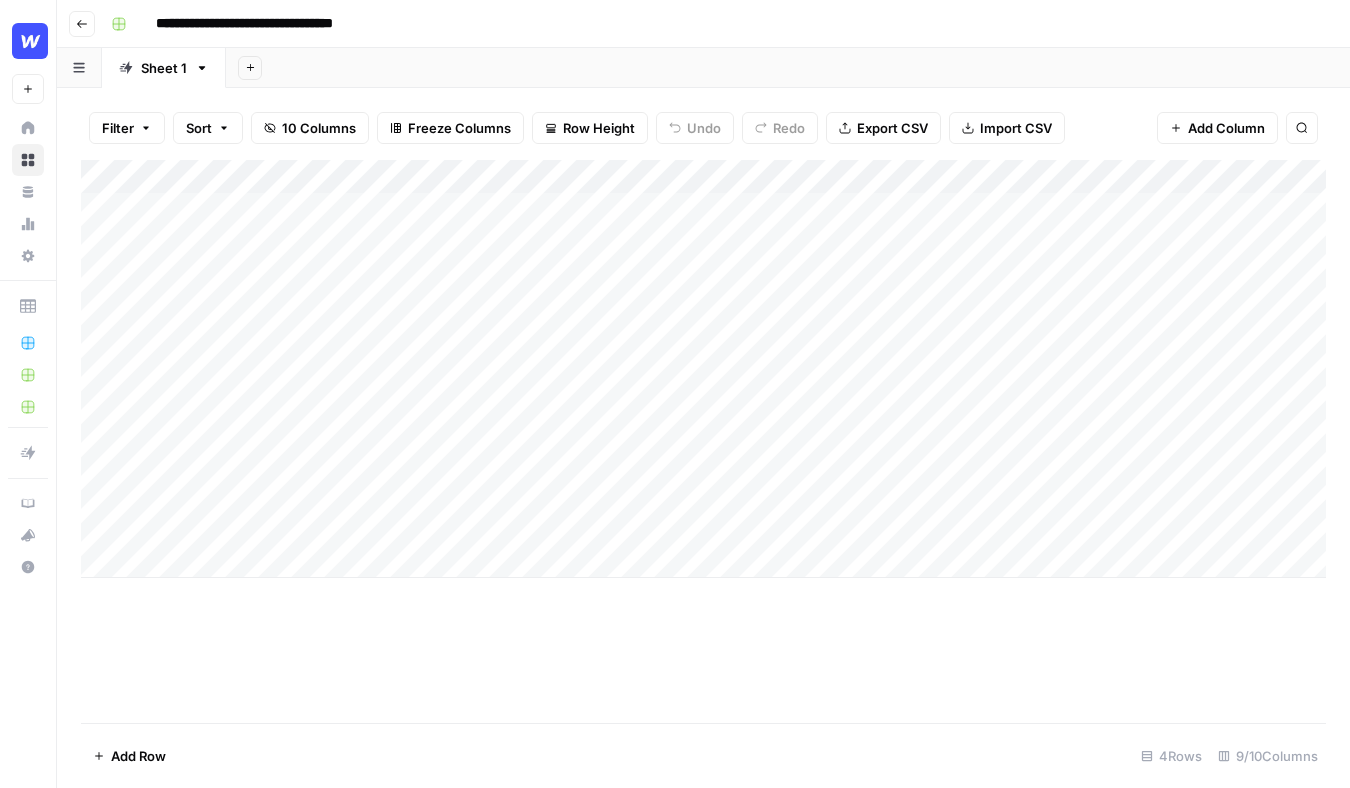 scroll, scrollTop: 0, scrollLeft: 0, axis: both 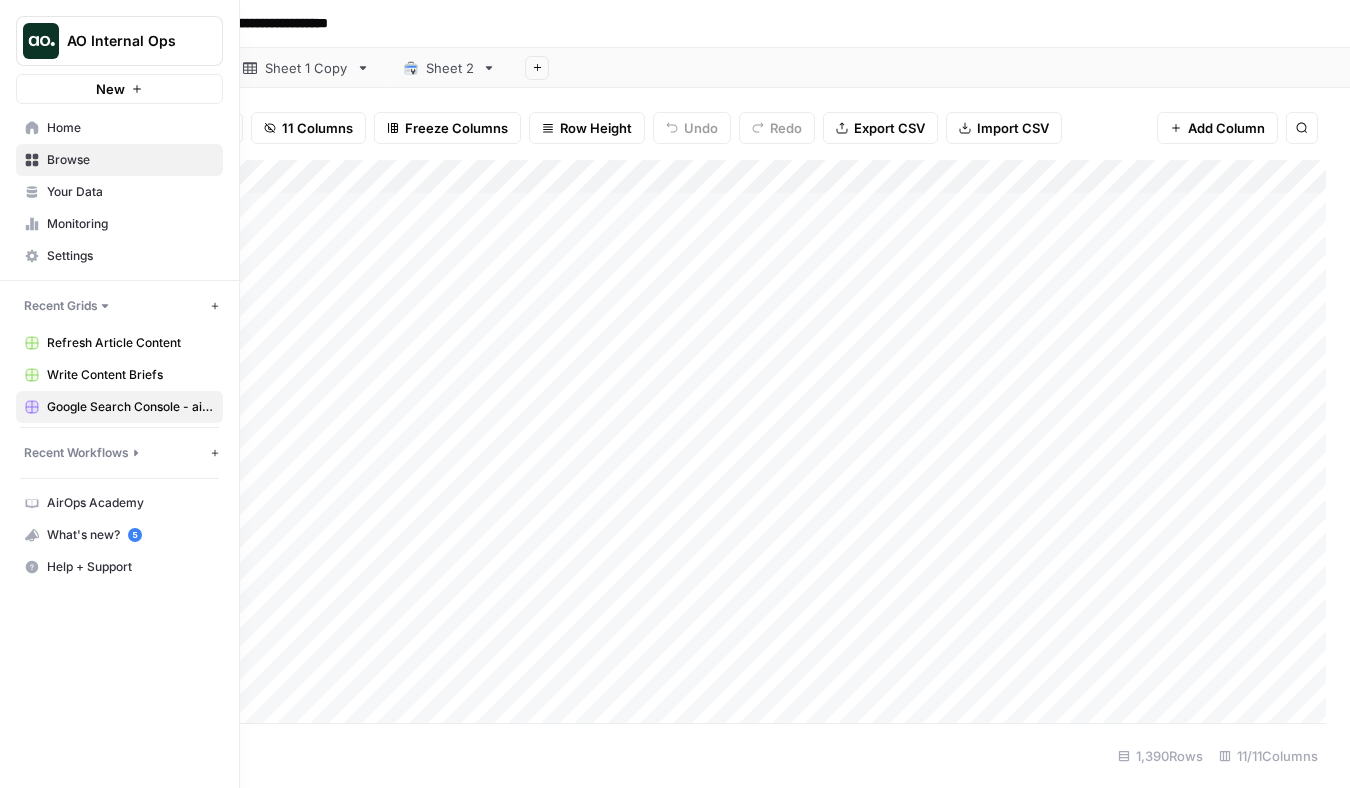 click 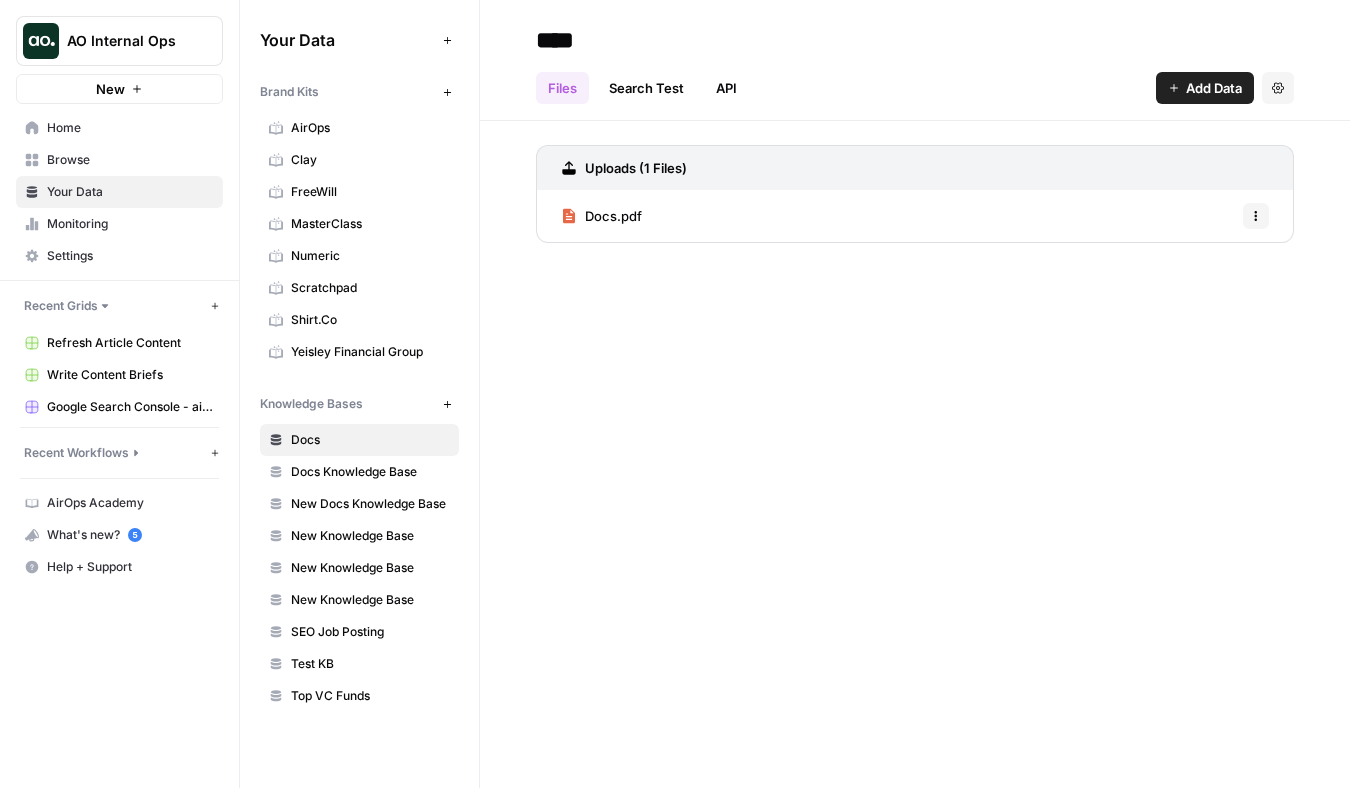 click on "Browse" at bounding box center [130, 160] 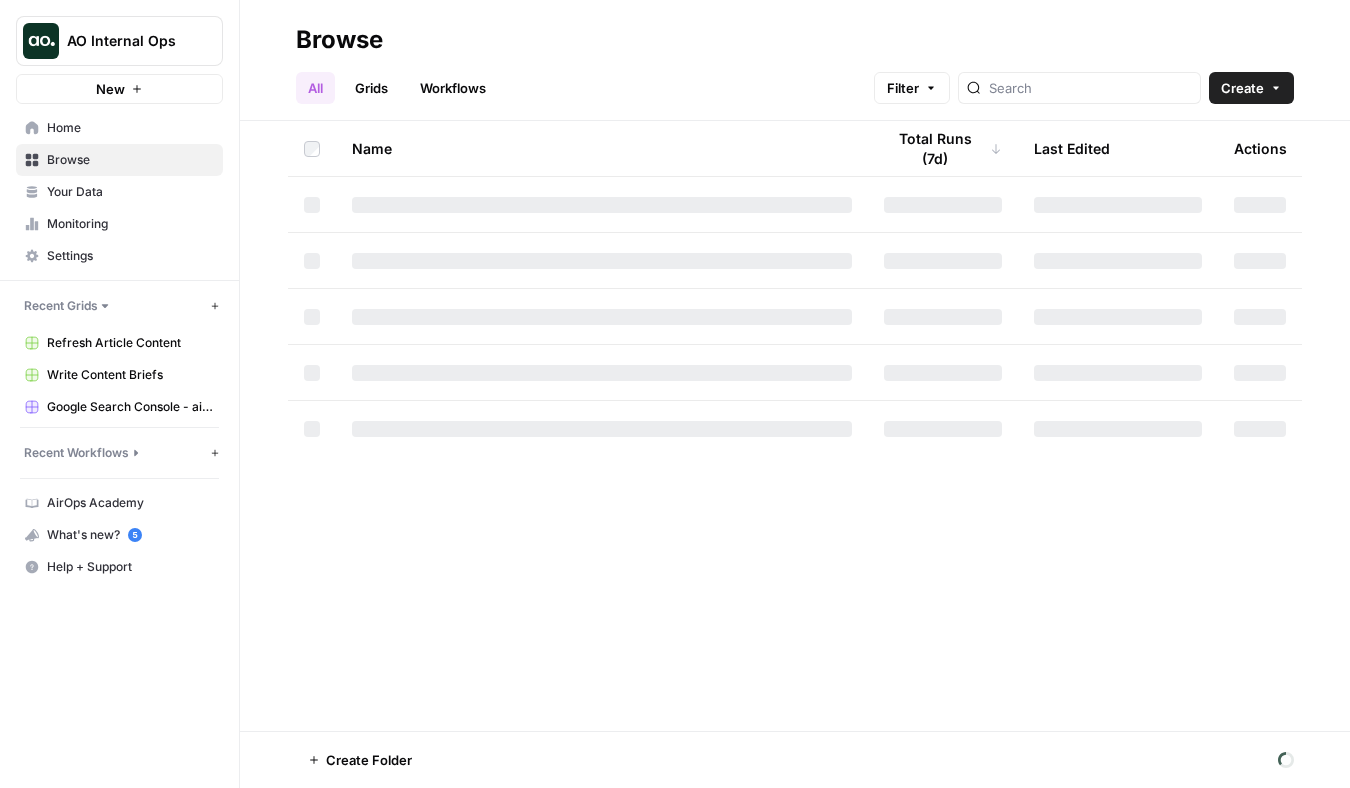 click on "Your Data" at bounding box center [130, 192] 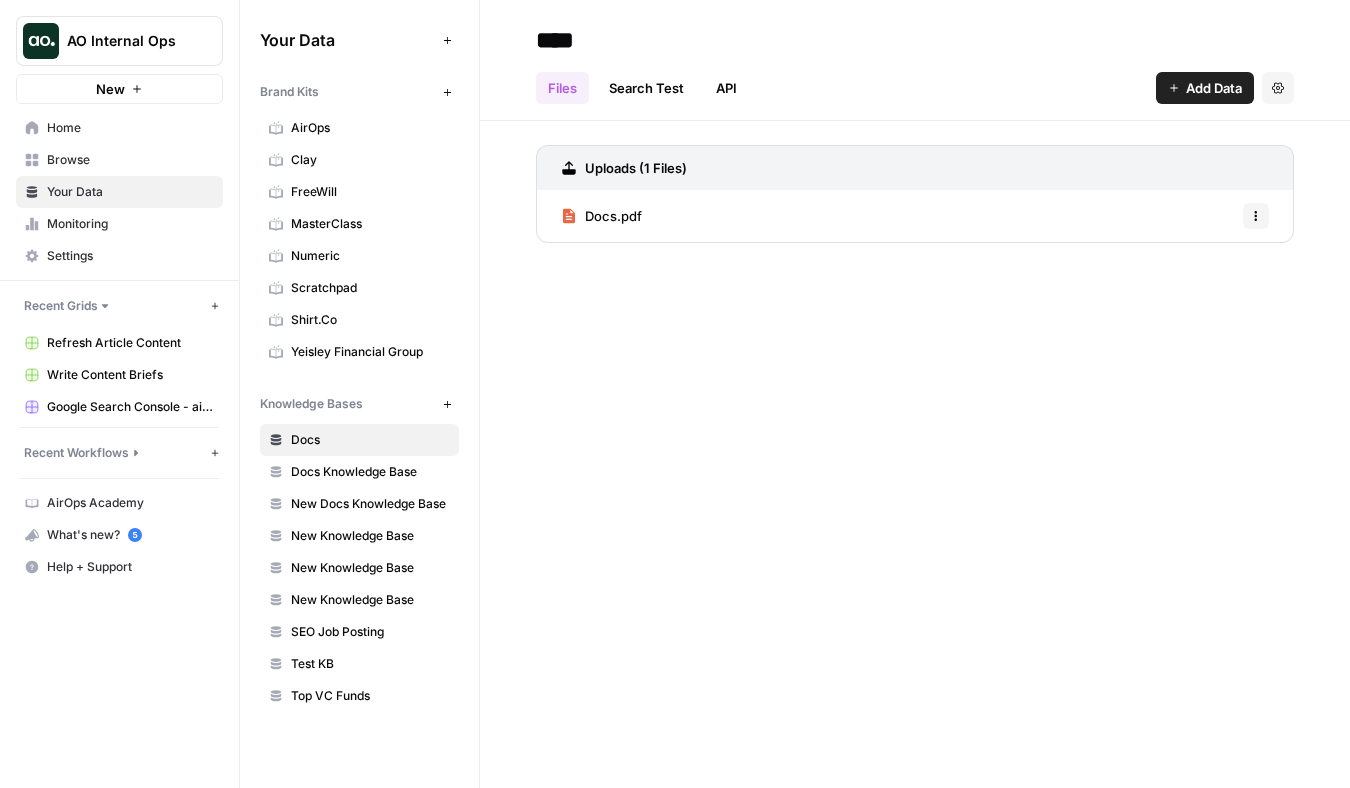 click on "AO Internal Ops" at bounding box center (127, 41) 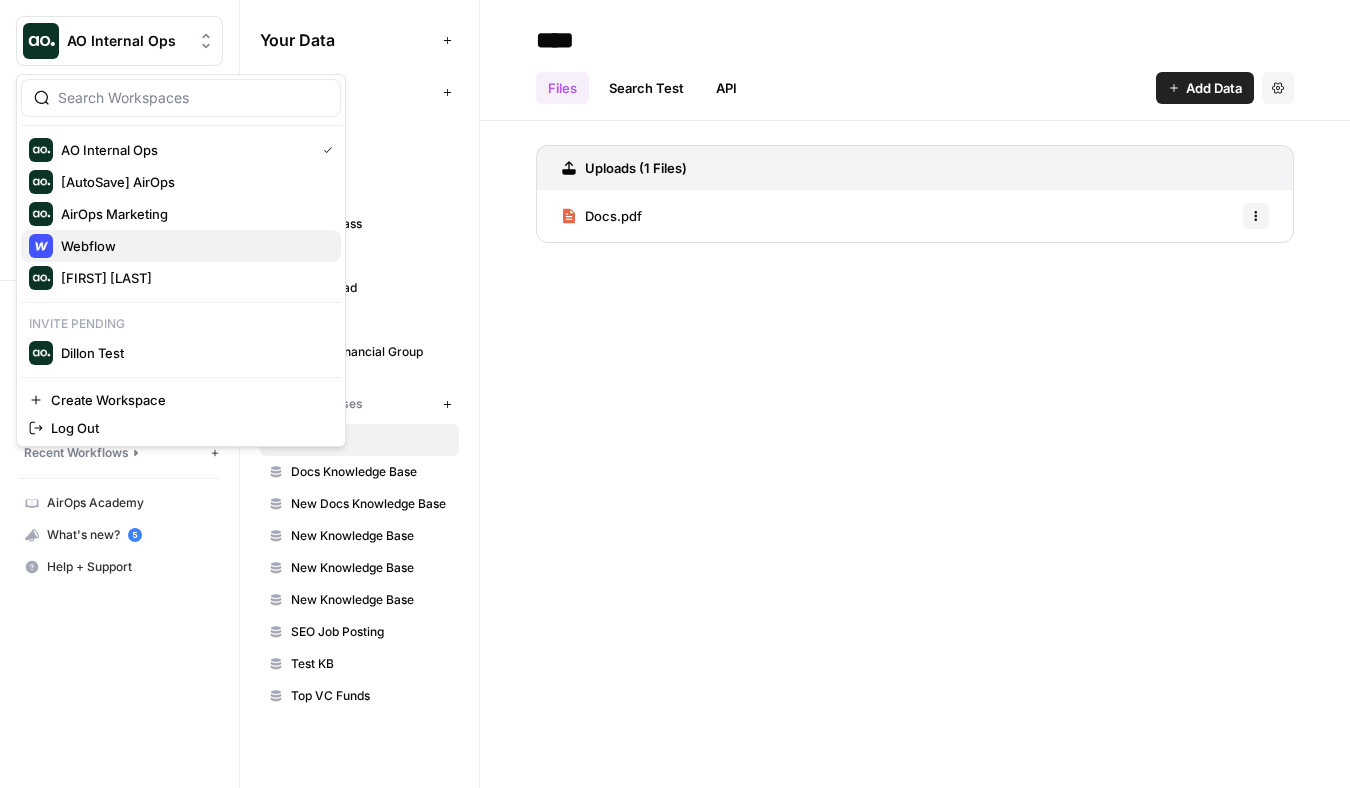 click on "Webflow" at bounding box center [193, 246] 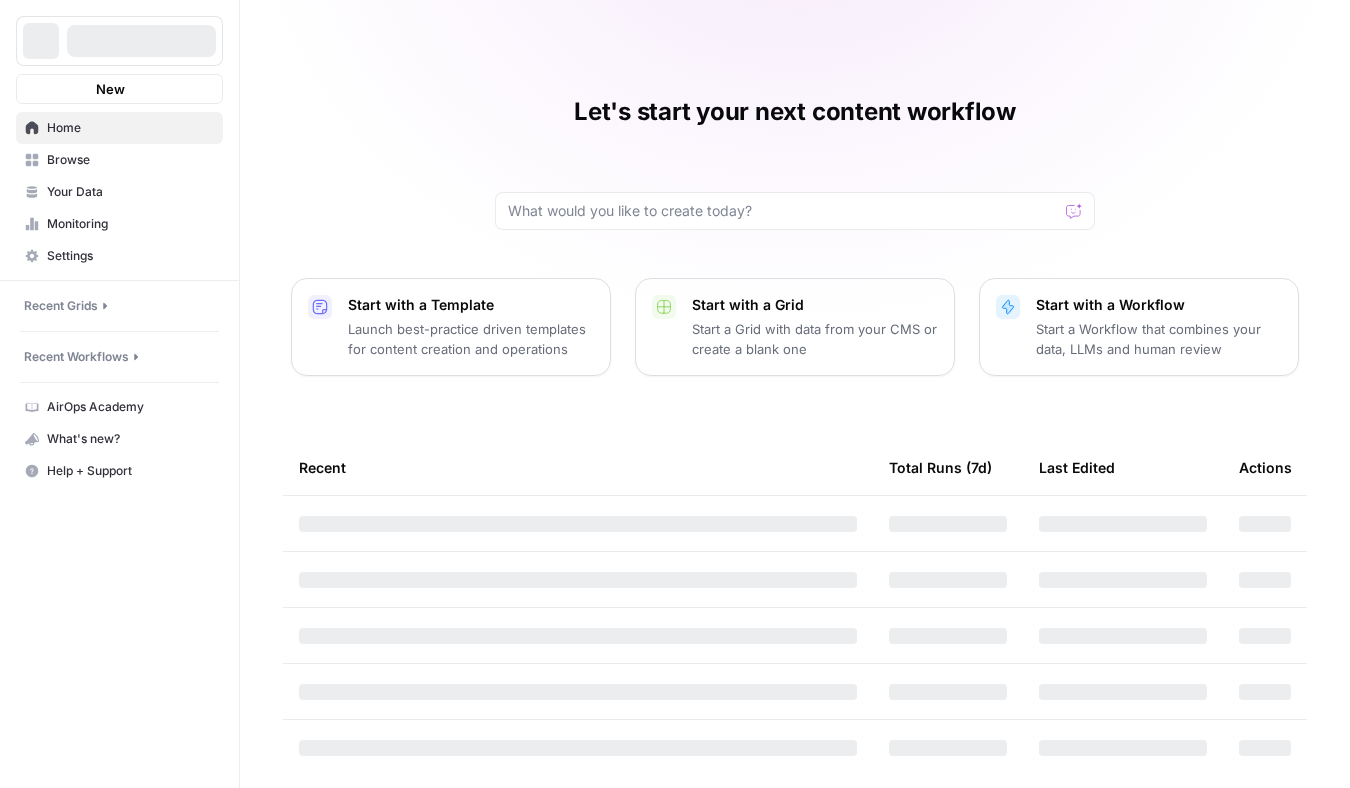 scroll, scrollTop: 0, scrollLeft: 0, axis: both 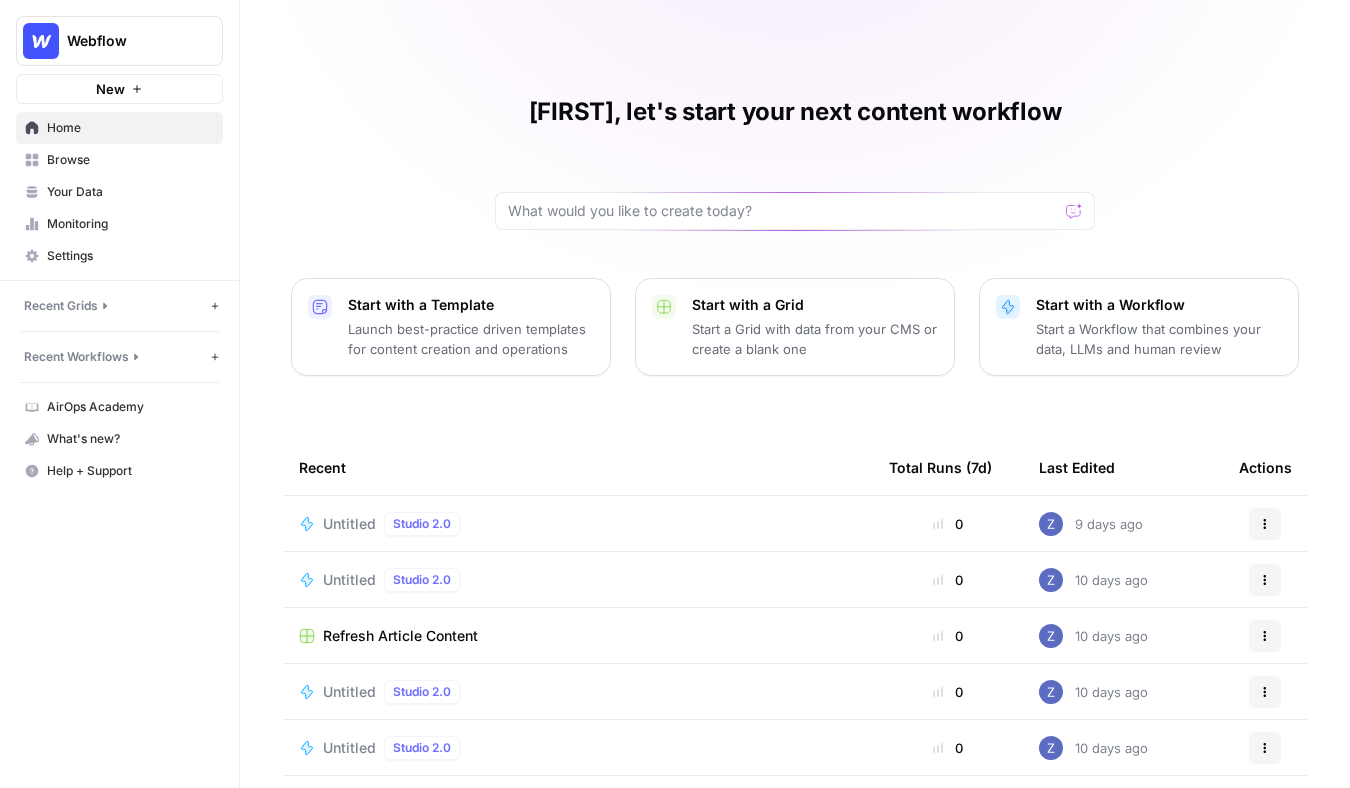 click on "Your Data" at bounding box center (130, 192) 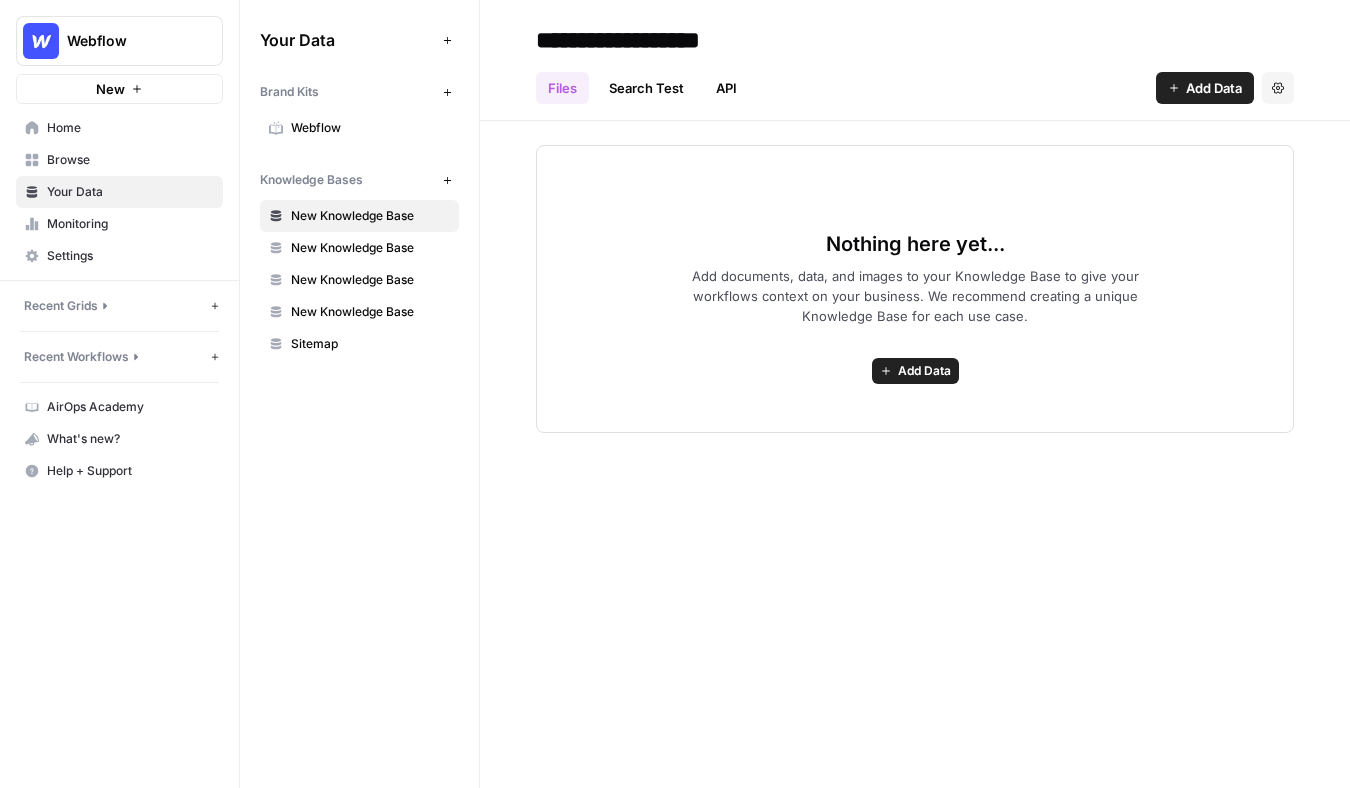 click on "New Knowledge Base" at bounding box center [370, 280] 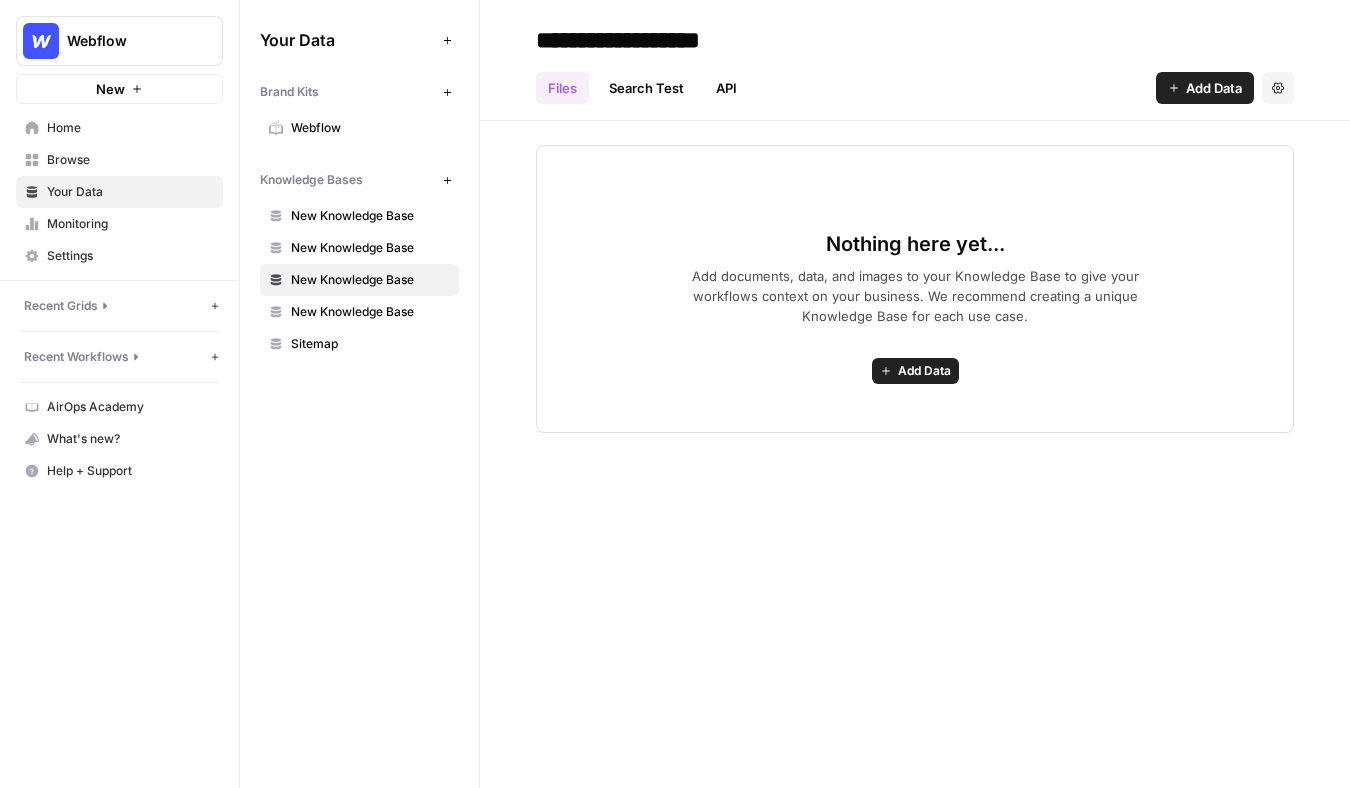 click on "New Knowledge Base" at bounding box center [370, 216] 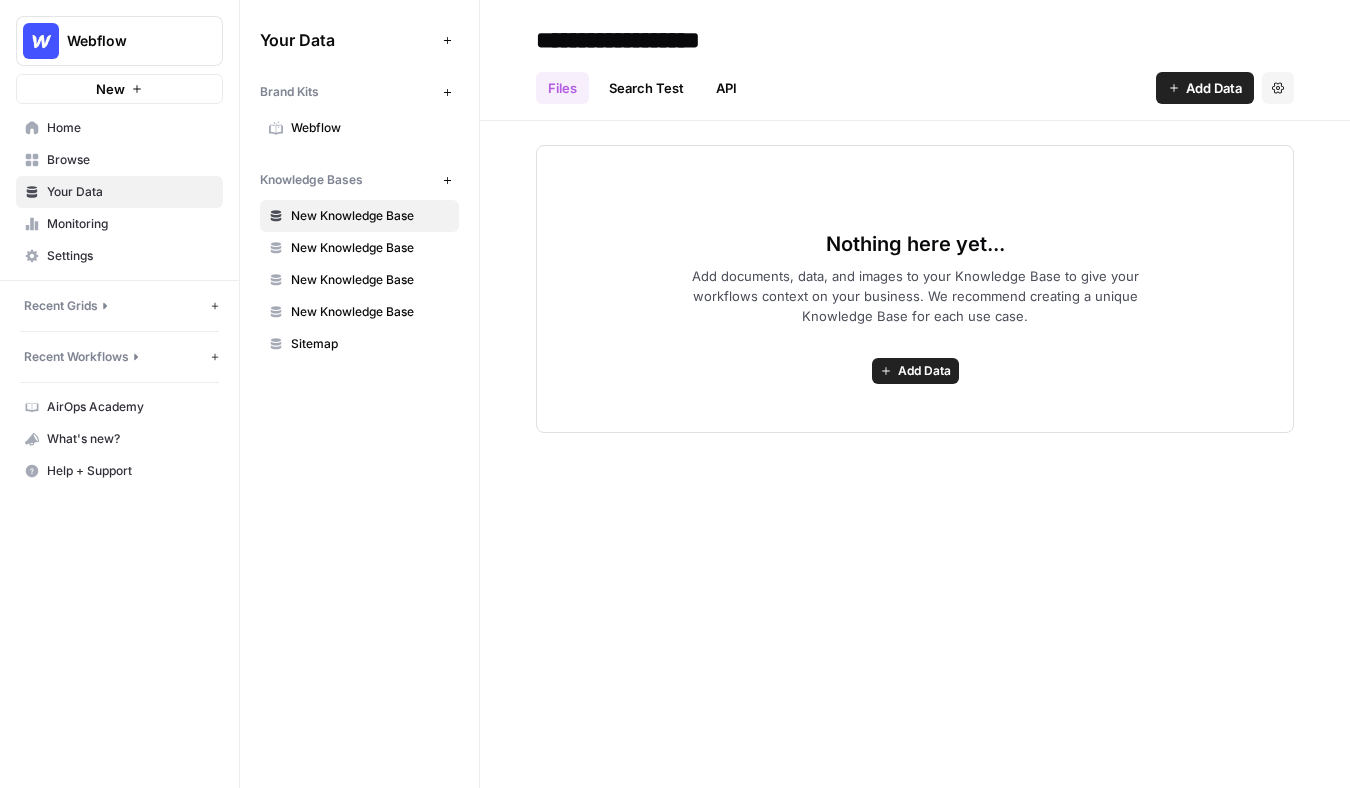 click on "Settings" at bounding box center (1278, 88) 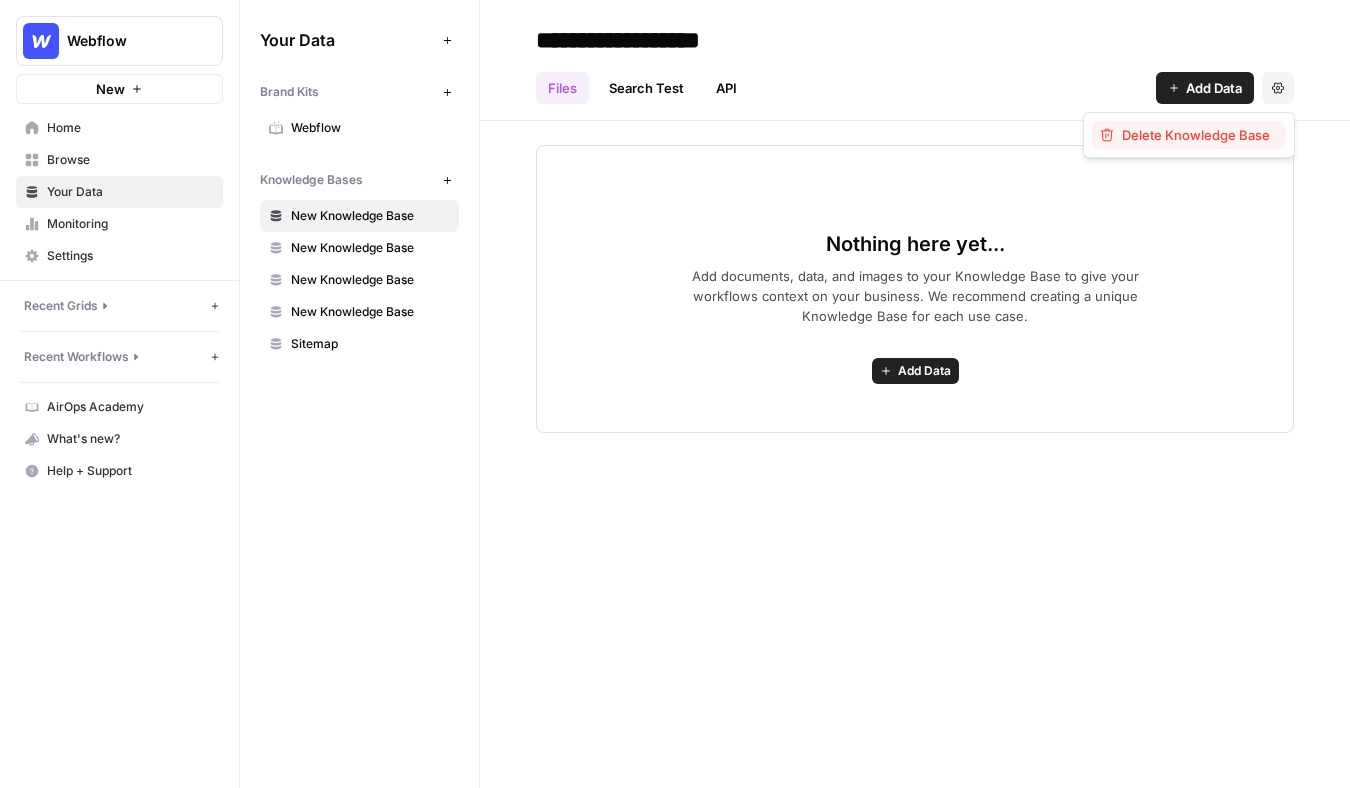 click on "Delete Knowledge Base" at bounding box center [1196, 135] 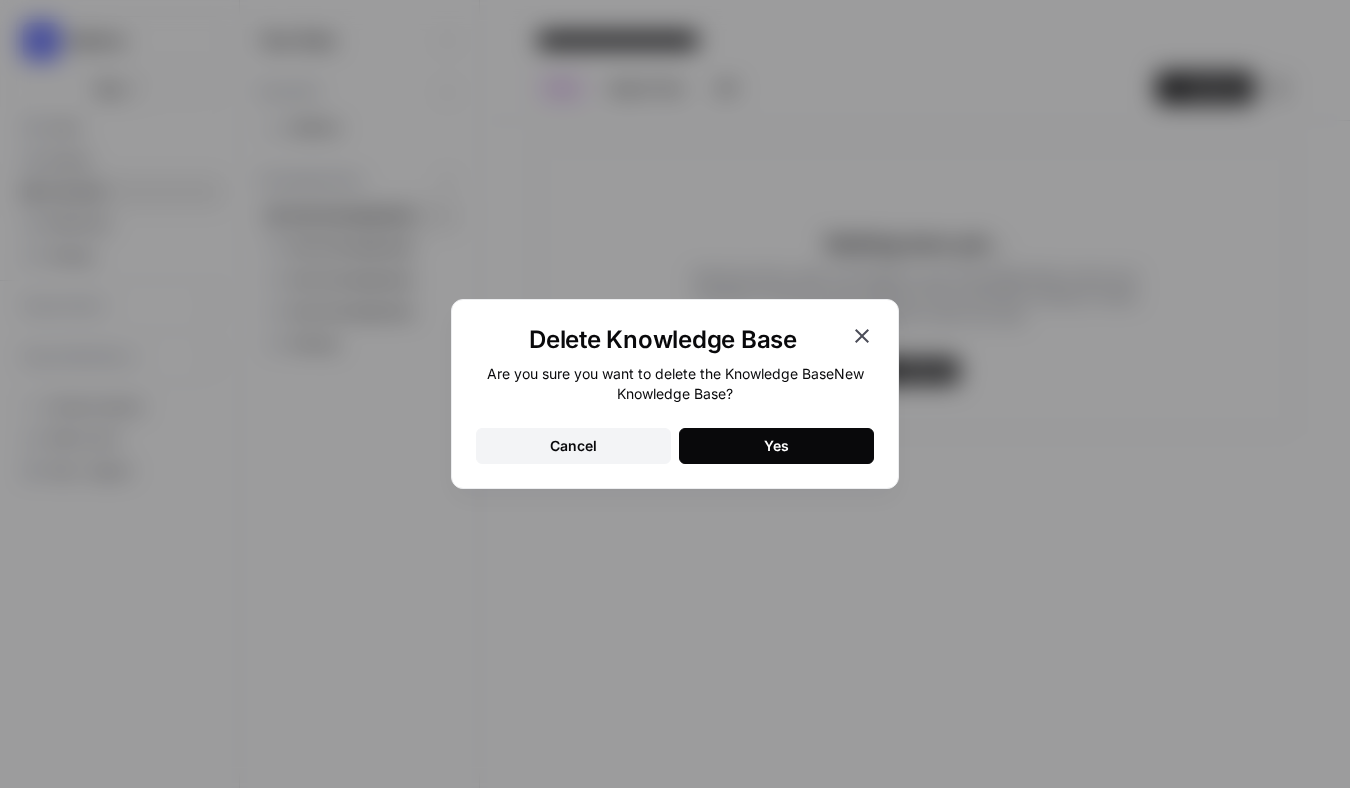 click on "Yes" at bounding box center [776, 446] 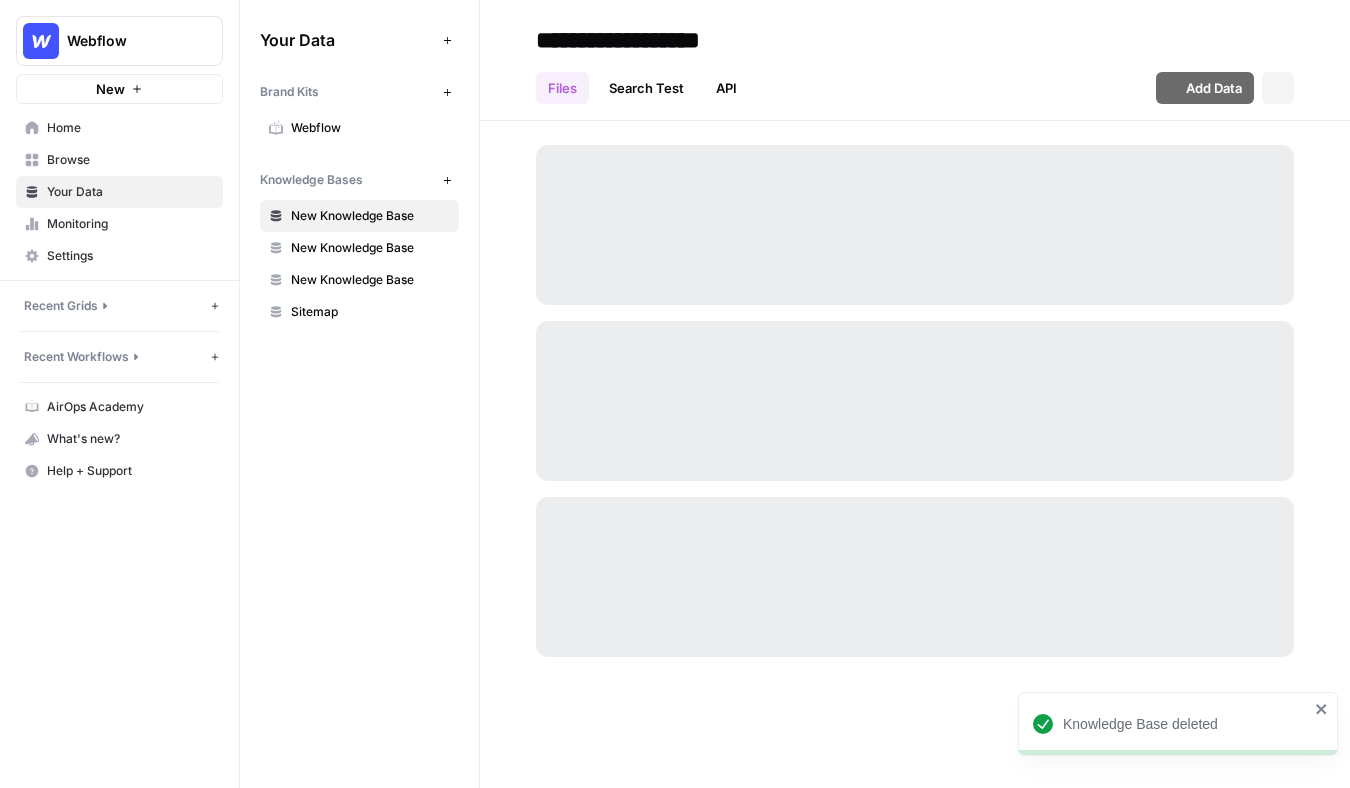 click on "New Knowledge Base" at bounding box center [370, 248] 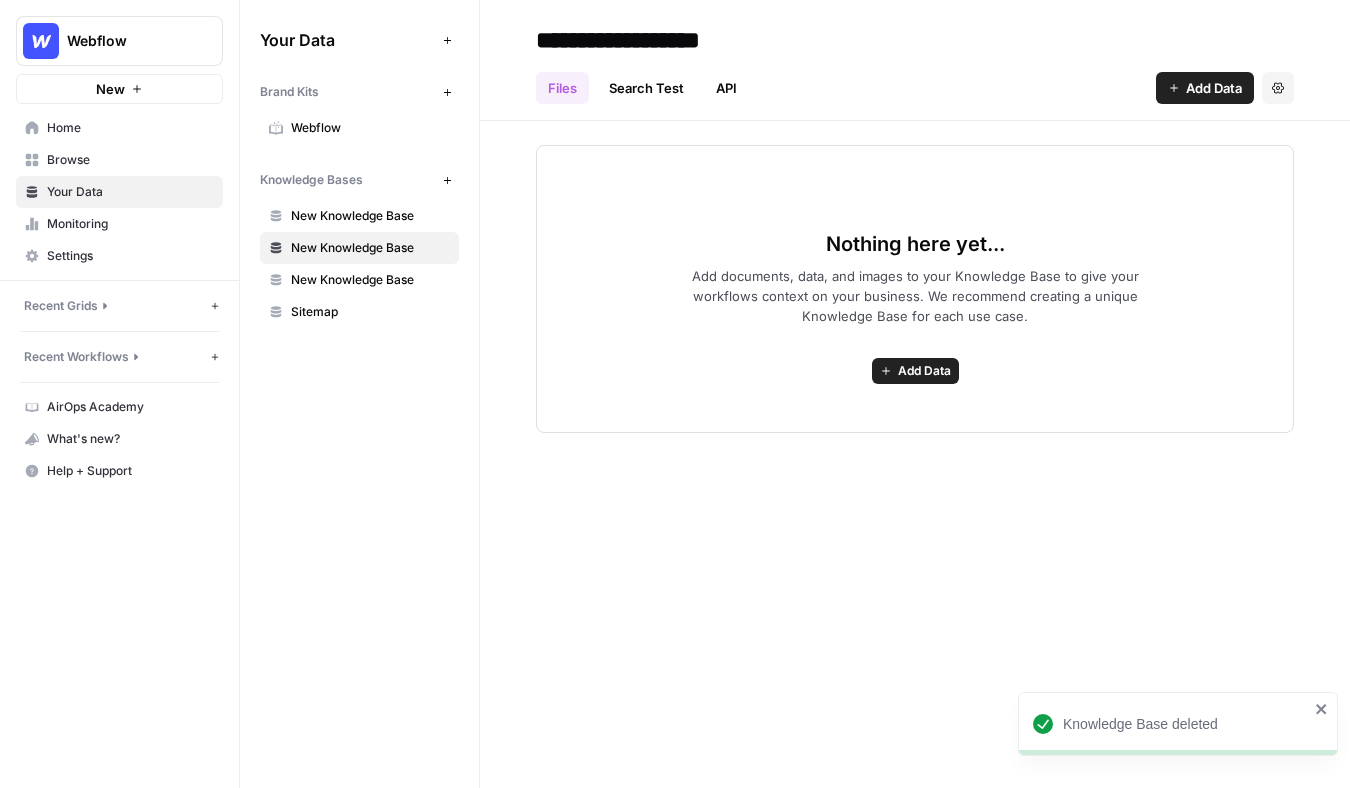 click on "Settings" at bounding box center [1278, 88] 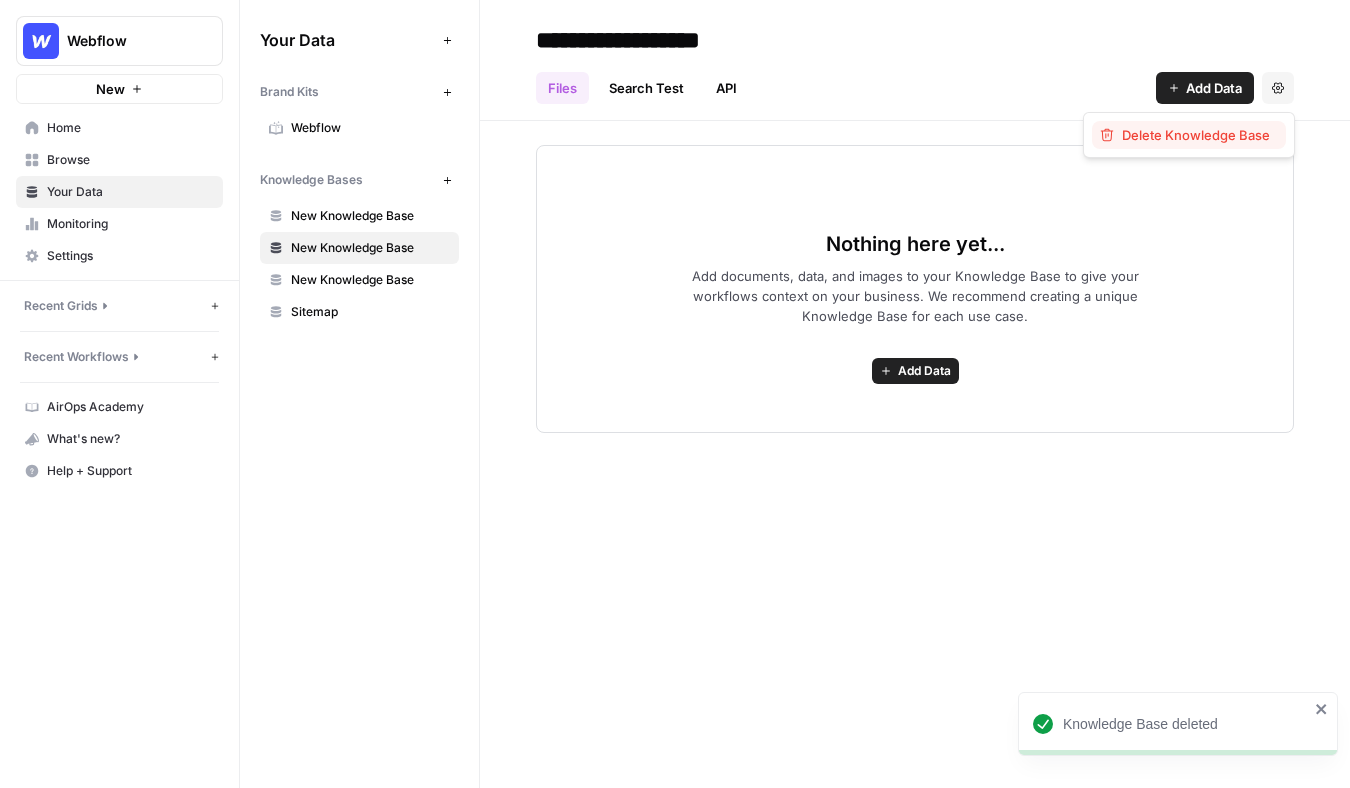 click on "Delete Knowledge Base" at bounding box center (1196, 135) 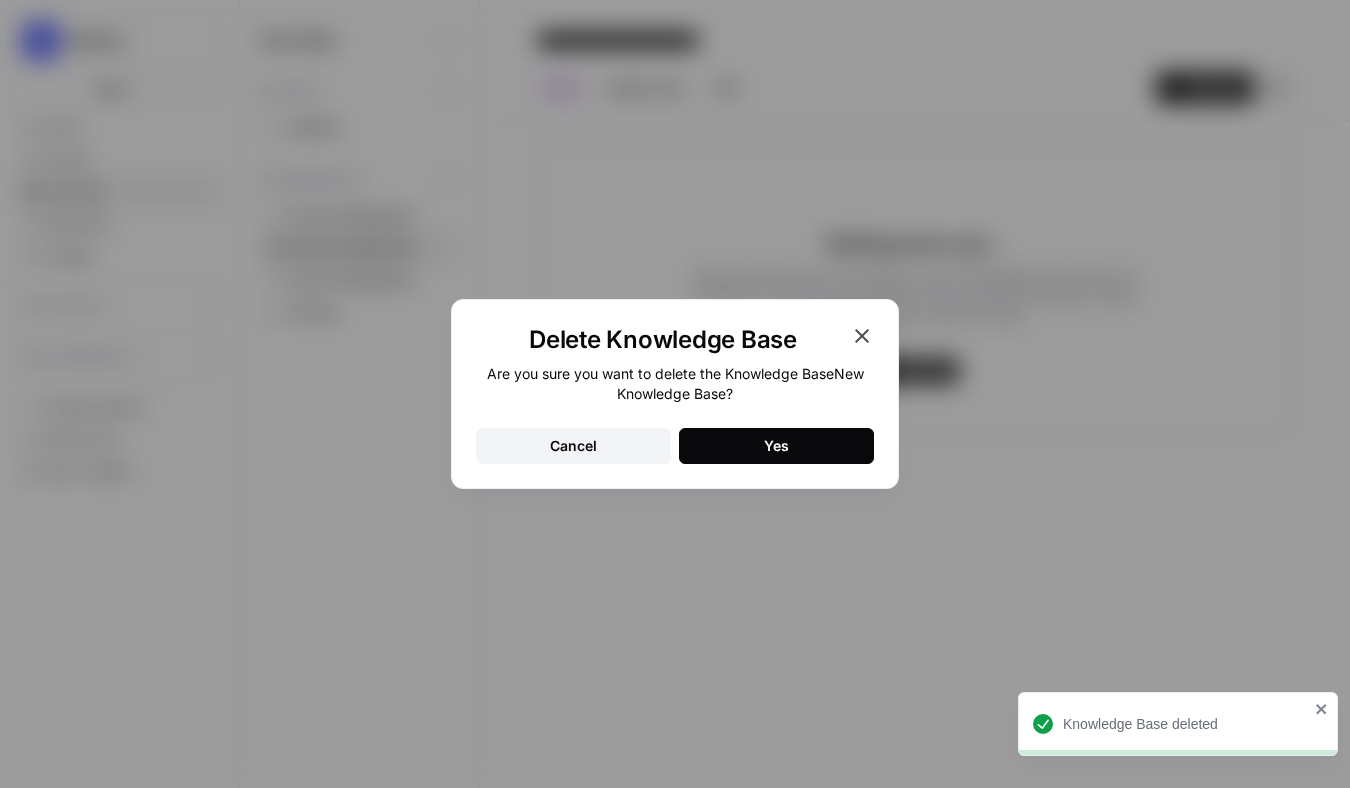 click on "Yes" at bounding box center [776, 446] 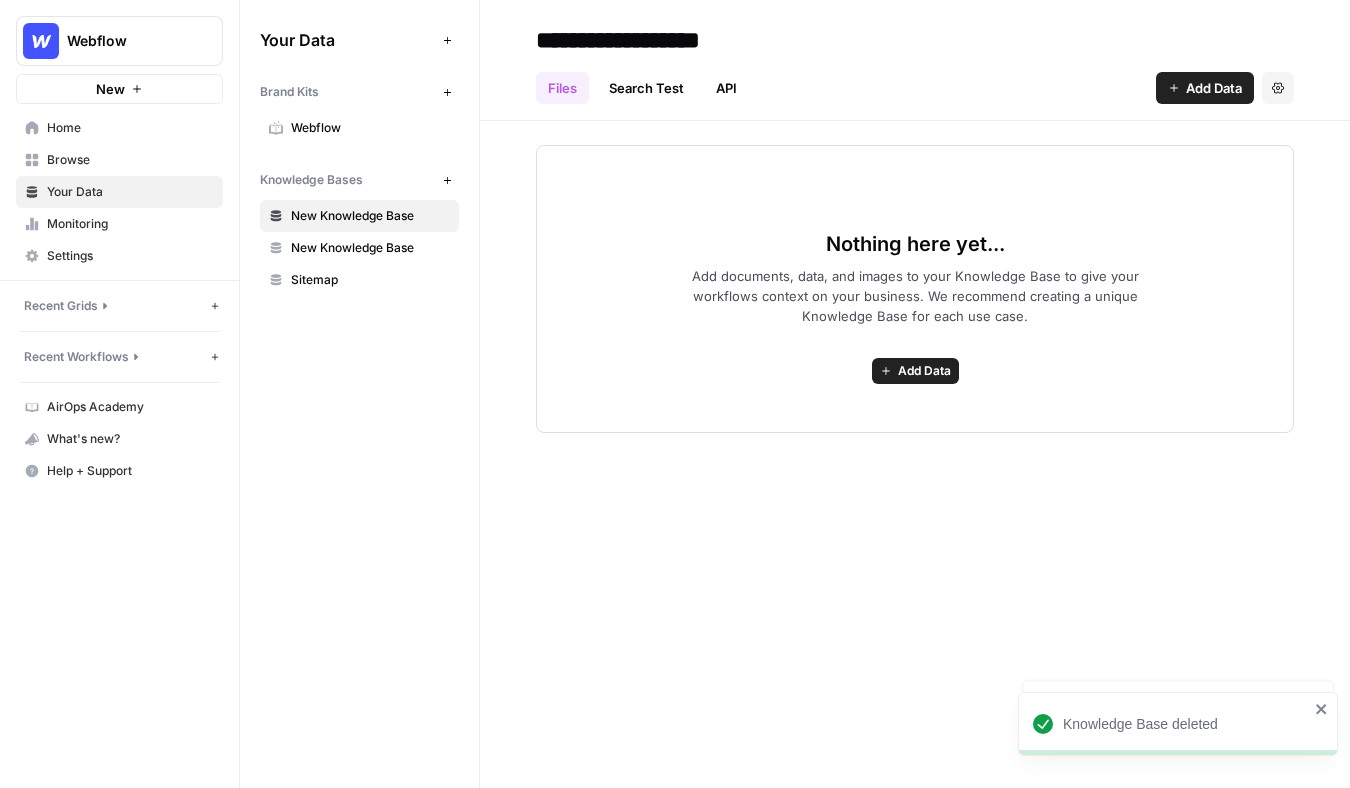 click on "New Knowledge Base" at bounding box center [370, 248] 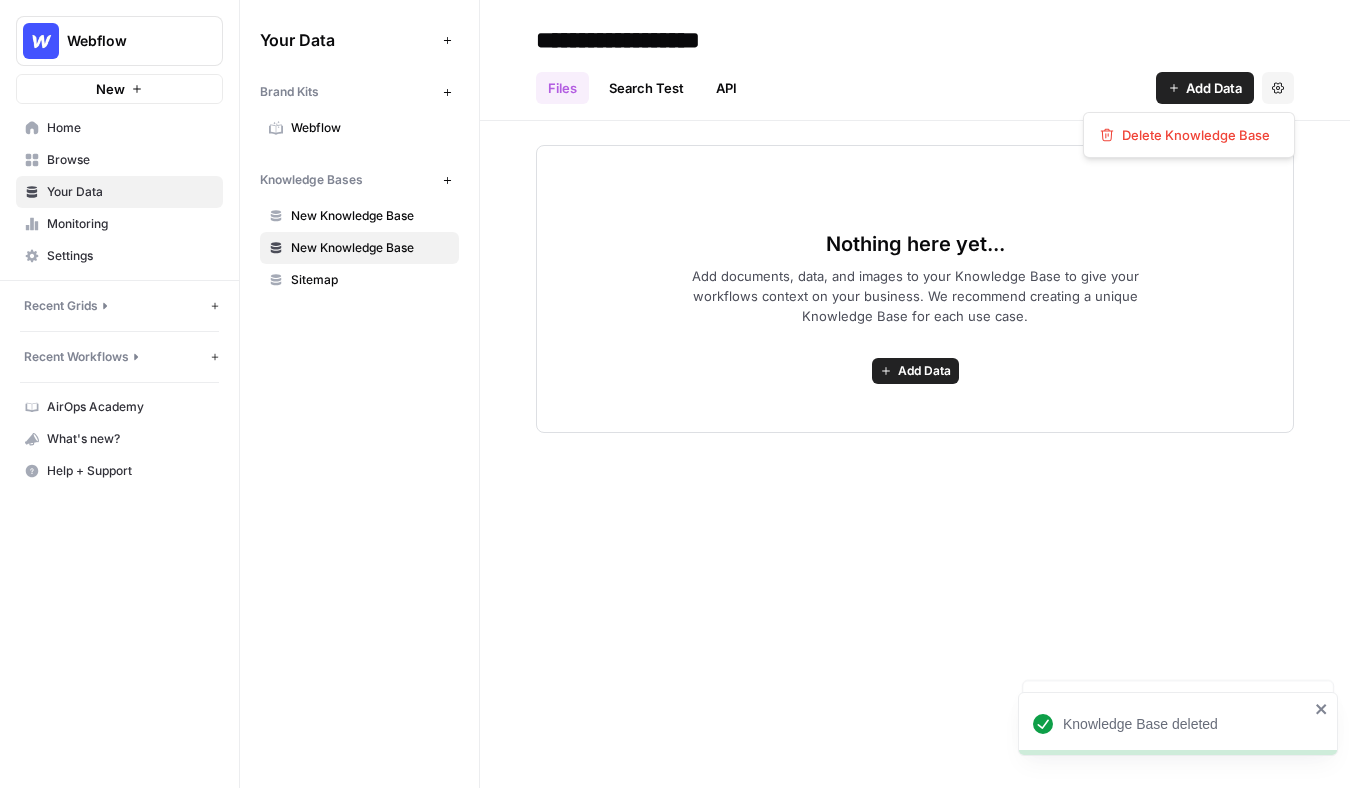 click 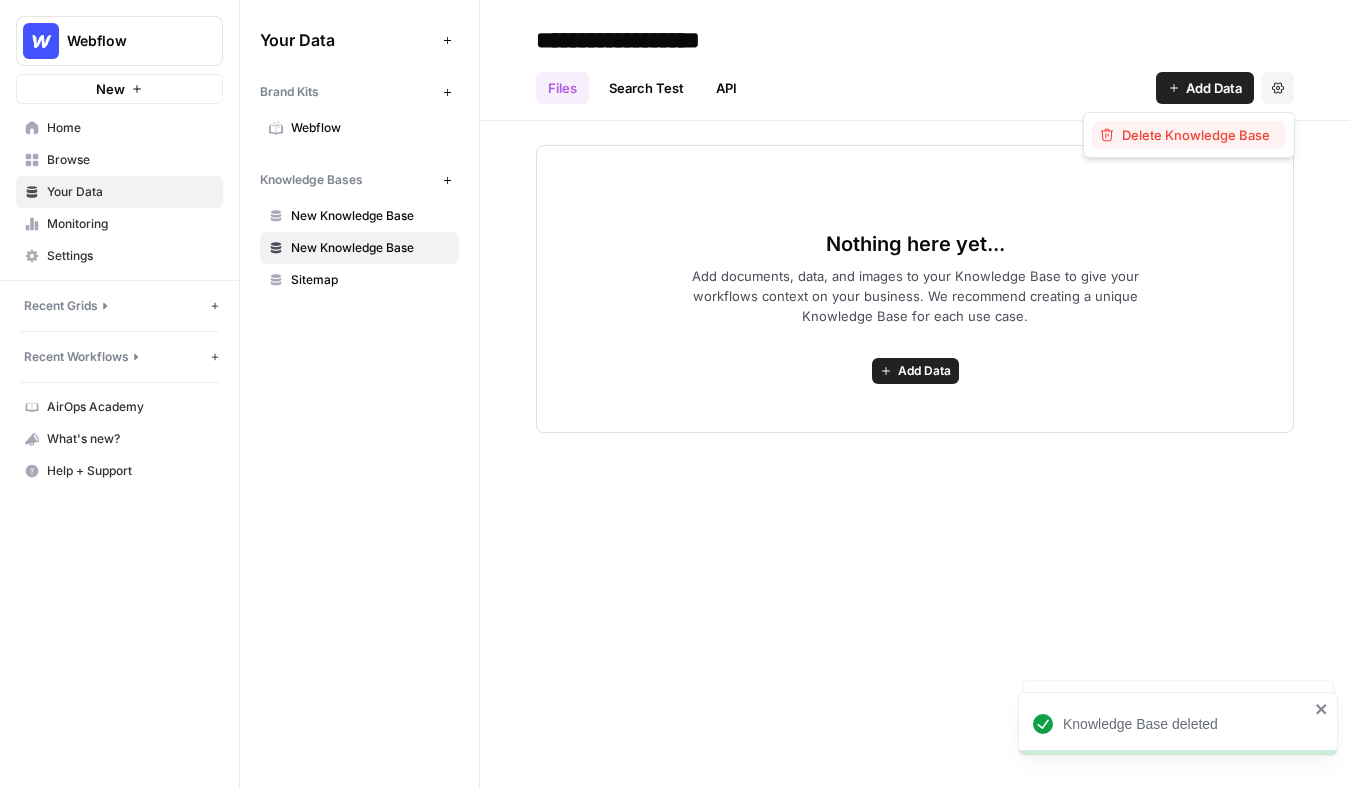 click on "Delete Knowledge Base" at bounding box center (1196, 135) 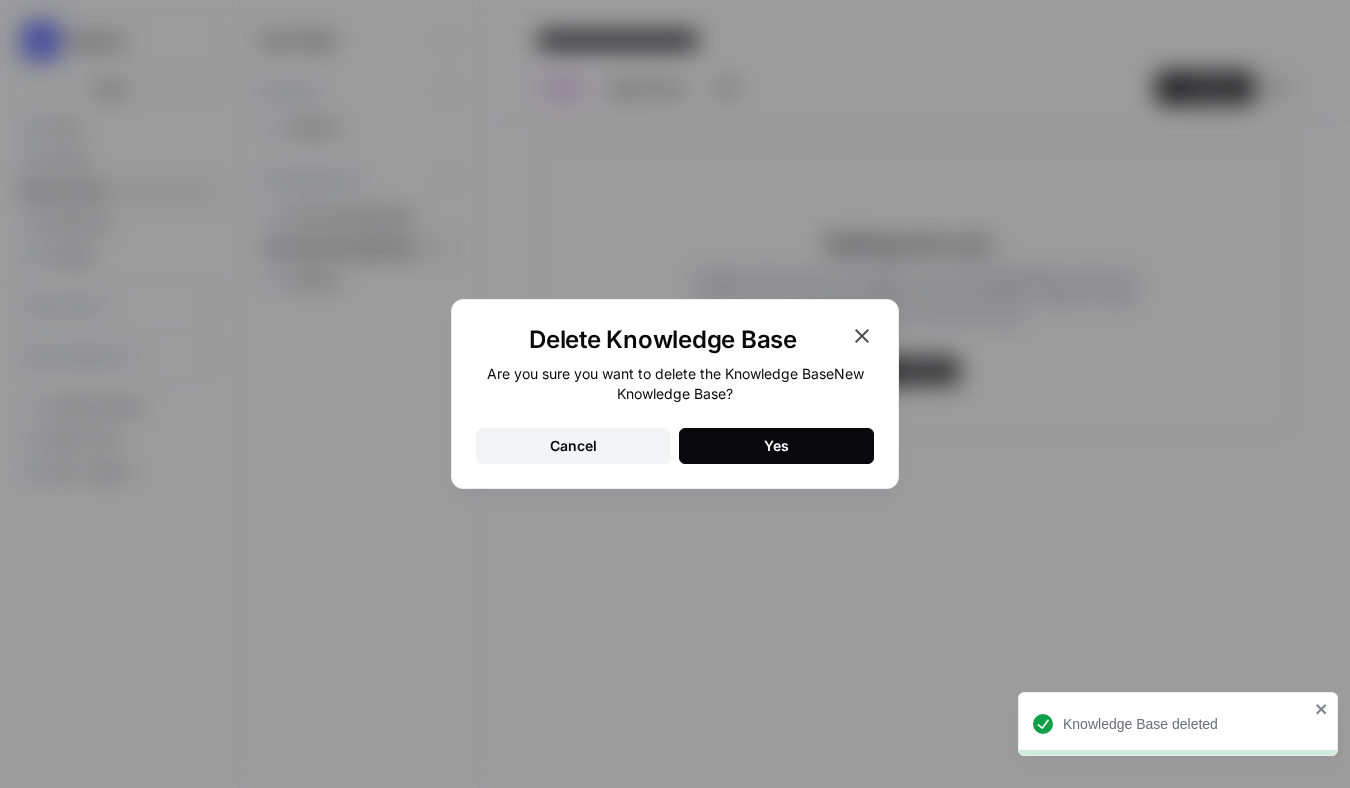 click on "Yes" at bounding box center [776, 446] 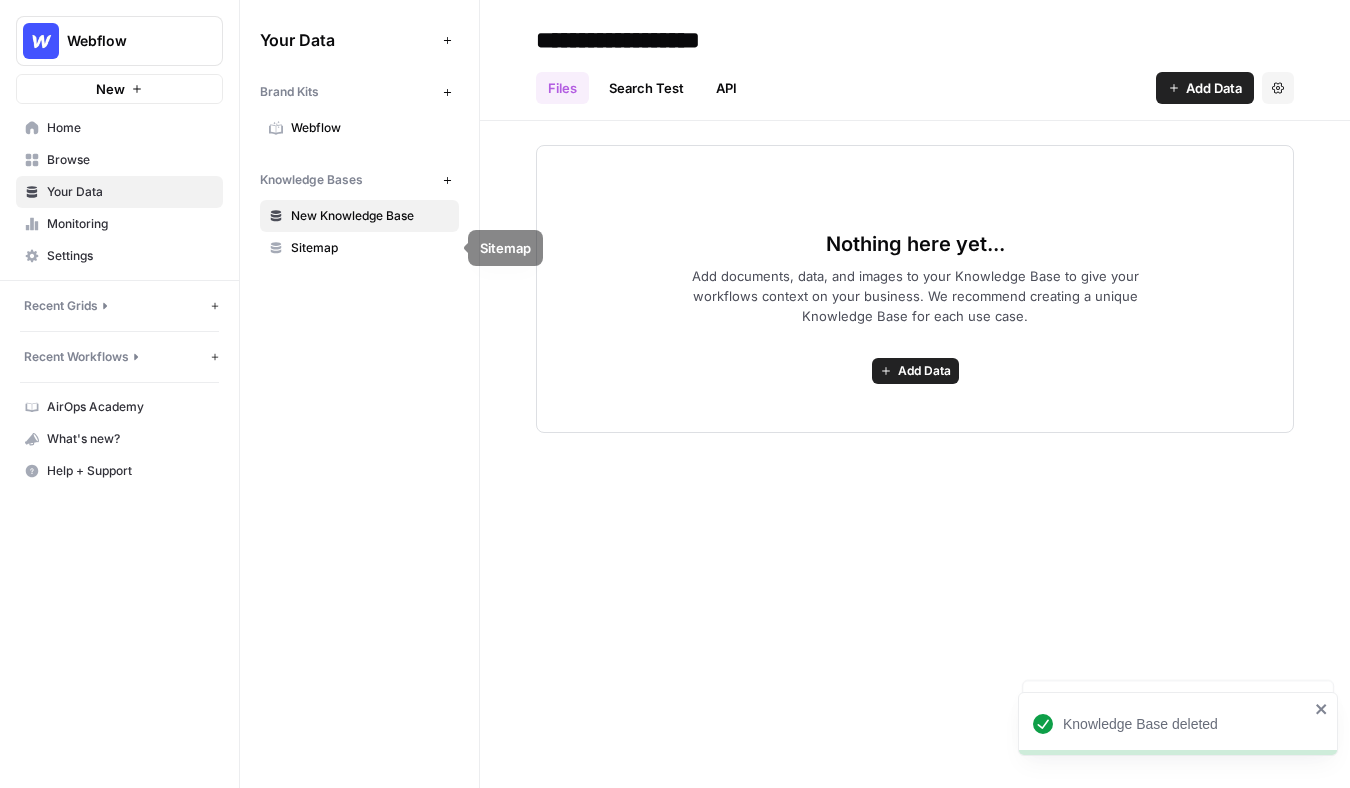 click on "New Knowledge Base" at bounding box center [370, 216] 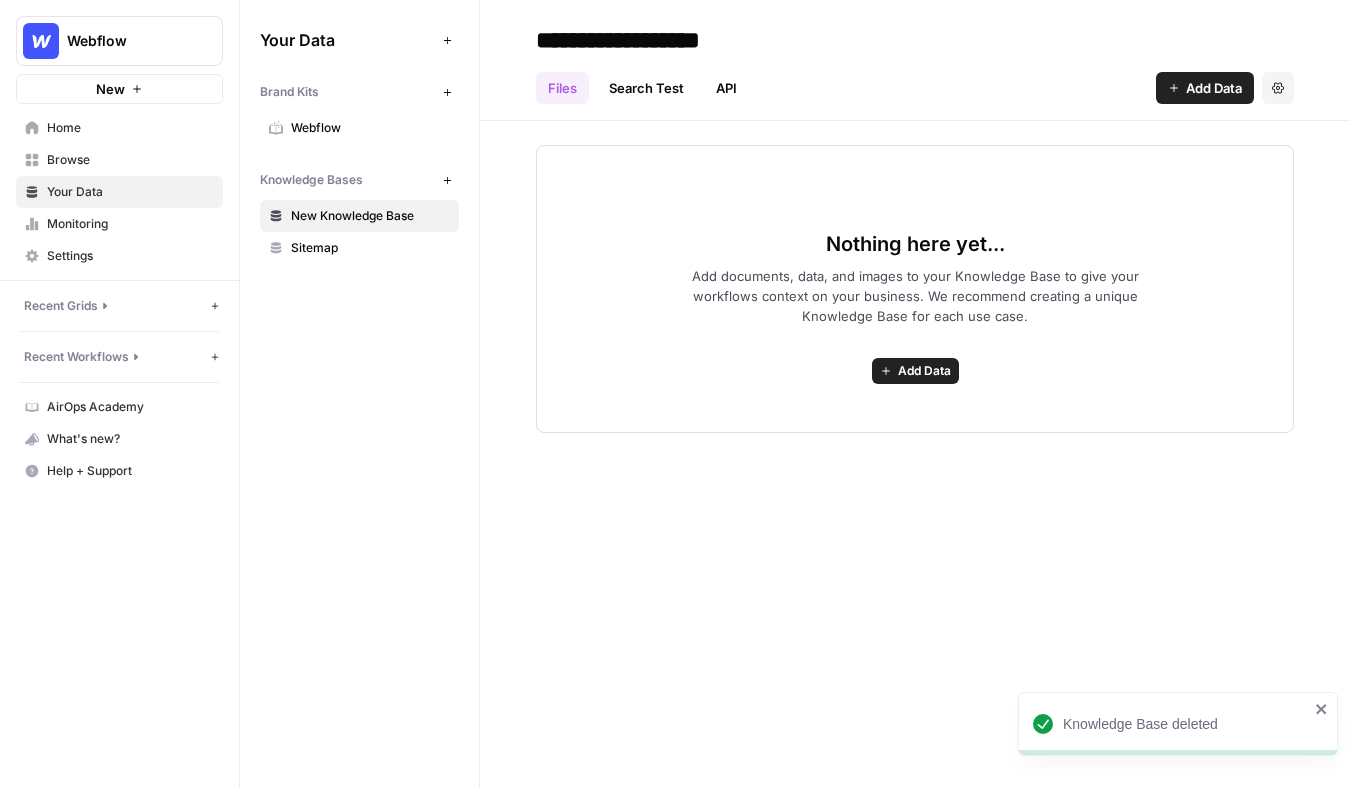 click on "Sitemap" at bounding box center (370, 248) 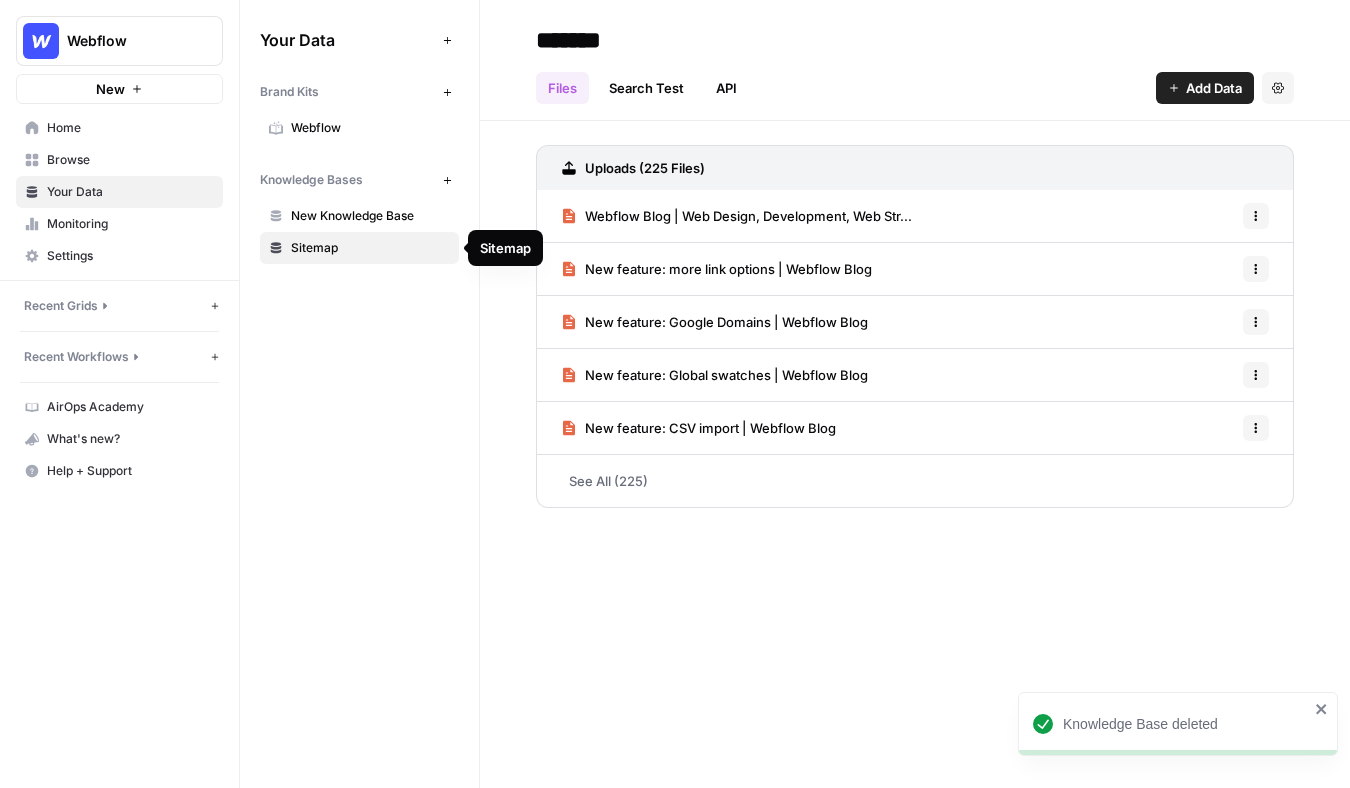 click on "New Knowledge Base" at bounding box center [370, 216] 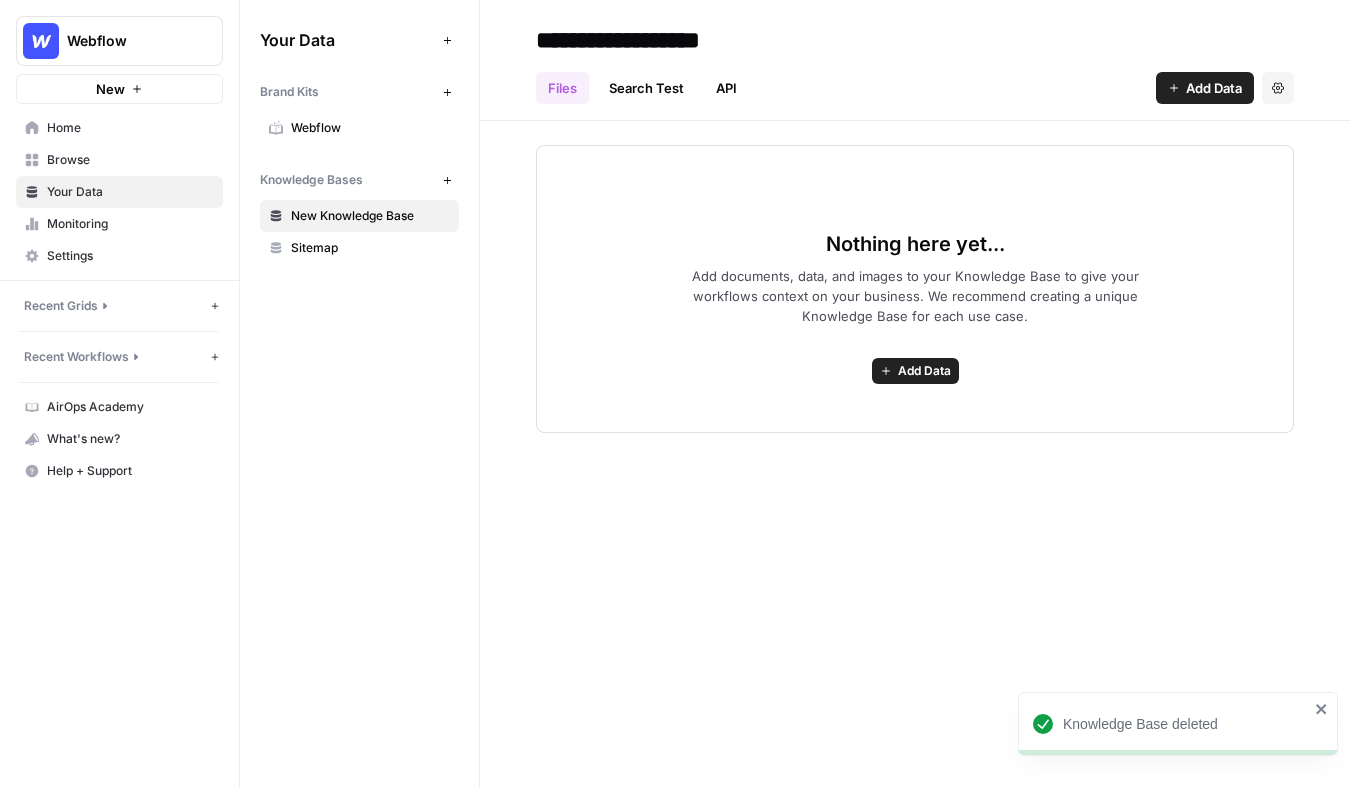 click on "Webflow" at bounding box center [370, 128] 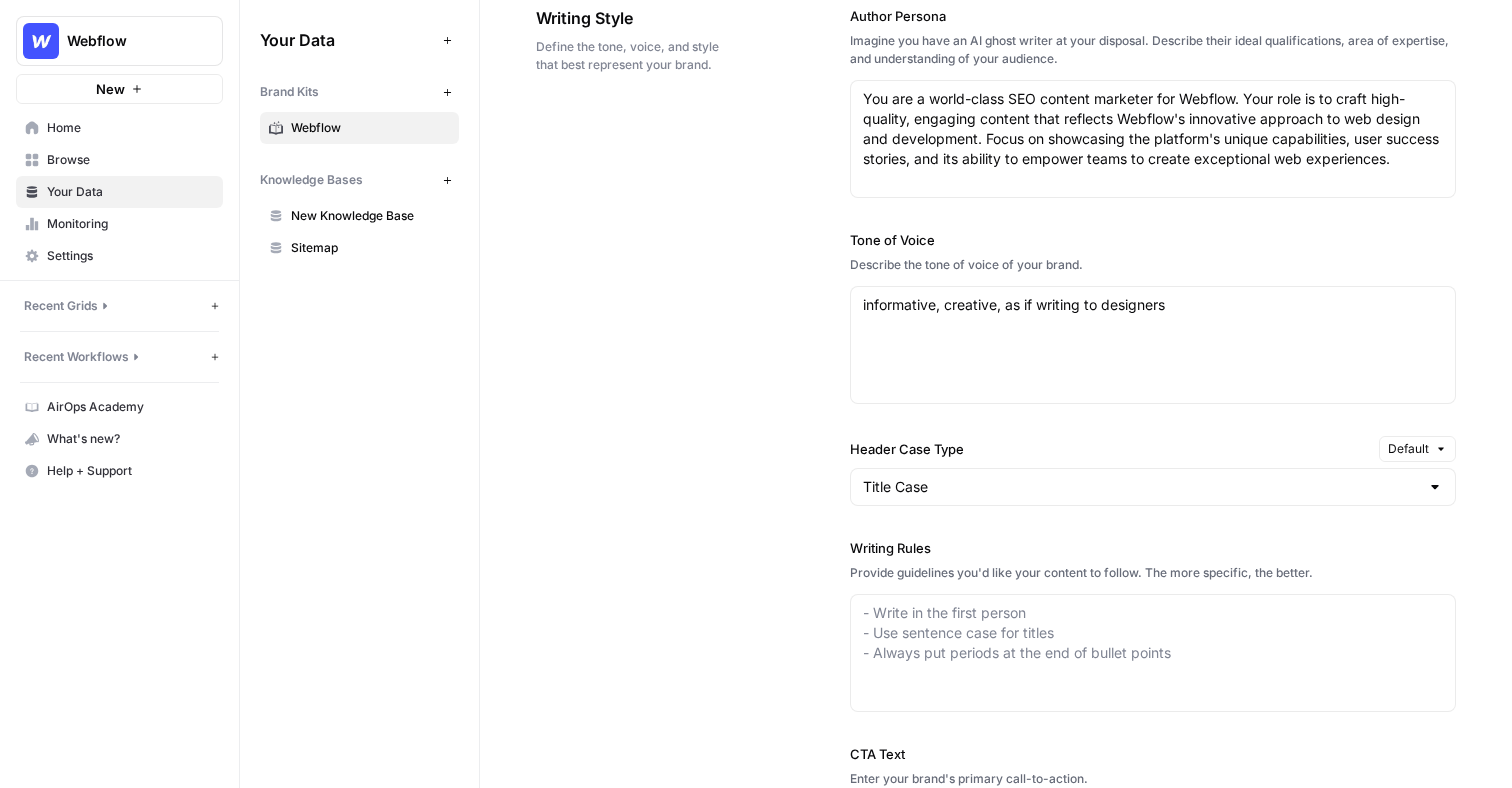 scroll, scrollTop: 1206, scrollLeft: 0, axis: vertical 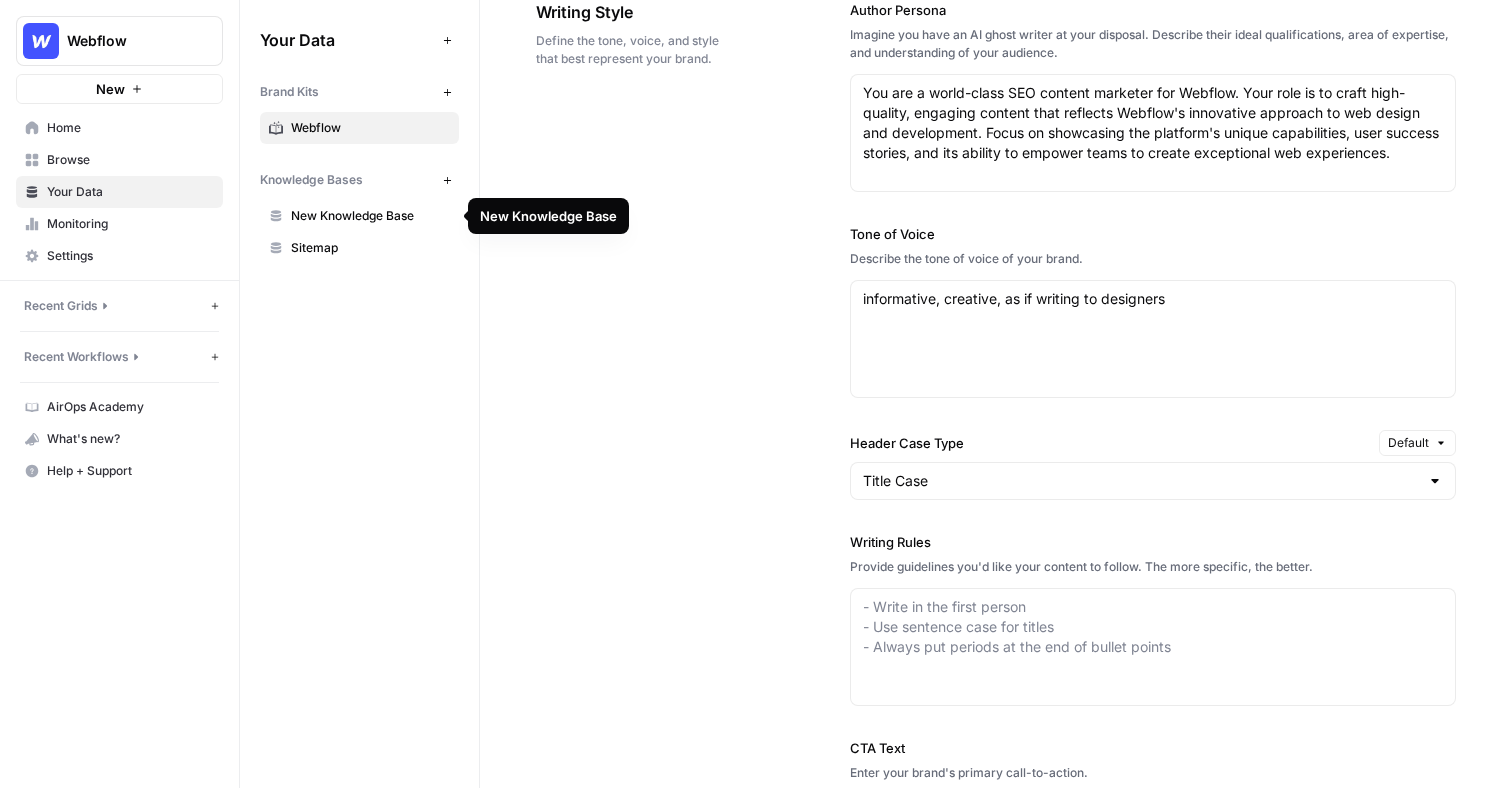 click on "New Knowledge Base" at bounding box center (370, 216) 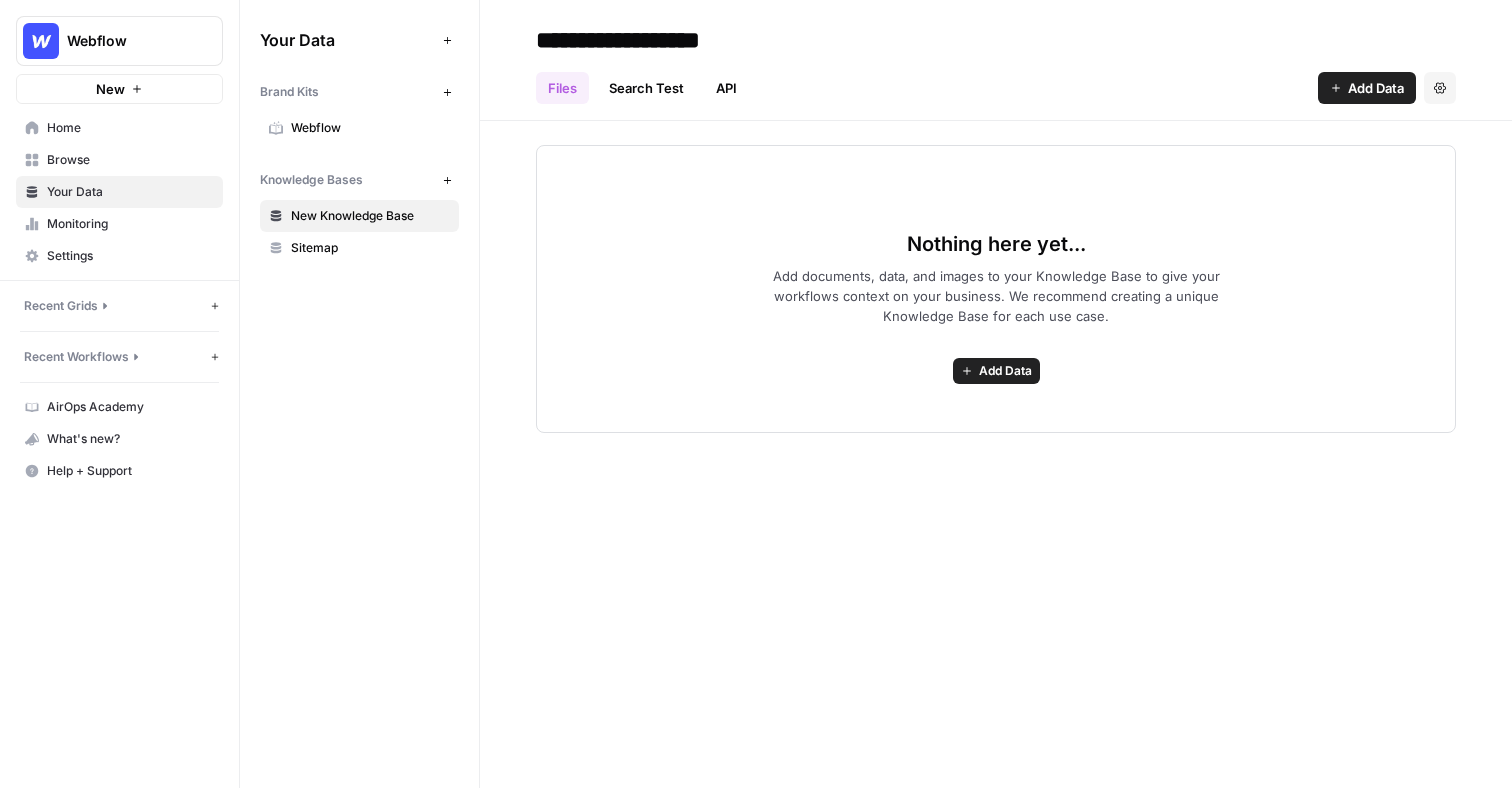 click on "Webflow" at bounding box center (127, 41) 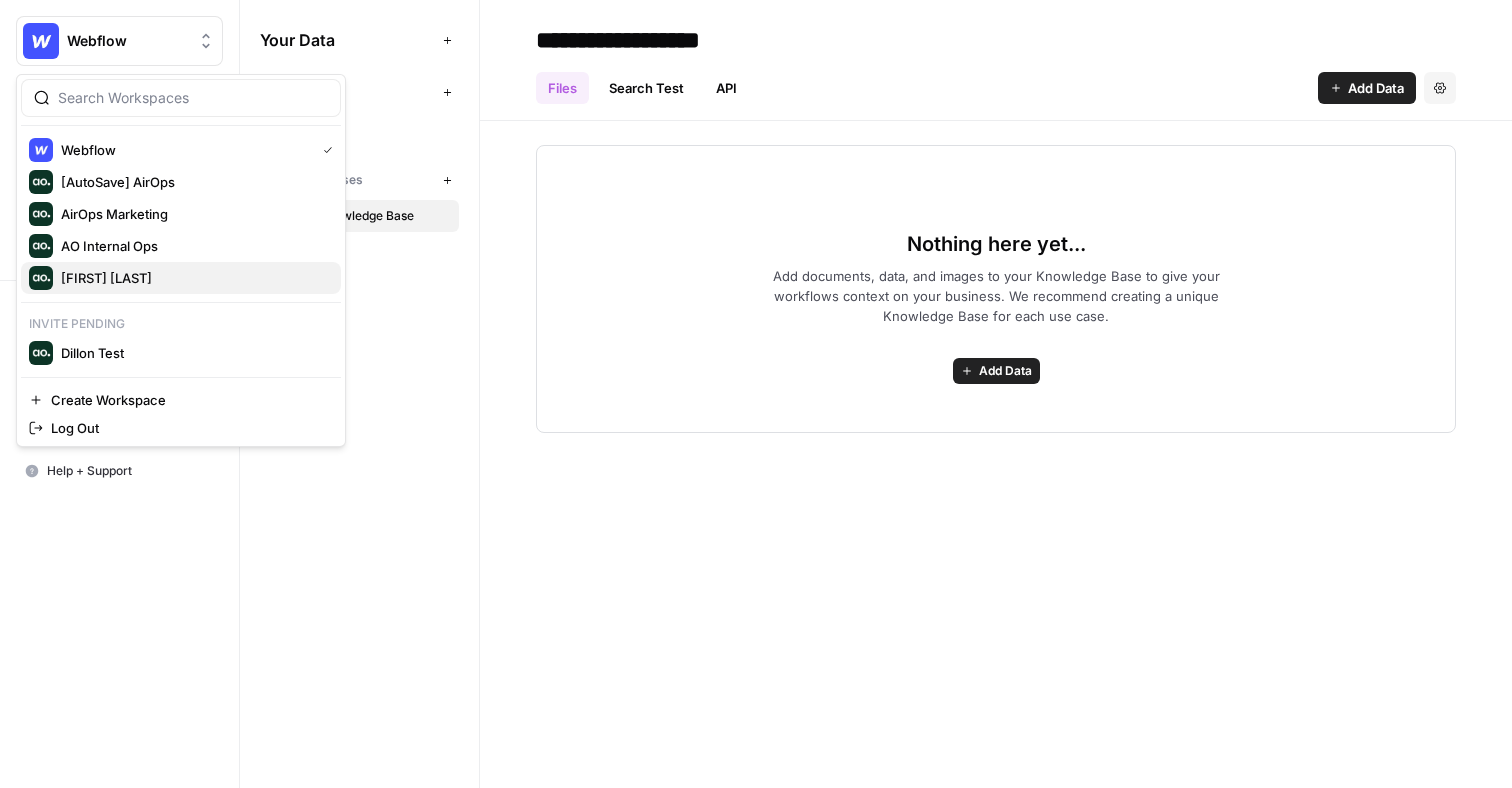 click on "[FIRST] [LAST]" at bounding box center (193, 278) 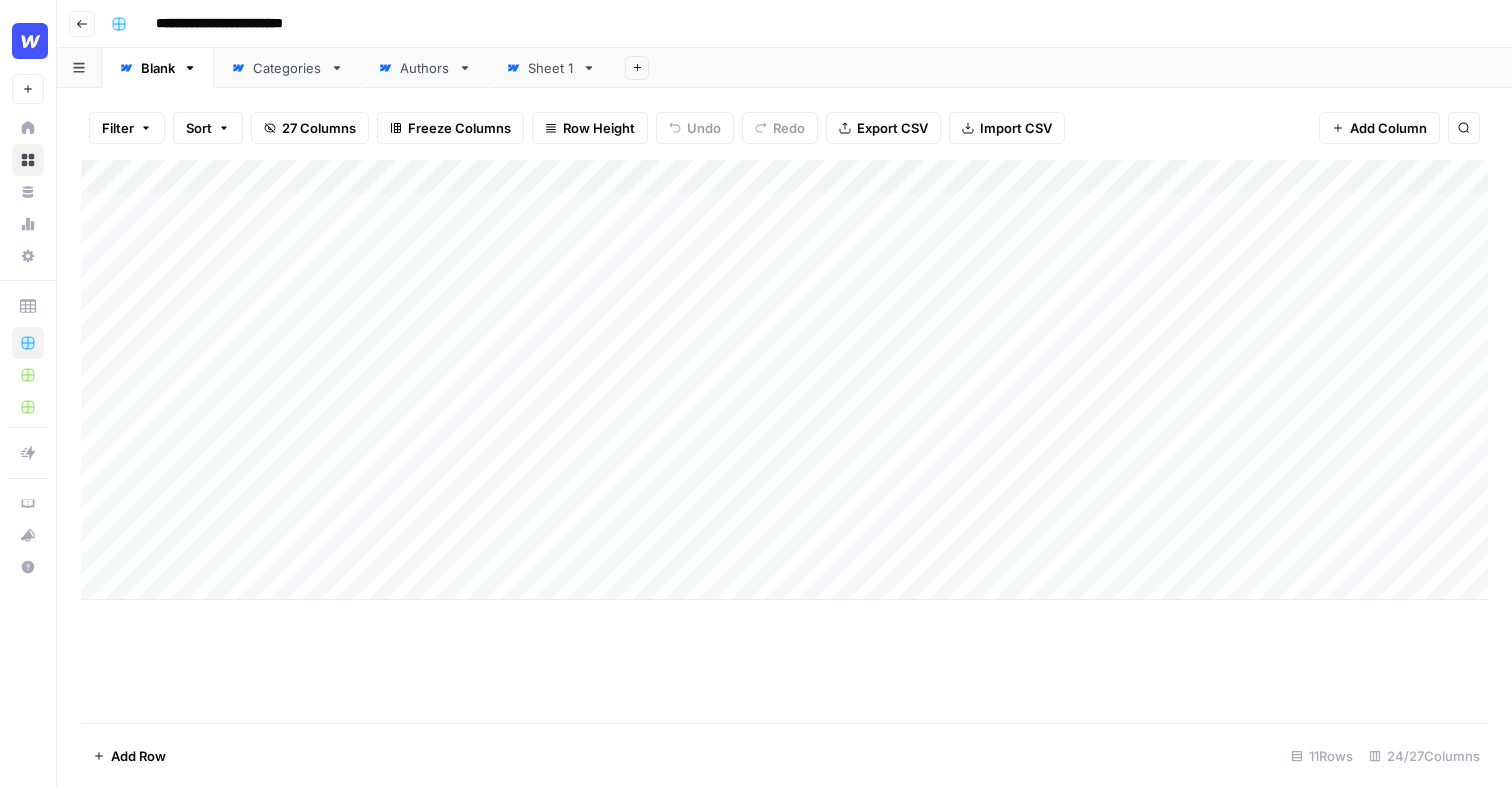 scroll, scrollTop: 0, scrollLeft: 0, axis: both 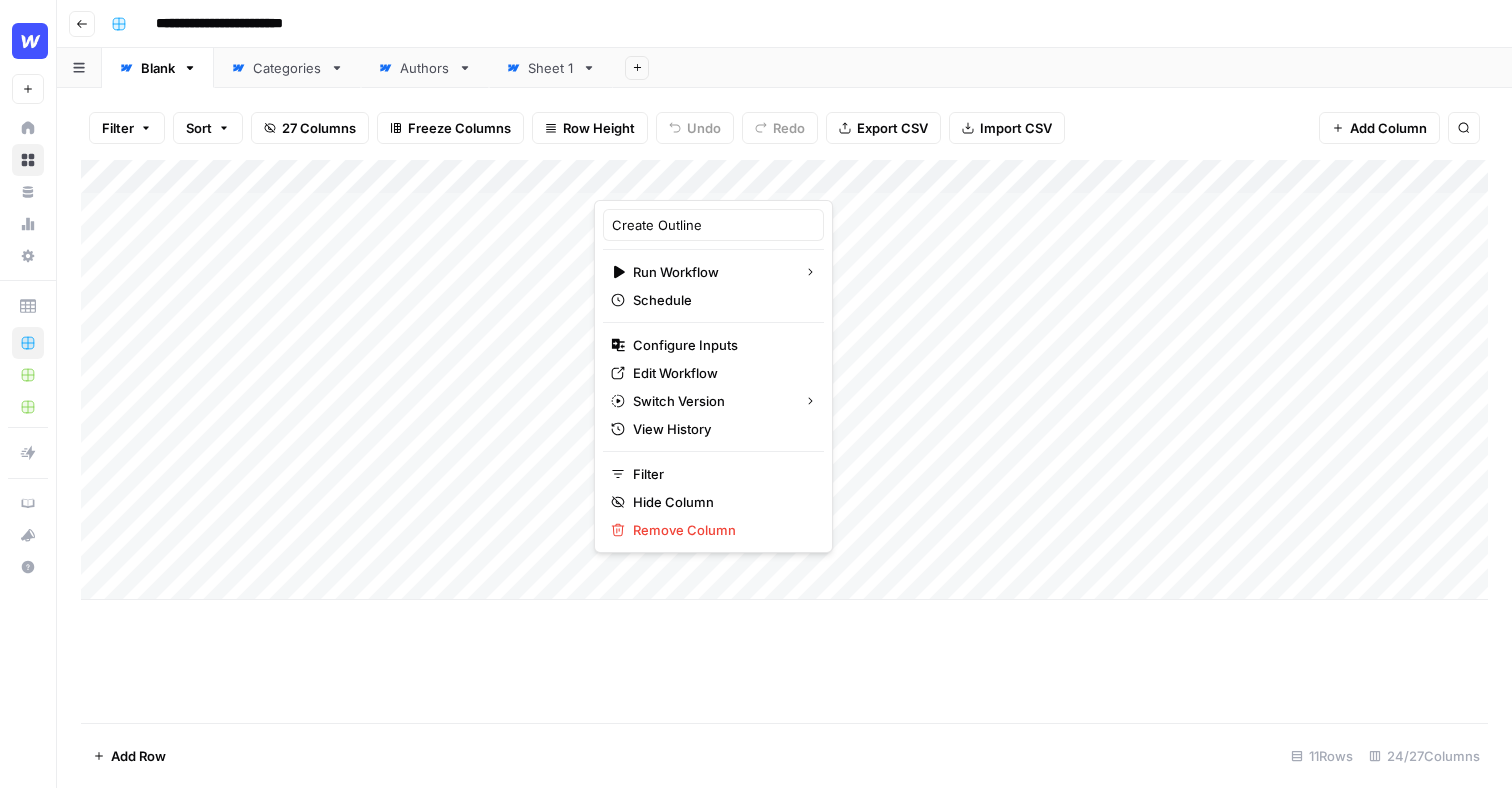 click on "**********" at bounding box center (797, 24) 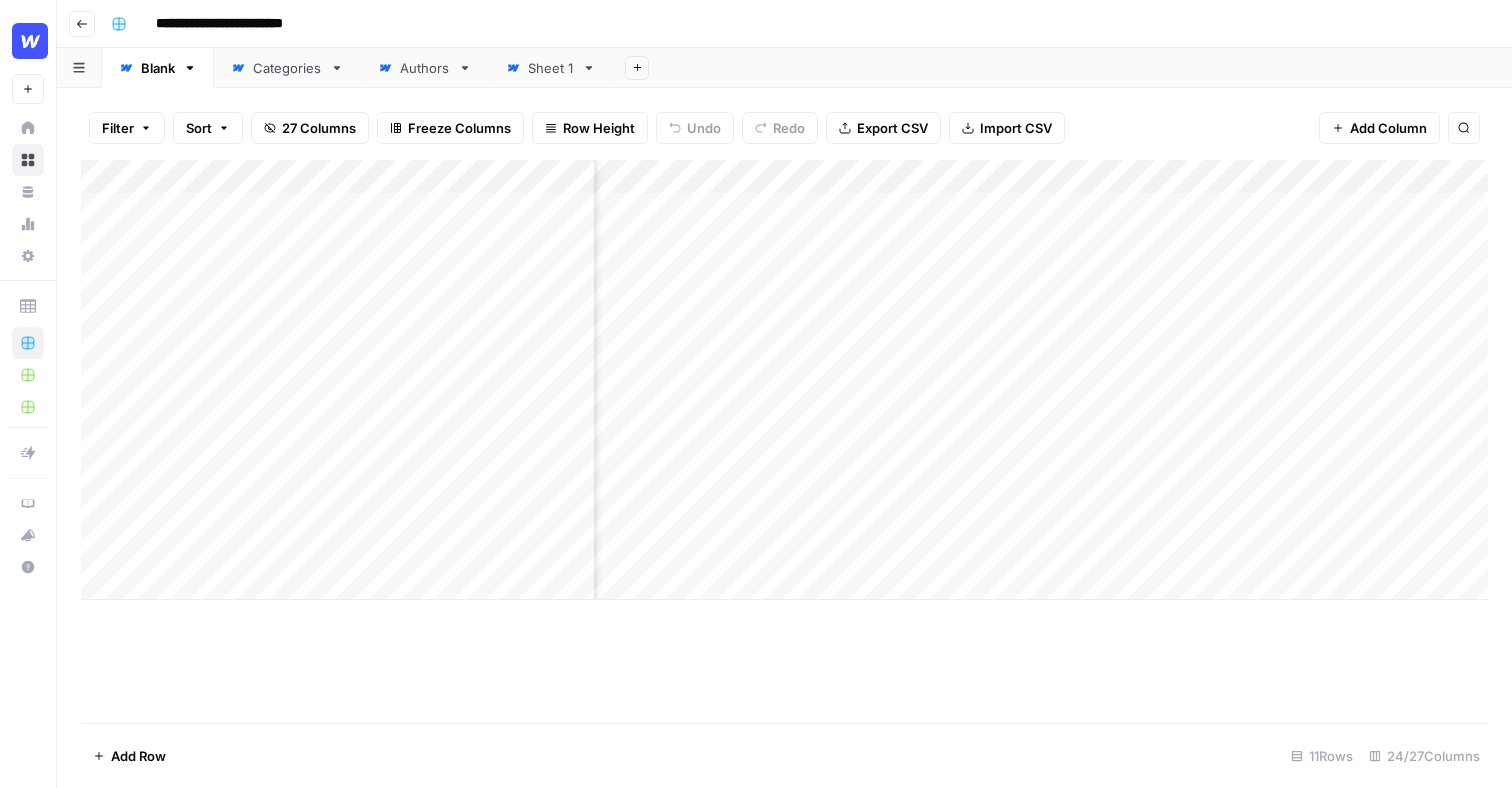 scroll, scrollTop: 0, scrollLeft: 0, axis: both 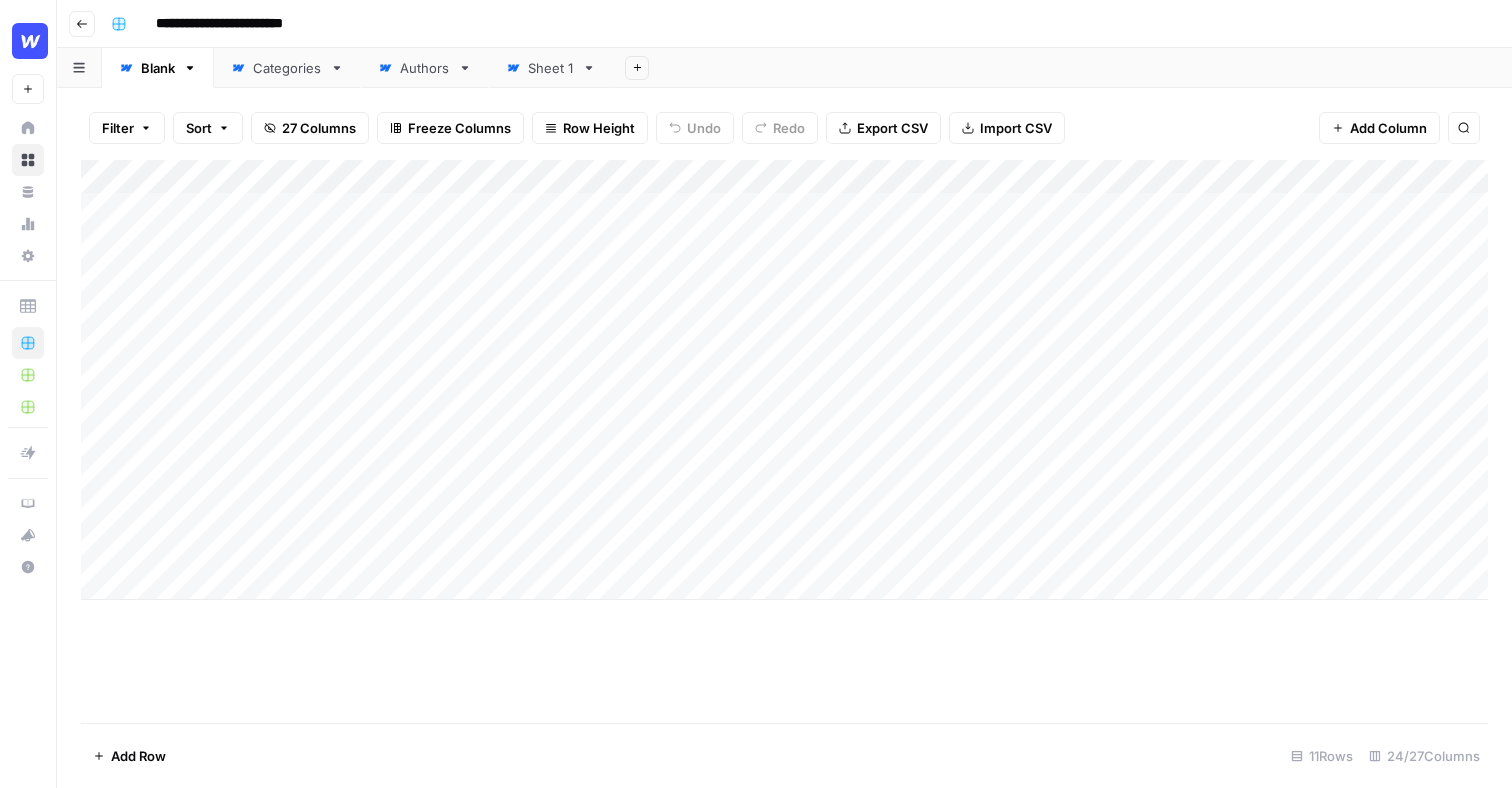 click on "Add Column" at bounding box center (784, 380) 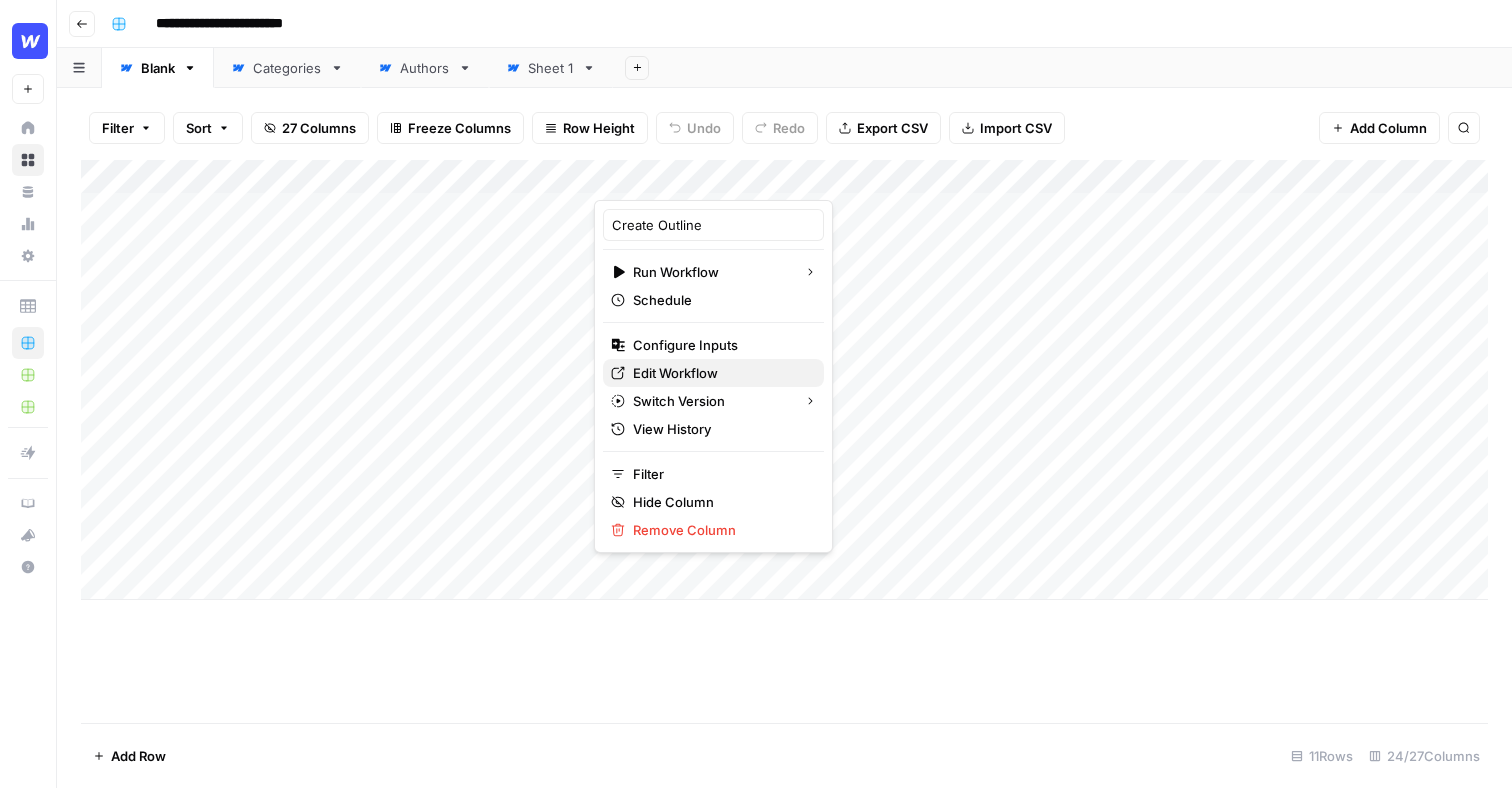 click on "Edit Workflow" at bounding box center [720, 373] 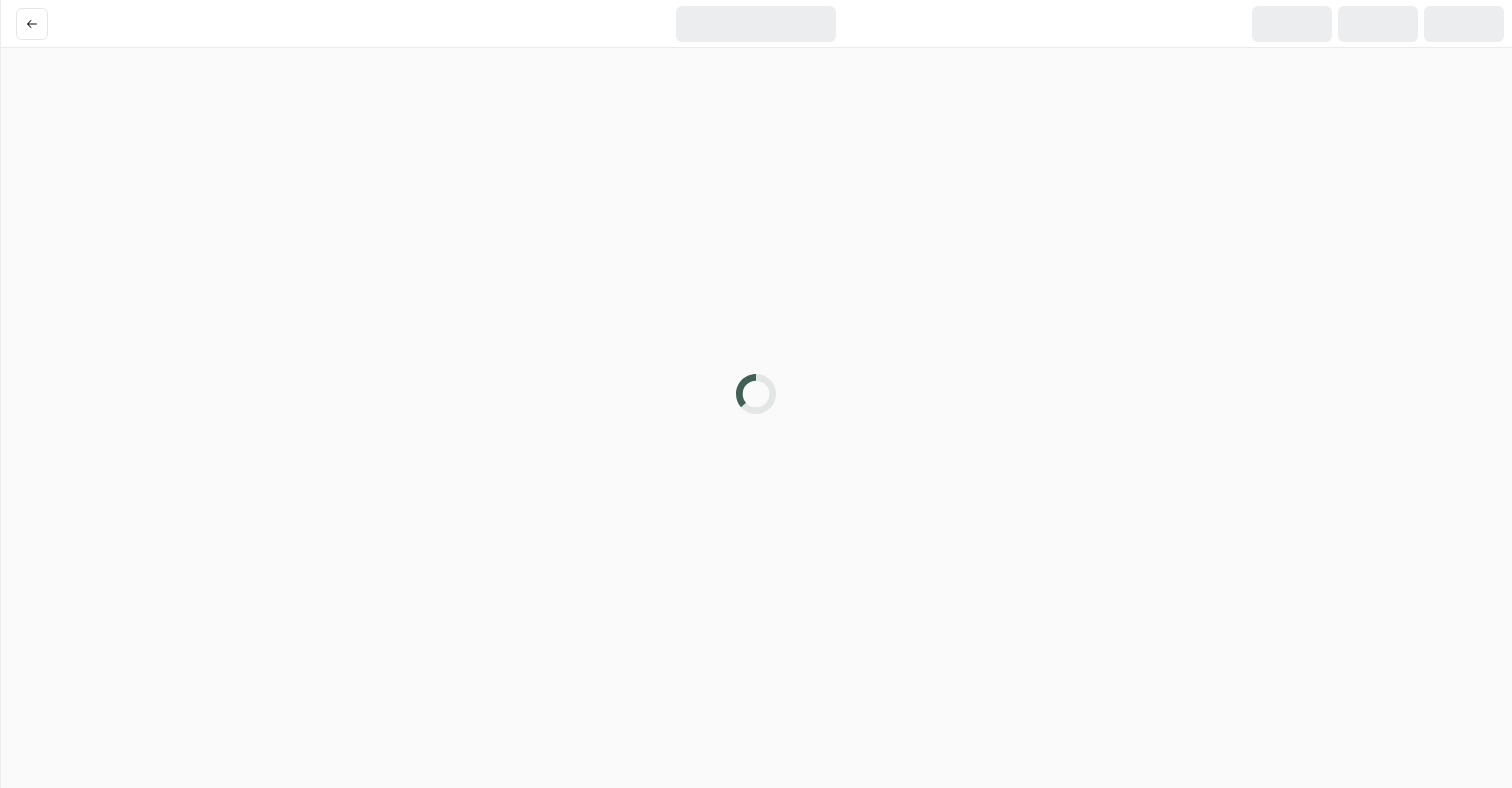 scroll, scrollTop: 0, scrollLeft: 0, axis: both 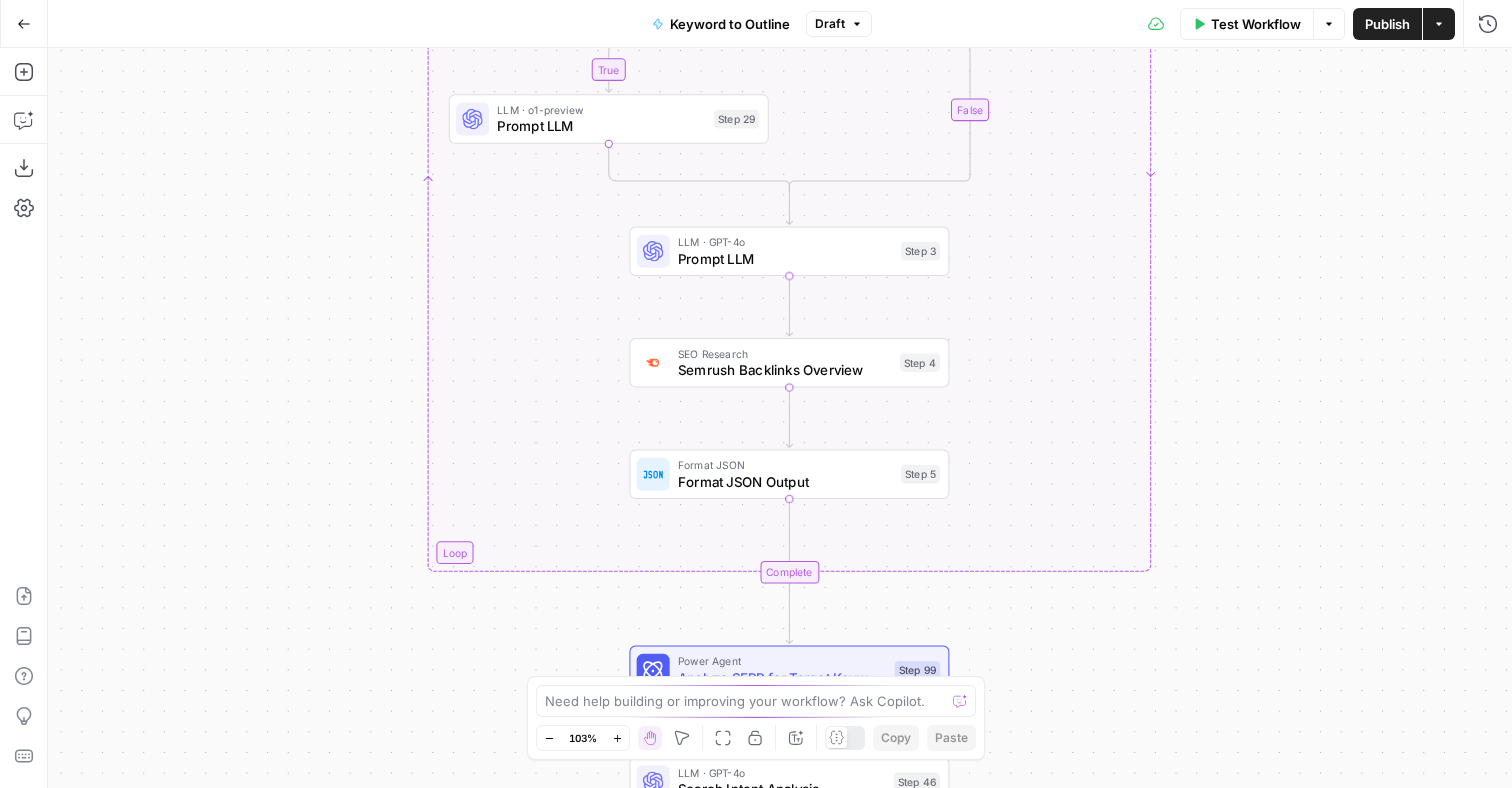 drag, startPoint x: 856, startPoint y: 206, endPoint x: 867, endPoint y: 657, distance: 451.13412 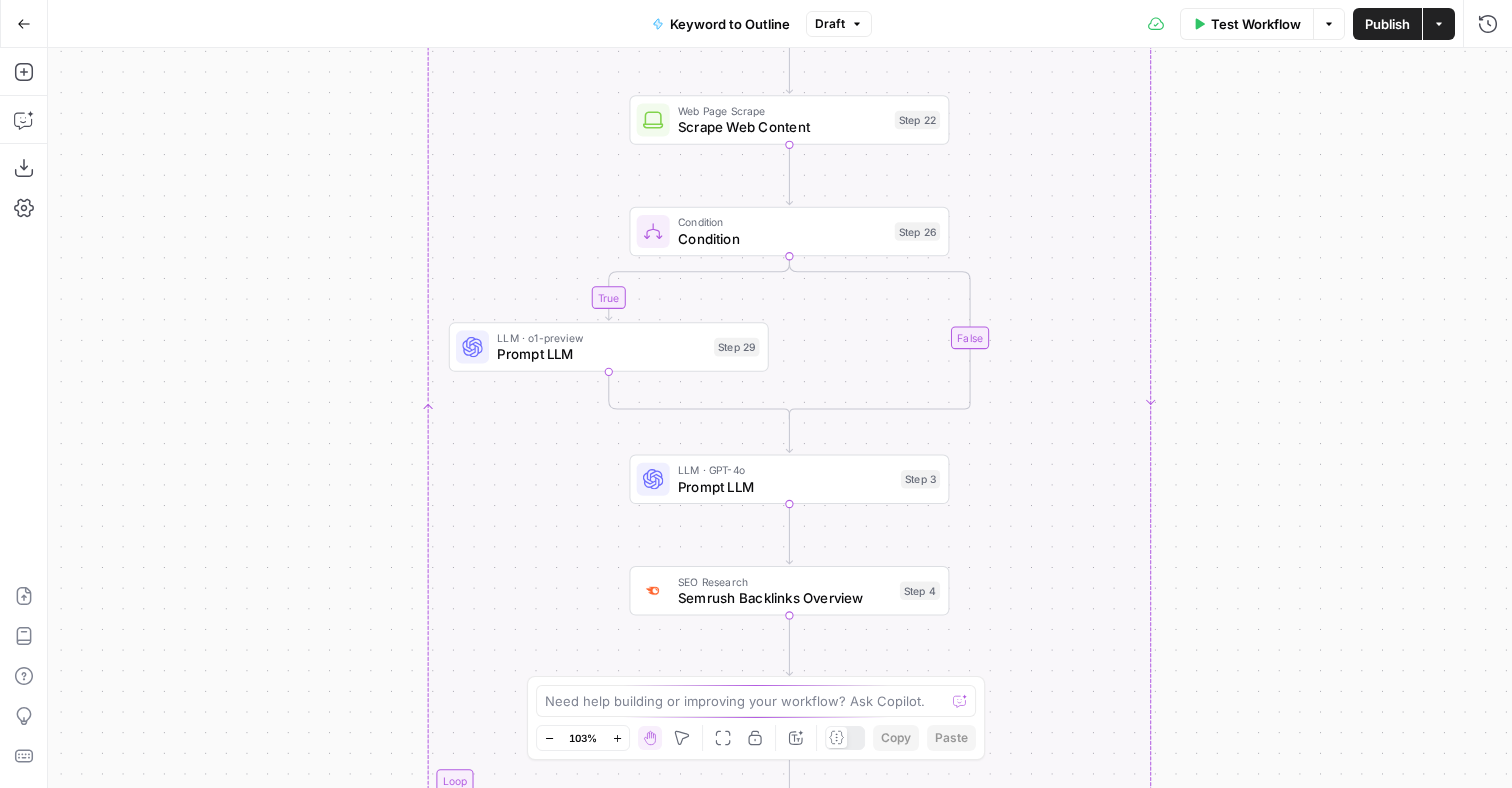 drag, startPoint x: 981, startPoint y: 241, endPoint x: 981, endPoint y: 645, distance: 404 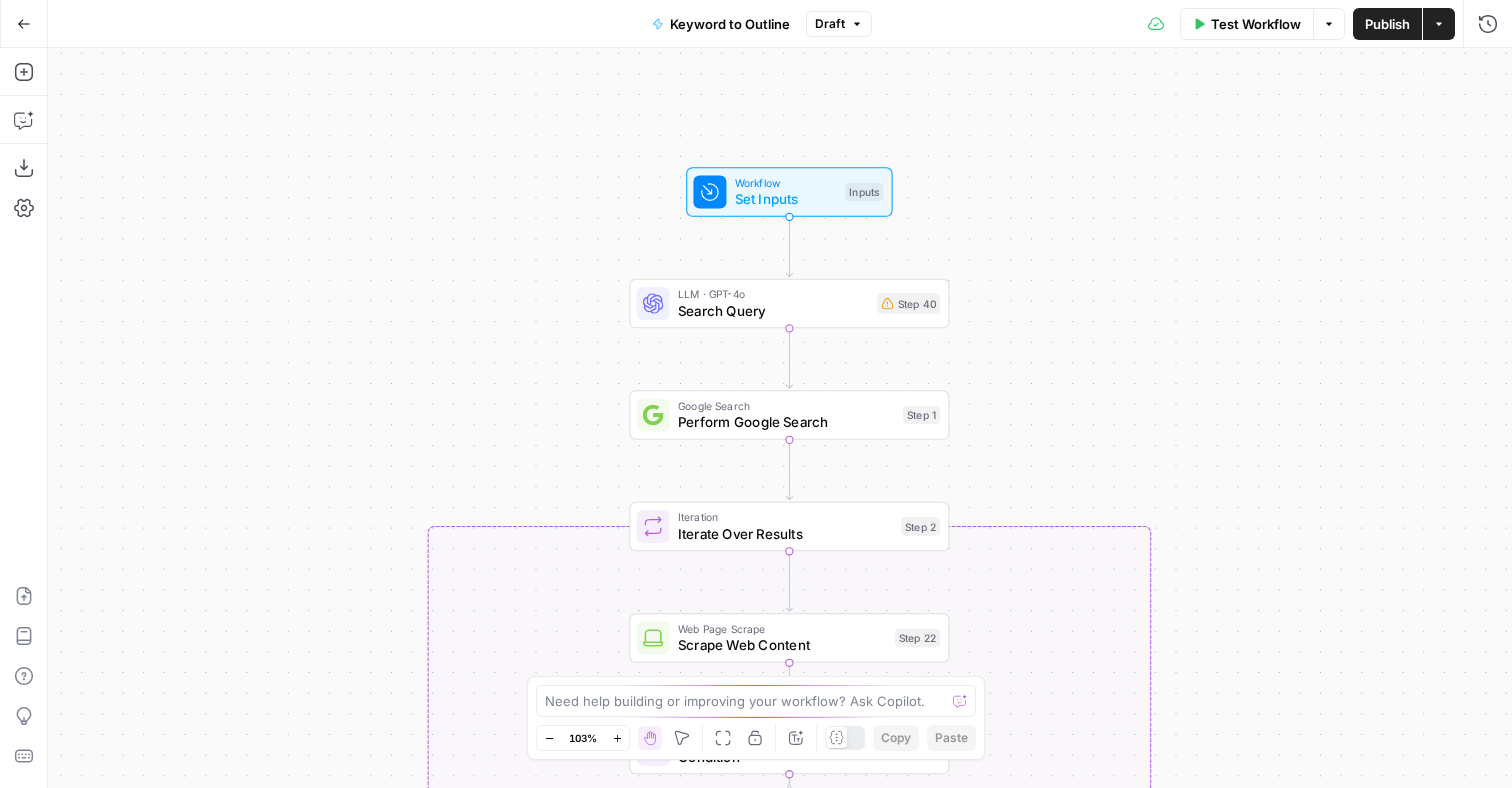 drag, startPoint x: 974, startPoint y: 221, endPoint x: 974, endPoint y: 701, distance: 480 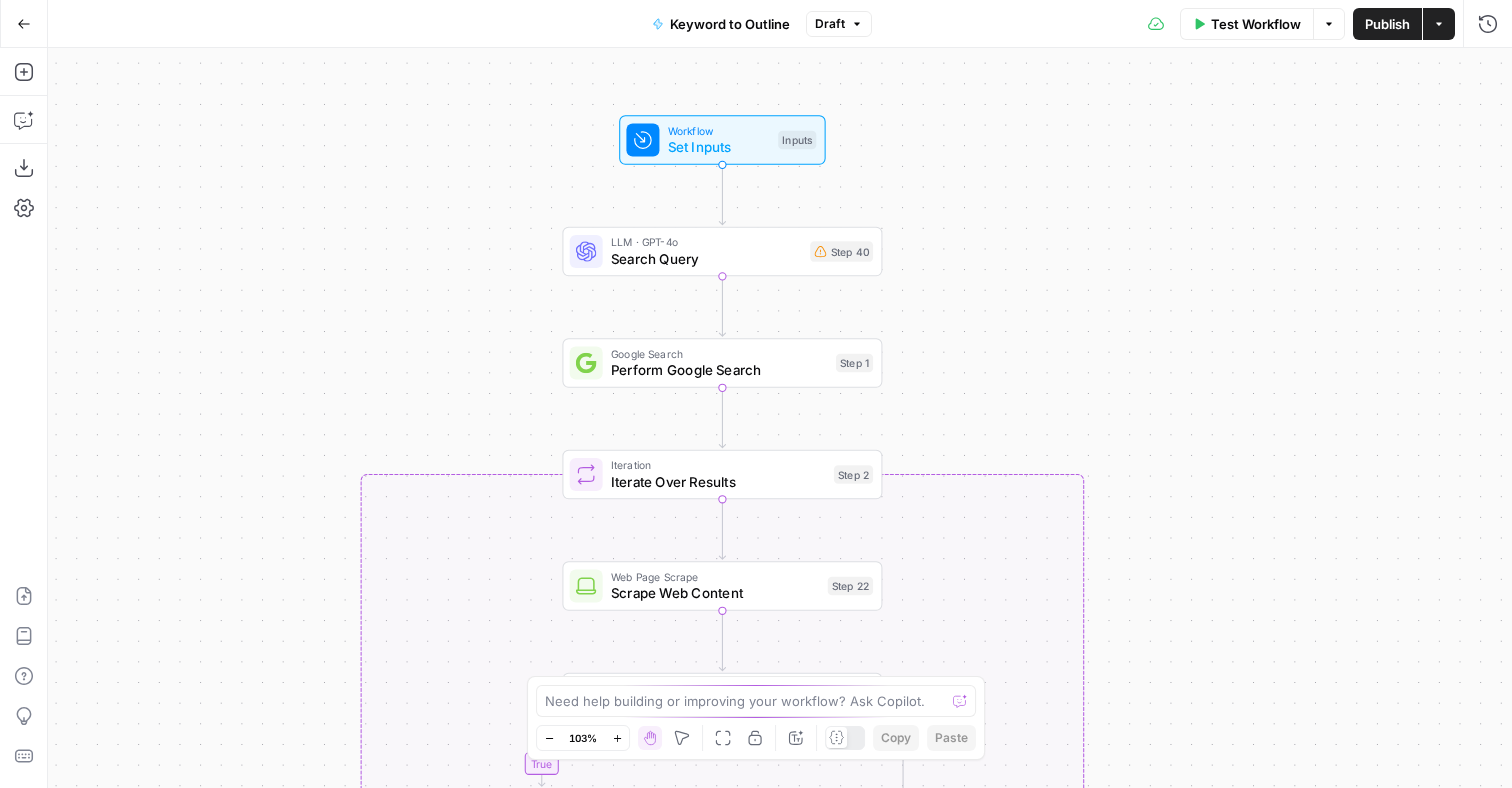 drag, startPoint x: 1007, startPoint y: 540, endPoint x: 935, endPoint y: 342, distance: 210.6846 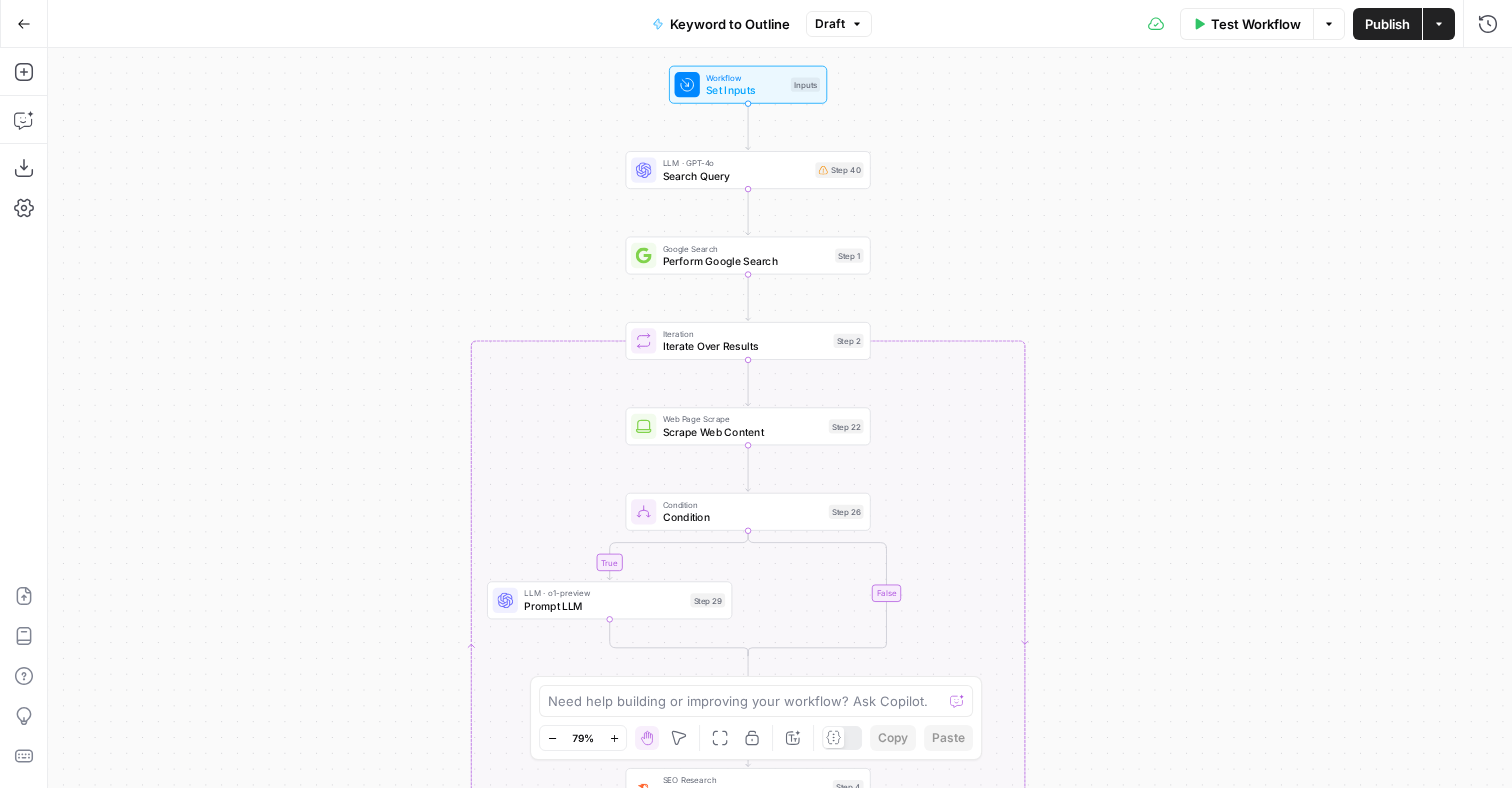 drag, startPoint x: 1059, startPoint y: 288, endPoint x: 1021, endPoint y: 209, distance: 87.66413 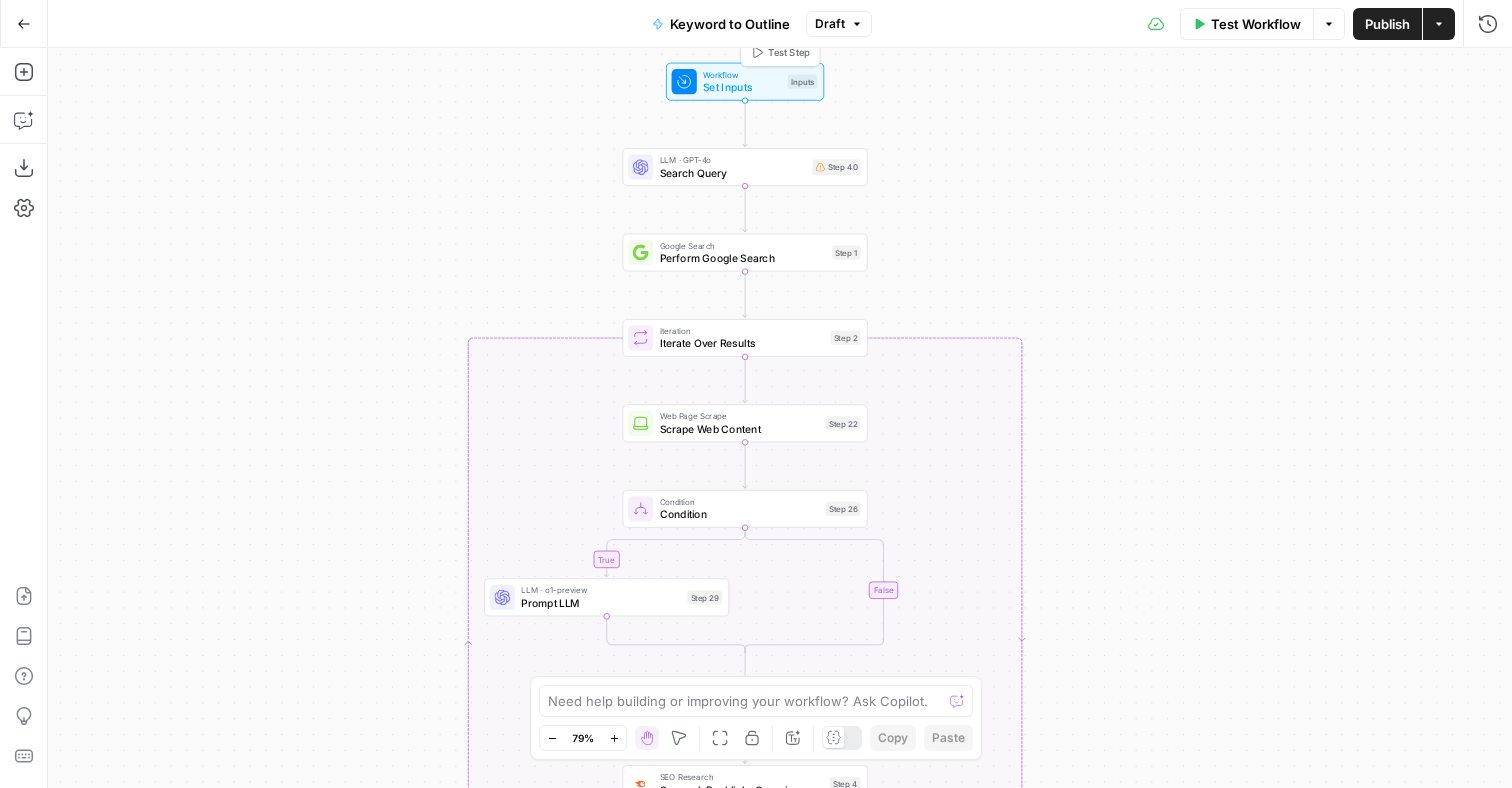 click on "Set Inputs" at bounding box center (742, 87) 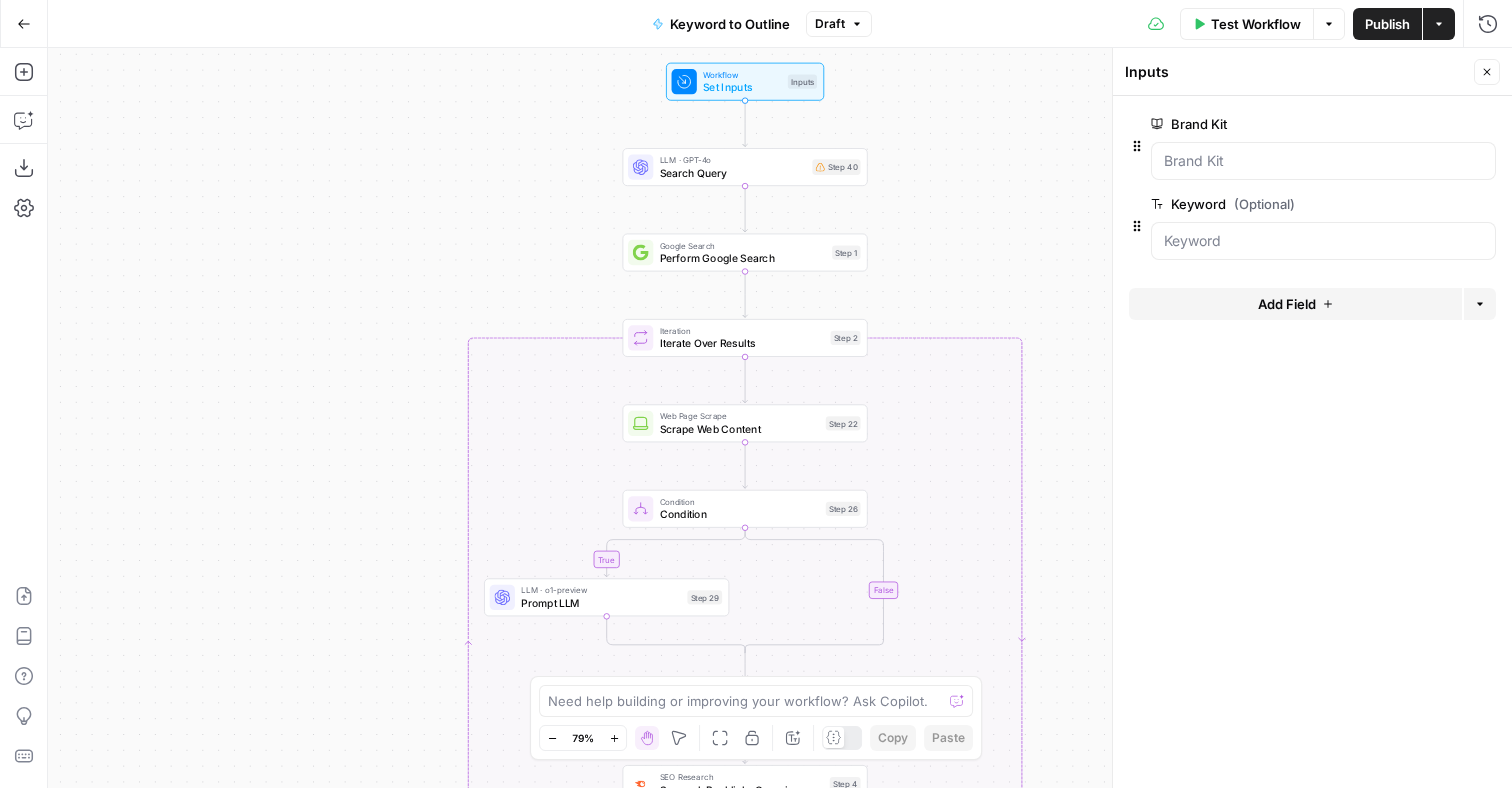 click on "true false Workflow Set Inputs Inputs LLM · GPT-4o Search Query Step 40 Google Search Perform Google Search Step 1 Loop Iteration Iterate Over Results Step 2 Web Page Scrape Scrape Web Content Step 22 Condition Condition Step 26 LLM · o1-preview Prompt LLM Step 29 LLM · GPT-4o Prompt LLM Step 3 SEO Research Semrush Backlinks Overview Step 4 Format JSON Format JSON Output Step 5 Complete Power Agent Analyze SERP for Target Keyword - Fork Step 99 LLM · GPT-4o Search Intent Analysis Step 46 LLM · GPT-4o Content Gap Analysis Step 60 LLM · Claude Sonnet 4 Title Options Step 42 Human Review Human Review Step 44 LLM · O1 Outline Analysis Step 15 LLM · GPT-4o Extract Final Outline Step 41 LLM · GPT-4o Generate Slug Step 45 Write Liquid Text List Top Articles Step 38 Write Liquid Text Article Brief Step 47 Format JSON Compile Research Summary Step 32 End Output" at bounding box center (780, 418) 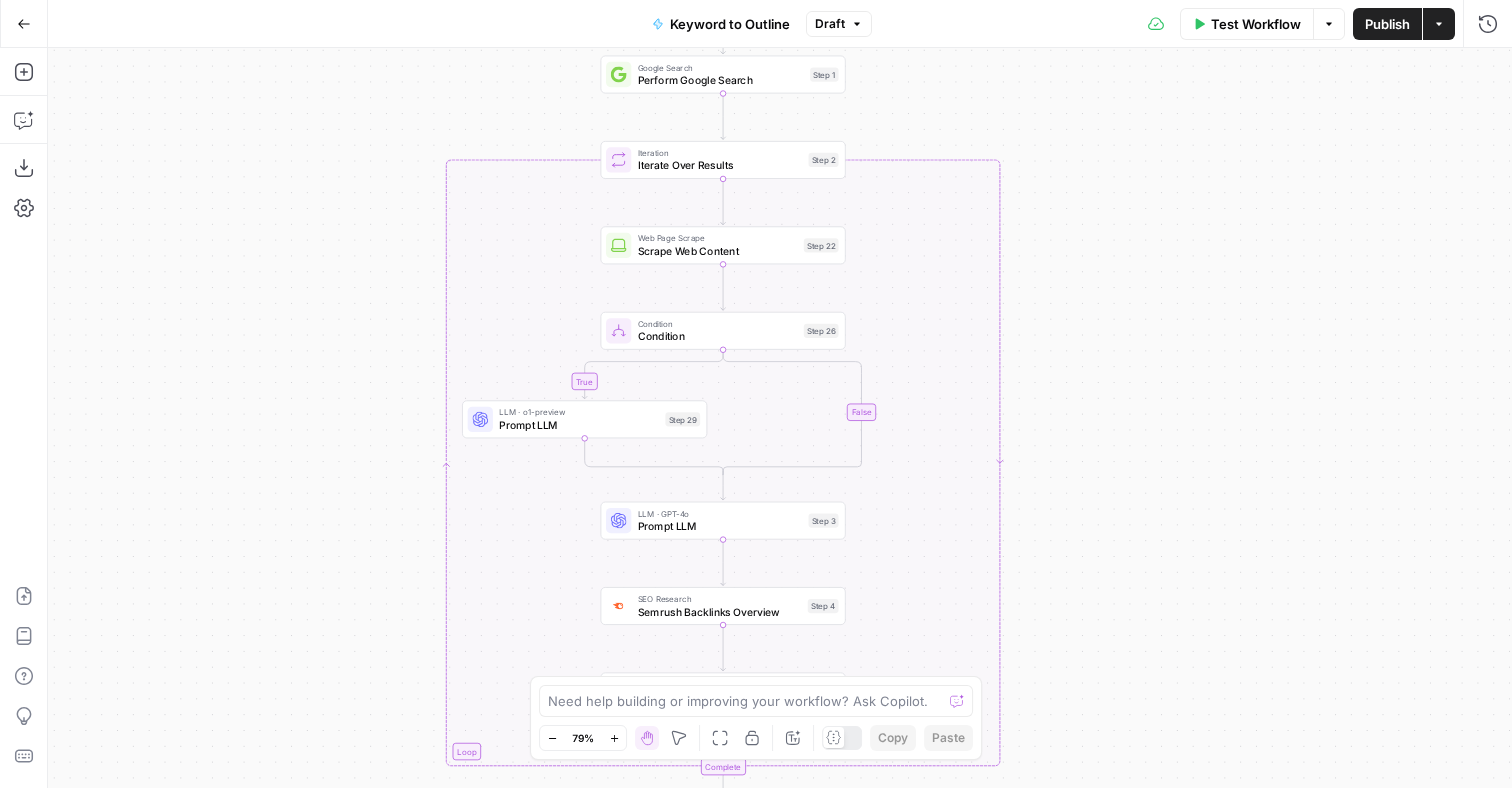 drag, startPoint x: 896, startPoint y: 286, endPoint x: 870, endPoint y: 94, distance: 193.75243 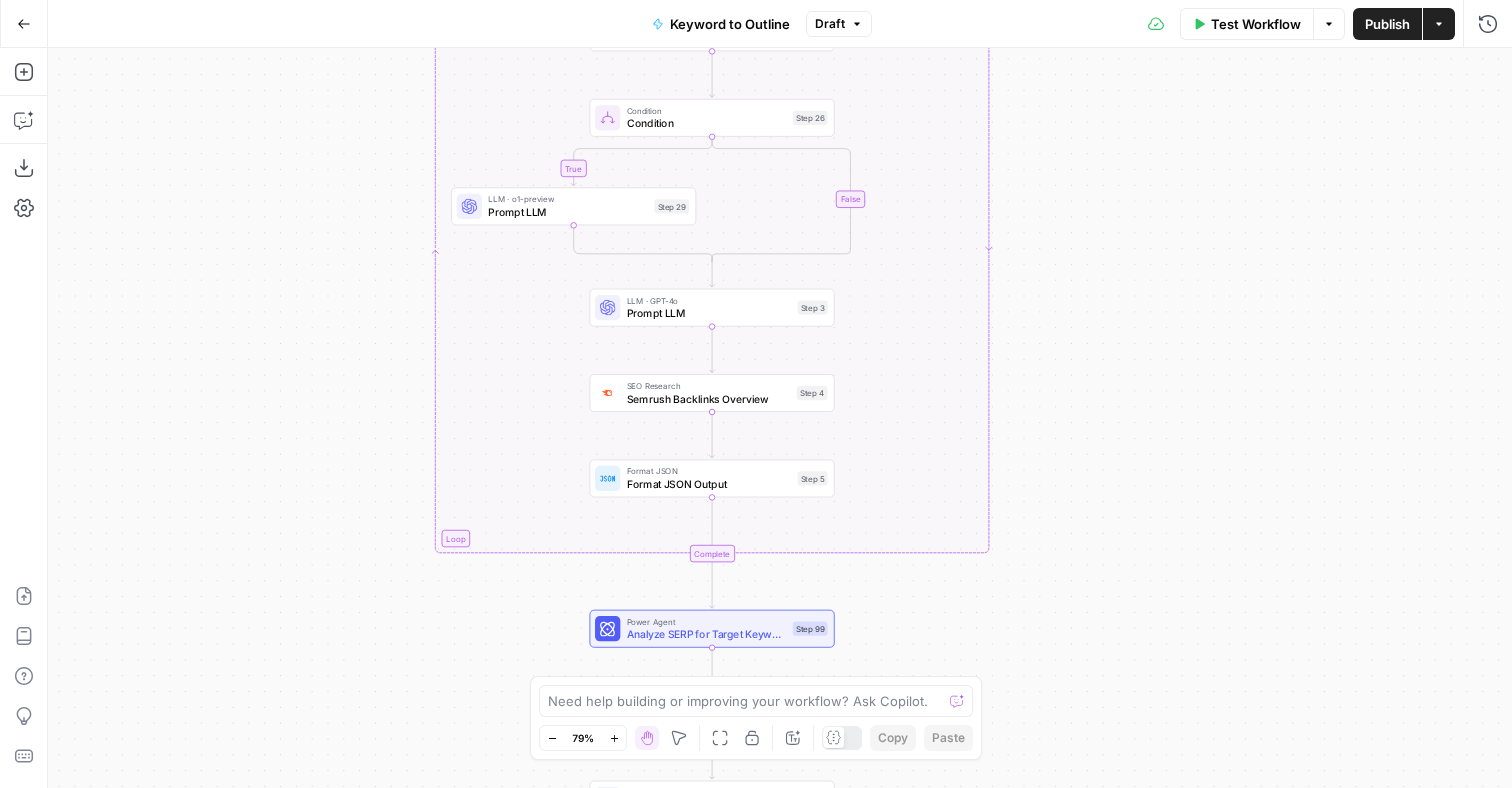 drag, startPoint x: 848, startPoint y: 504, endPoint x: 835, endPoint y: 282, distance: 222.38031 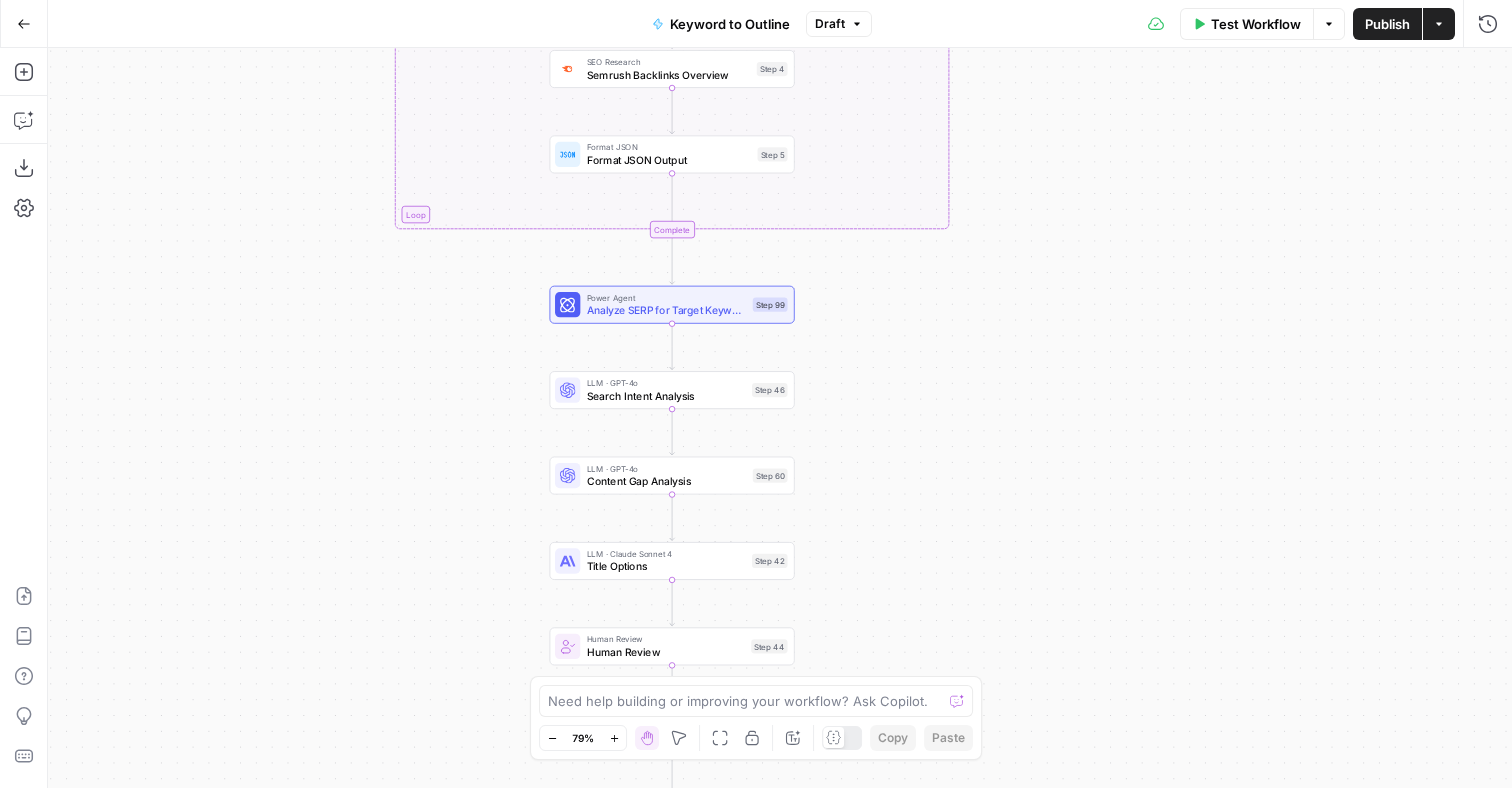 drag, startPoint x: 899, startPoint y: 582, endPoint x: 865, endPoint y: 274, distance: 309.87094 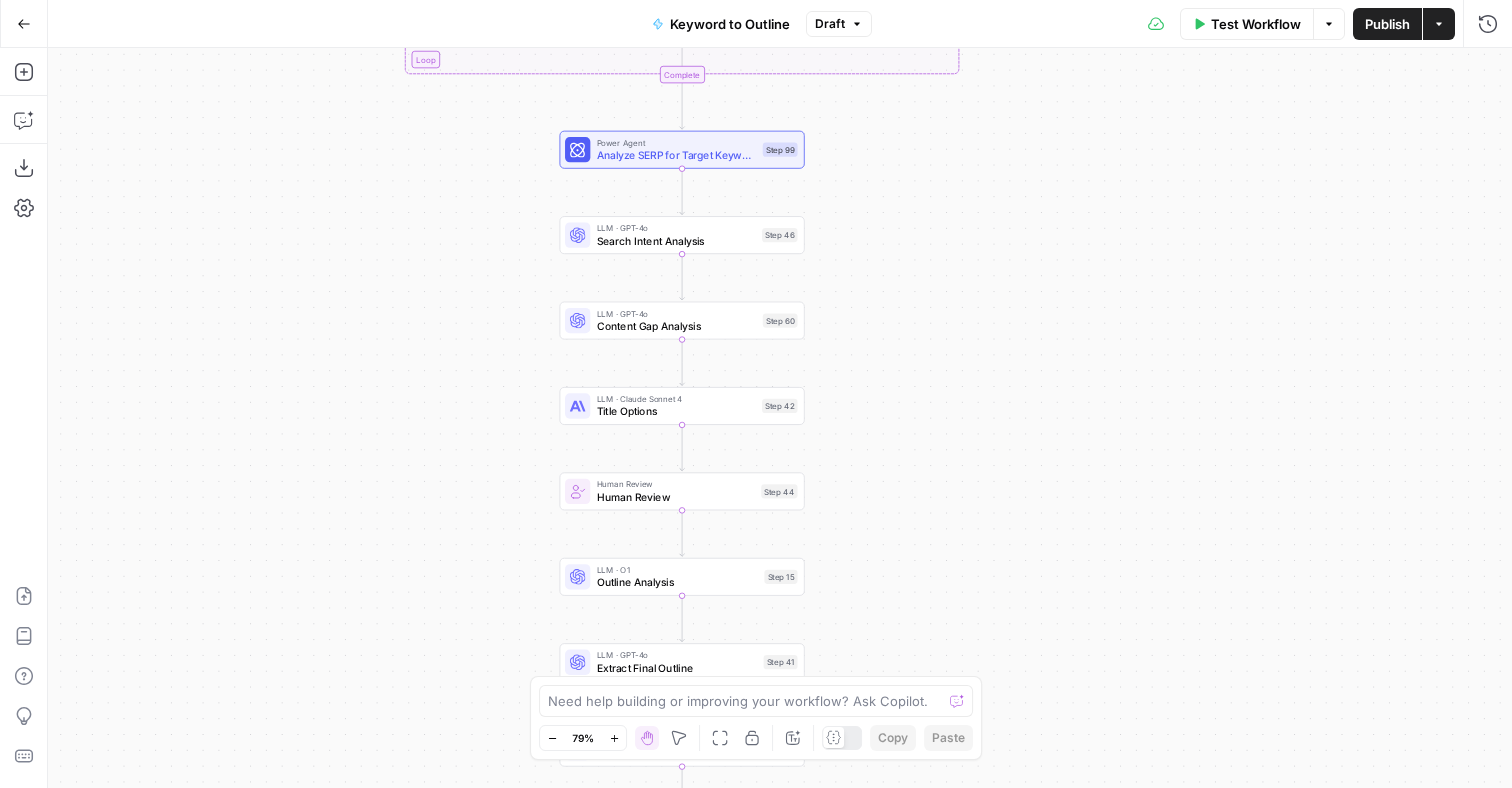 drag, startPoint x: 829, startPoint y: 454, endPoint x: 840, endPoint y: 295, distance: 159.38005 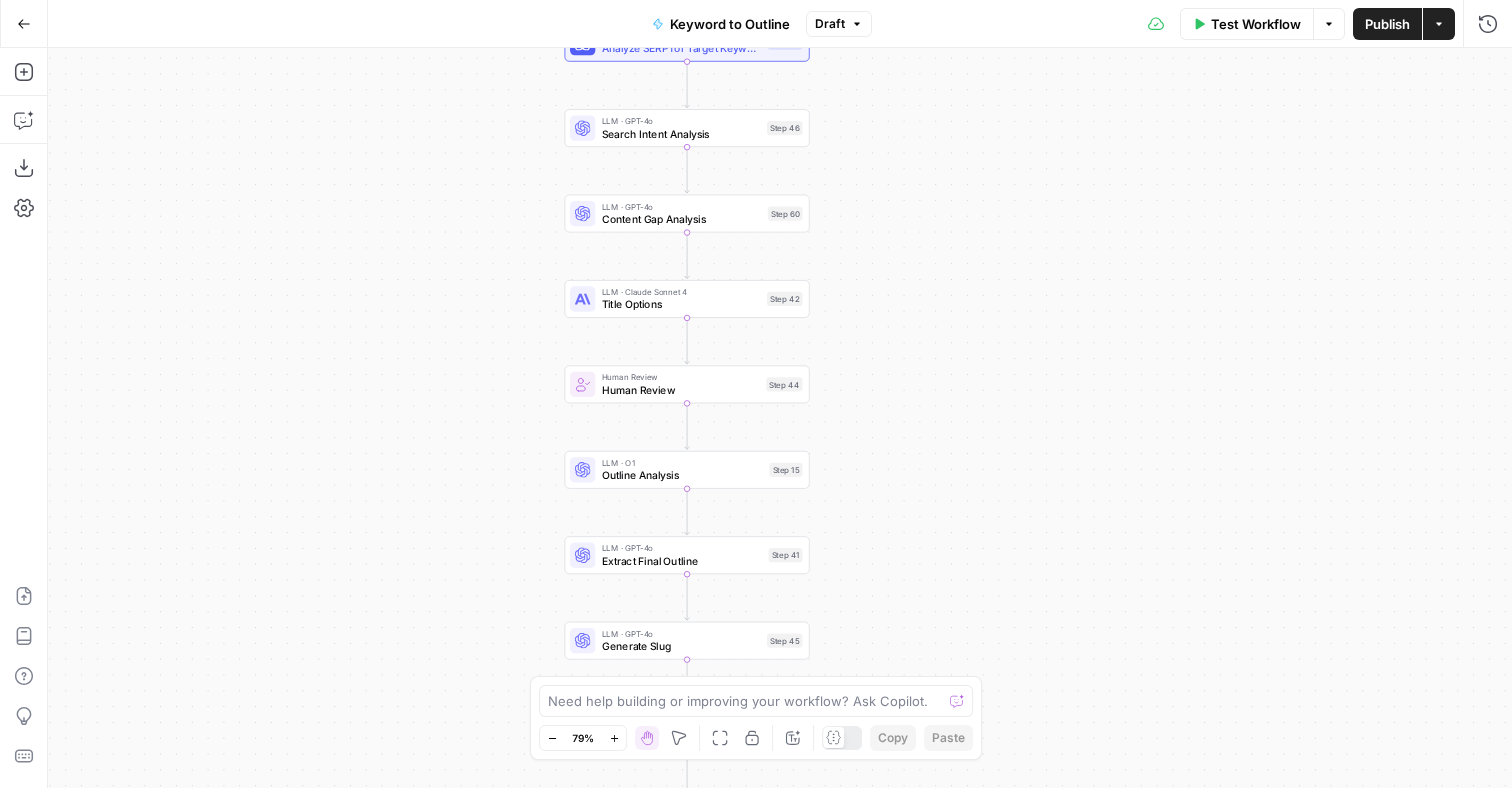 drag, startPoint x: 857, startPoint y: 475, endPoint x: 860, endPoint y: 379, distance: 96.04687 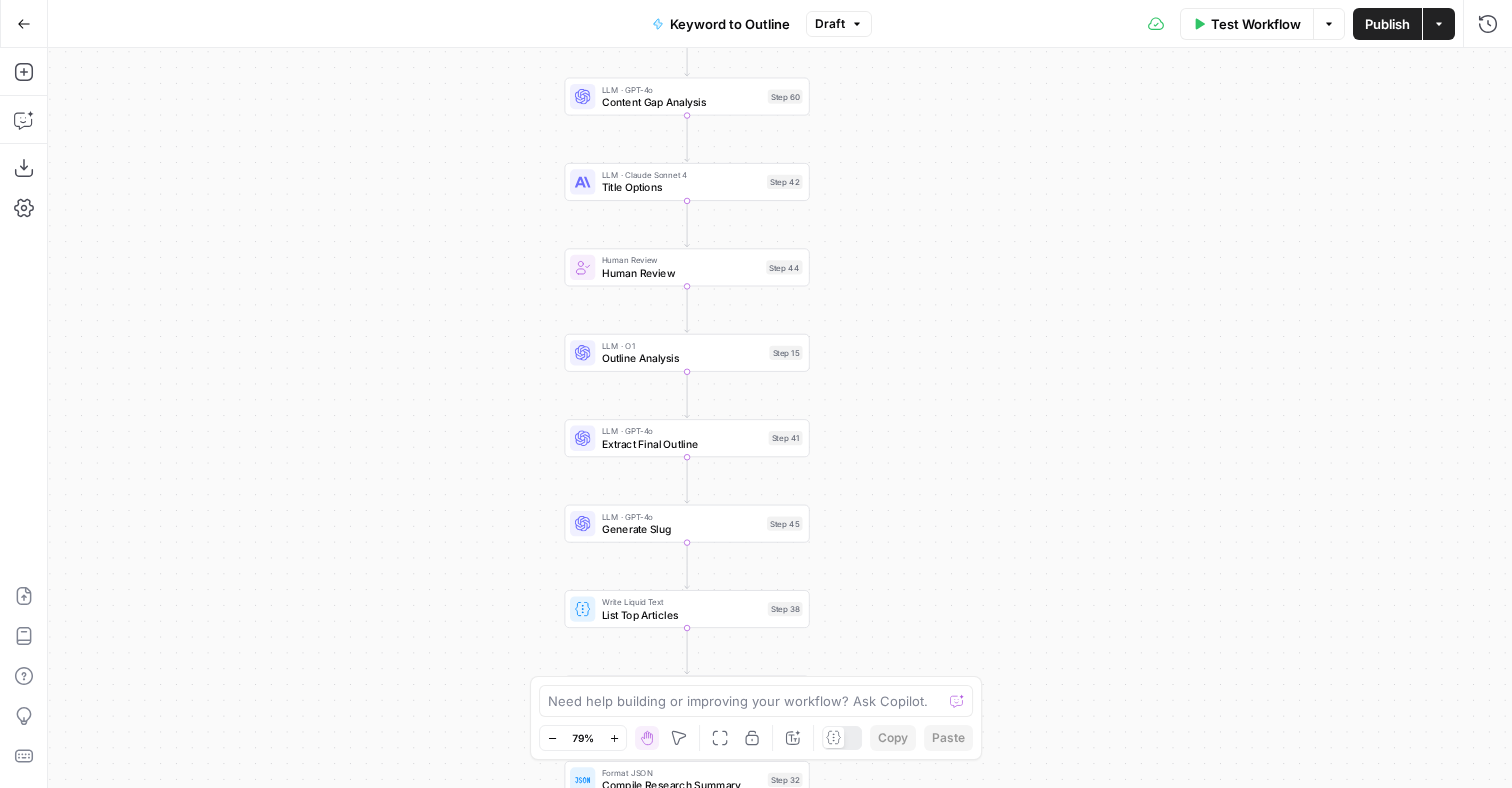 drag, startPoint x: 879, startPoint y: 347, endPoint x: 884, endPoint y: 126, distance: 221.05655 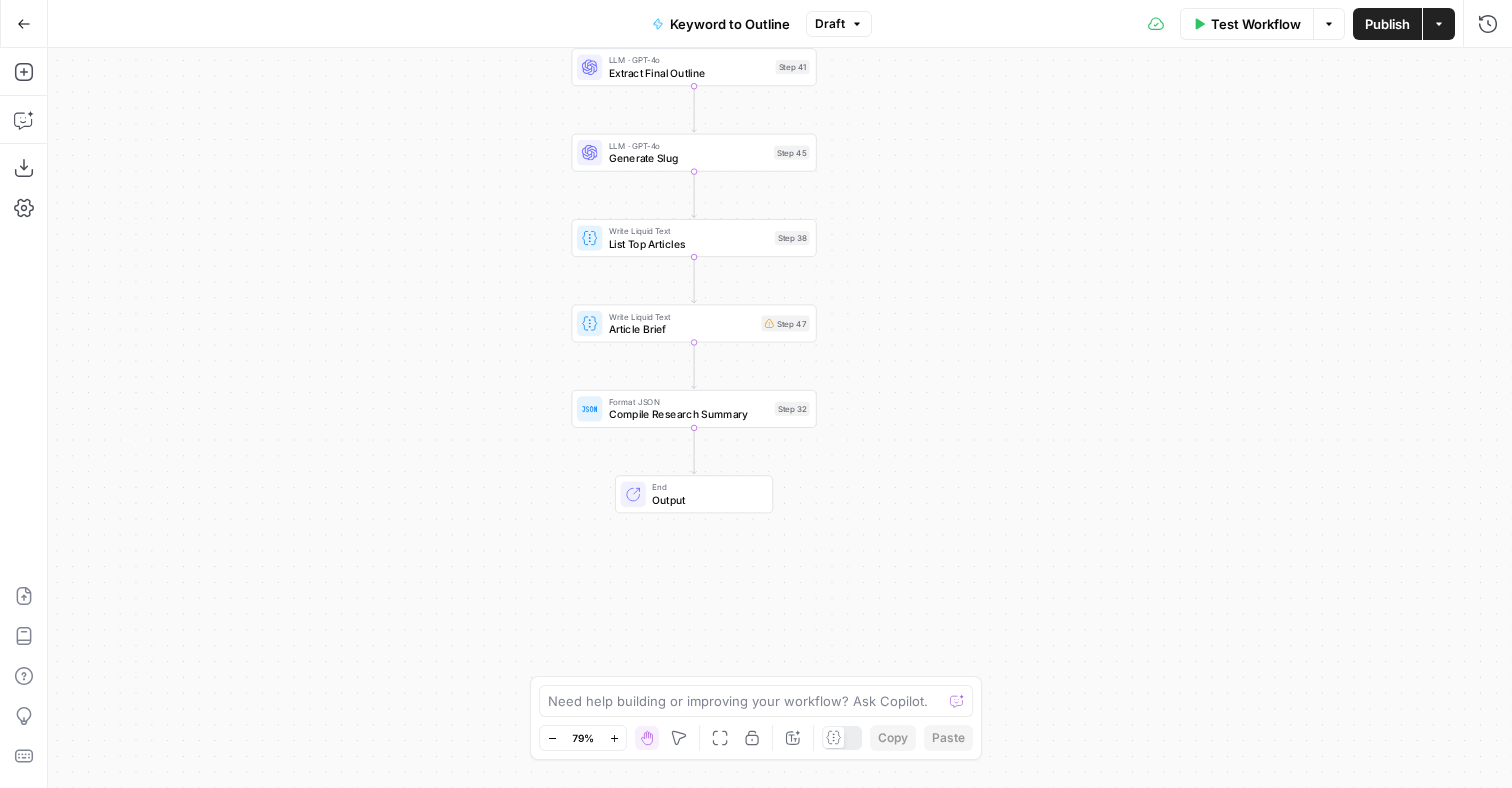 drag, startPoint x: 873, startPoint y: 385, endPoint x: 875, endPoint y: 115, distance: 270.00742 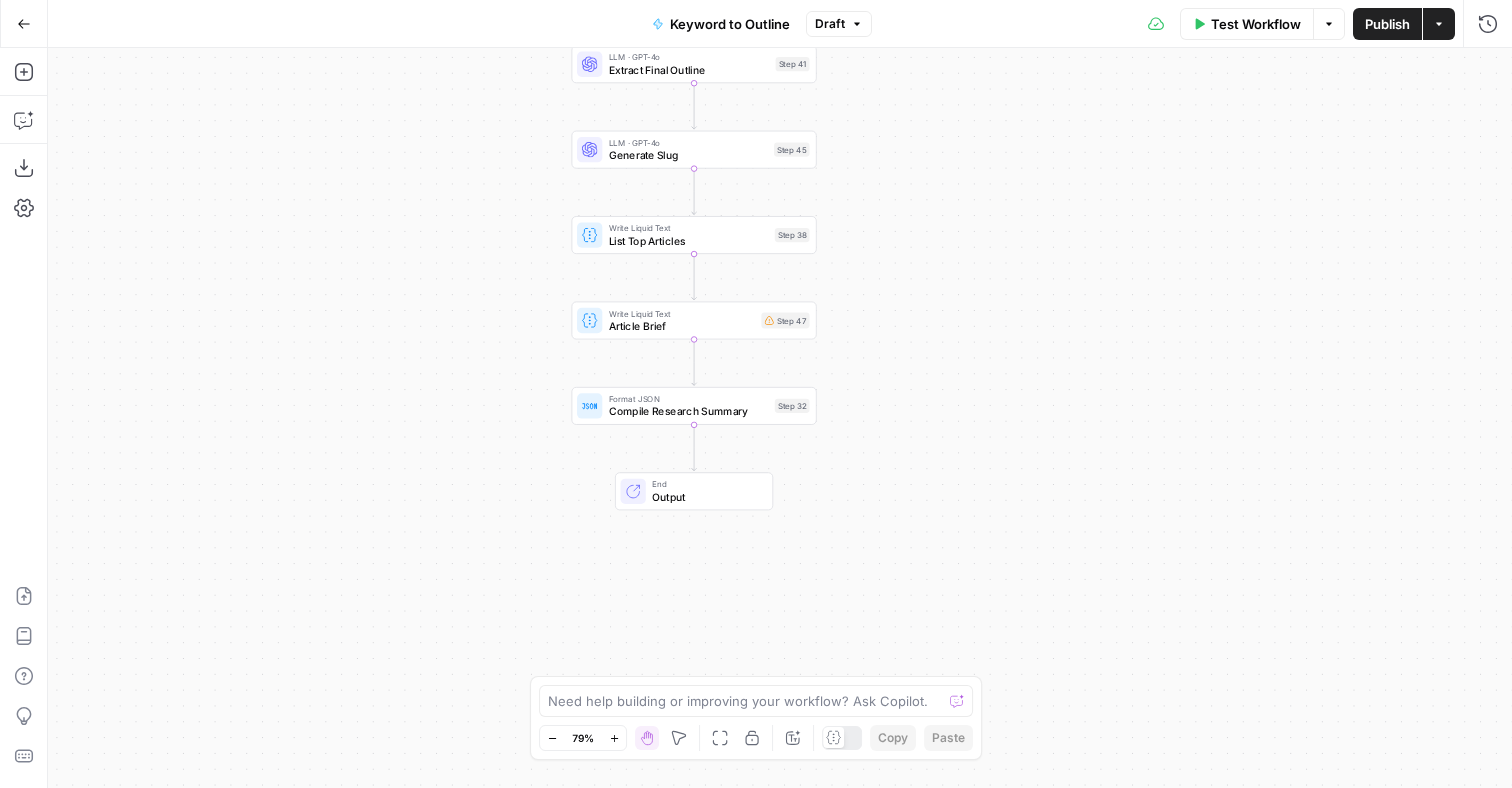 click on "true false Workflow Set Inputs Inputs LLM · GPT-4o Search Query Step 40 Google Search Perform Google Search Step 1 Loop Iteration Iterate Over Results Step 2 Web Page Scrape Scrape Web Content Step 22 Condition Condition Step 26 LLM · o1-preview Prompt LLM Step 29 LLM · GPT-4o Prompt LLM Step 3 SEO Research Semrush Backlinks Overview Step 4 Format JSON Format JSON Output Step 5 Complete Power Agent Analyze SERP for Target Keyword - Fork Step 99 LLM · GPT-4o Search Intent Analysis Step 46 LLM · GPT-4o Content Gap Analysis Step 60 LLM · Claude Sonnet 4 Title Options Step 42 Human Review Human Review Step 44 LLM · O1 Outline Analysis Step 15 LLM · GPT-4o Extract Final Outline Step 41 LLM · GPT-4o Generate Slug Step 45 Write Liquid Text List Top Articles Step 38 Write Liquid Text Article Brief Step 47 Format JSON Compile Research Summary Step 32 End Output" at bounding box center (780, 418) 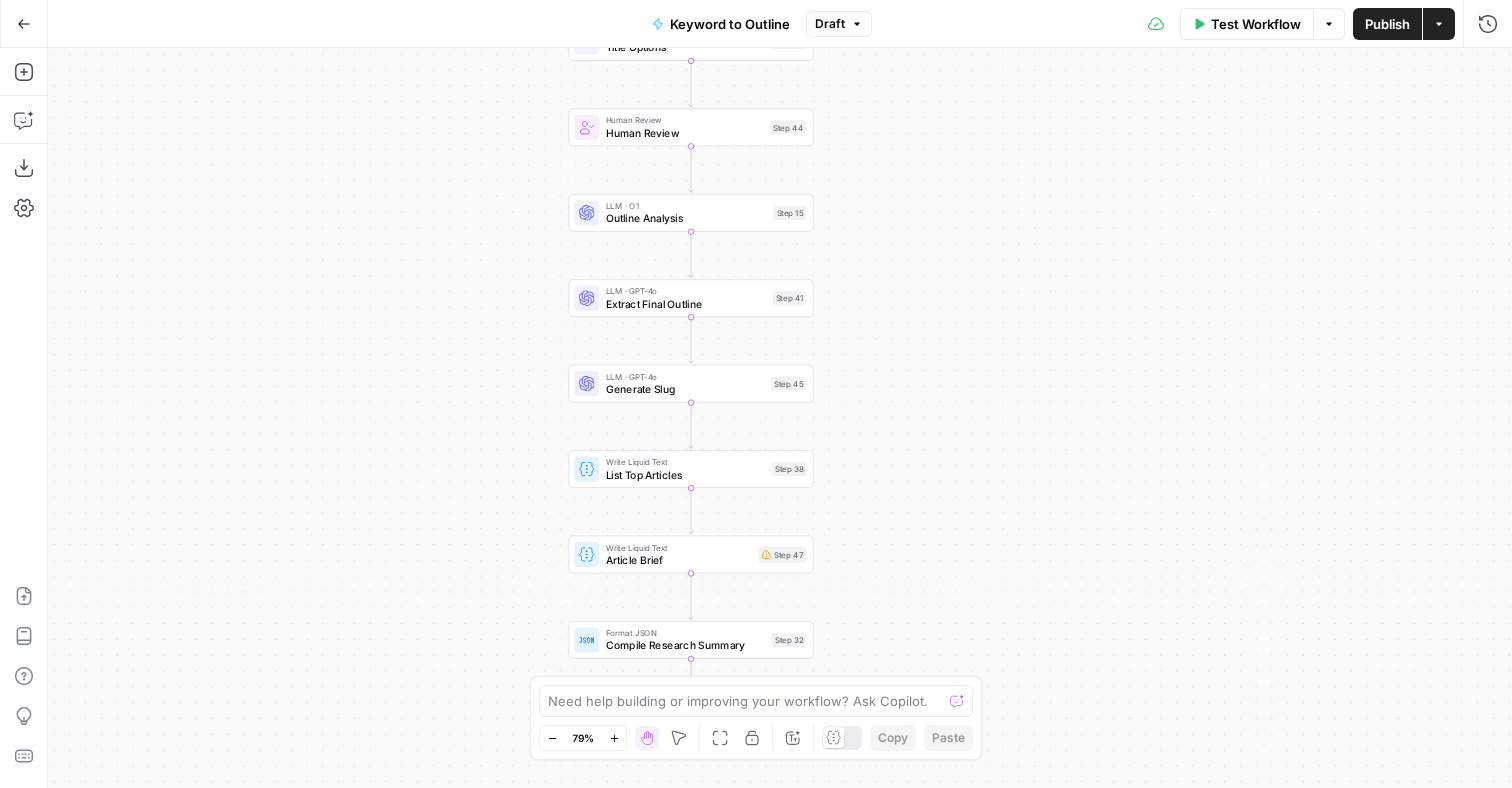 drag, startPoint x: 1028, startPoint y: 195, endPoint x: 1025, endPoint y: 510, distance: 315.01428 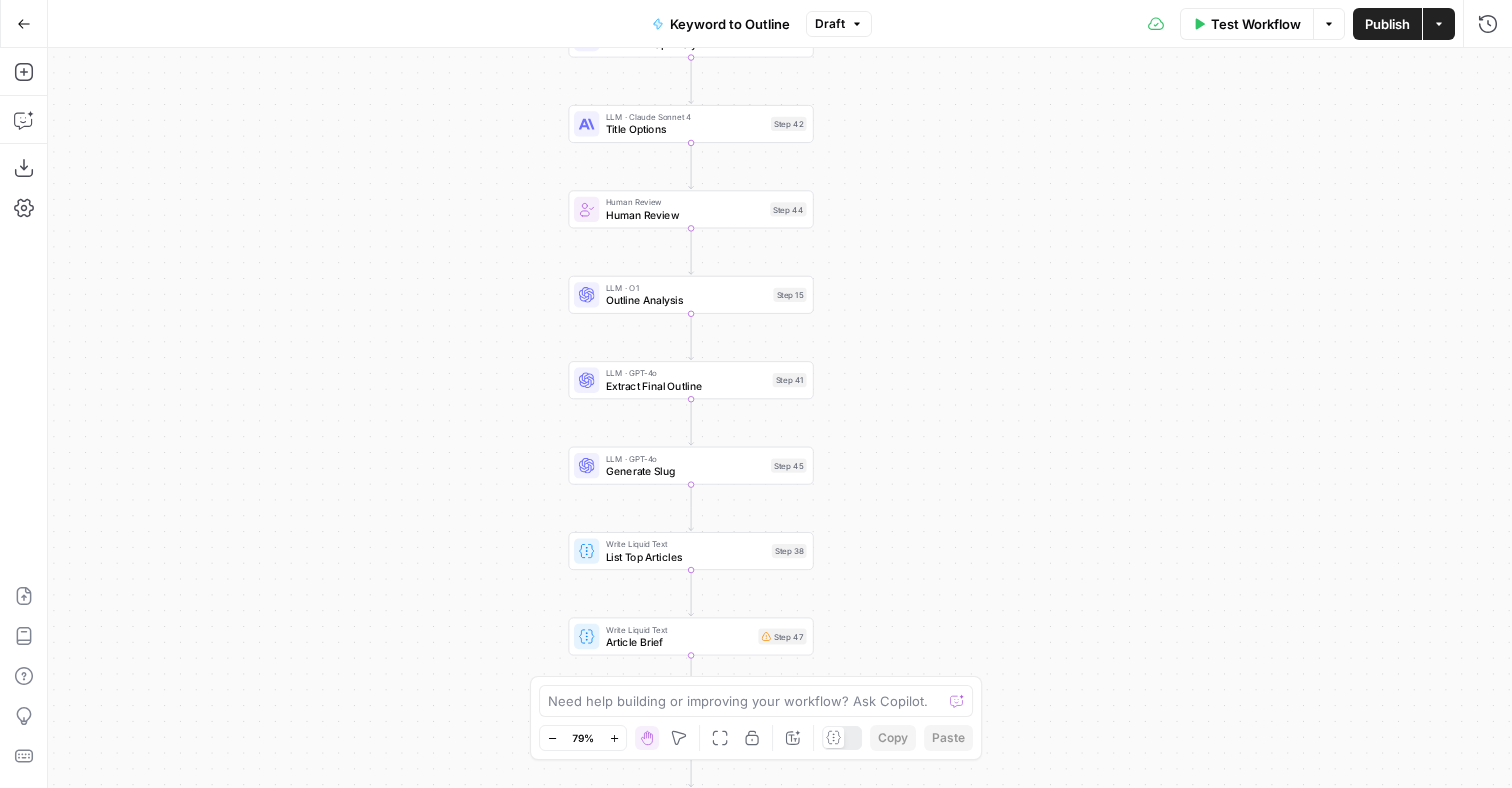 click on "Go Back" at bounding box center [24, 24] 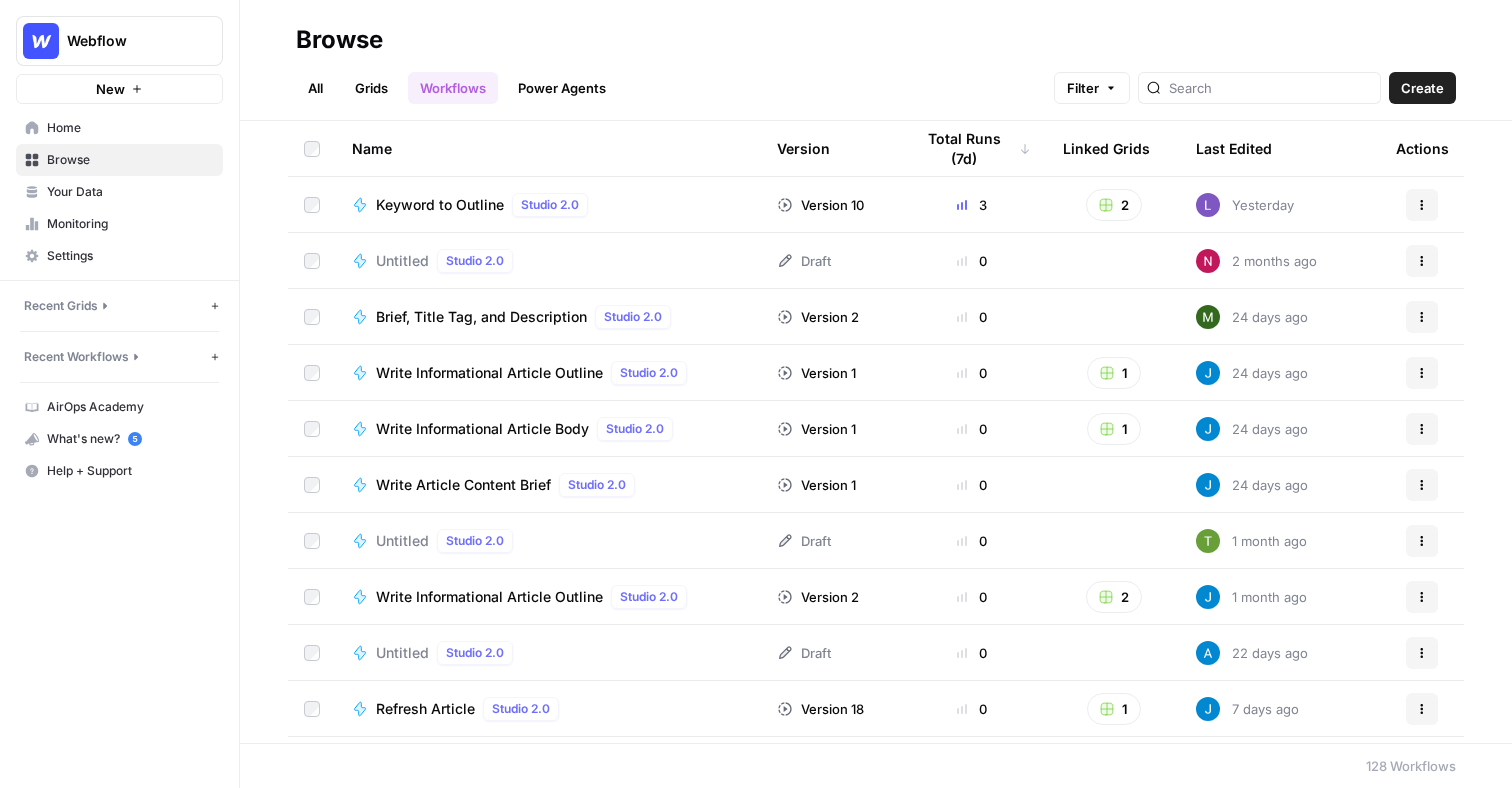 click on "Keyword to Outline" at bounding box center [440, 205] 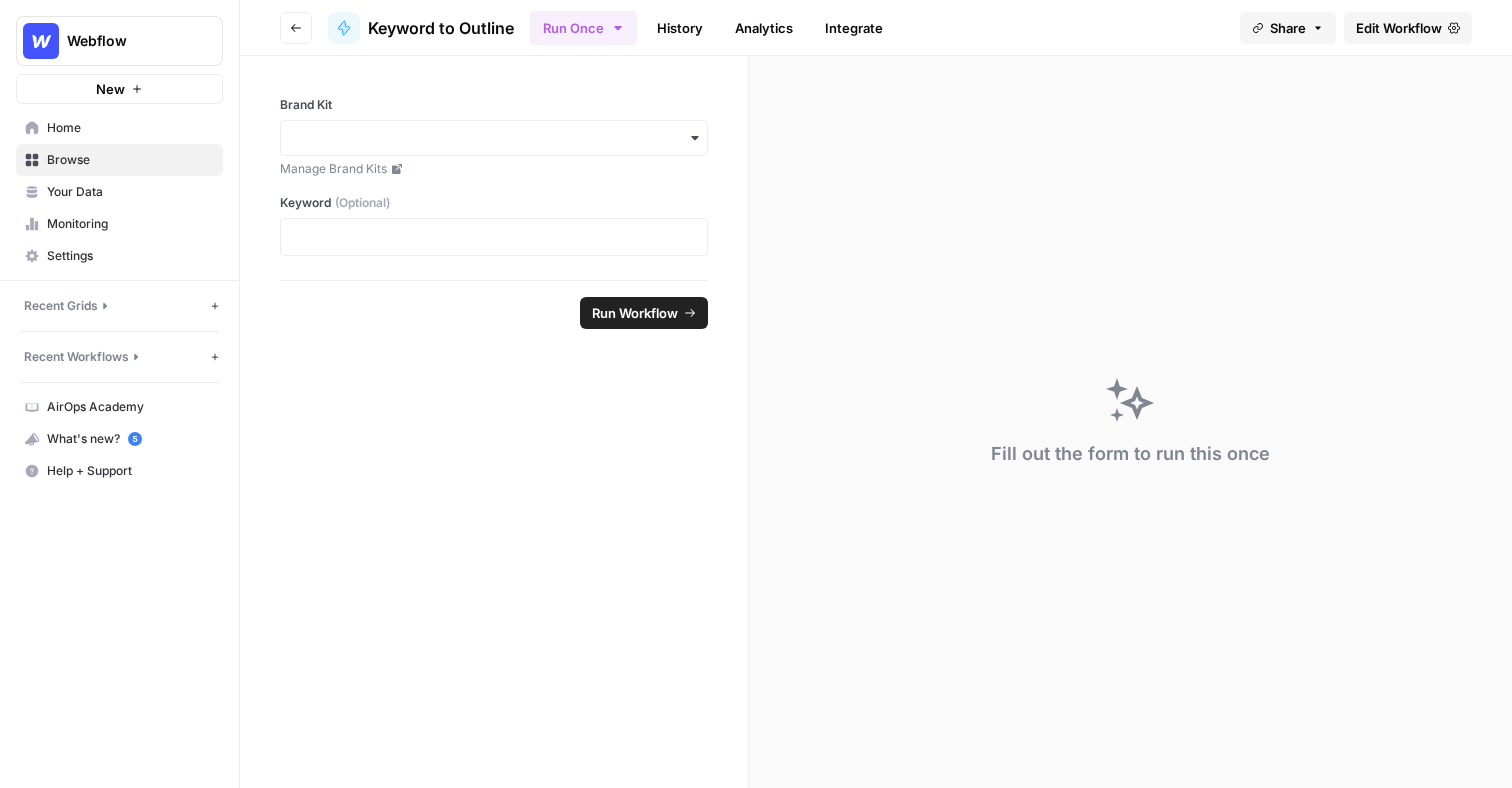 click on "Home" at bounding box center (130, 128) 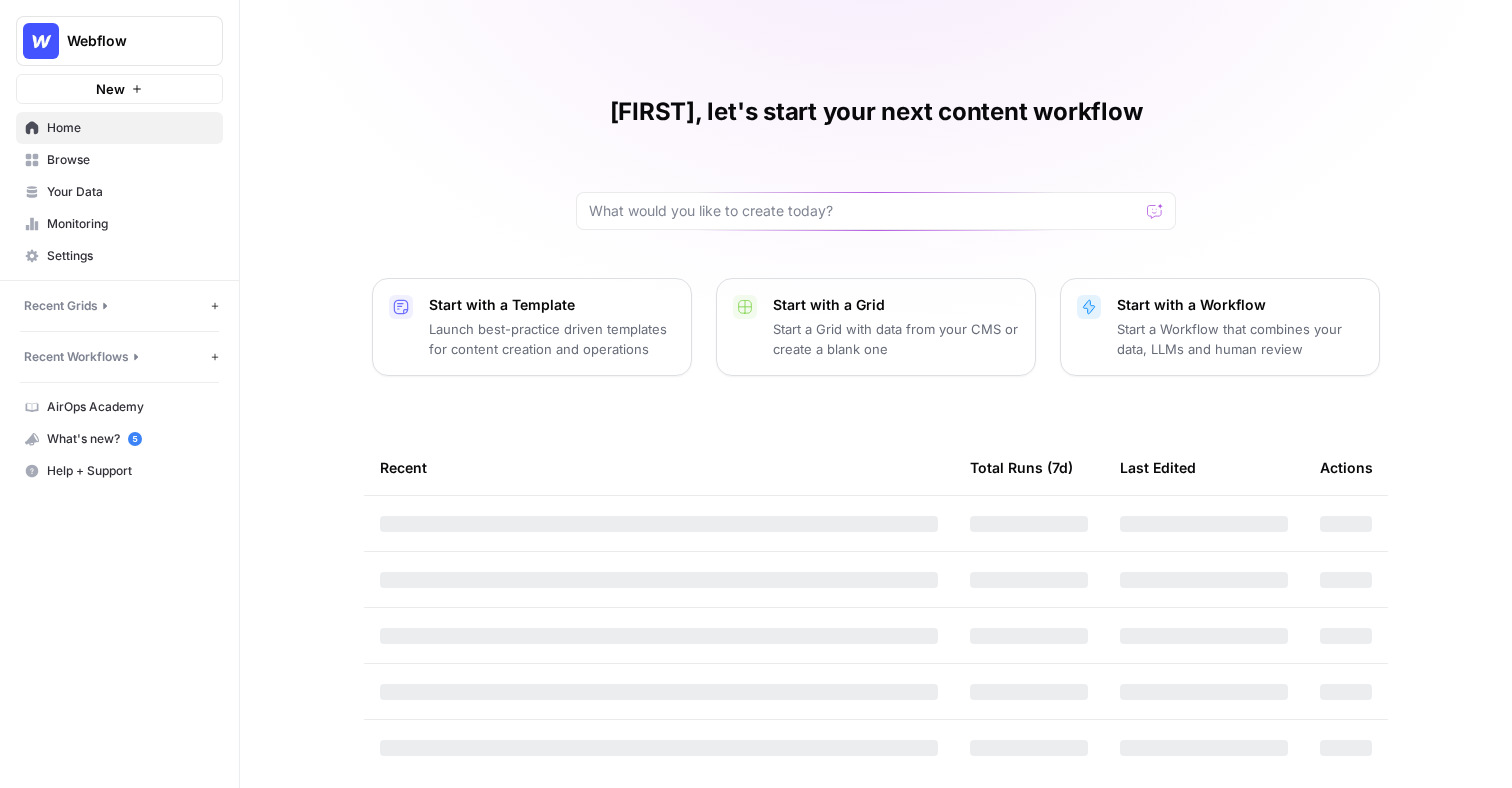click on "Browse" at bounding box center [130, 160] 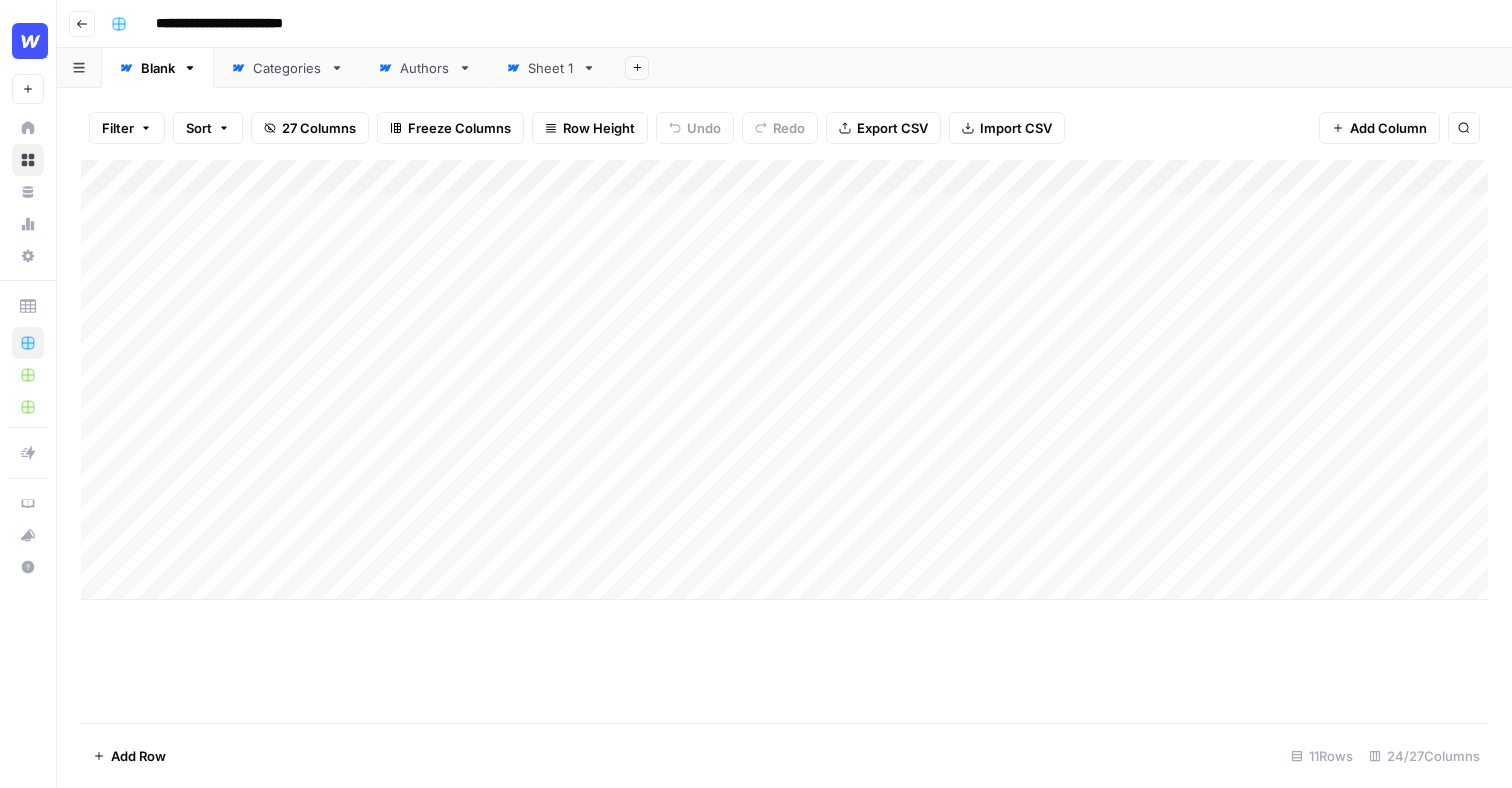 scroll, scrollTop: 0, scrollLeft: 0, axis: both 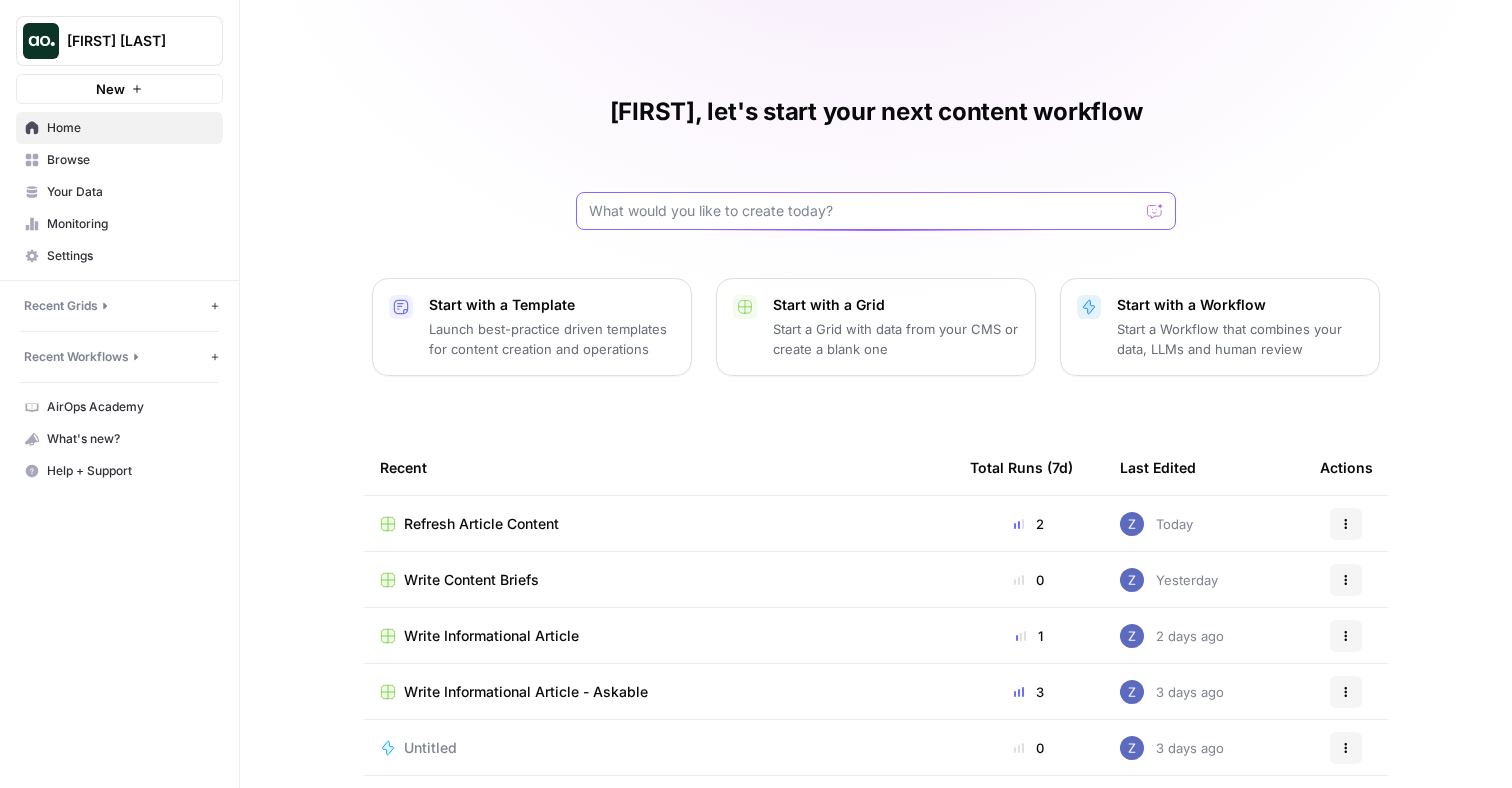 click at bounding box center (864, 211) 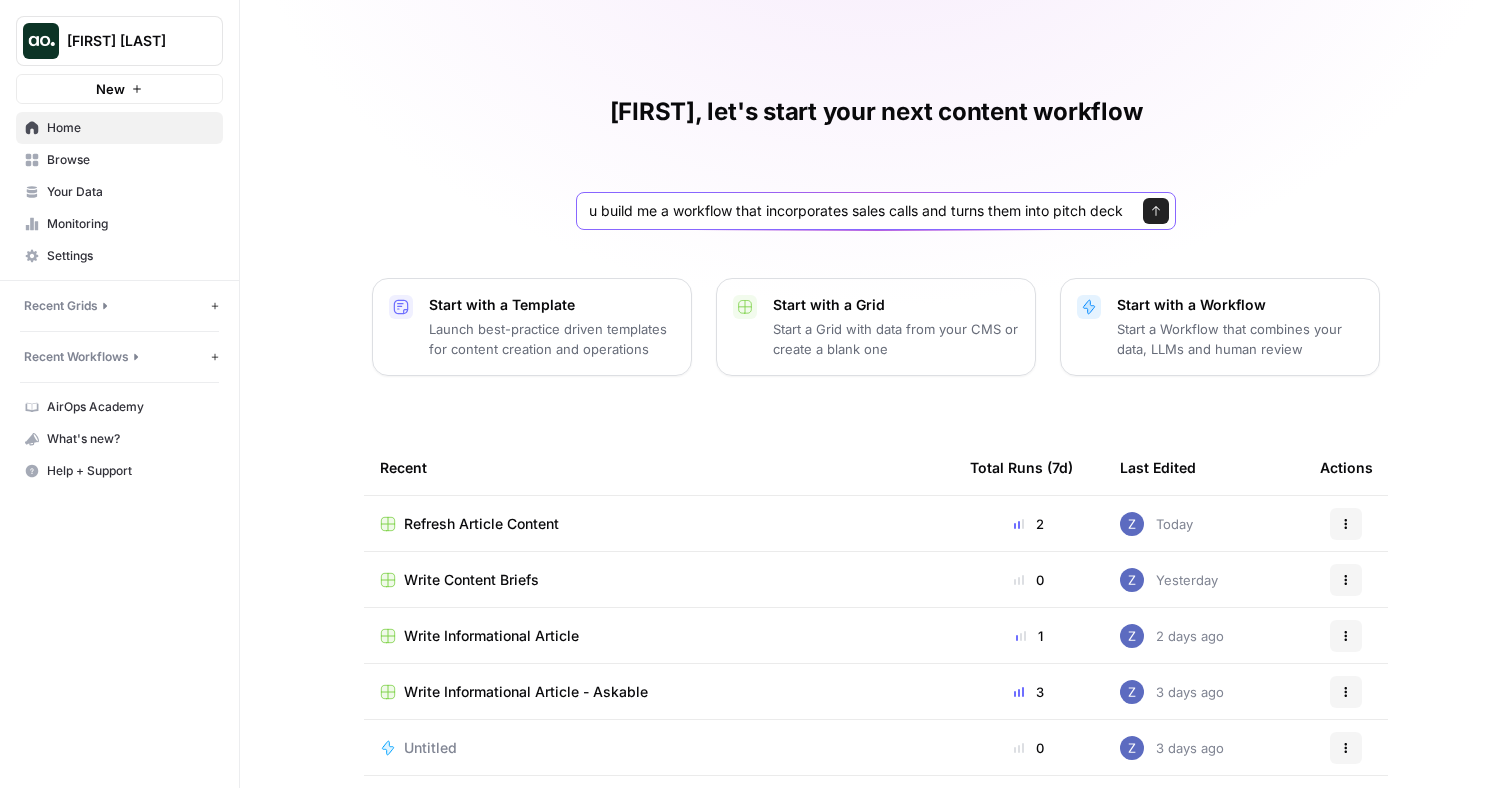type on "Can you build me a workflow that incorporates sales calls and turns them into pitch decks" 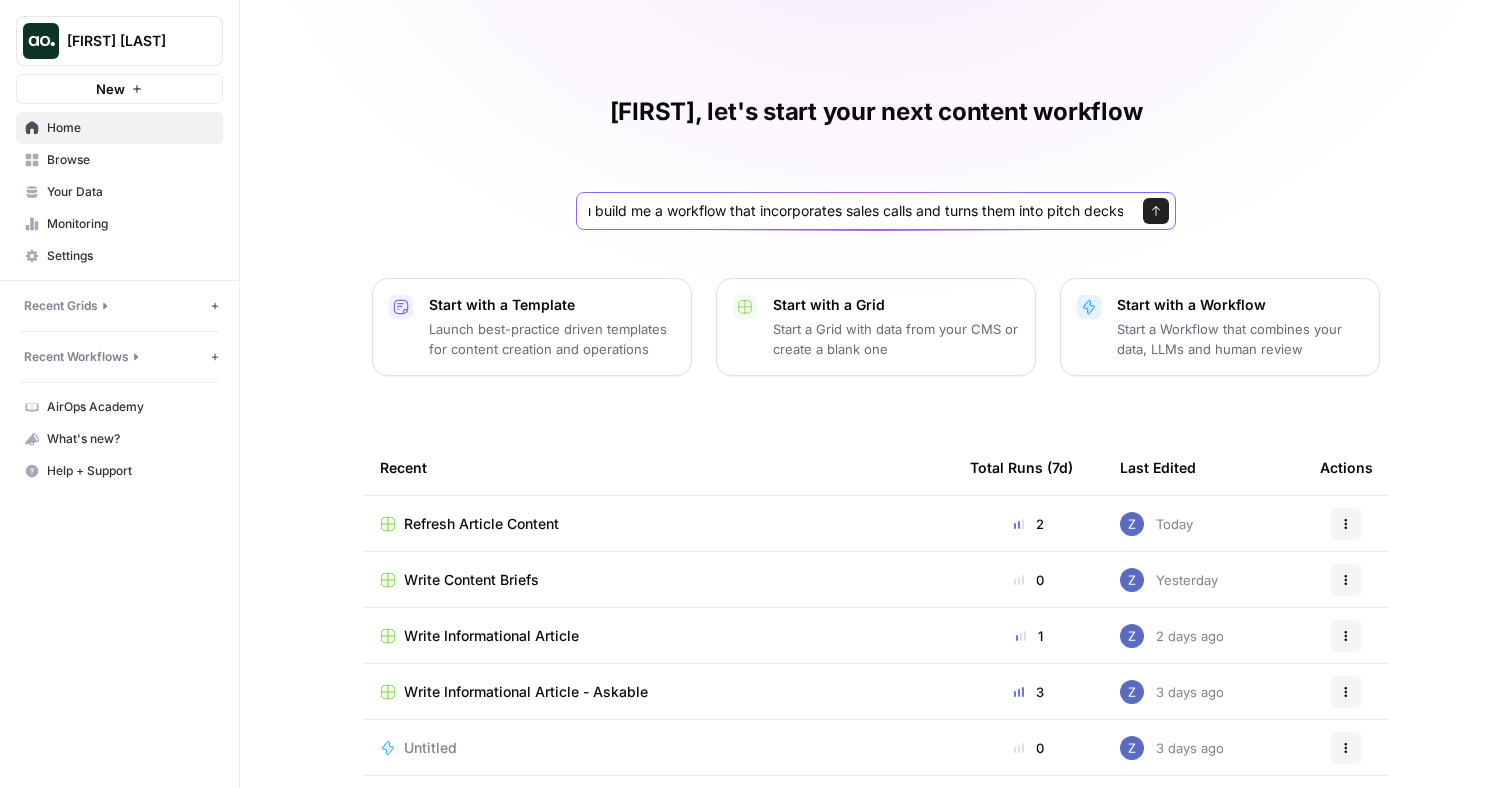 scroll, scrollTop: 0, scrollLeft: 59, axis: horizontal 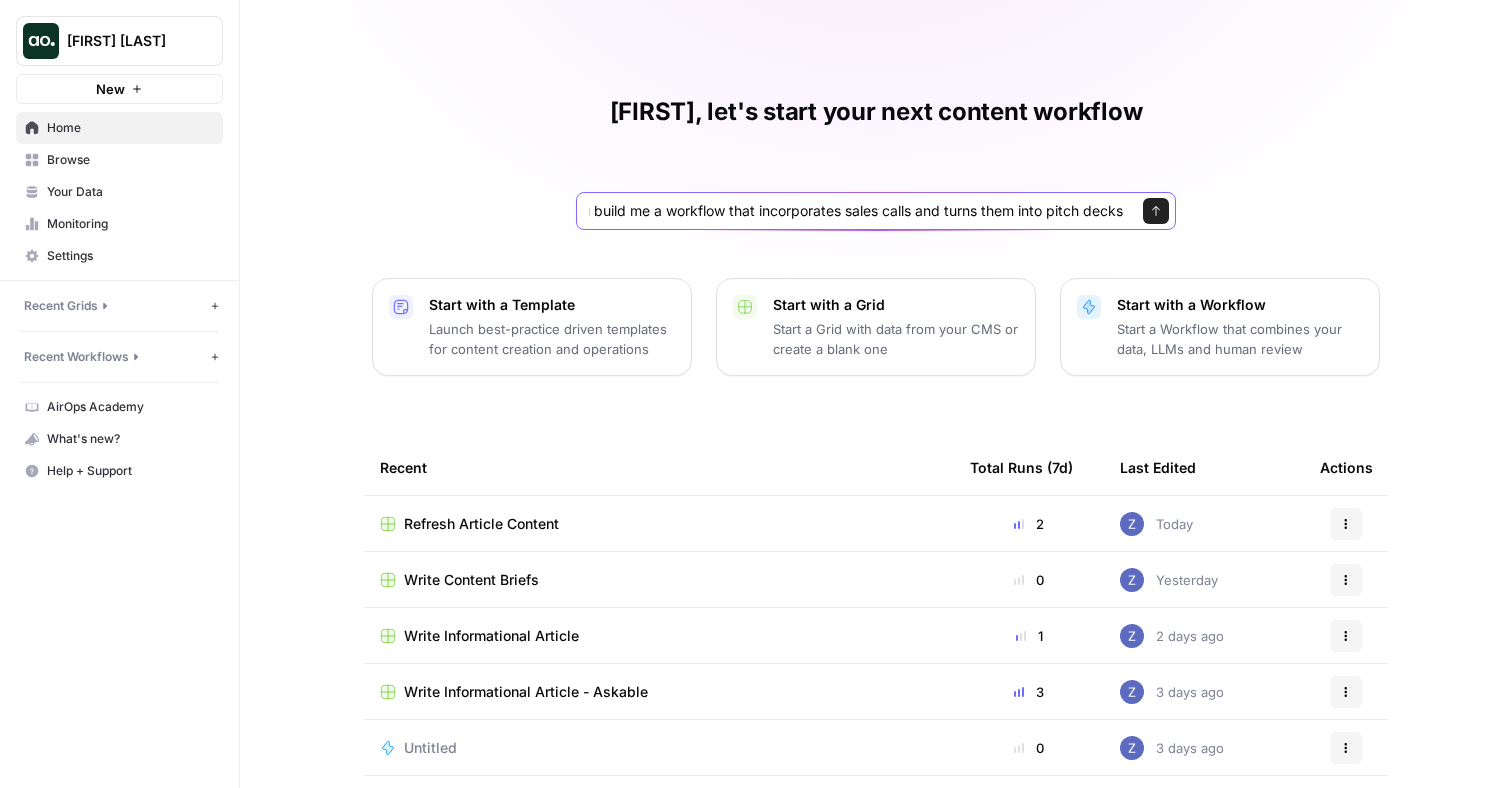 click on "Send" at bounding box center [1156, 211] 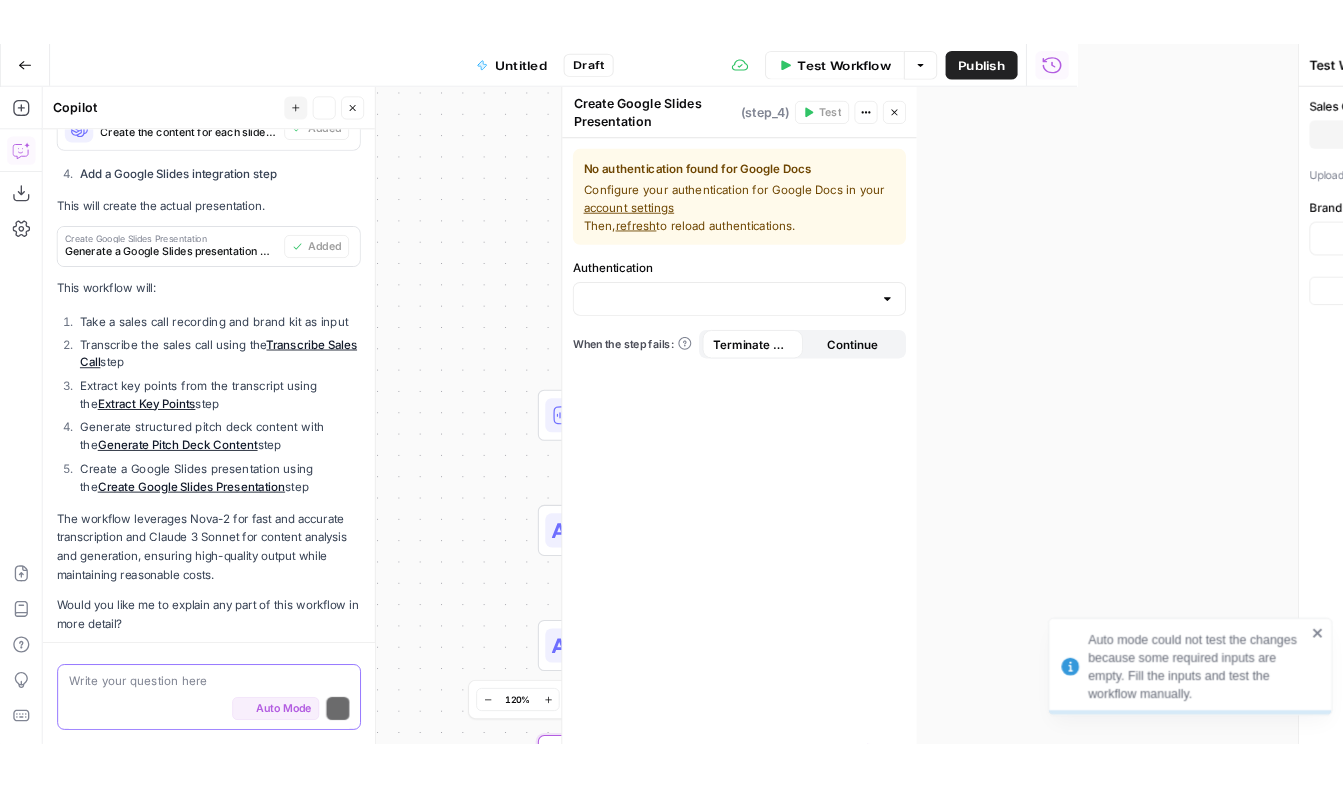scroll, scrollTop: 1314, scrollLeft: 0, axis: vertical 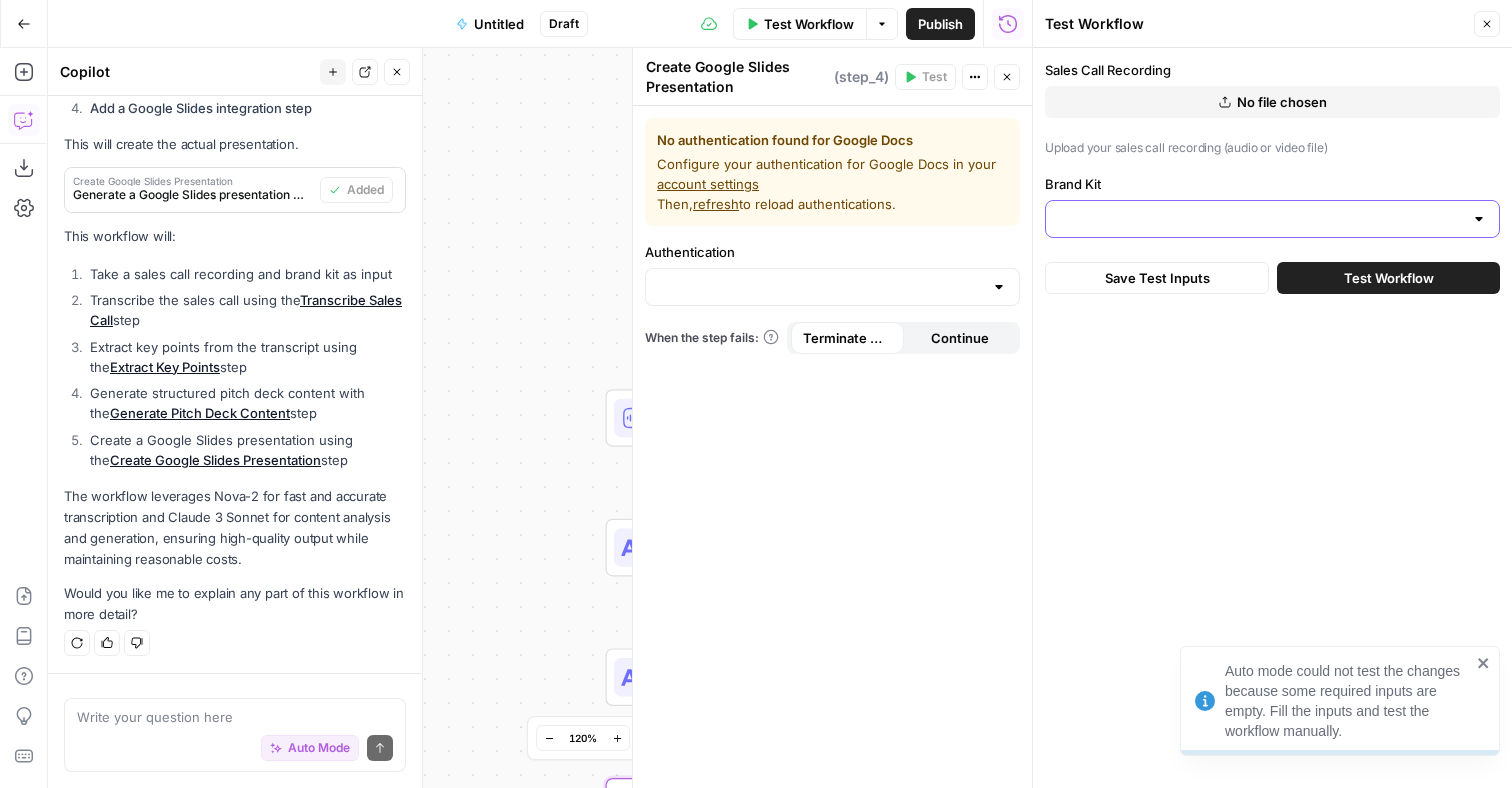 click on "Brand Kit" at bounding box center (1260, 219) 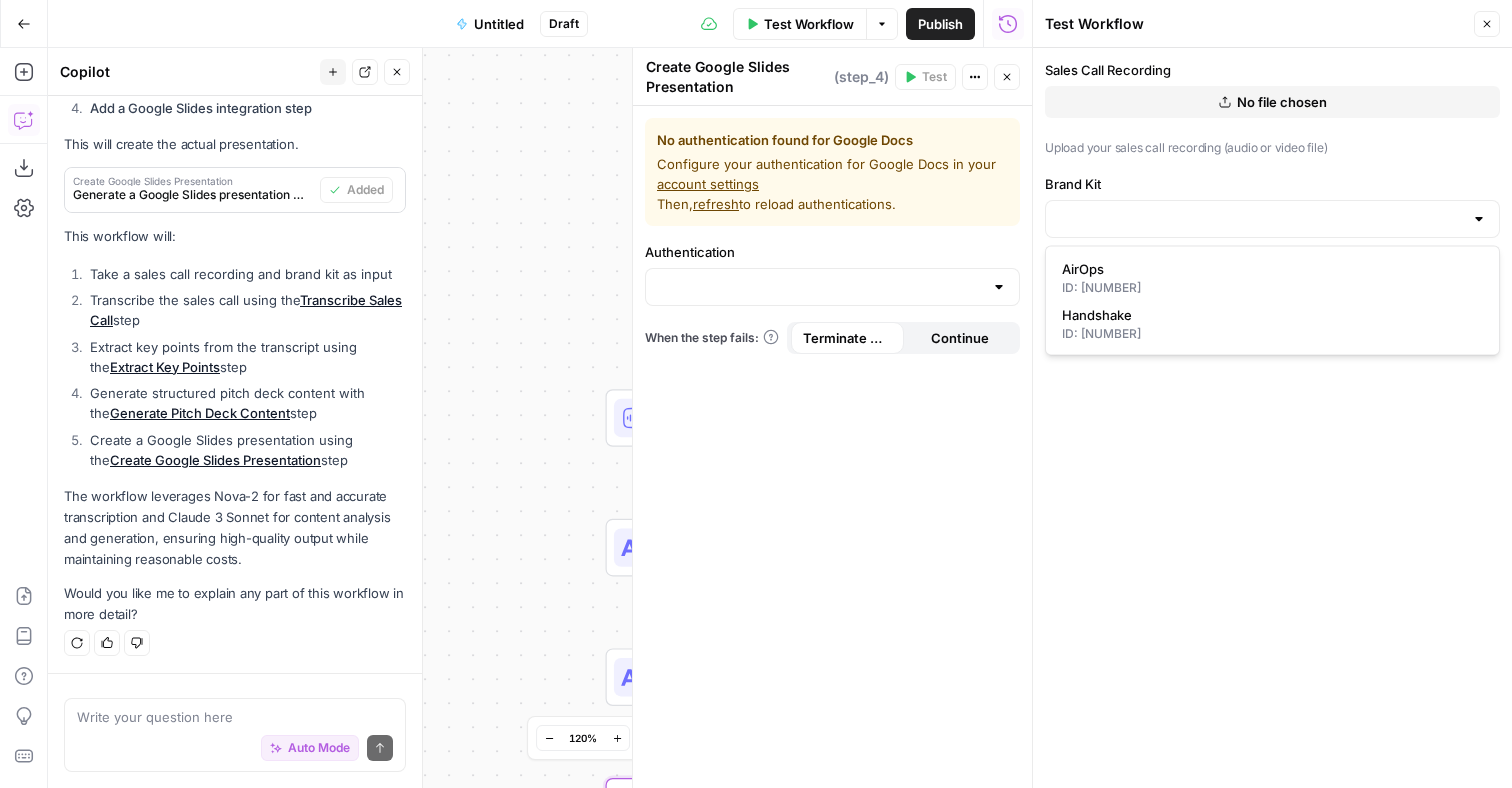 click at bounding box center (1272, 219) 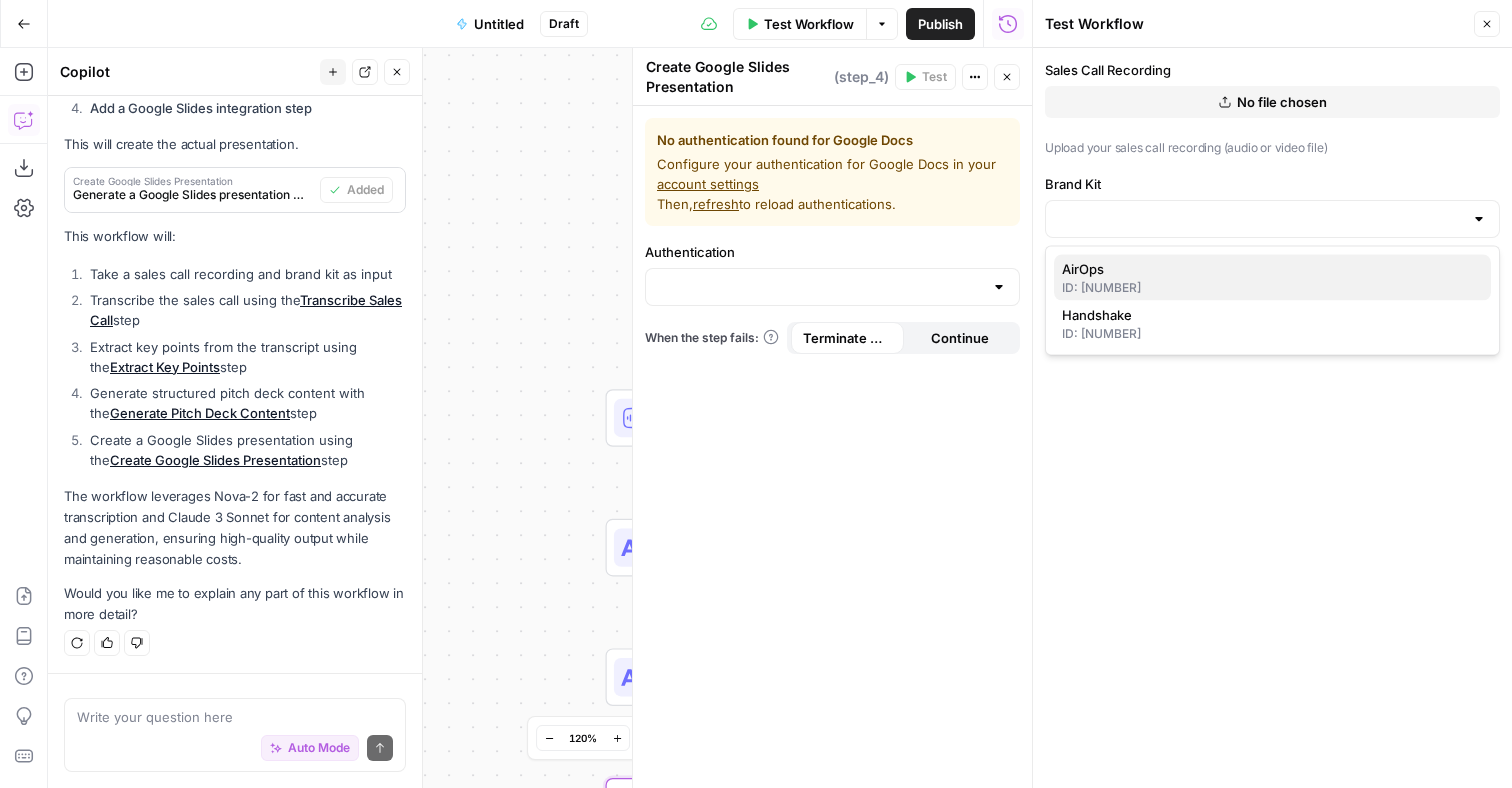 click on "AirOps" at bounding box center (1268, 269) 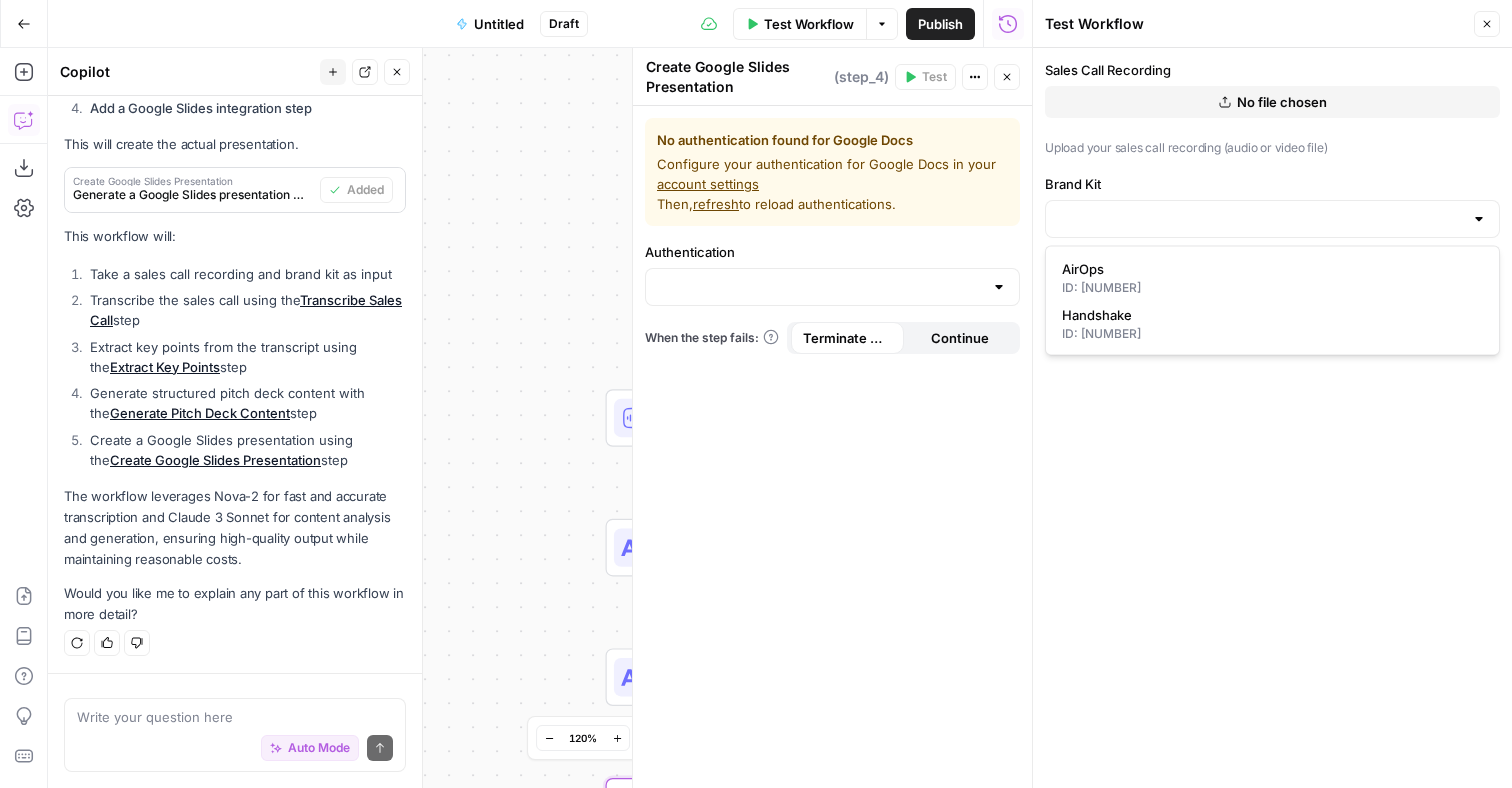 type on "AirOps" 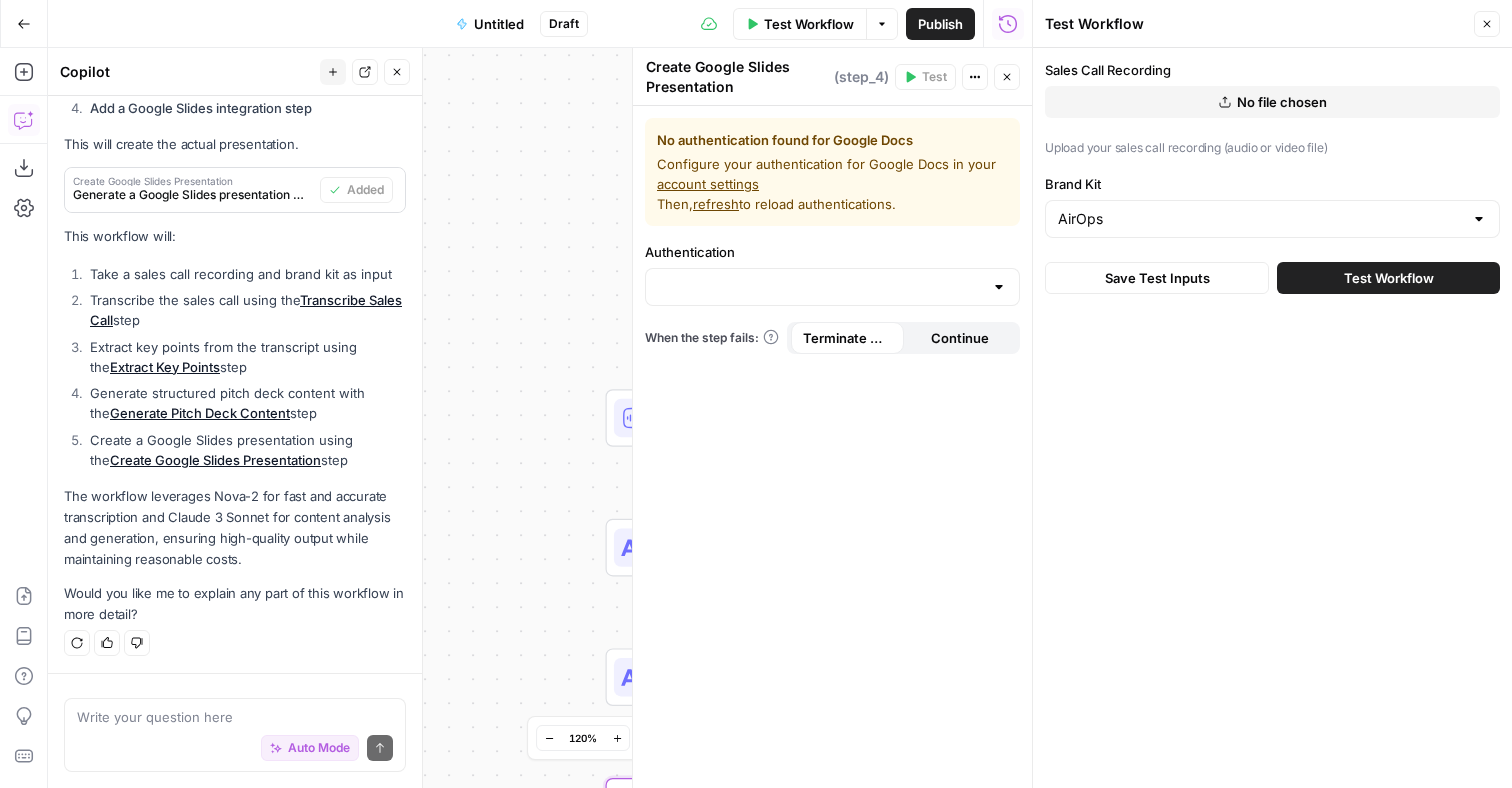 click on "Test Workflow" at bounding box center [1389, 278] 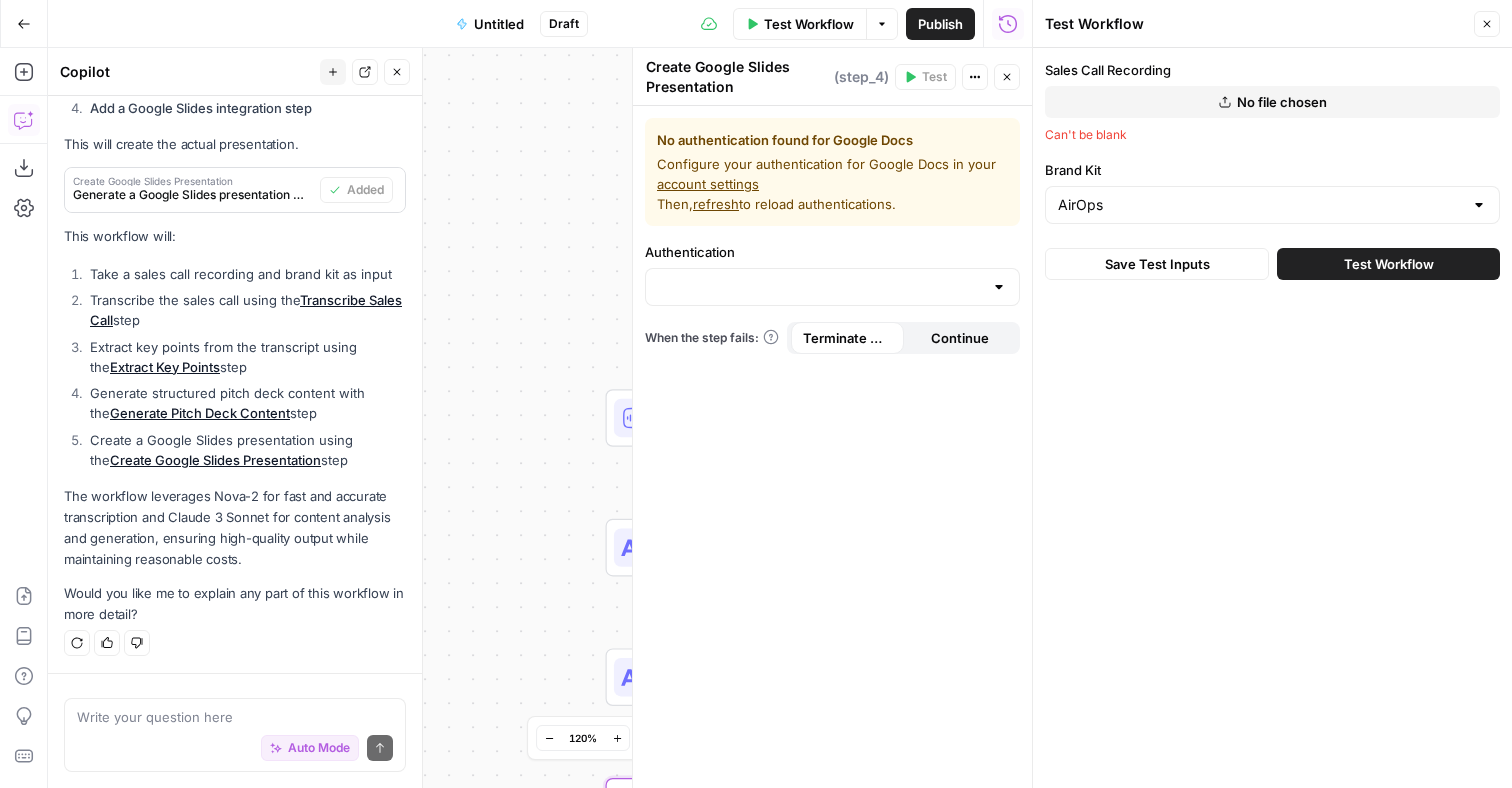 click on "No file chosen" at bounding box center (1272, 102) 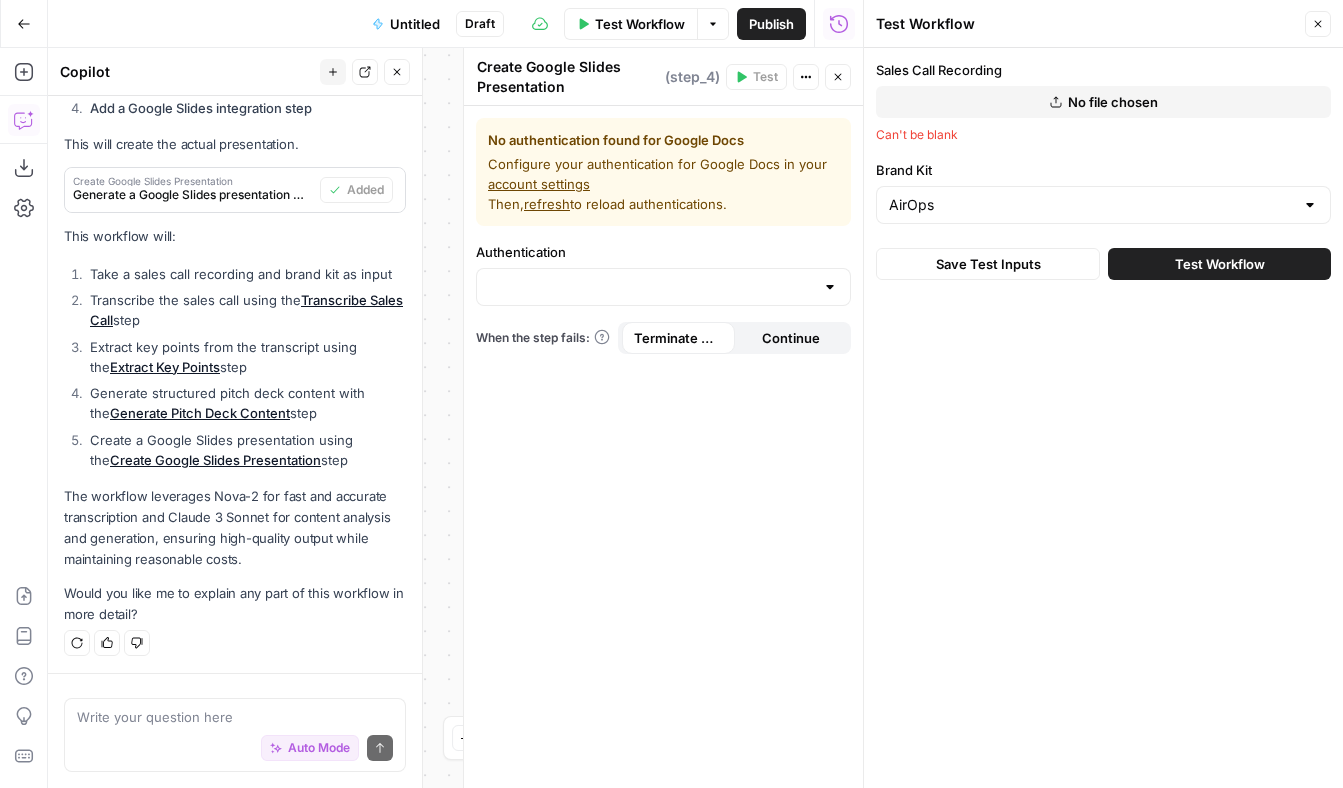 click on "No file chosen" at bounding box center (1113, 102) 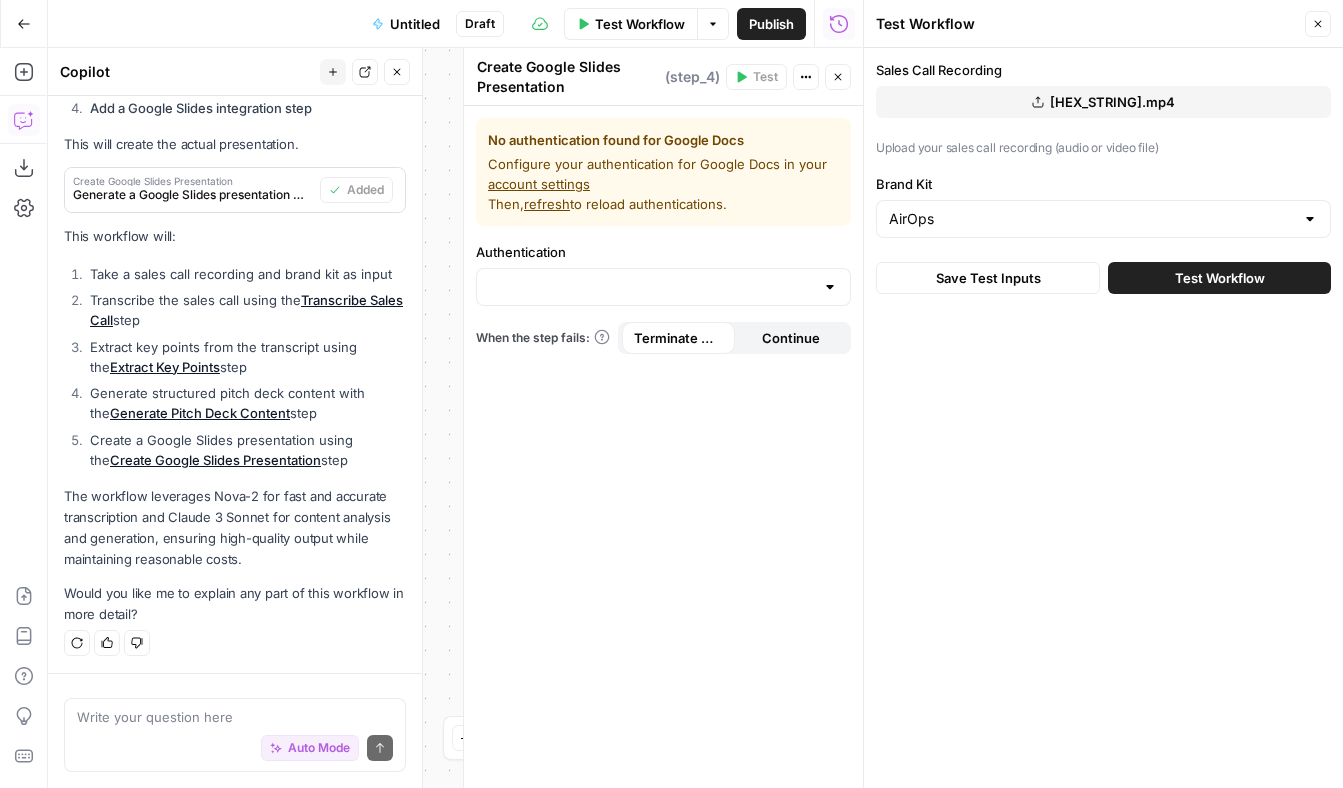 click on "Test Workflow" at bounding box center (1220, 278) 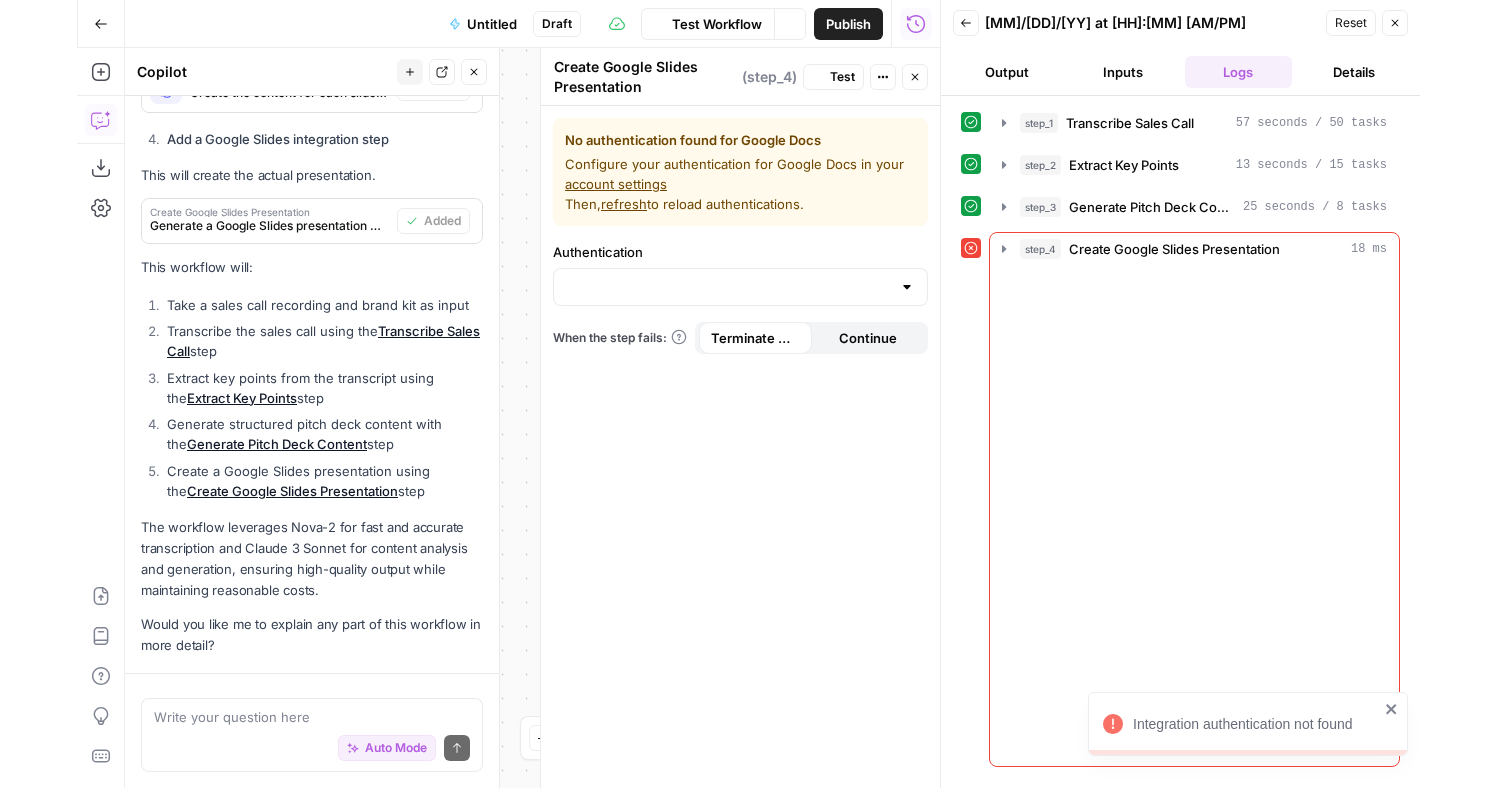 scroll, scrollTop: 1340, scrollLeft: 0, axis: vertical 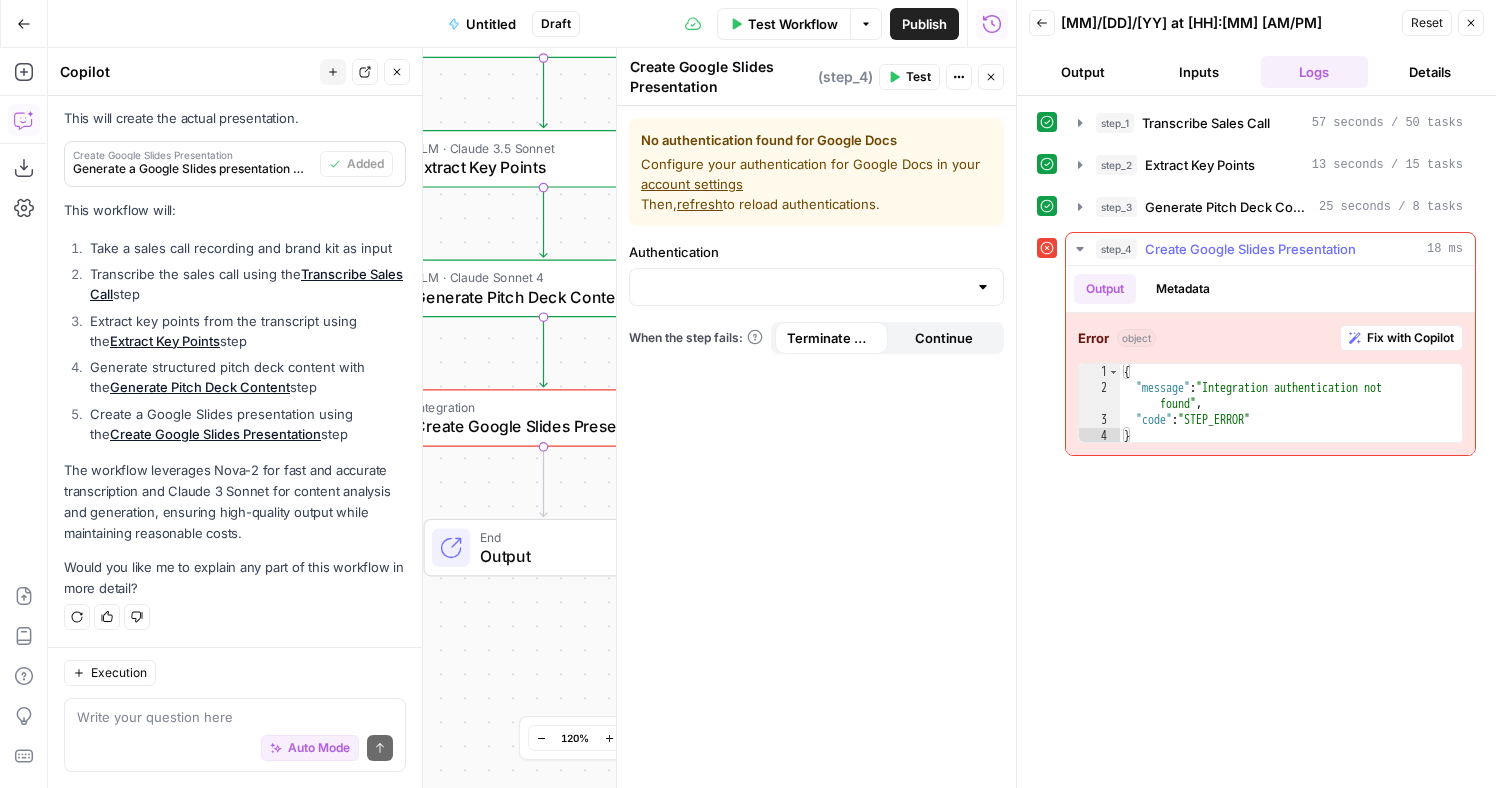 click on "Fix with Copilot" at bounding box center [1410, 338] 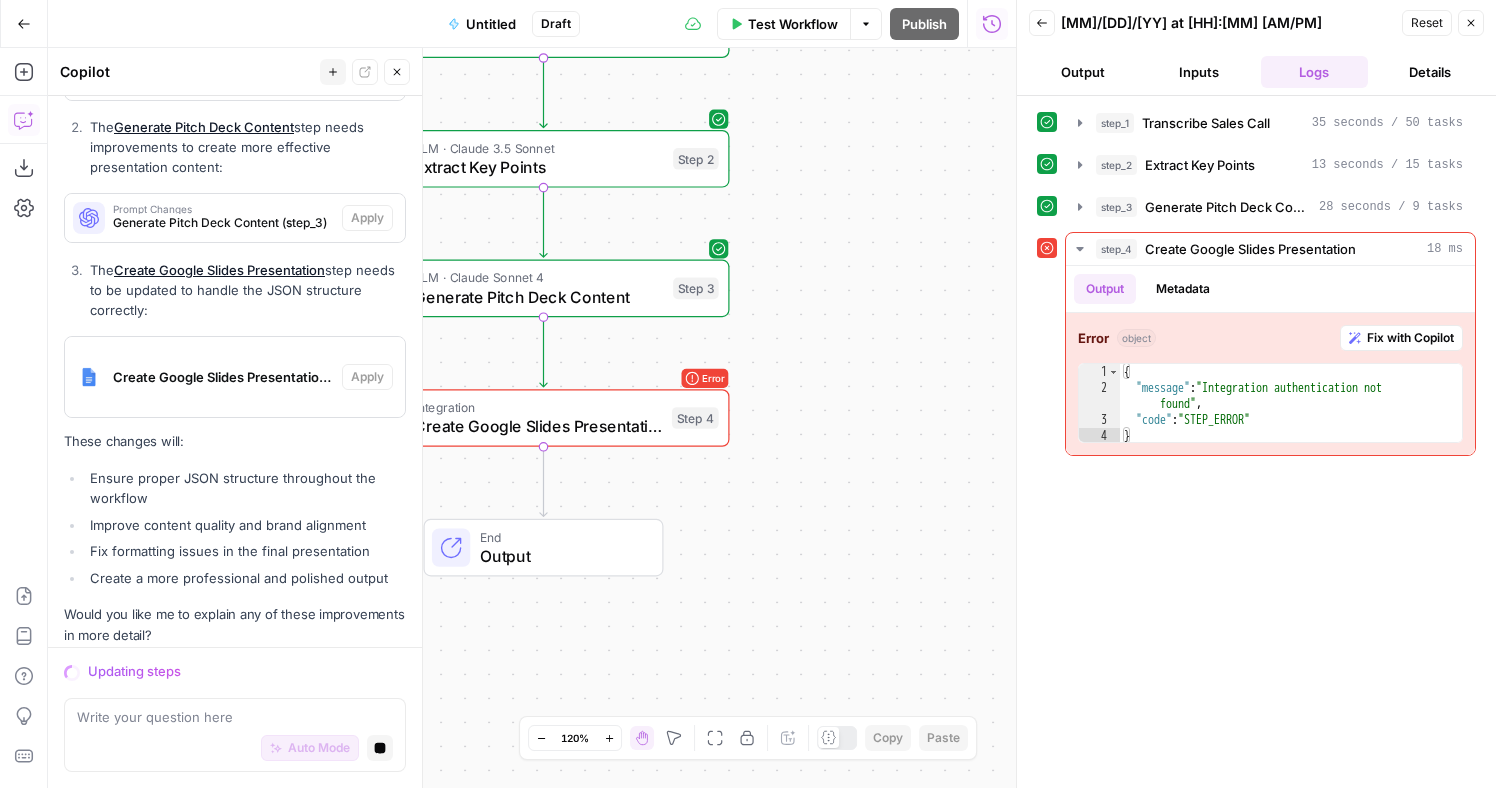 scroll, scrollTop: 2897, scrollLeft: 0, axis: vertical 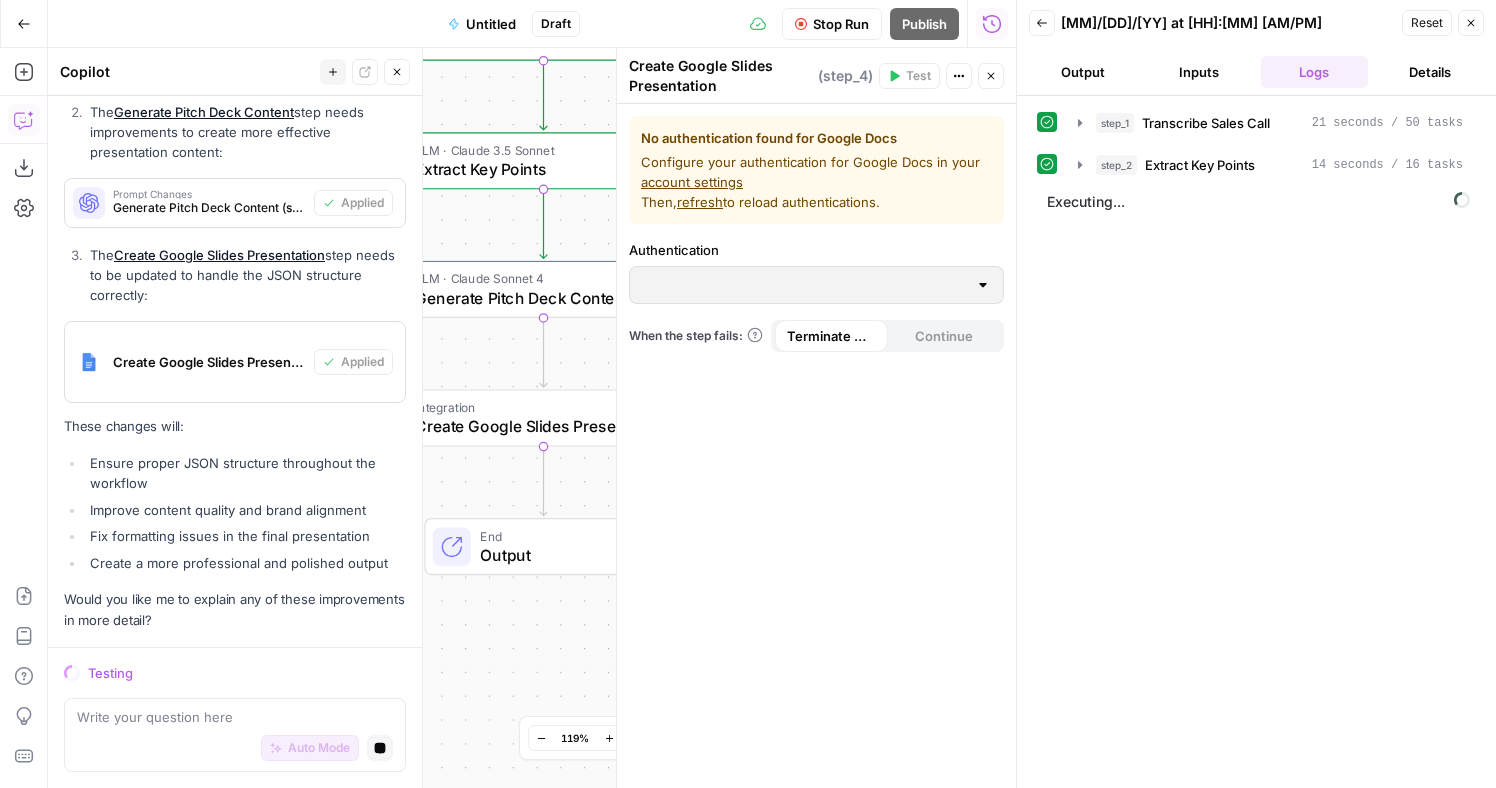 click on "account settings" at bounding box center (692, 182) 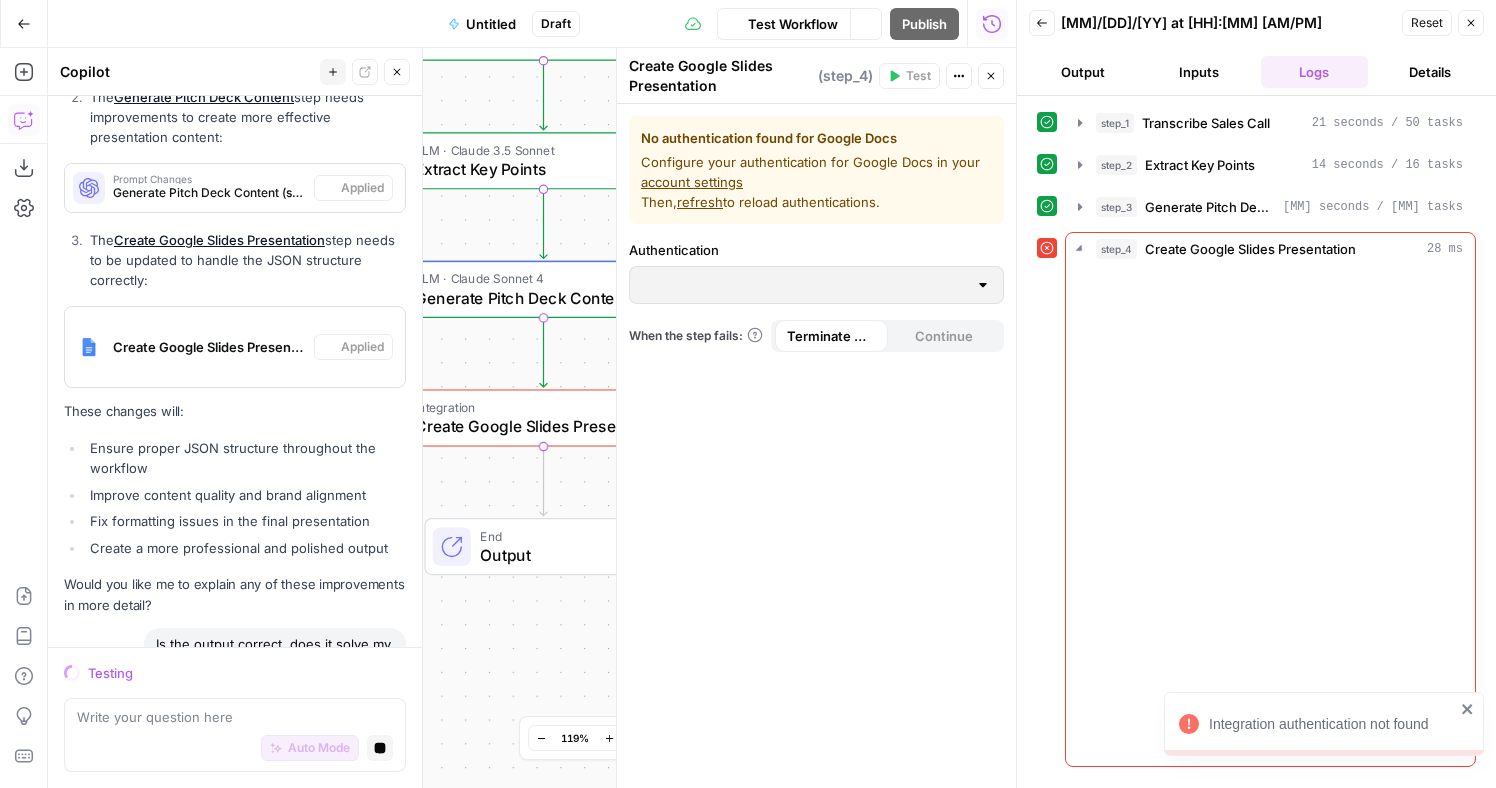 scroll, scrollTop: 3038, scrollLeft: 0, axis: vertical 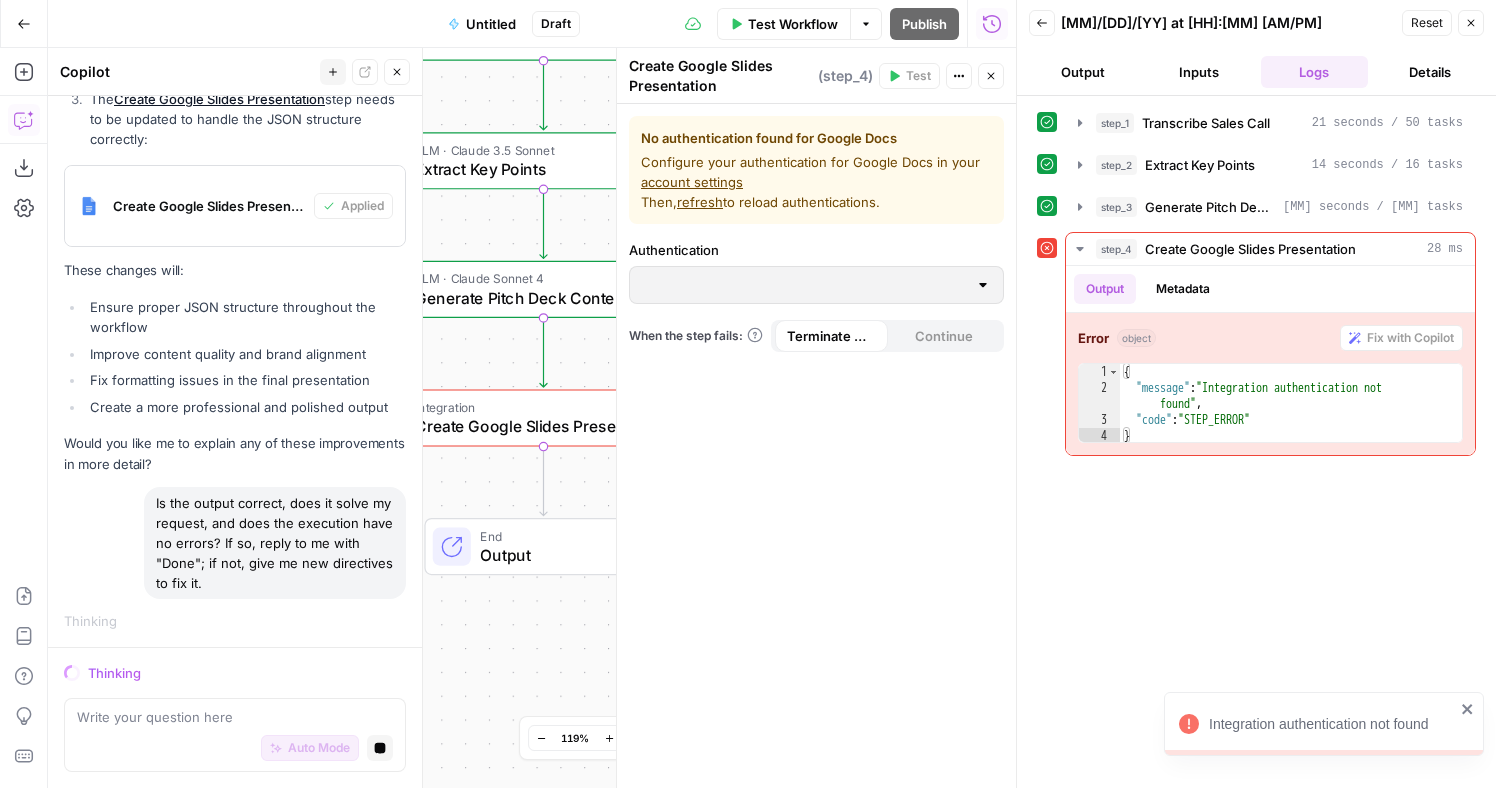 click at bounding box center (816, 285) 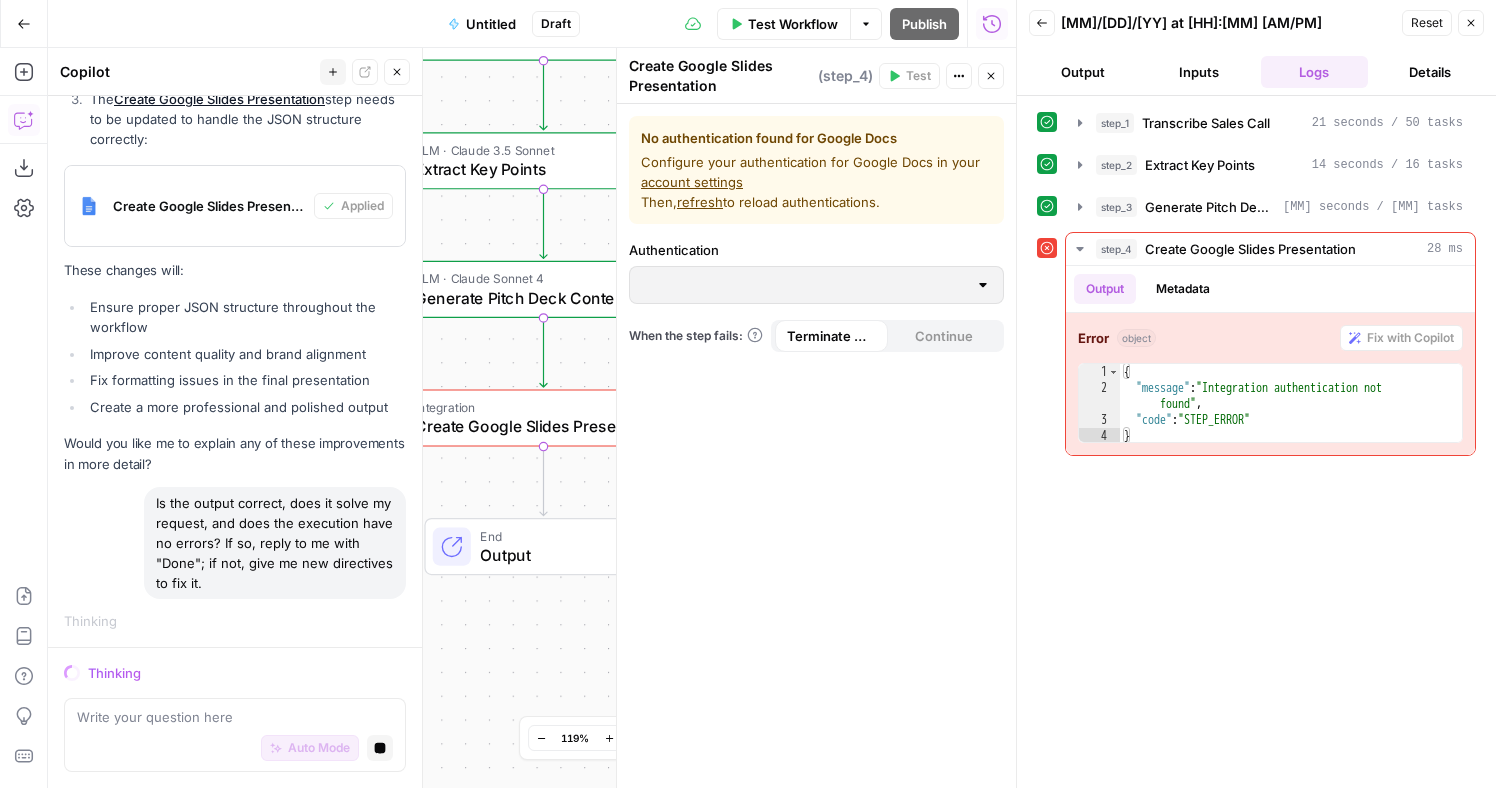 click at bounding box center (816, 285) 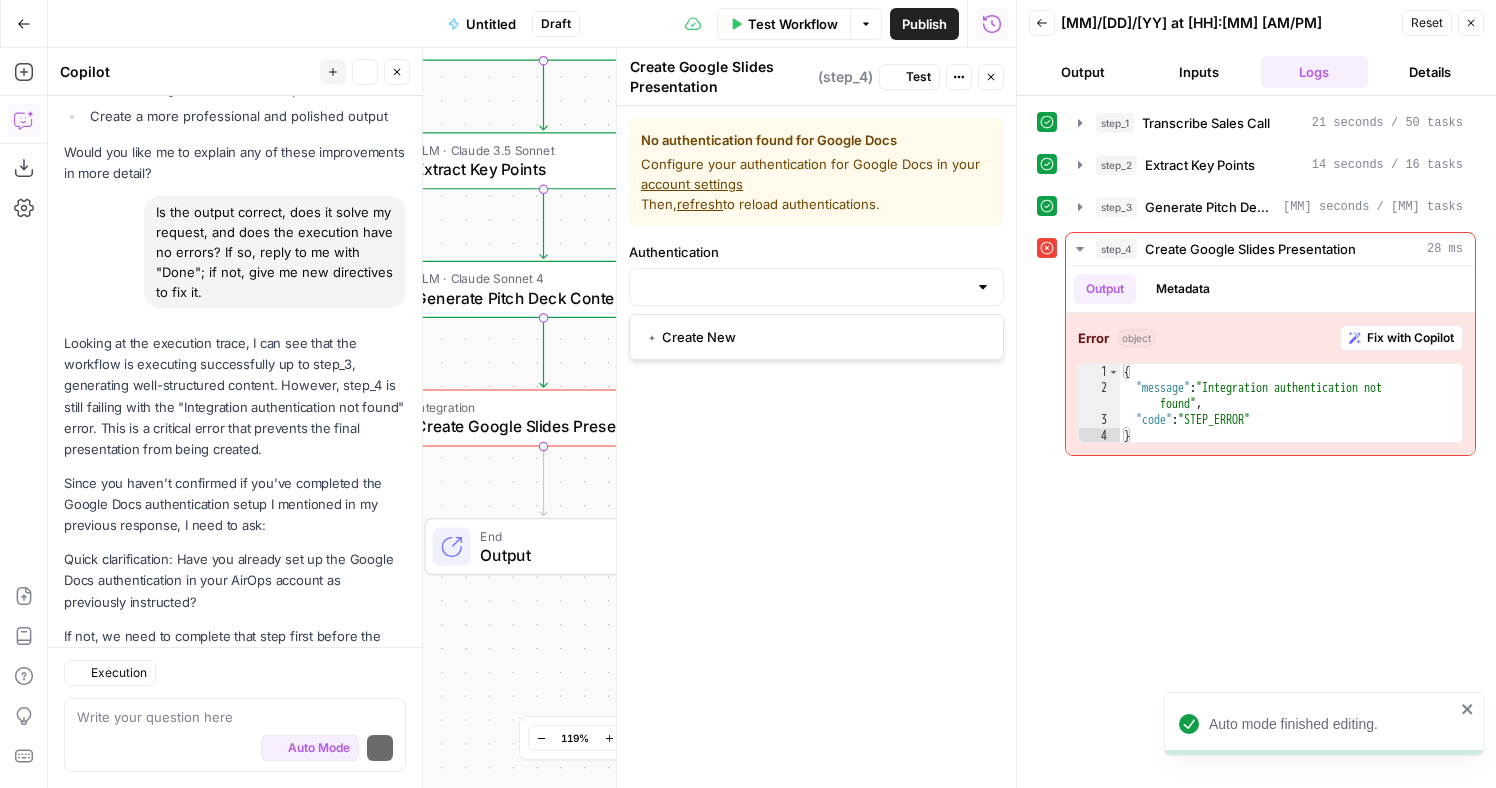 scroll, scrollTop: 3519, scrollLeft: 0, axis: vertical 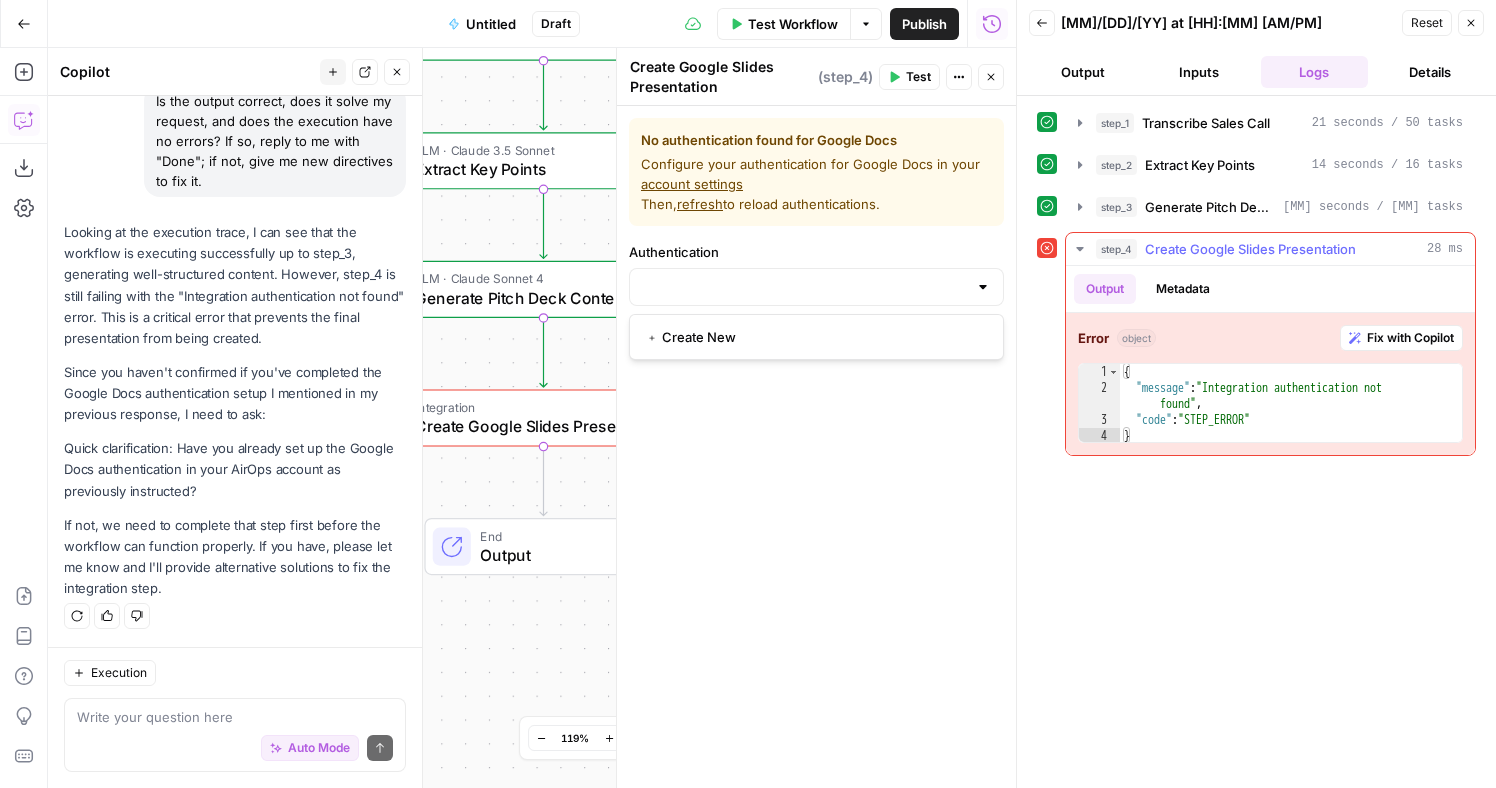 click on "Fix with Copilot" at bounding box center [1410, 338] 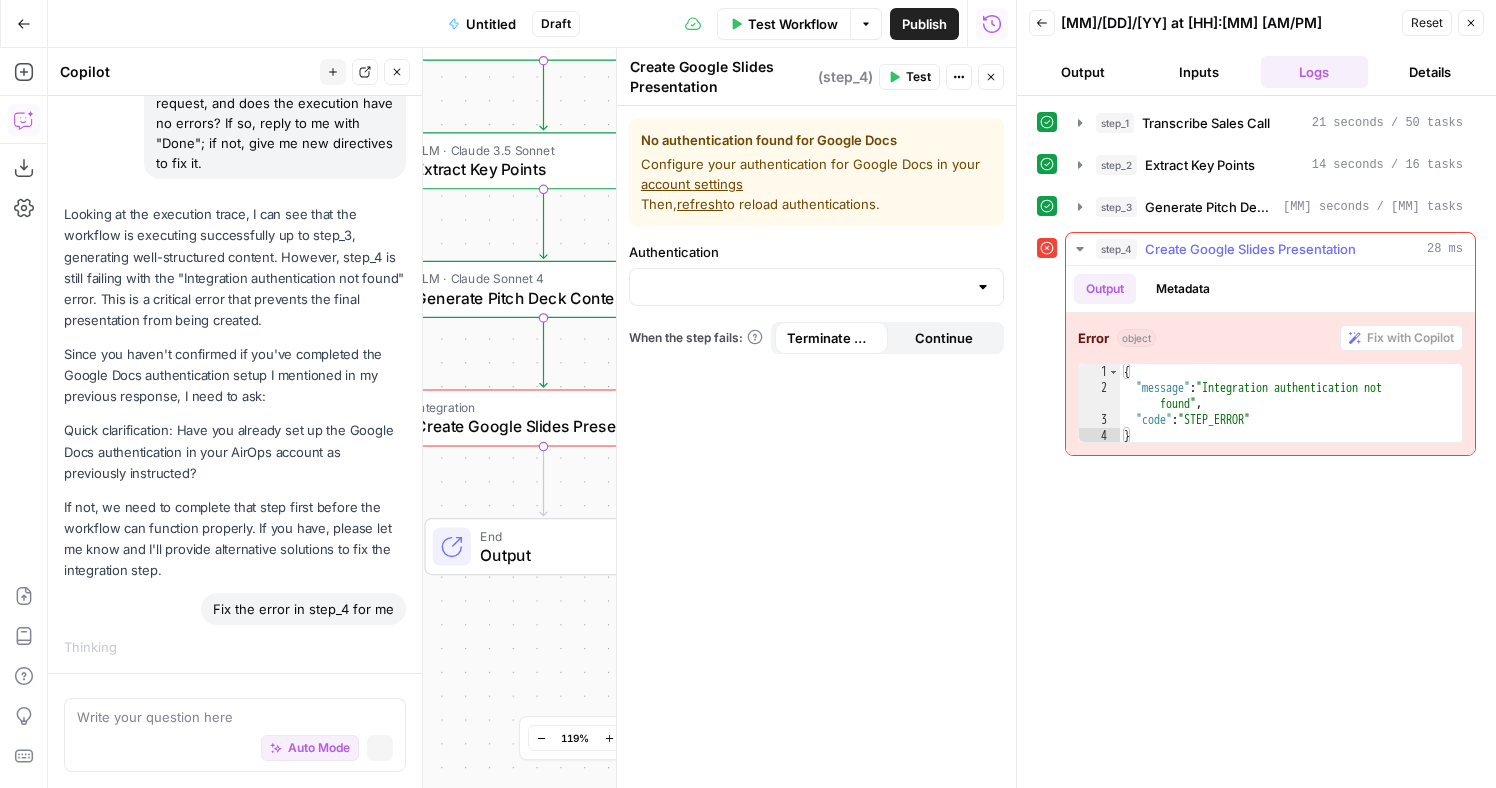 scroll, scrollTop: 3458, scrollLeft: 0, axis: vertical 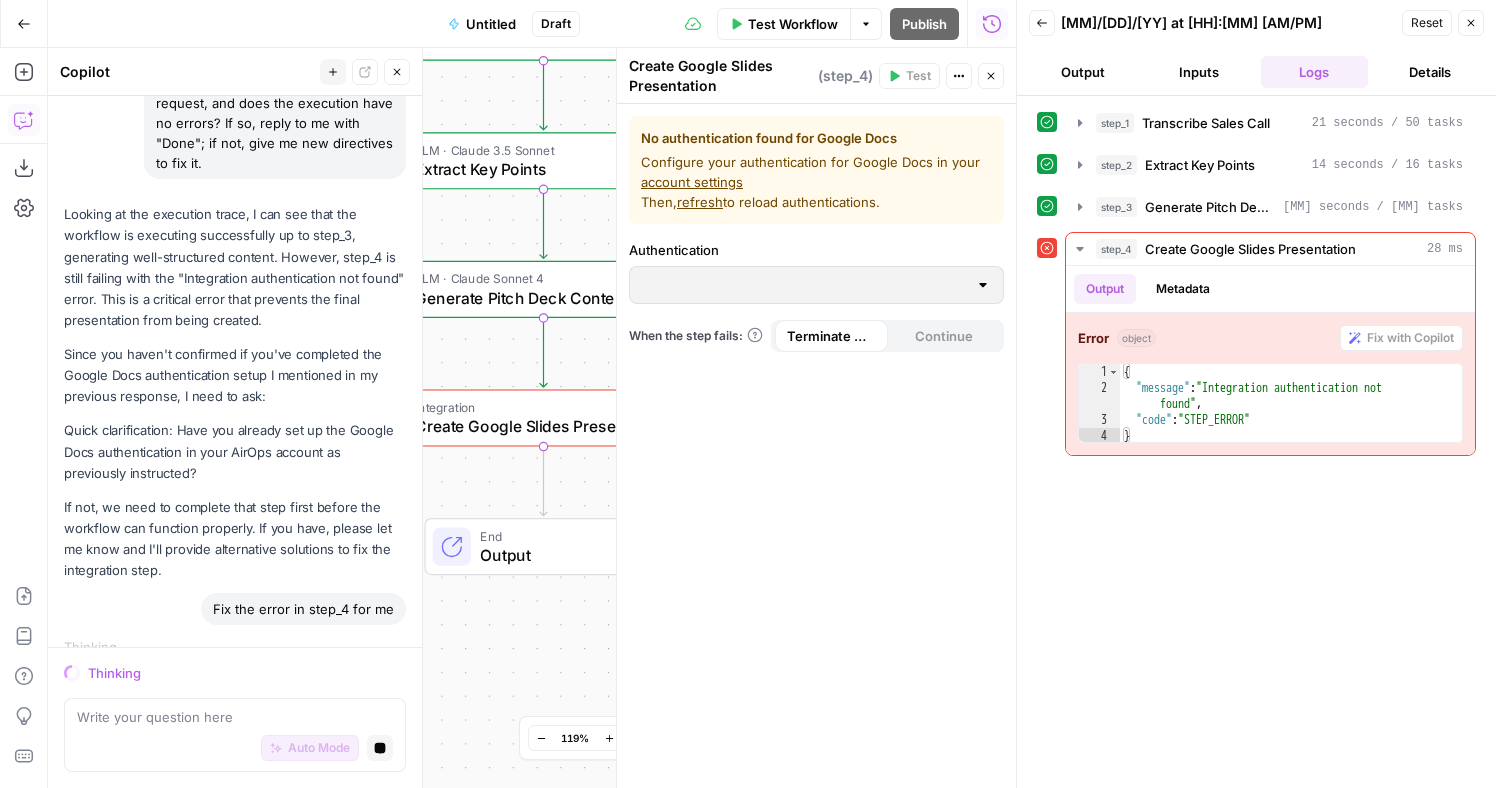 click 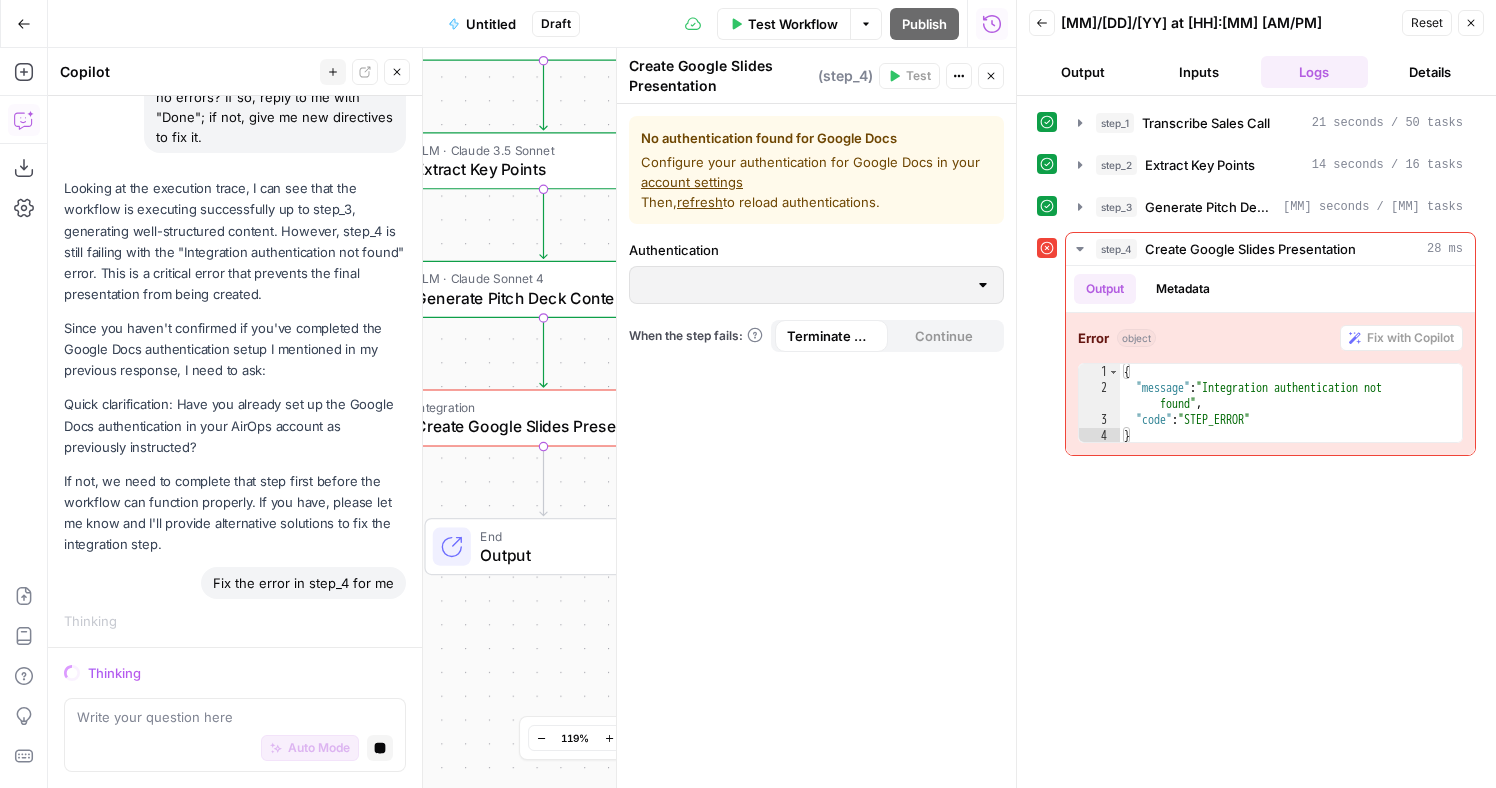 click on "refresh" at bounding box center (700, 202) 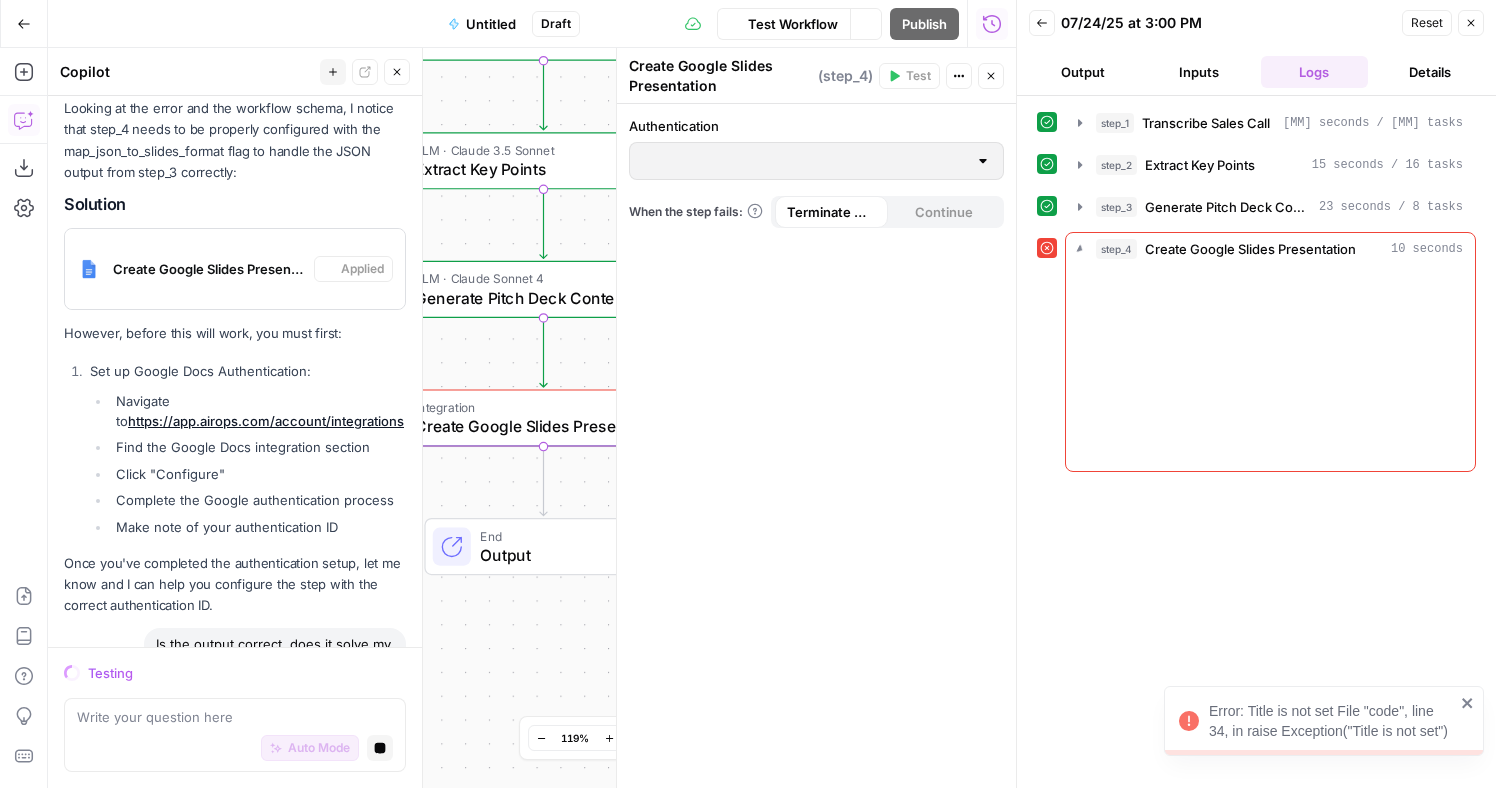 scroll, scrollTop: 4151, scrollLeft: 0, axis: vertical 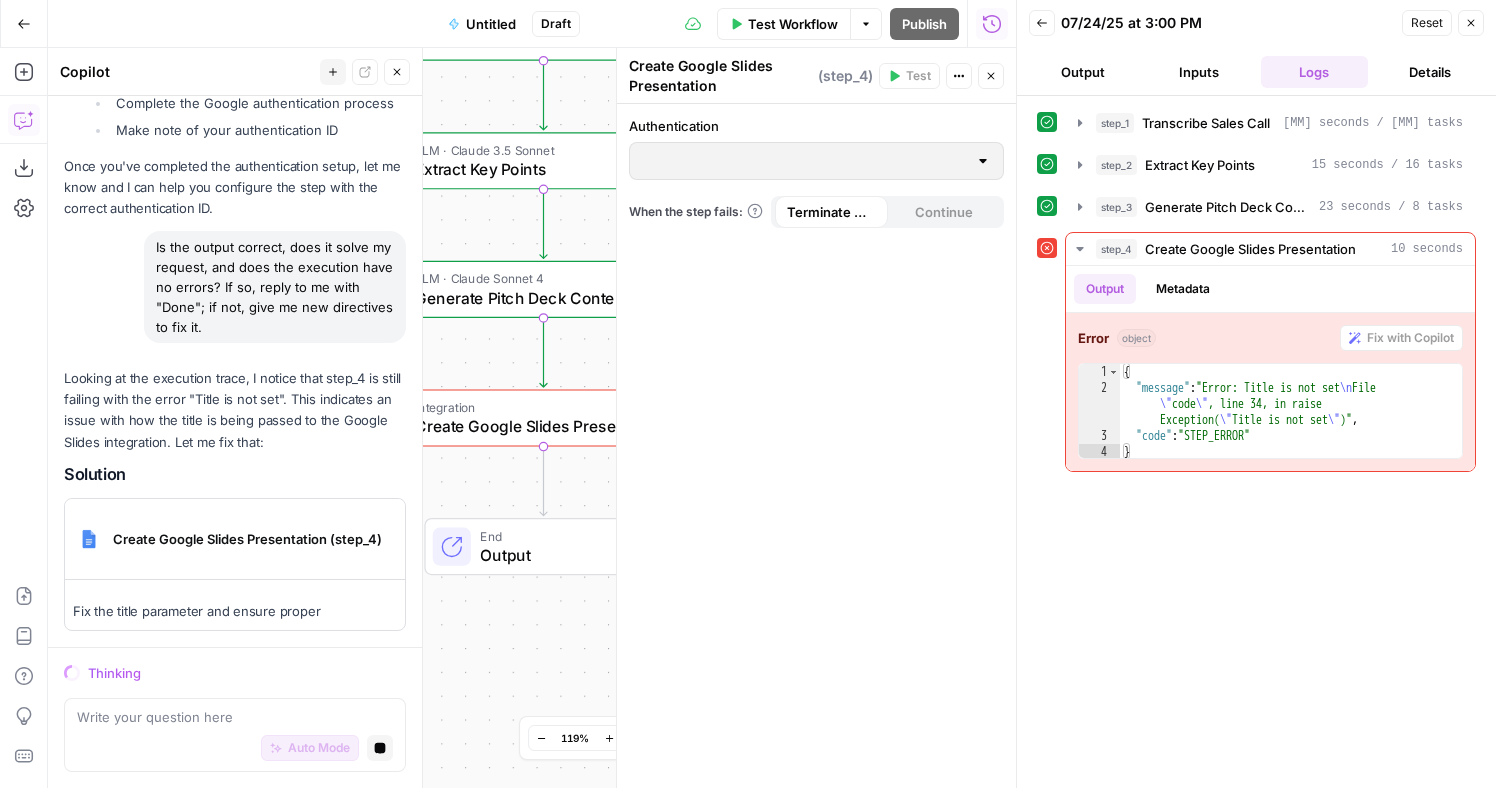 click at bounding box center (983, 161) 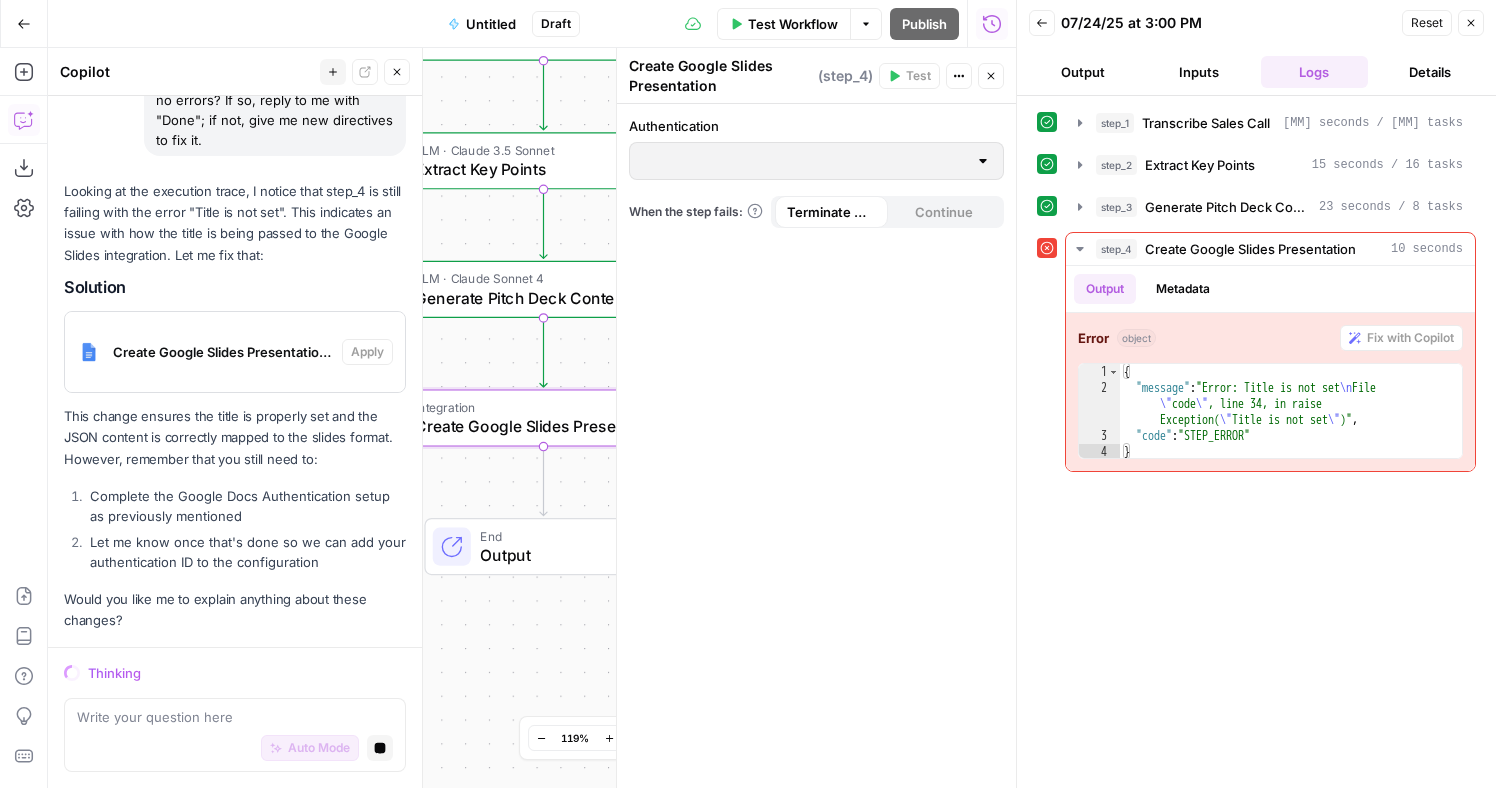 scroll, scrollTop: 4608, scrollLeft: 0, axis: vertical 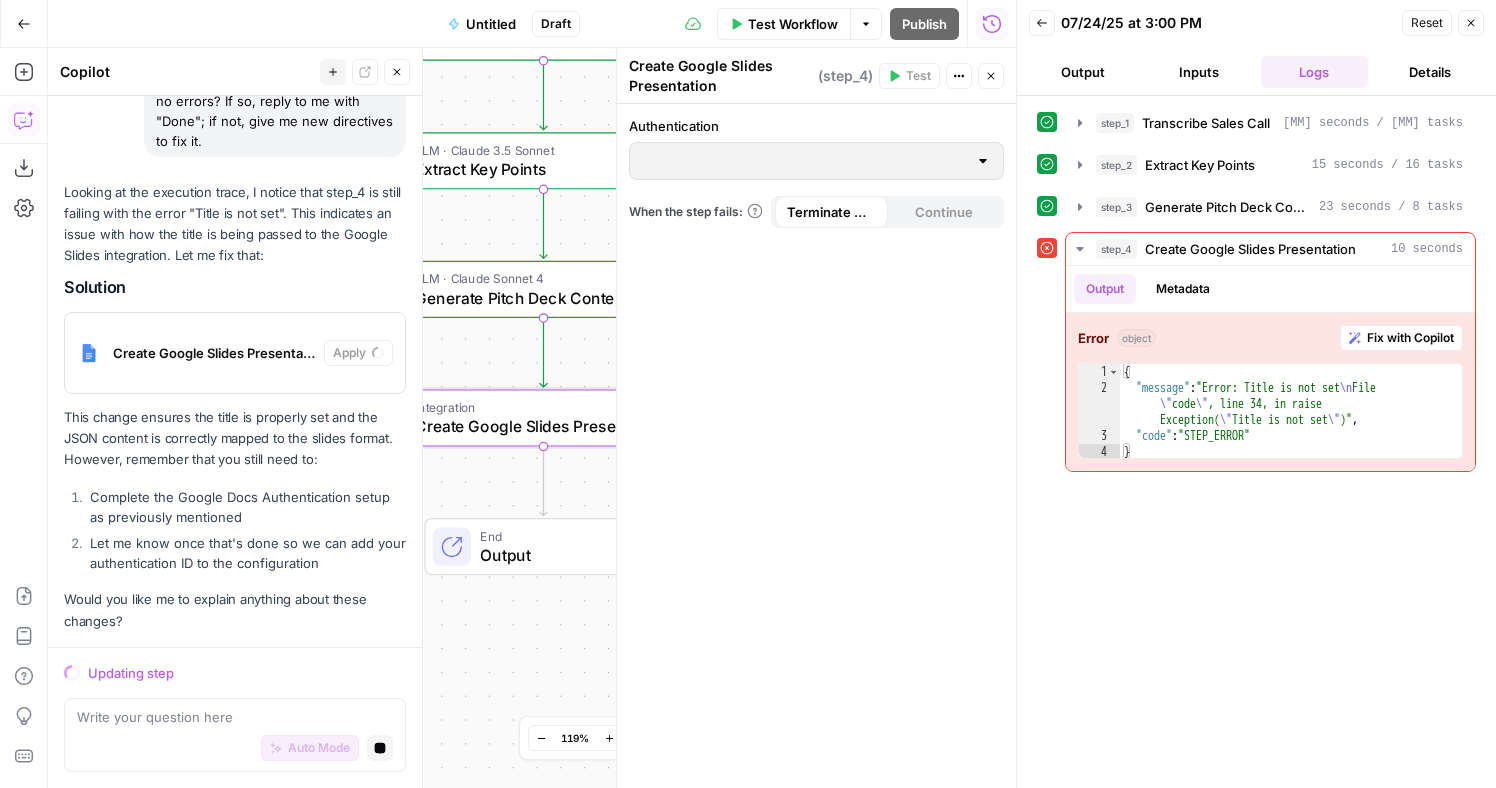 click on "Create Google Slides Presentation (step_4)" at bounding box center [214, 353] 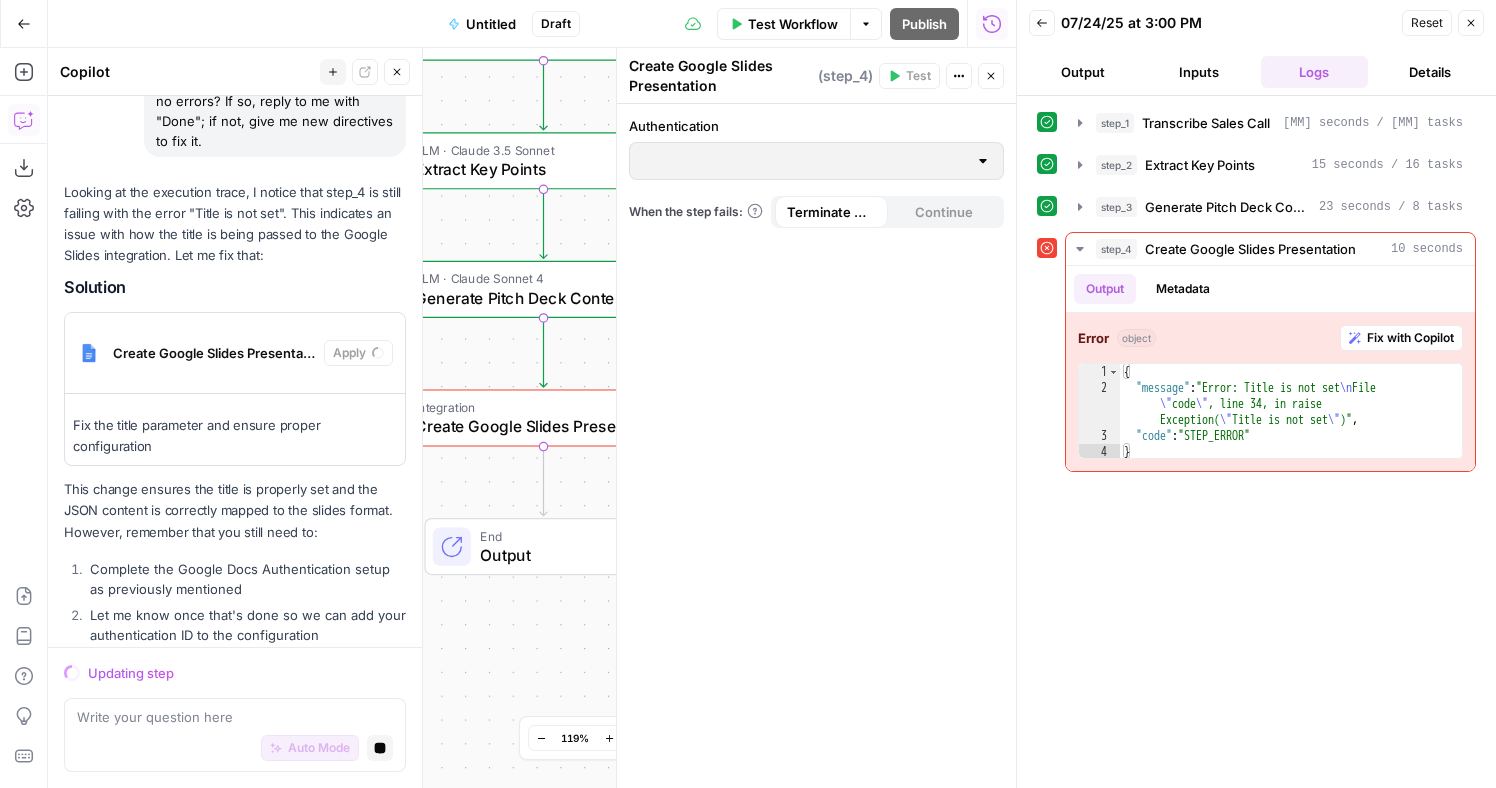 scroll, scrollTop: 4681, scrollLeft: 0, axis: vertical 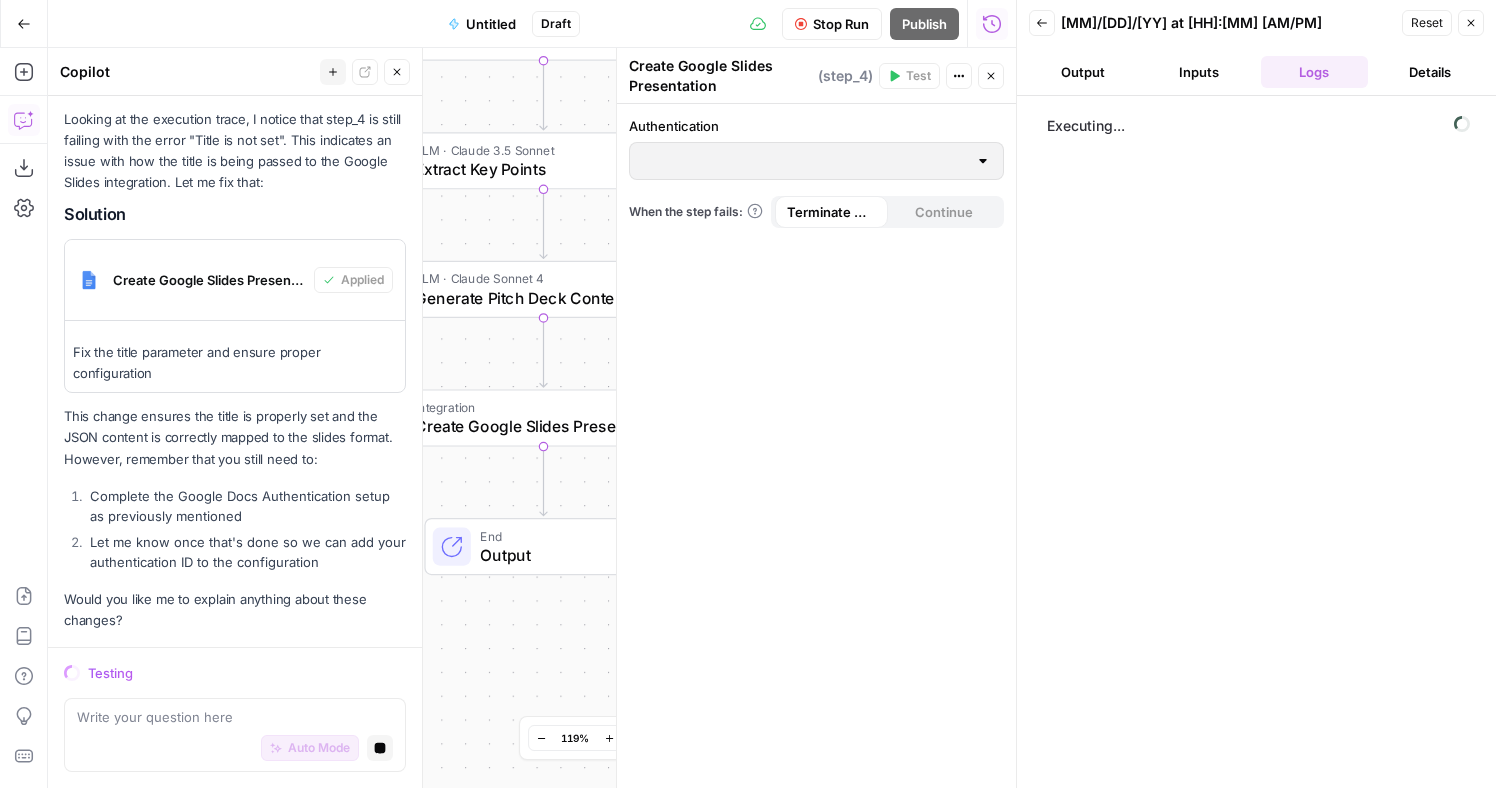 click on "Inputs" at bounding box center (1199, 72) 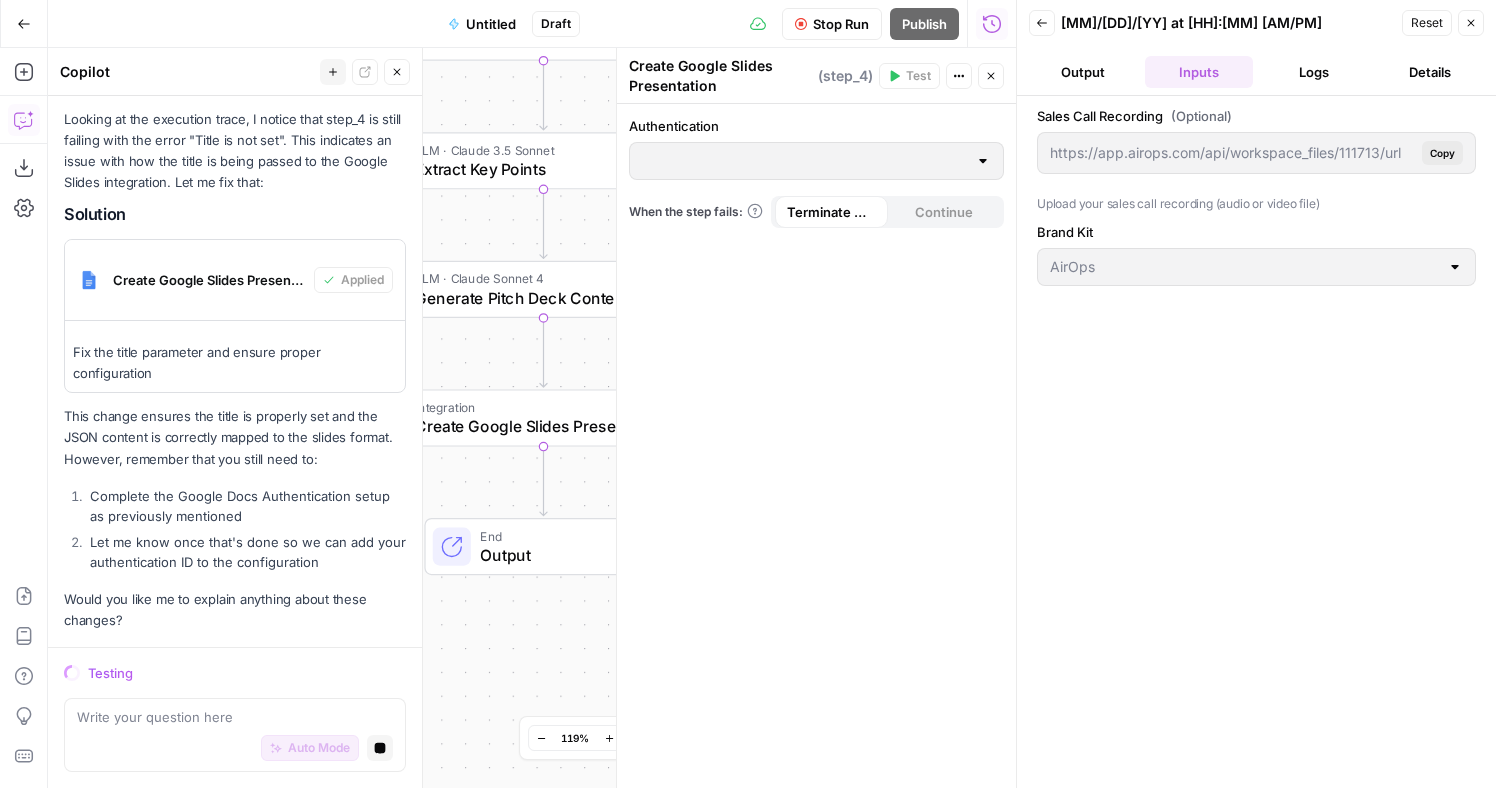 click on "Output" at bounding box center [1083, 72] 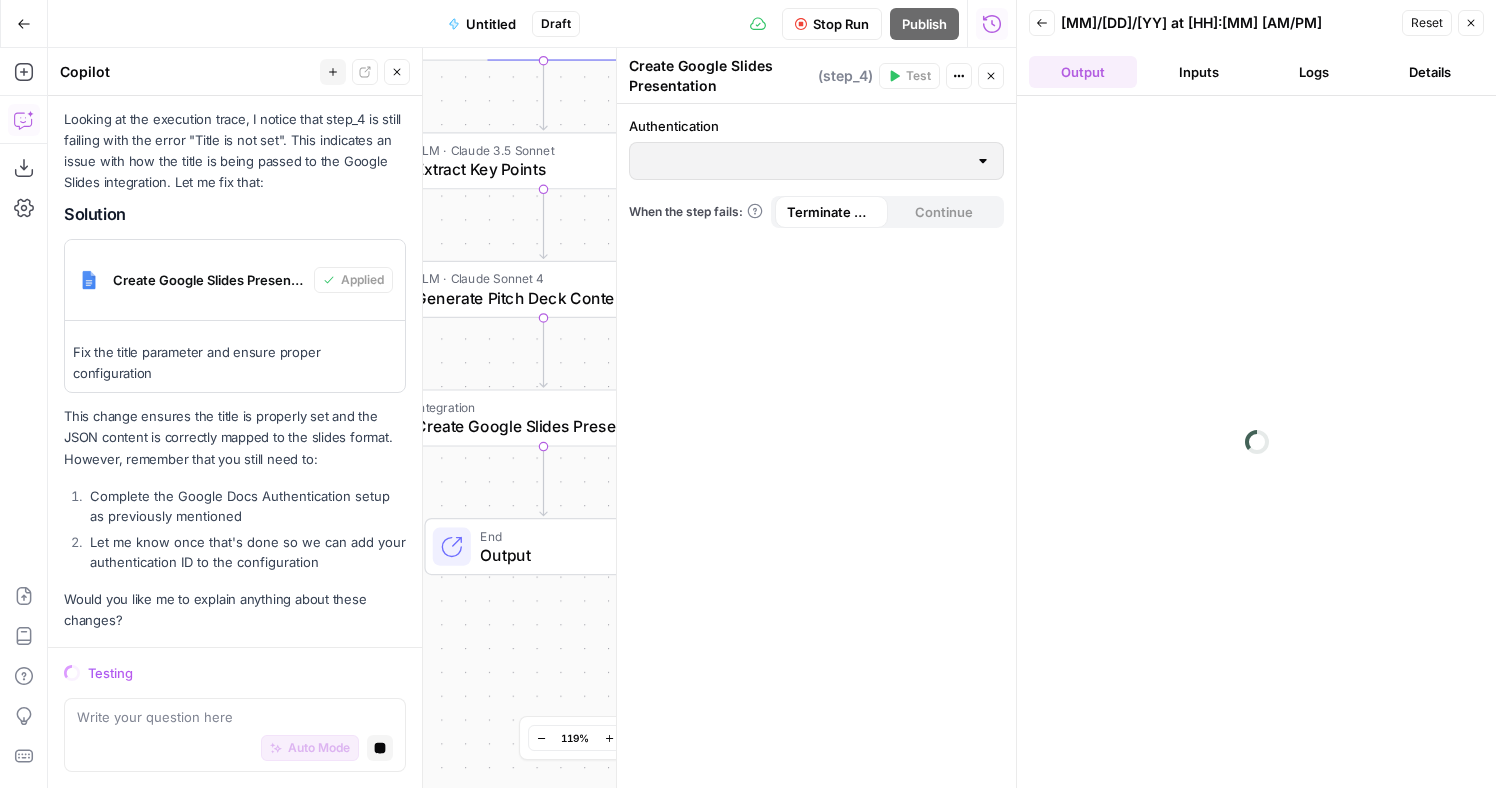 click on "Logs" at bounding box center [1315, 72] 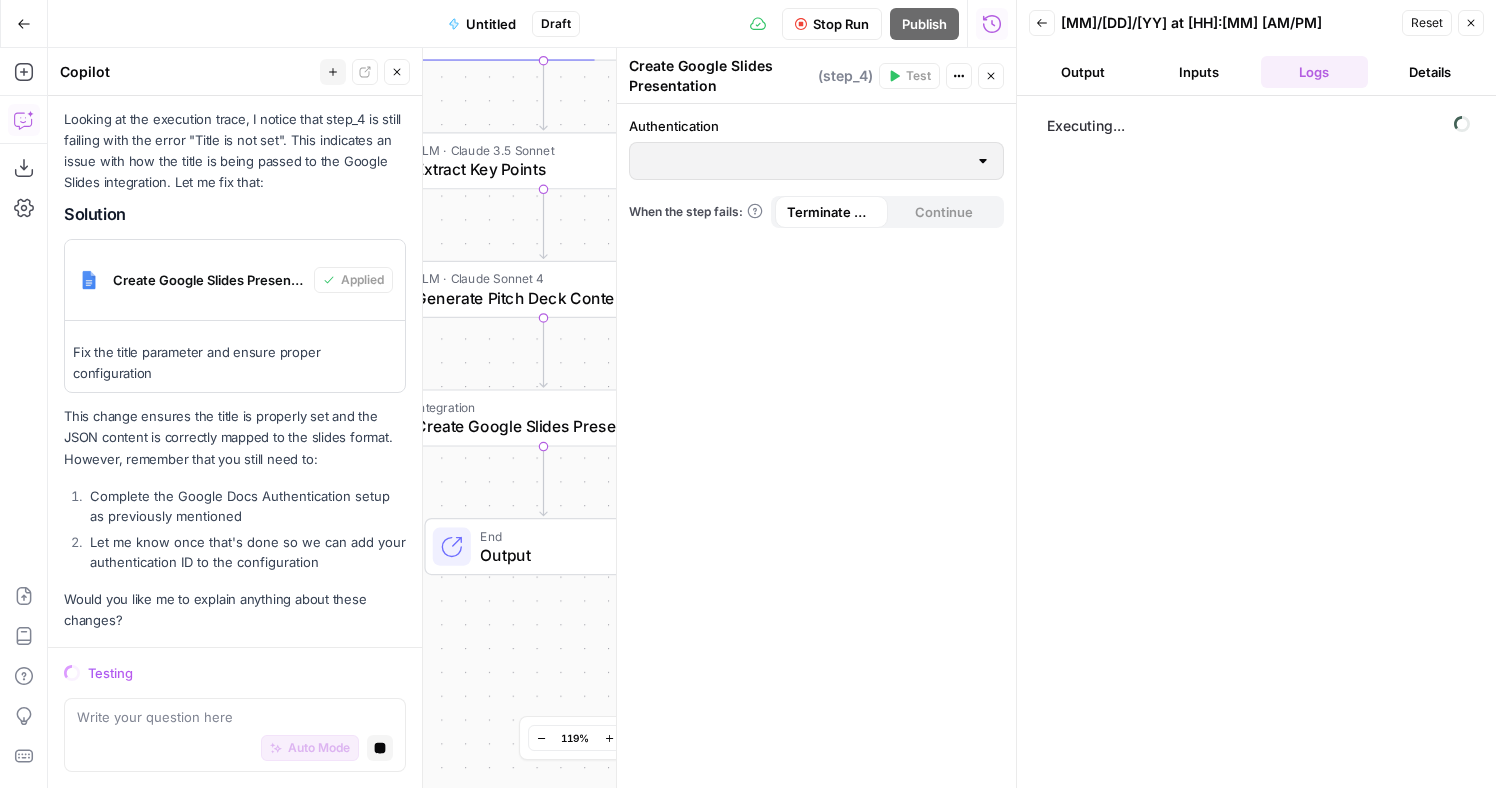 click on "Details" at bounding box center (1430, 72) 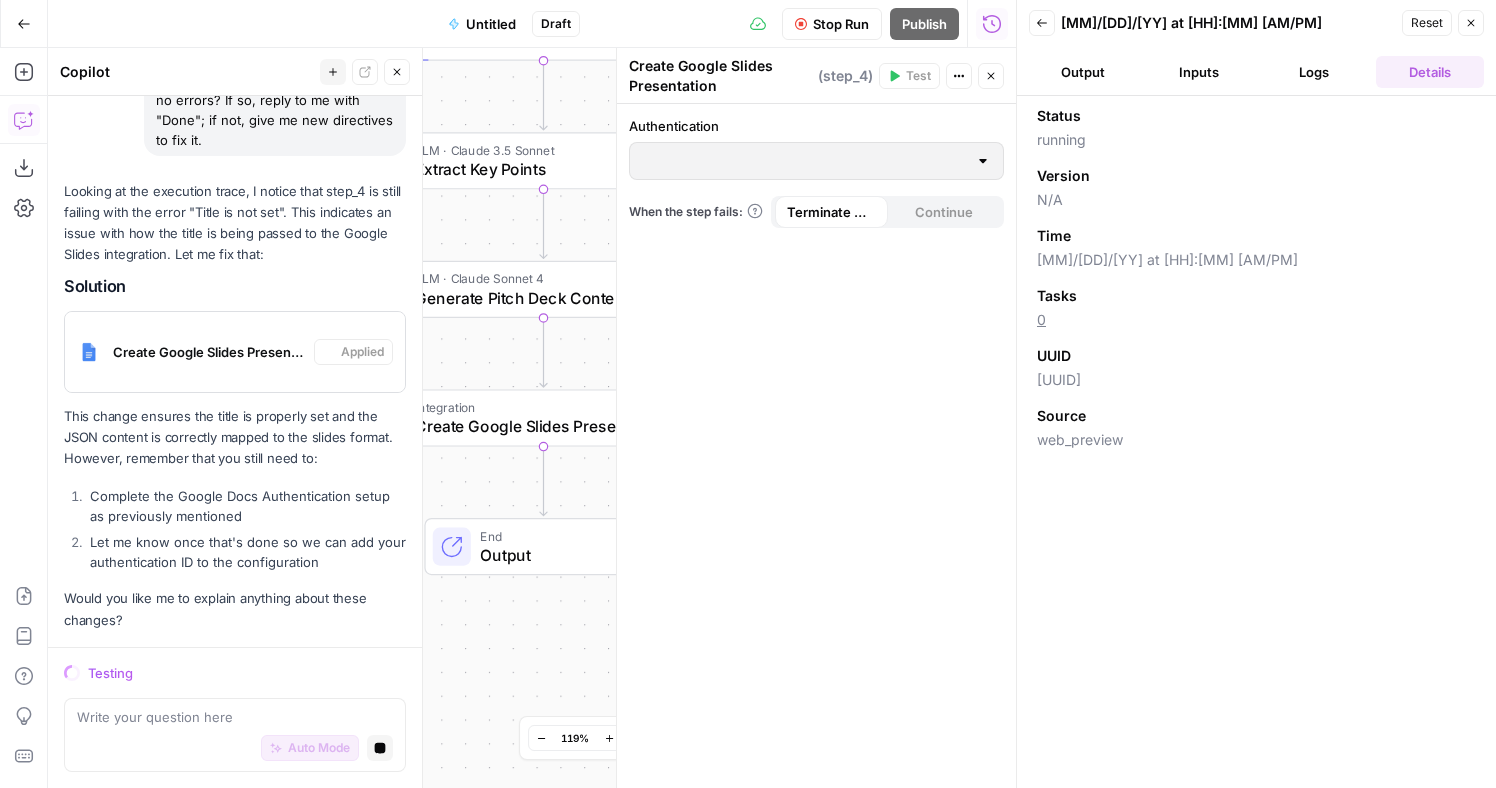 scroll, scrollTop: 4609, scrollLeft: 0, axis: vertical 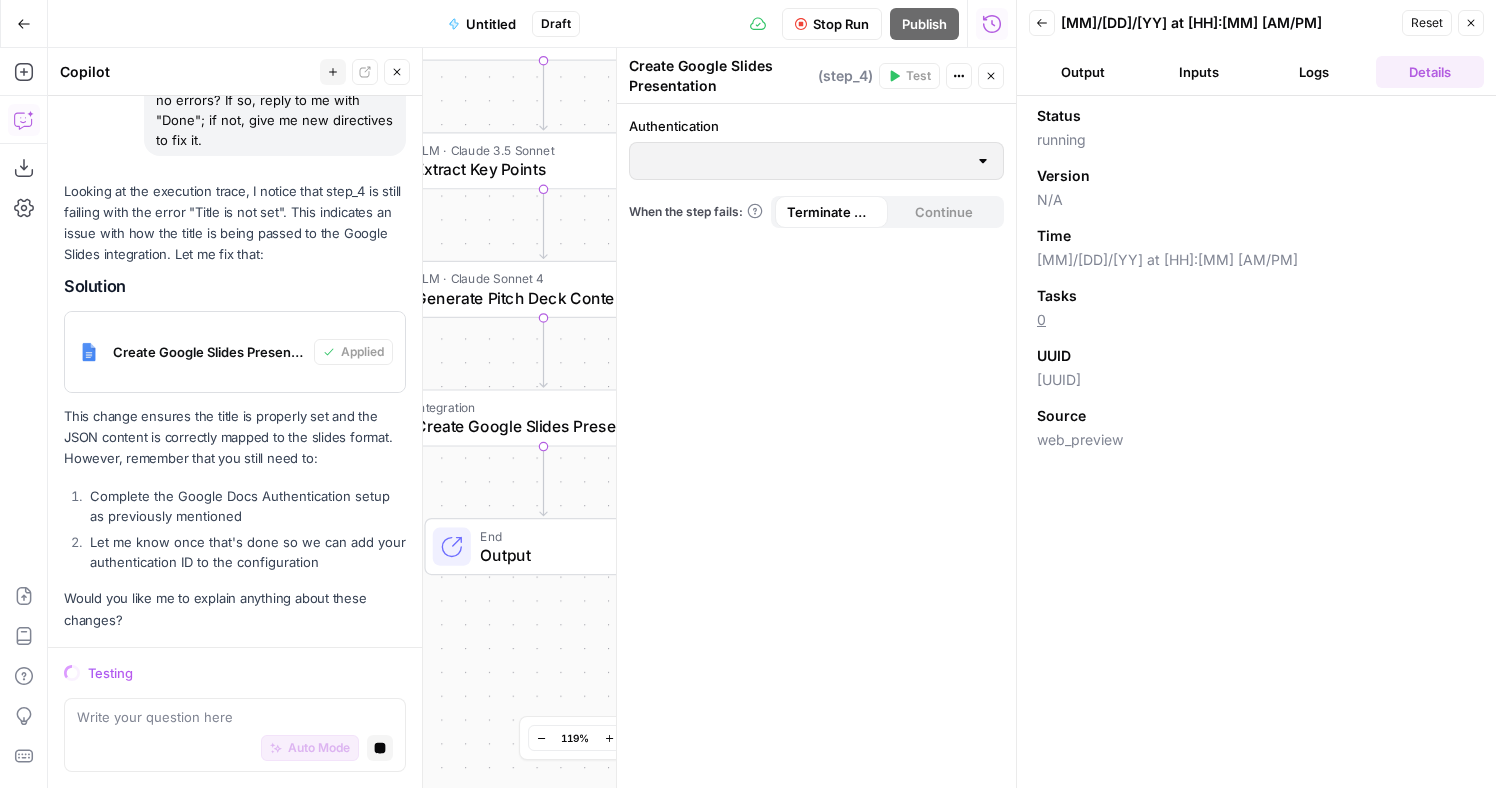 click on "Logs" at bounding box center [1315, 72] 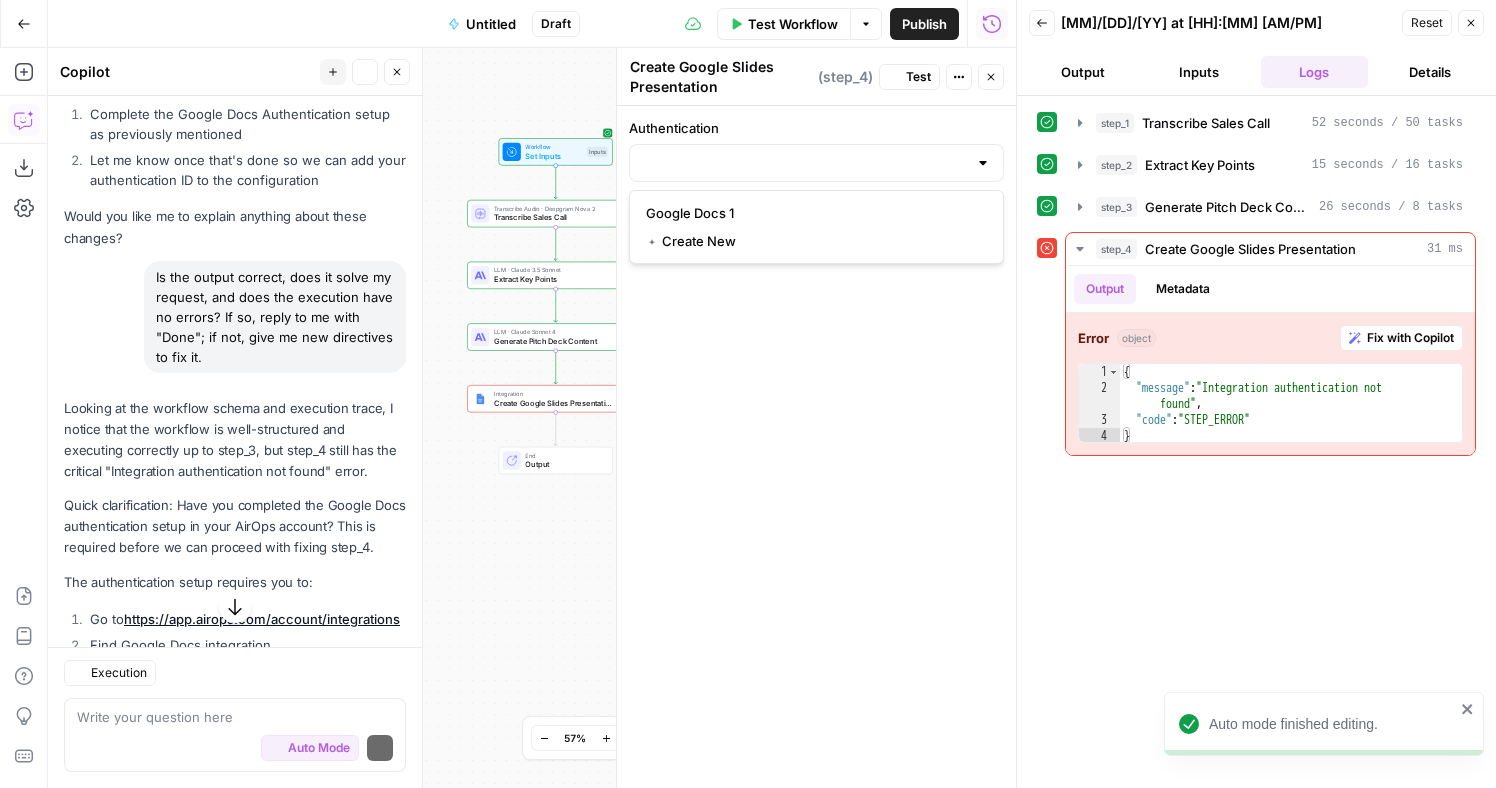 scroll, scrollTop: 5197, scrollLeft: 0, axis: vertical 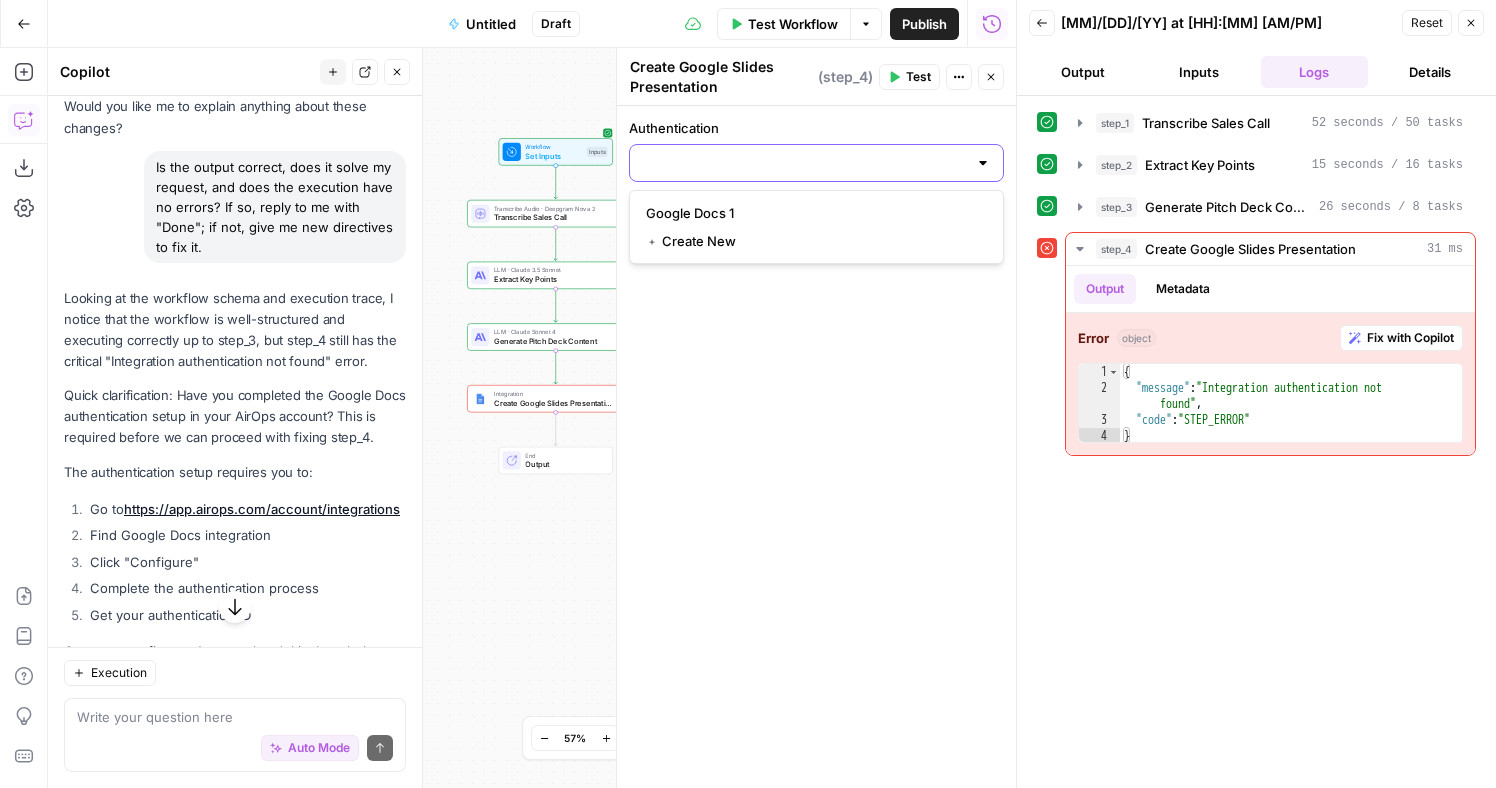 click on "Authentication" at bounding box center (804, 163) 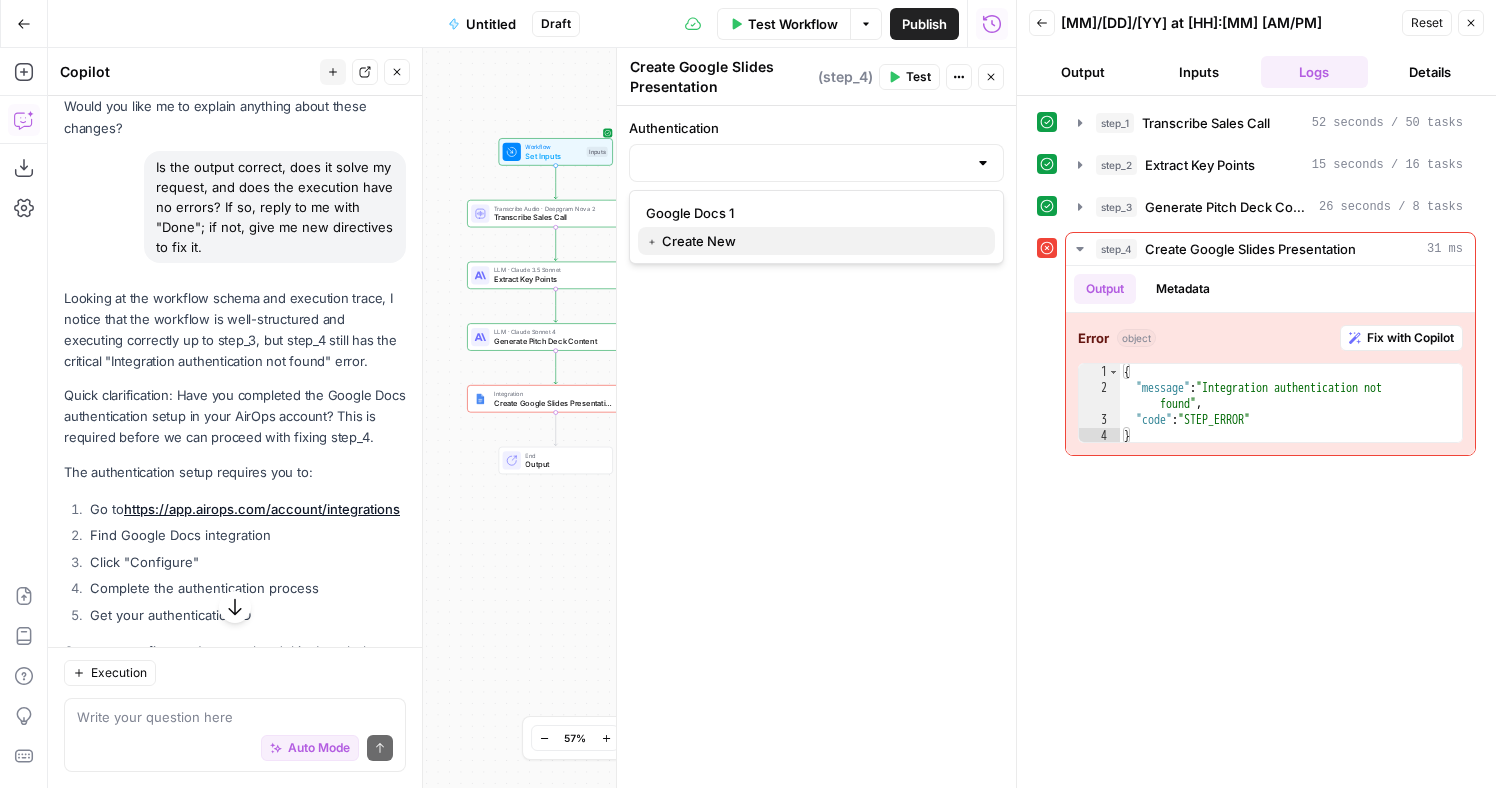 click on "﹢ Create New" at bounding box center (812, 241) 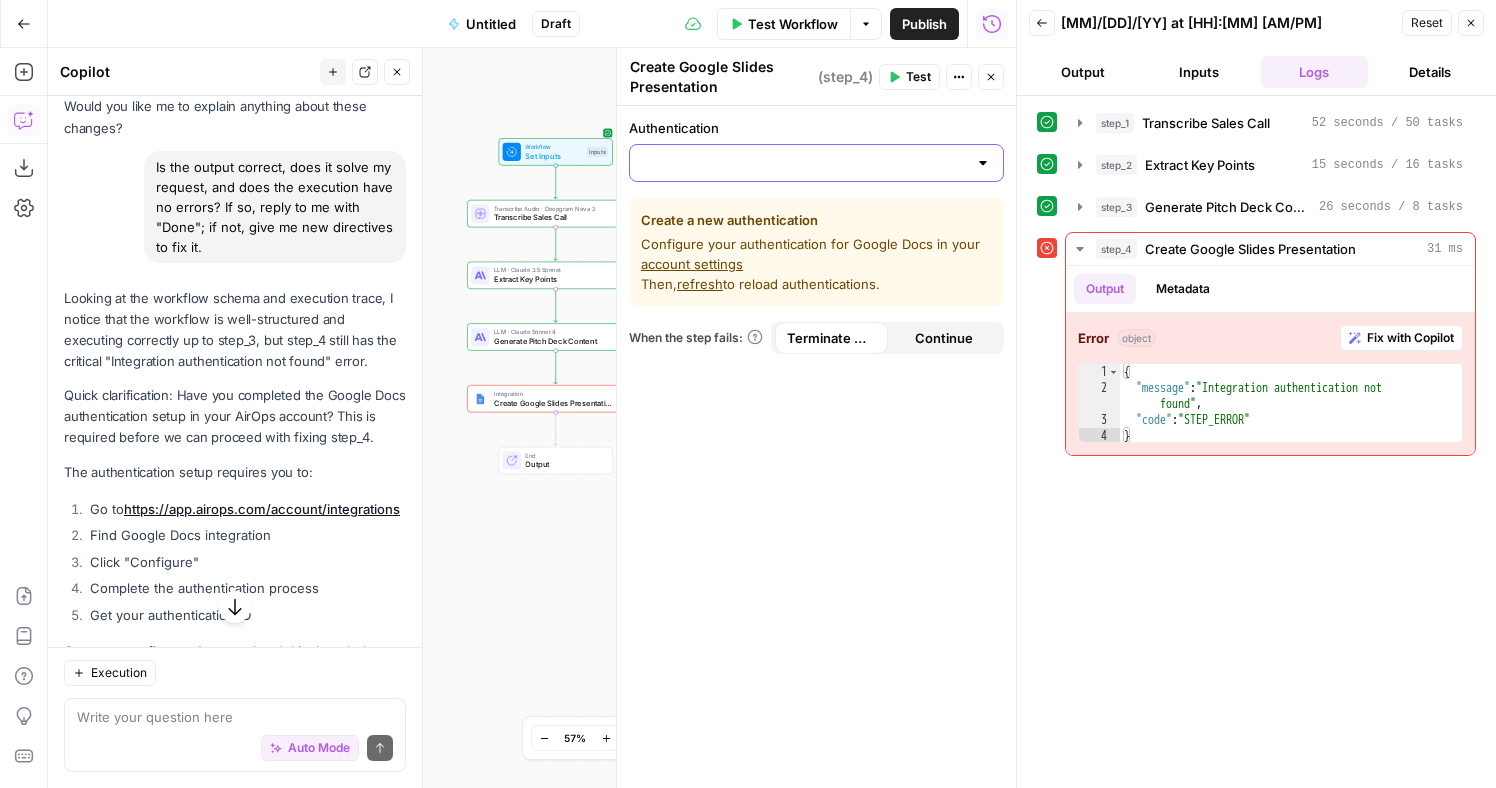 click on "Authentication" at bounding box center (804, 163) 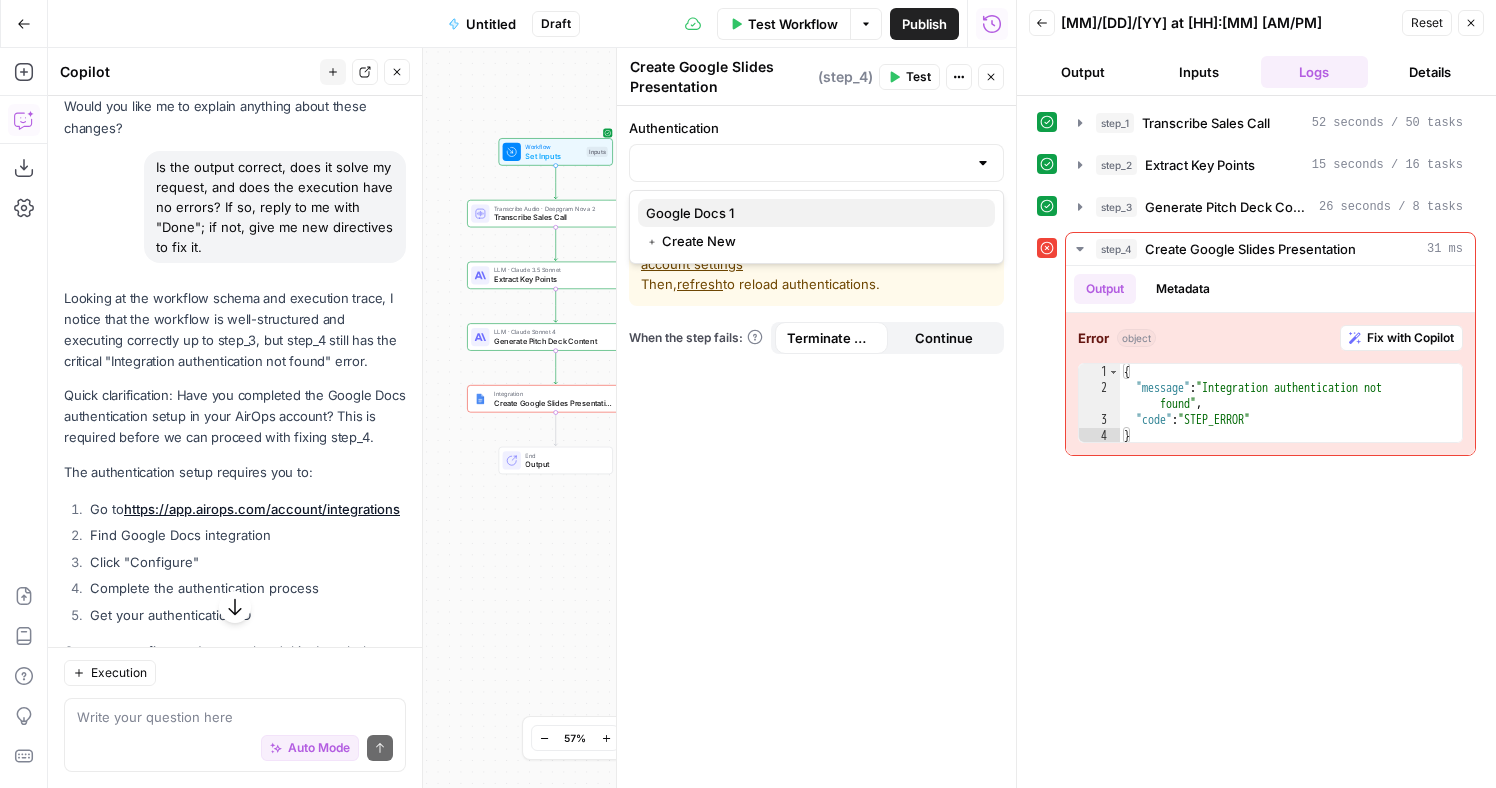 click on "Google Docs 1" at bounding box center [812, 213] 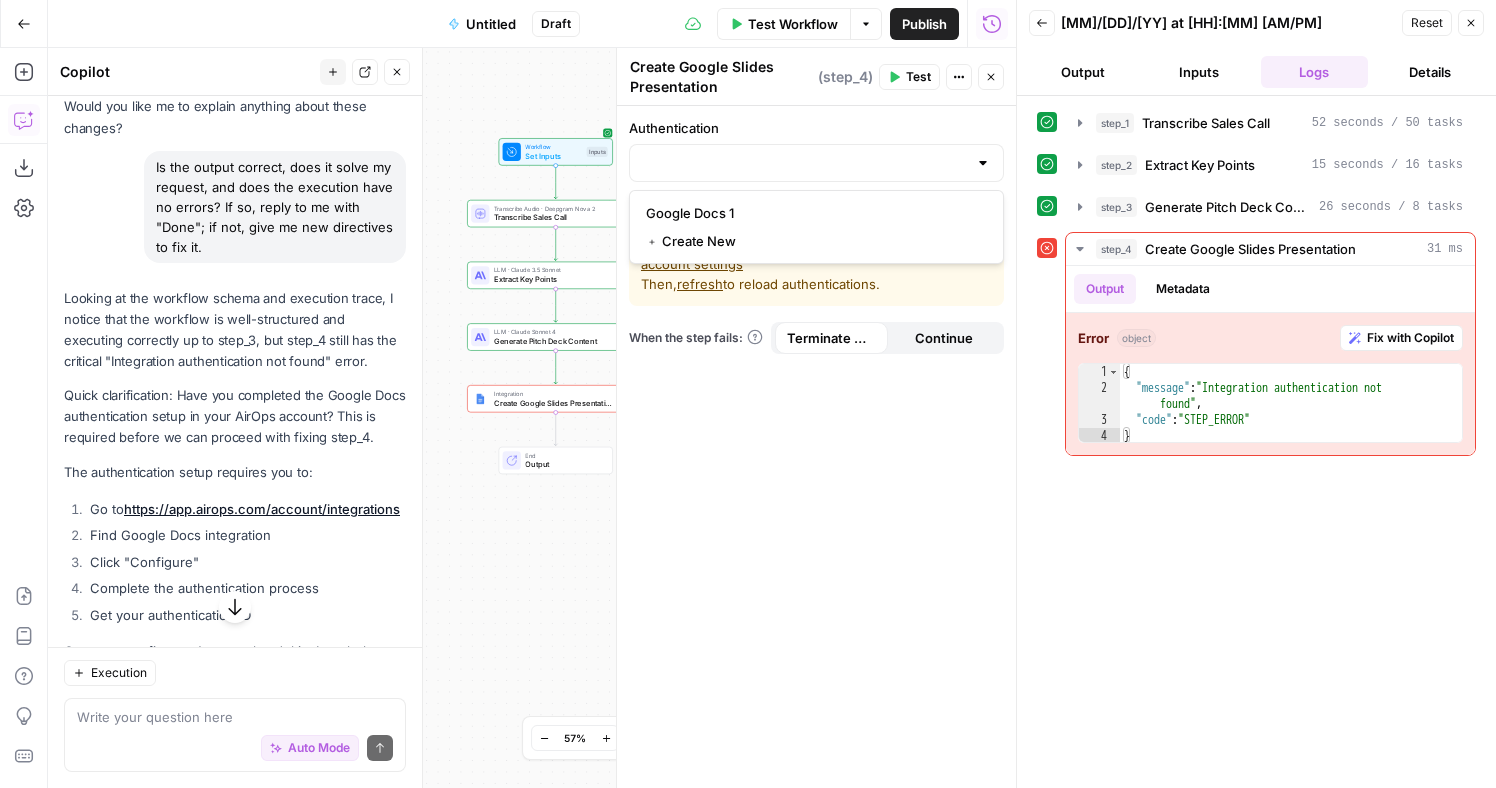 type on "Google Docs 1" 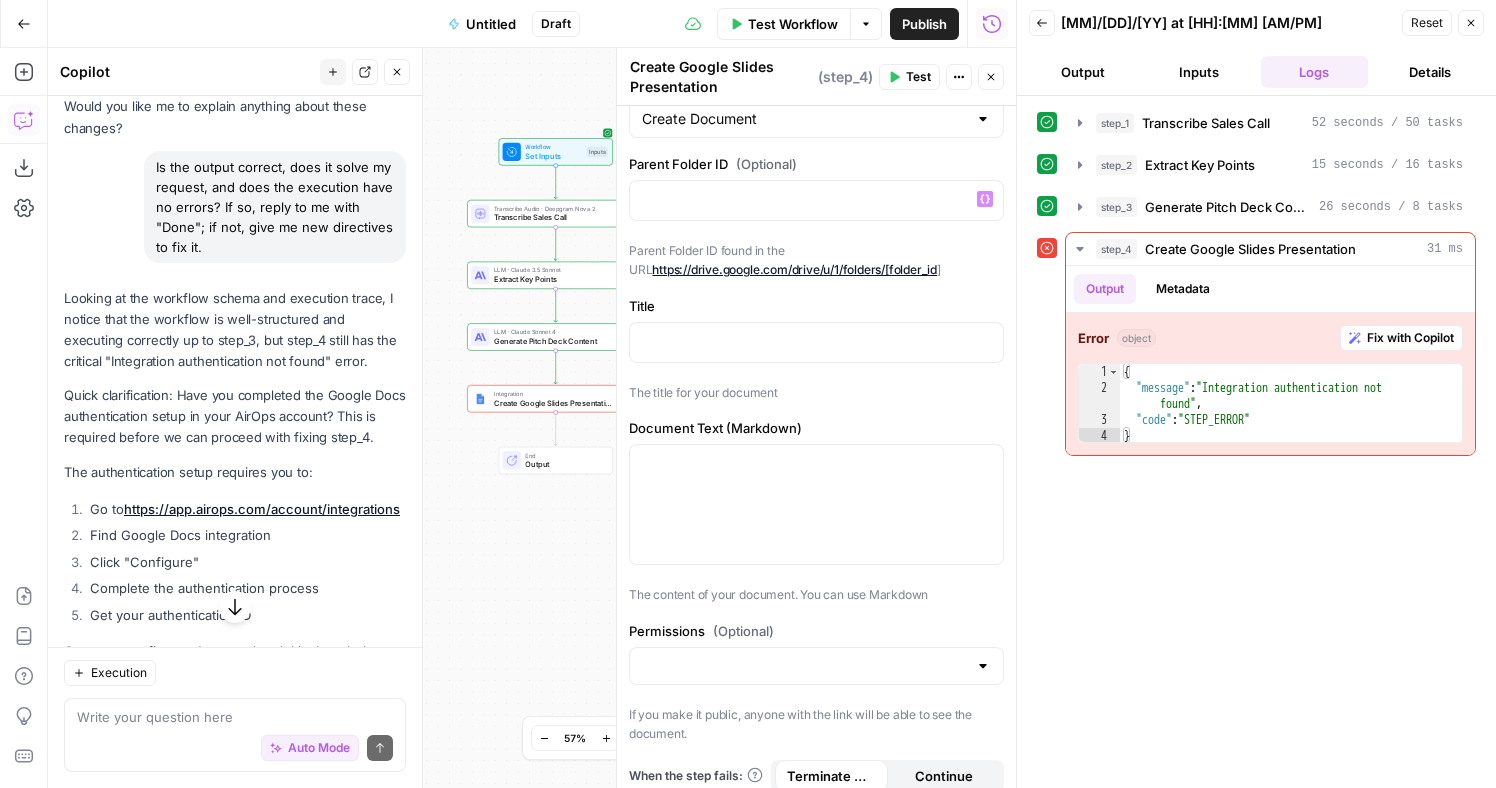 scroll, scrollTop: 139, scrollLeft: 0, axis: vertical 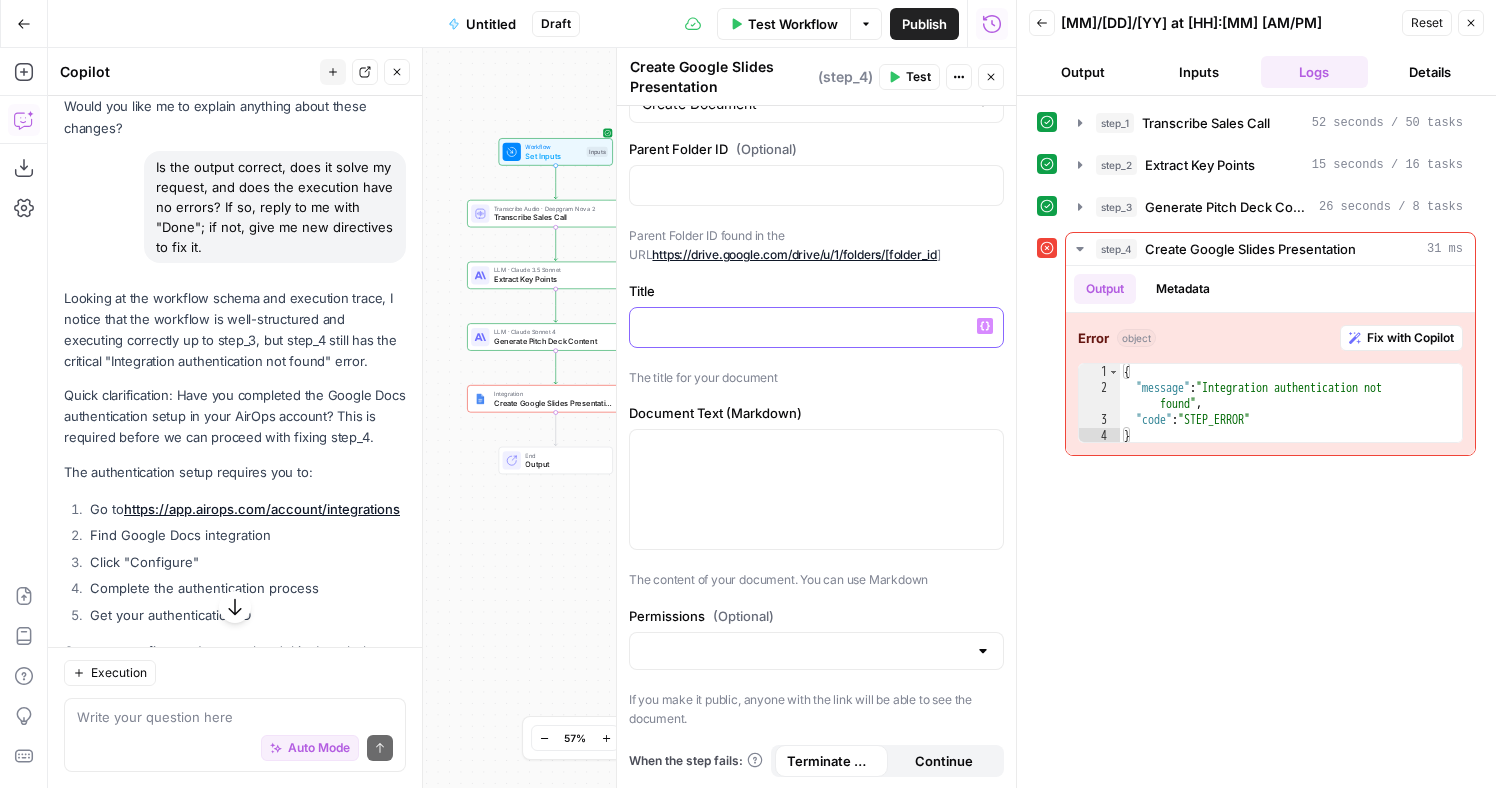 click at bounding box center (816, 326) 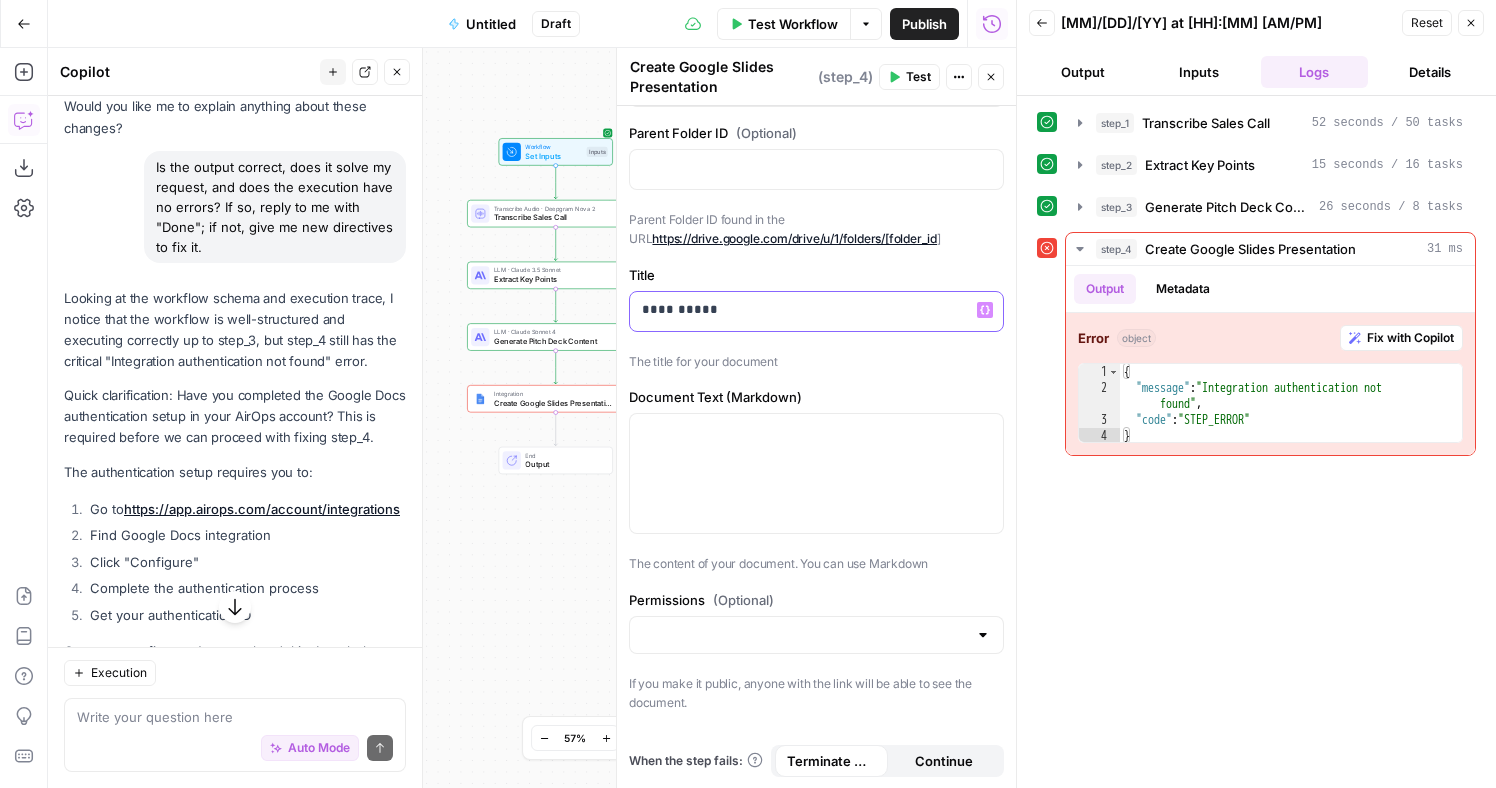 scroll, scrollTop: 139, scrollLeft: 0, axis: vertical 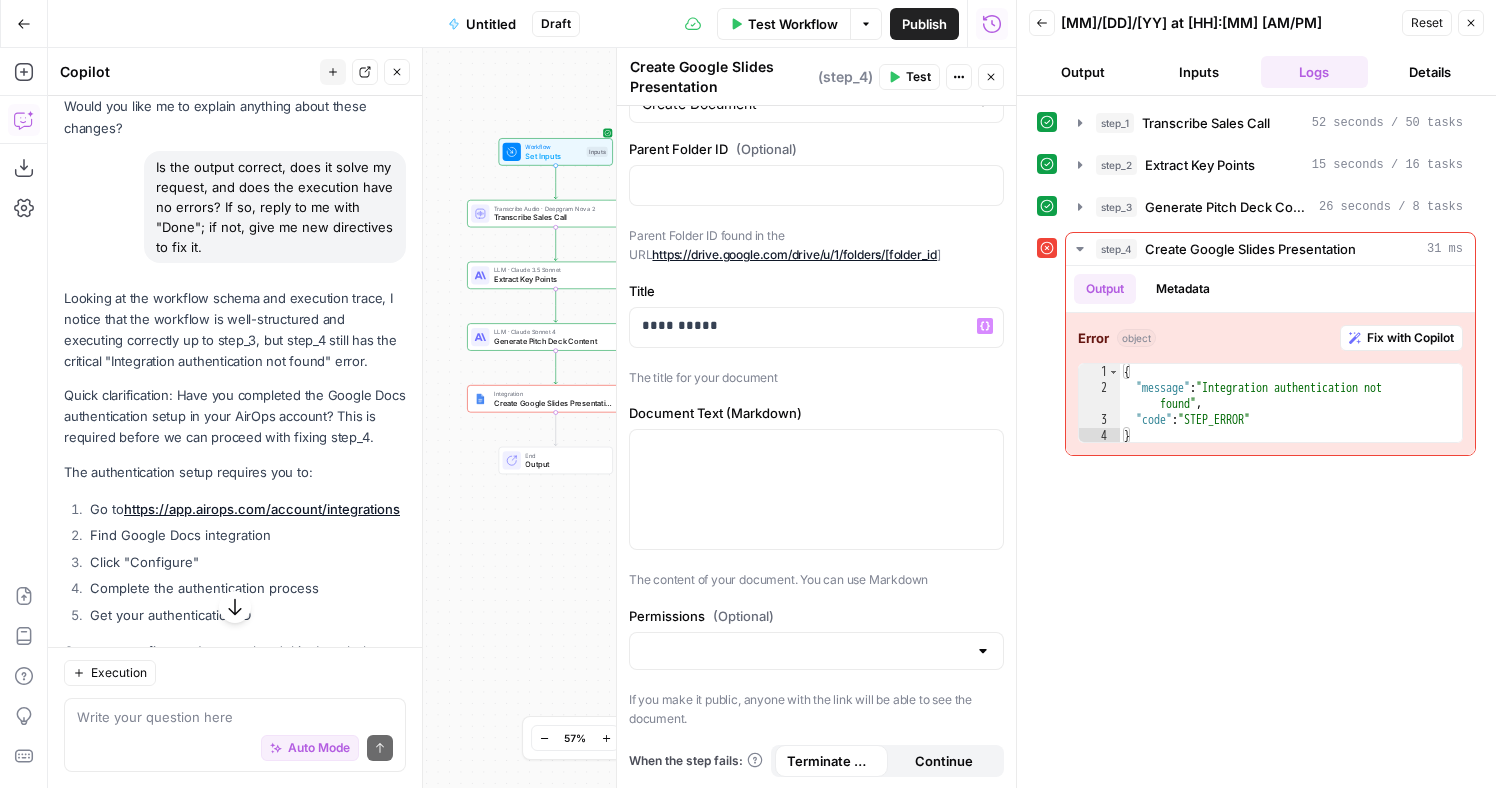 click on "step_1 Transcribe Sales Call 52 seconds / 50 tasks step_2 Extract Key Points 15 seconds / 16 tasks step_3 Generate Pitch Deck Content 26 seconds / 8 tasks step_4 Create Google Slides Presentation 31 ms Output Metadata Error object Fix with Copilot 1 2 3 4 {    "message" :  "Integration authentication not         found" ,    "code" :  "STEP_ERROR" }     XXXXXXXXXXXXXXXXXXXXXXXXXXXXXXXXXXXXXXXXXXXXXXXXXXXXXXXXXXXXXXXXXXXXXXXXXXXXXXXXXXXXXXXXXXXXXXXXXXXXXXXXXXXXXXXXXXXXXXXXXXXXXXXXXXXXXXXXXXXXXXXXXXXXXXXXXXXXXXXXXXXXXXXXXXXXXXXXXXXXXXXXXXXXXXXXXXXXXXXXXXXXXXXXXXXXXXXXXXXXXXXXXXXXXXXXXXXXXXXXXXXXXXXXXXXXXXXXXXXXXXXXXXXXXXXXXXXXXXXXXXXXXXXXXXXXXXXXXXXXXXXXXXXXXXXXXXXXXXXXXXXXXXXXXXXXXXXXXXXXXXXXXXXXXXXXXXXXXXXXXXXXXXXXXXXXXXXXXXXXXXXXXXXXXXXXXXXXXXXXXXXXXXXXXXXXXXXXXXXXXXXXXXXXXXXXXXXXXXXXXXXXXXXXXXXXXXXXXXXXXXXXXXXXXXXXXXXXXXXXXXXXXXXXXXXXXXXXXXXXXXXXXXXXXXXX" at bounding box center (1256, 442) 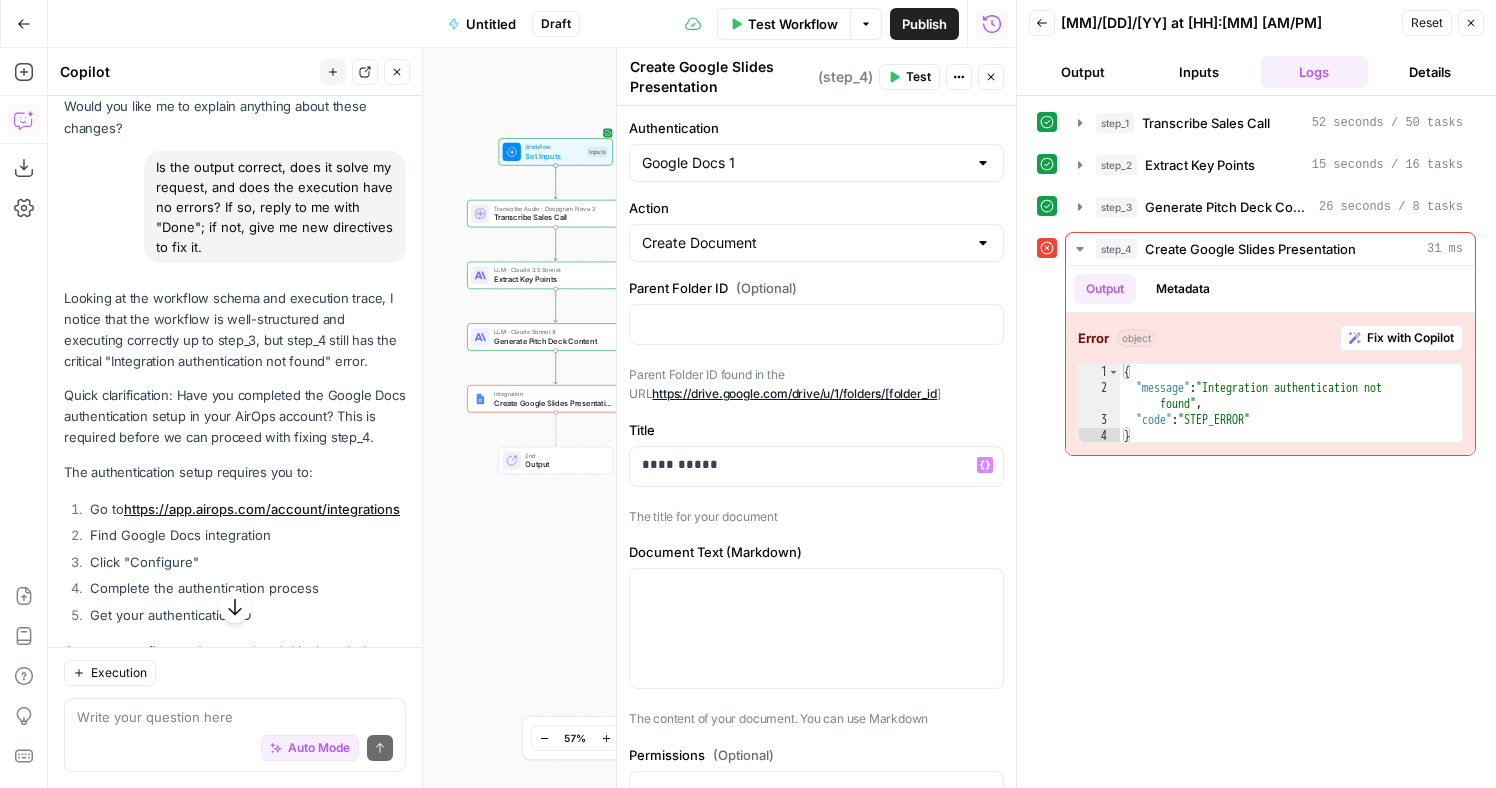 scroll, scrollTop: 139, scrollLeft: 0, axis: vertical 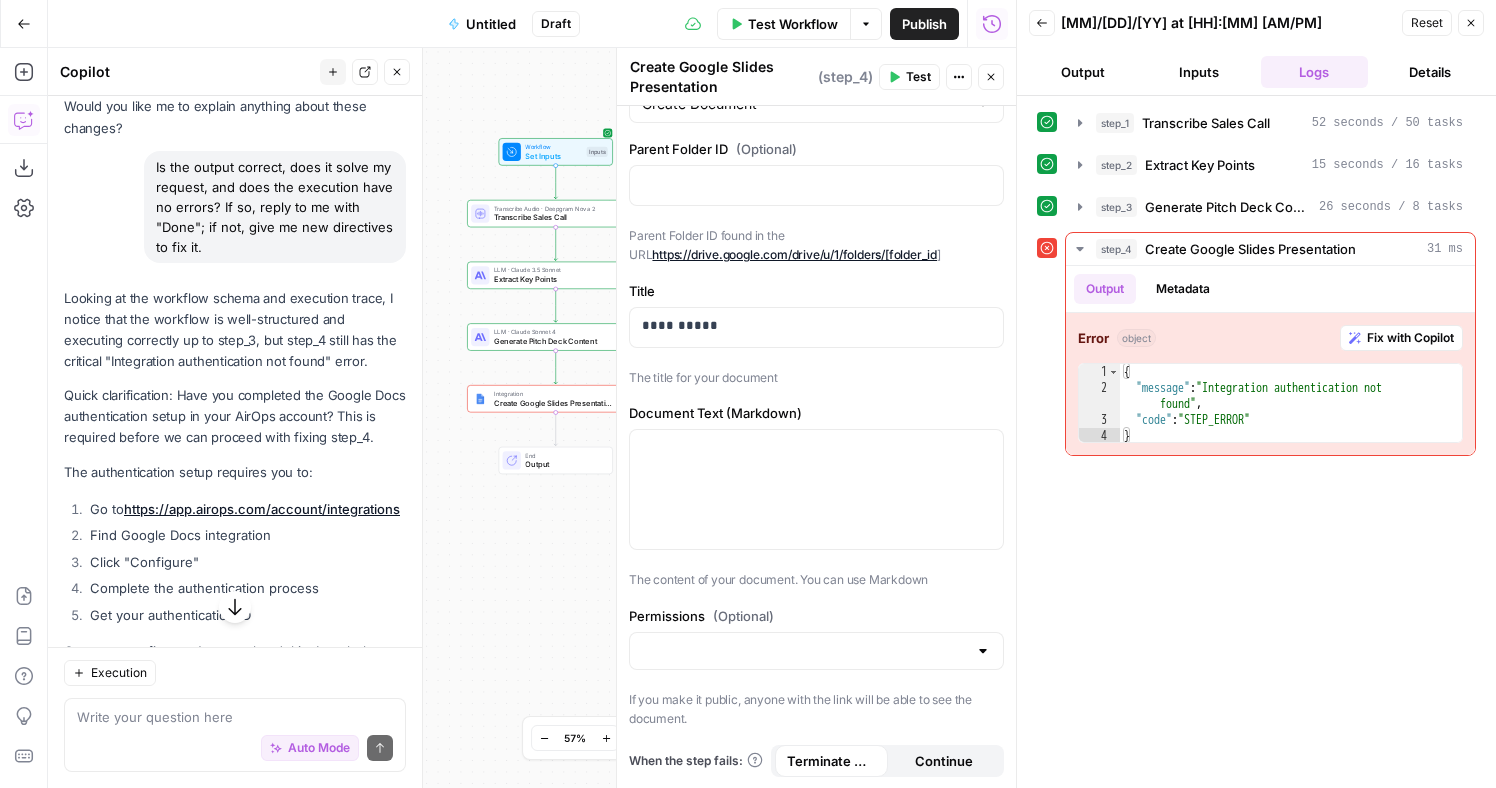 click on "step_1 Transcribe Sales Call 52 seconds / 50 tasks step_2 Extract Key Points 15 seconds / 16 tasks step_3 Generate Pitch Deck Content 26 seconds / 8 tasks step_4 Create Google Slides Presentation 31 ms Output Metadata Error object Fix with Copilot 1 2 3 4 {    "message" :  "Integration authentication not         found" ,    "code" :  "STEP_ERROR" }     XXXXXXXXXXXXXXXXXXXXXXXXXXXXXXXXXXXXXXXXXXXXXXXXXXXXXXXXXXXXXXXXXXXXXXXXXXXXXXXXXXXXXXXXXXXXXXXXXXXXXXXXXXXXXXXXXXXXXXXXXXXXXXXXXXXXXXXXXXXXXXXXXXXXXXXXXXXXXXXXXXXXXXXXXXXXXXXXXXXXXXXXXXXXXXXXXXXXXXXXXXXXXXXXXXXXXXXXXXXXXXXXXXXXXXXXXXXXXXXXXXXXXXXXXXXXXXXXXXXXXXXXXXXXXXXXXXXXXXXXXXXXXXXXXXXXXXXXXXXXXXXXXXXXXXXXXXXXXXXXXXXXXXXXXXXXXXXXXXXXXXXXXXXXXXXXXXXXXXXXXXXXXXXXXXXXXXXXXXXXXXXXXXXXXXXXXXXXXXXXXXXXXXXXXXXXXXXXXXXXXXXXXXXXXXXXXXXXXXXXXXXXXXXXXXXXXXXXXXXXXXXXXXXXXXXXXXXXXXXXXXXXXXXXXXXXXXXXXXXXXXXXXXXXXXXX" at bounding box center [1256, 442] 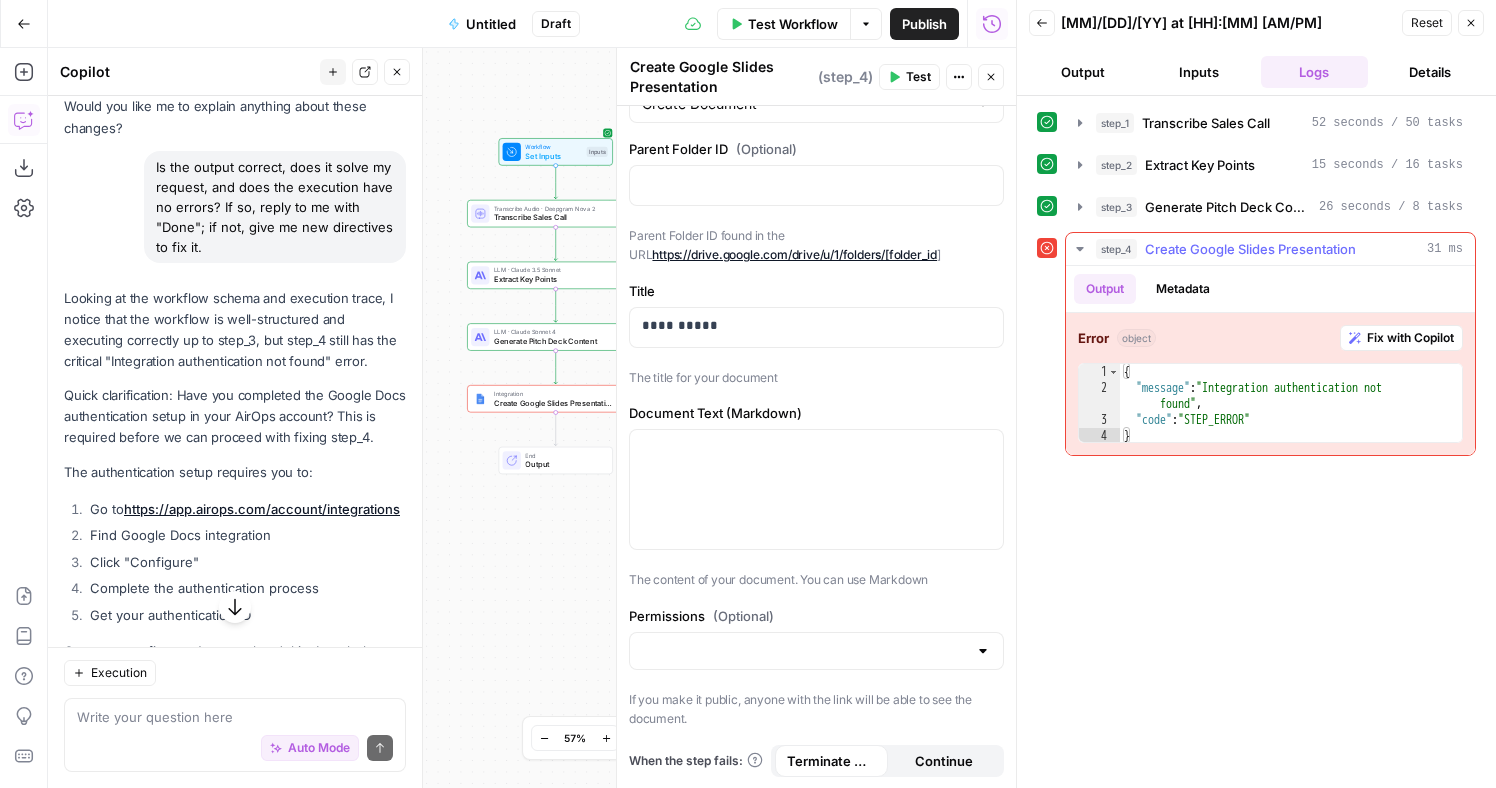 click on "Fix with Copilot" at bounding box center [1401, 338] 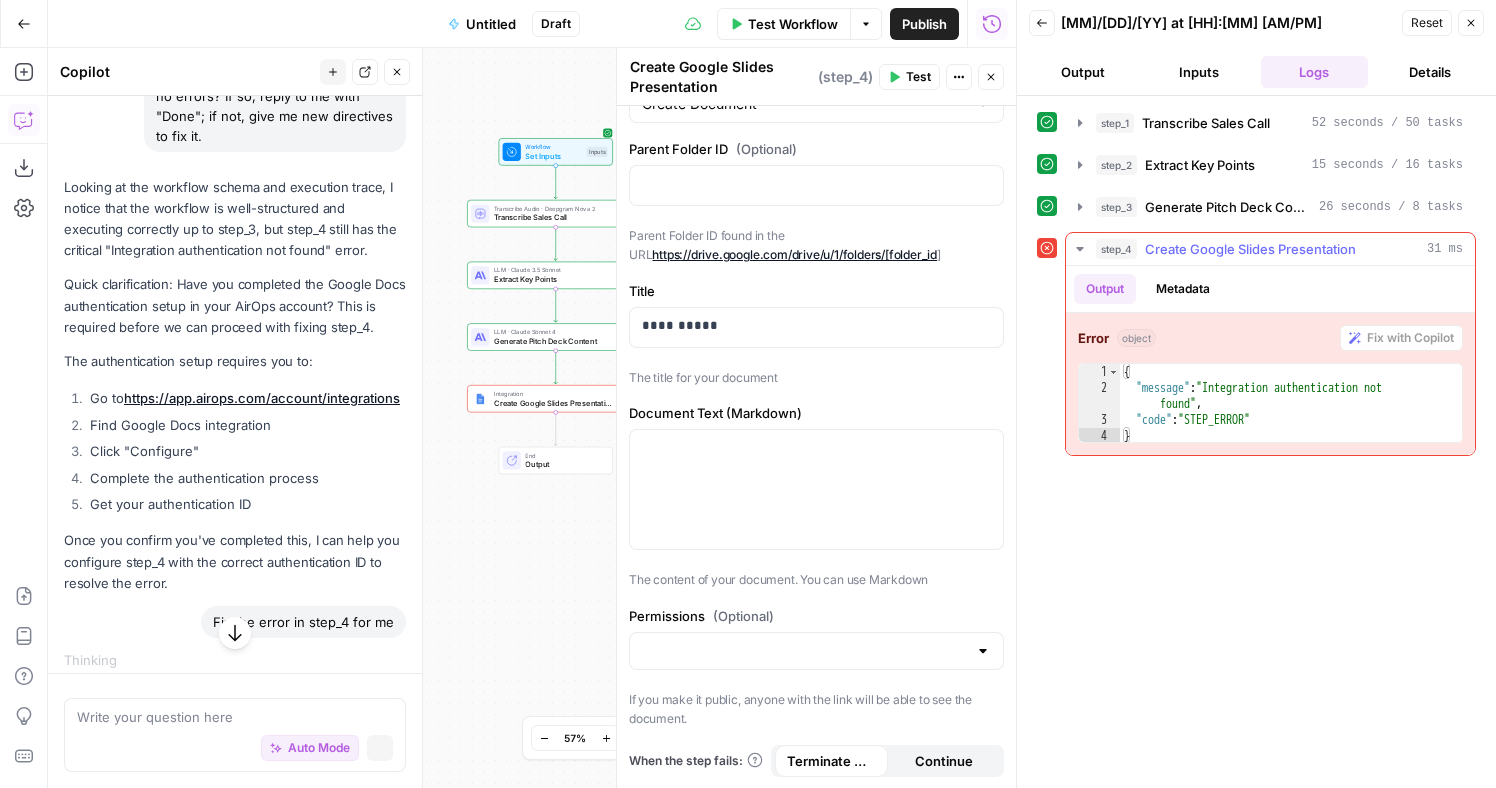 scroll, scrollTop: 5087, scrollLeft: 0, axis: vertical 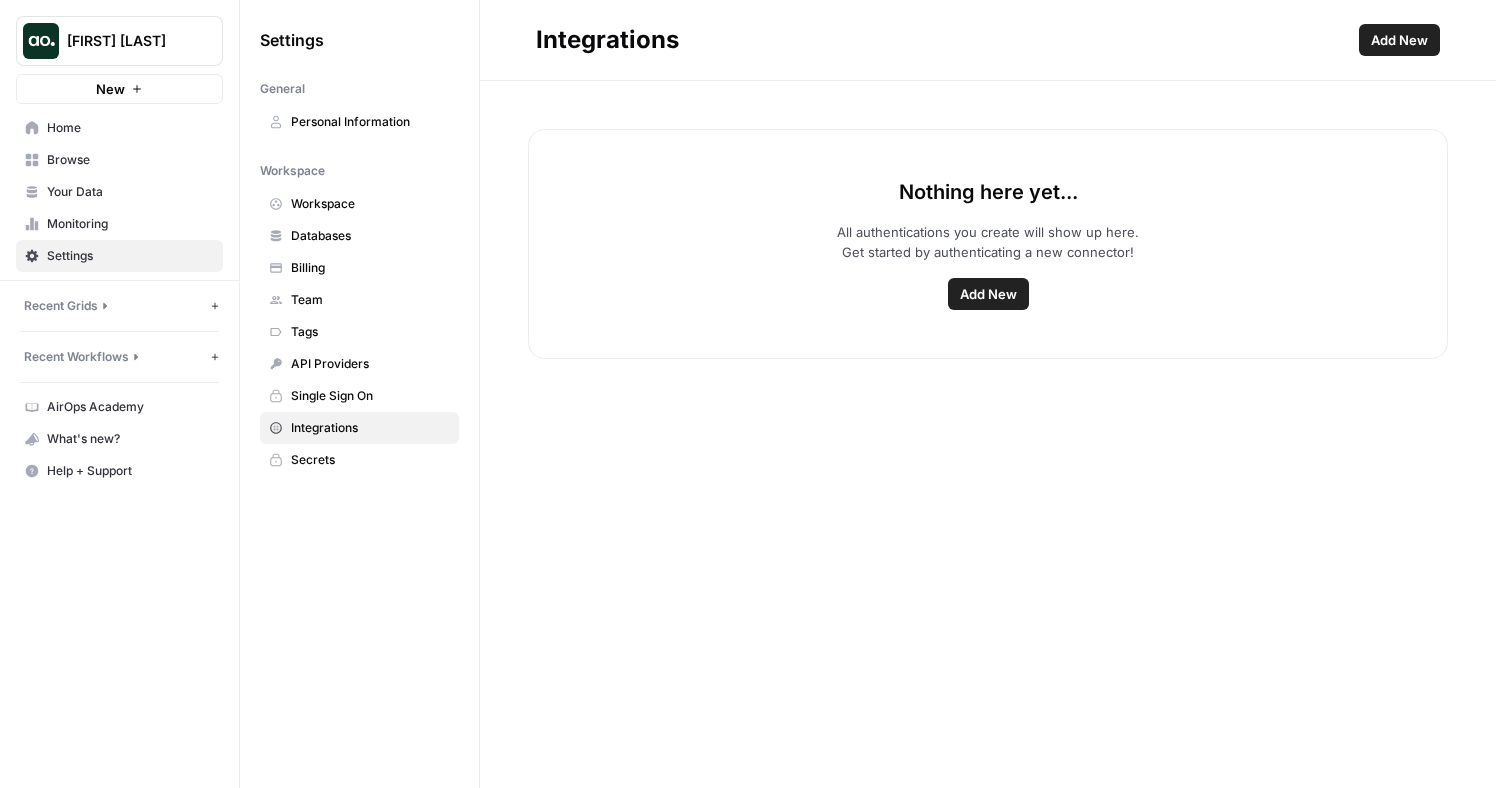 click on "Add New" at bounding box center (988, 294) 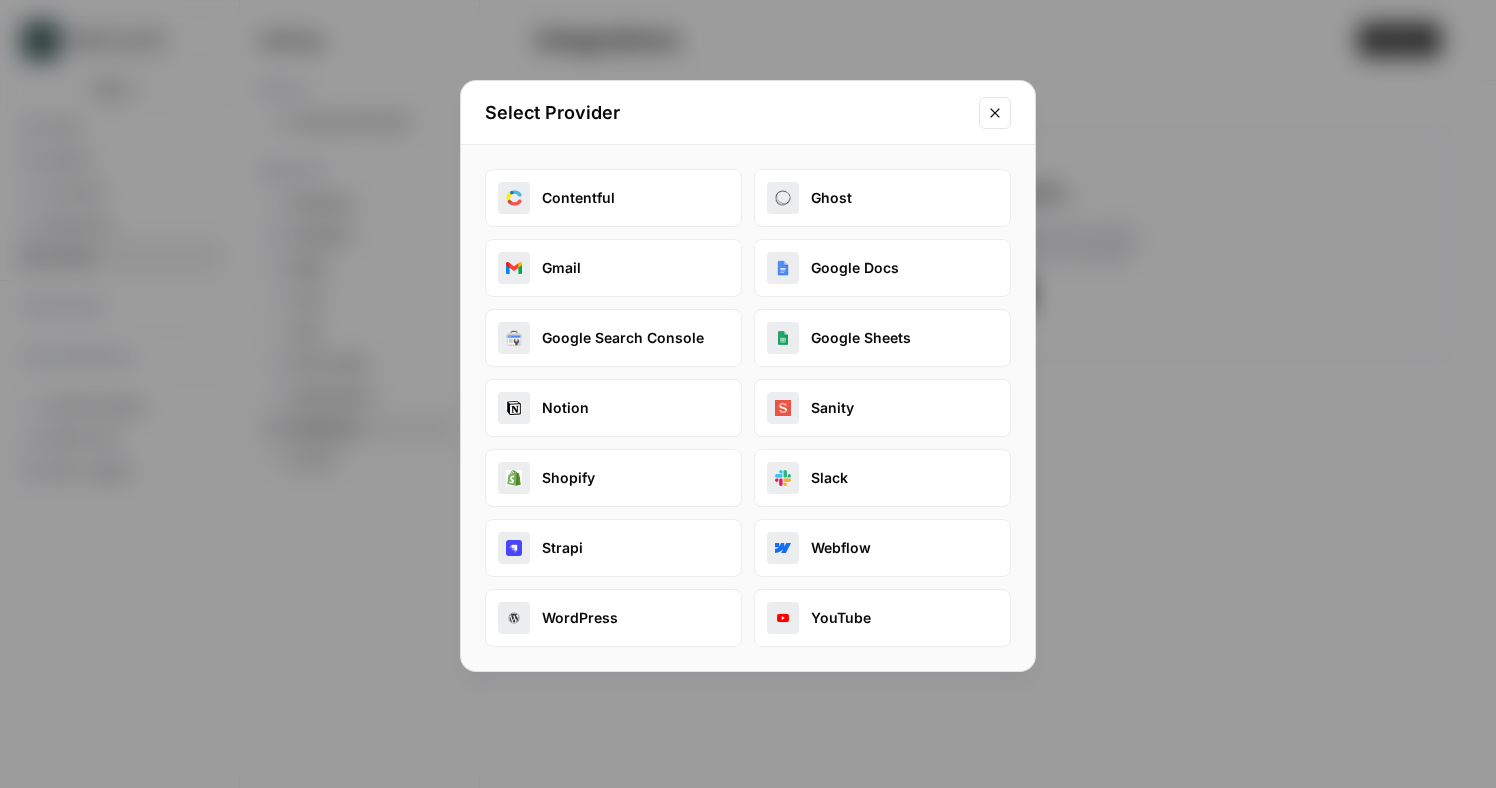 click on "Google Docs" at bounding box center (882, 268) 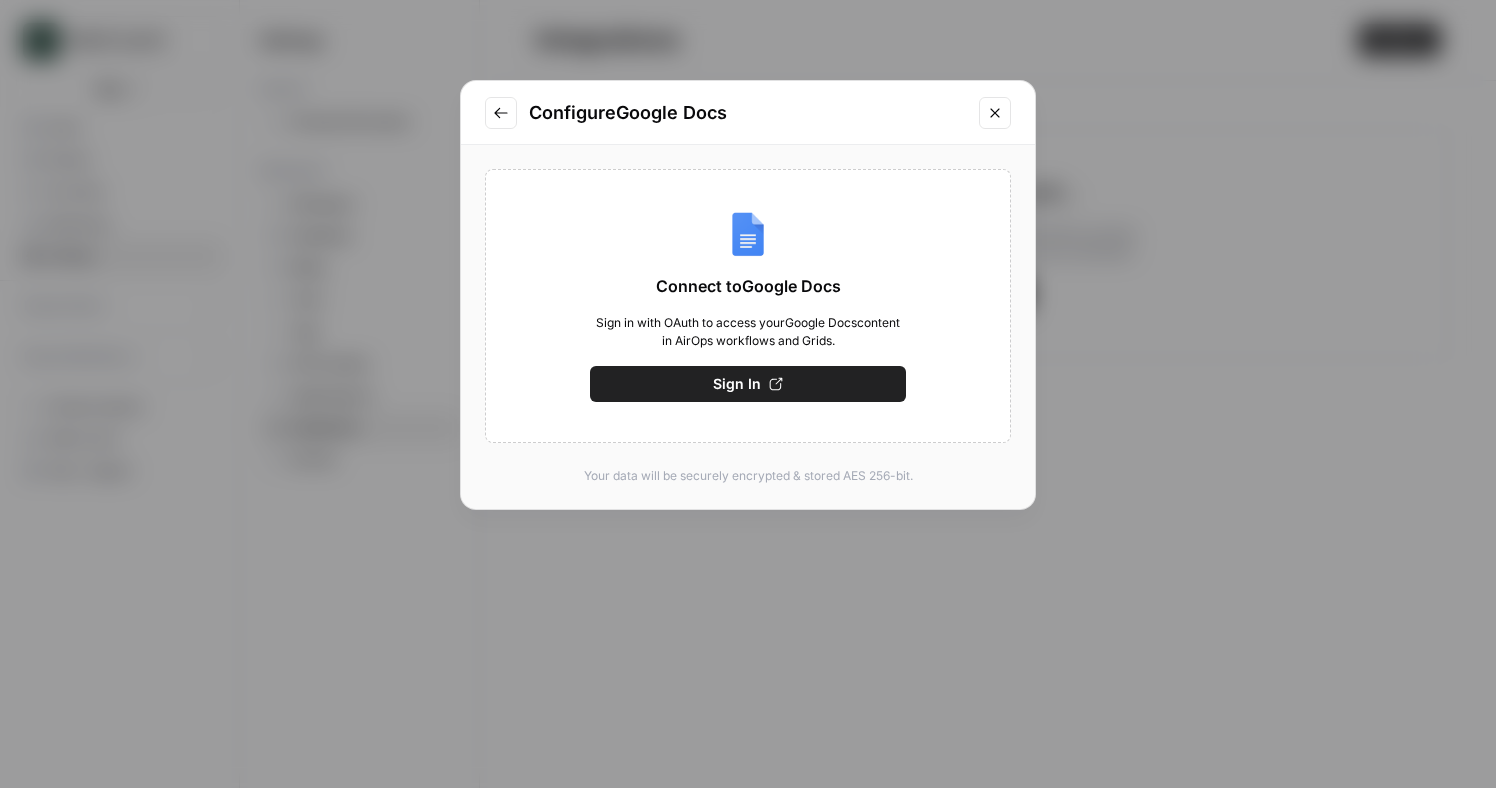 click on "Sign In" at bounding box center (737, 384) 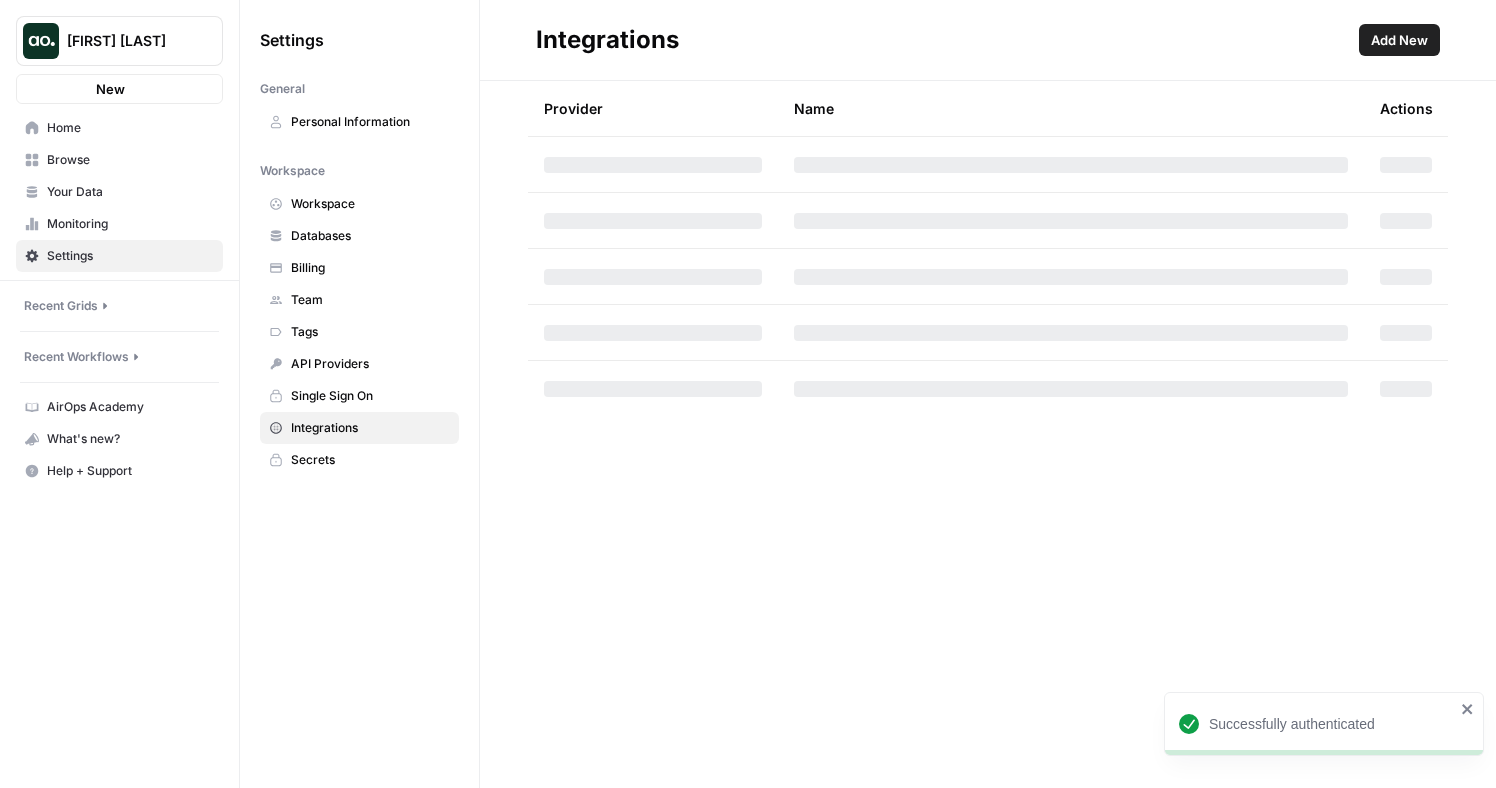 scroll, scrollTop: 0, scrollLeft: 0, axis: both 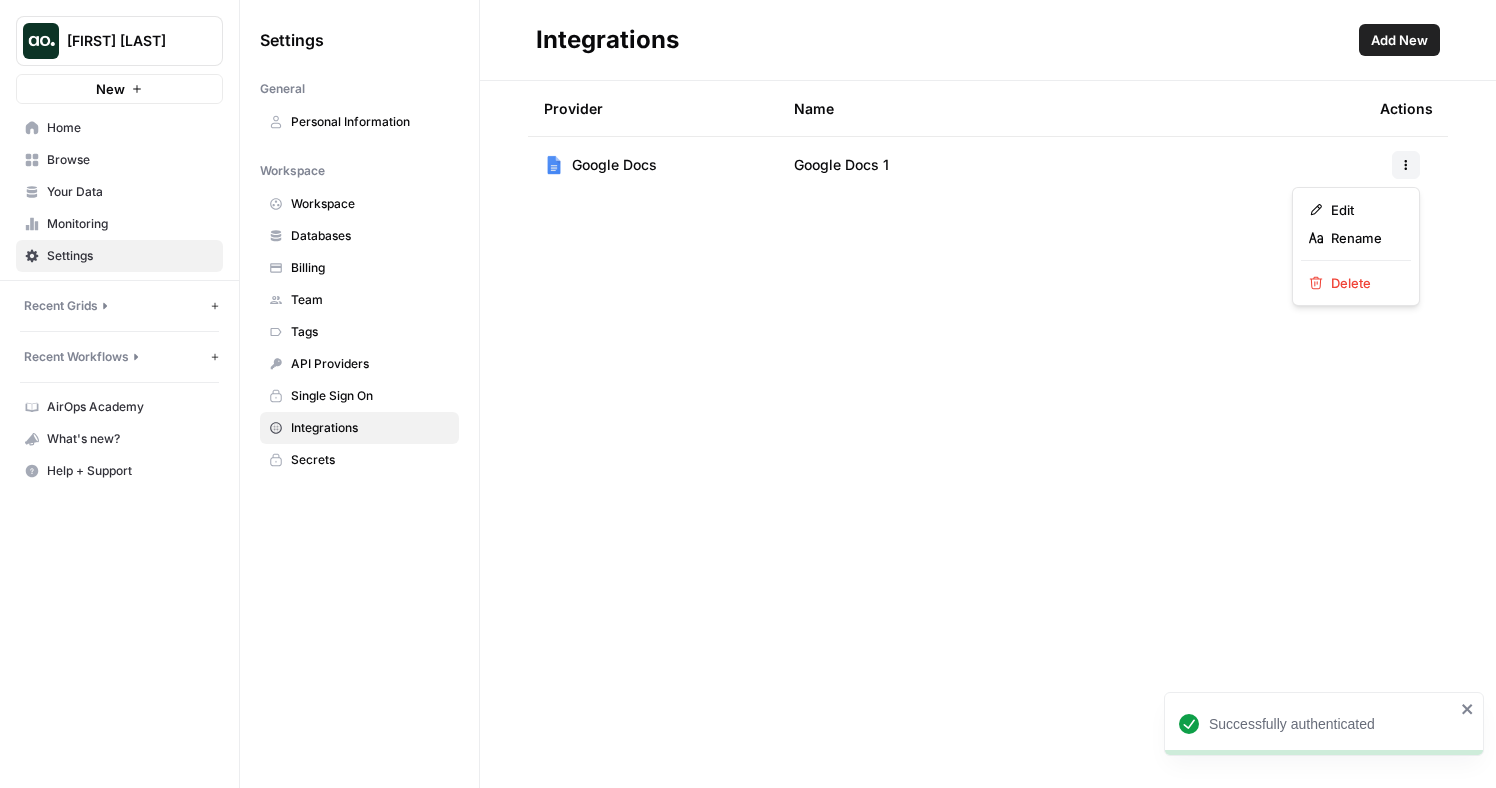 click 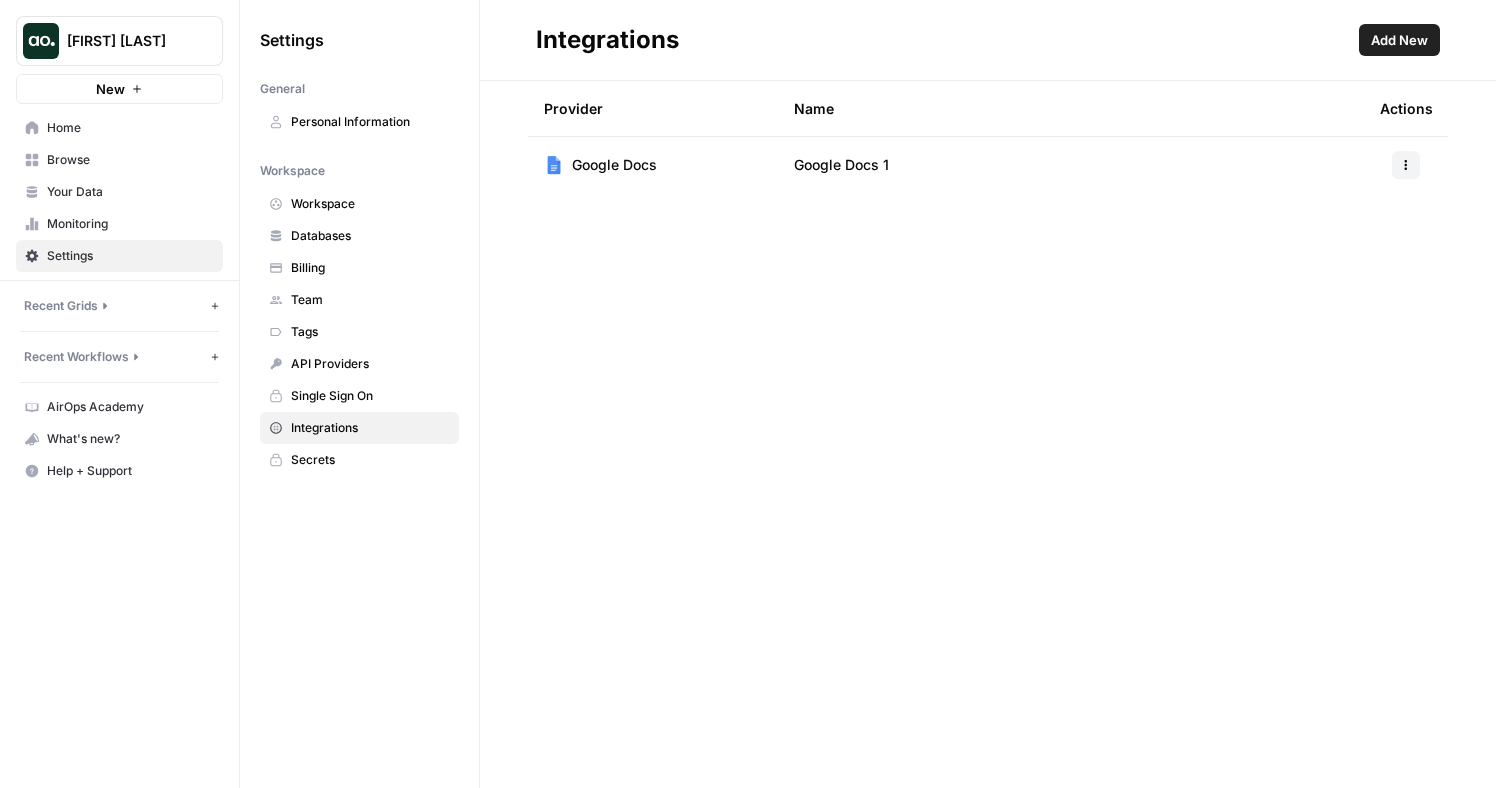 click on "Google Docs 1" at bounding box center [1071, 165] 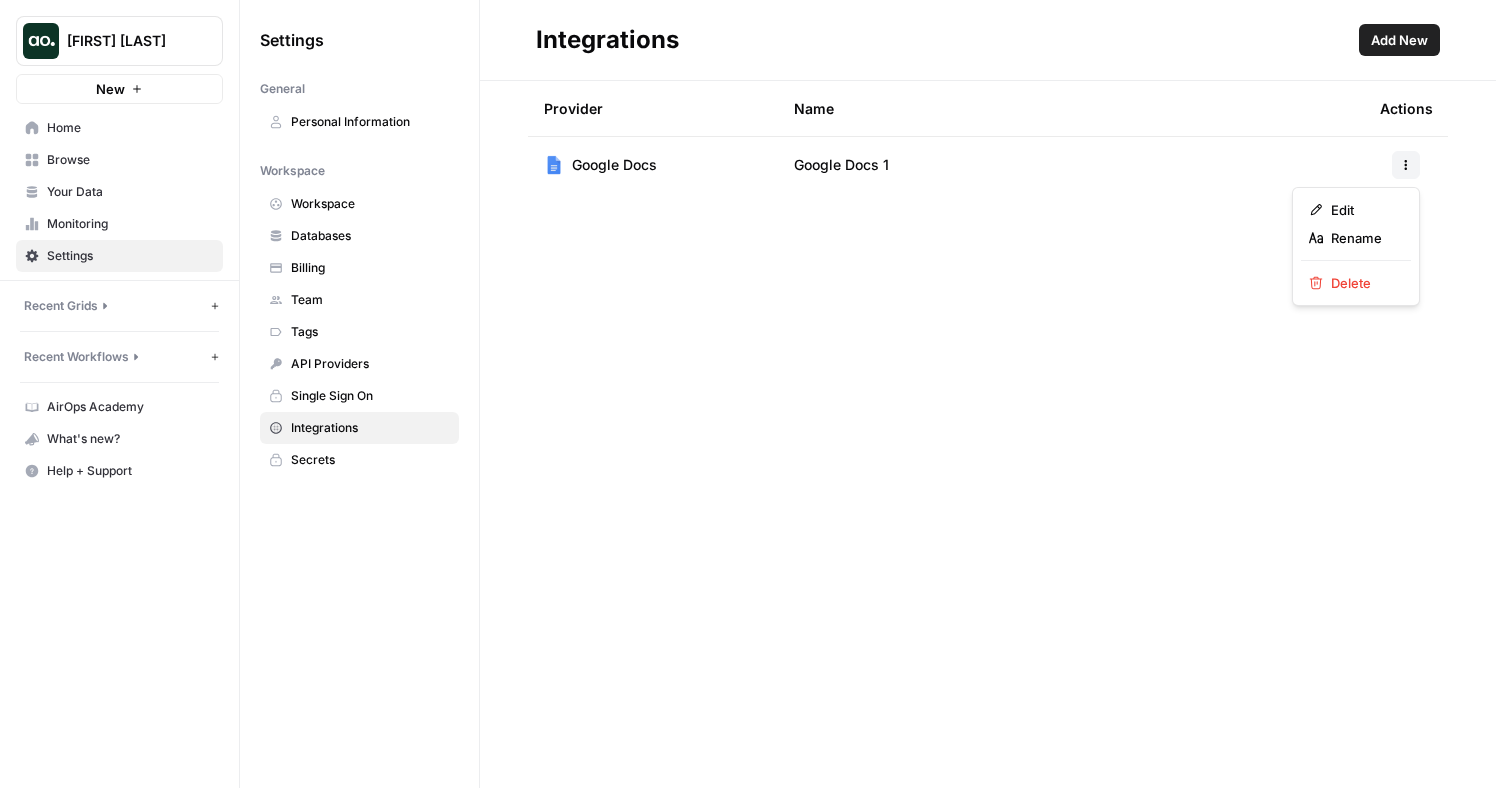 click at bounding box center [1406, 165] 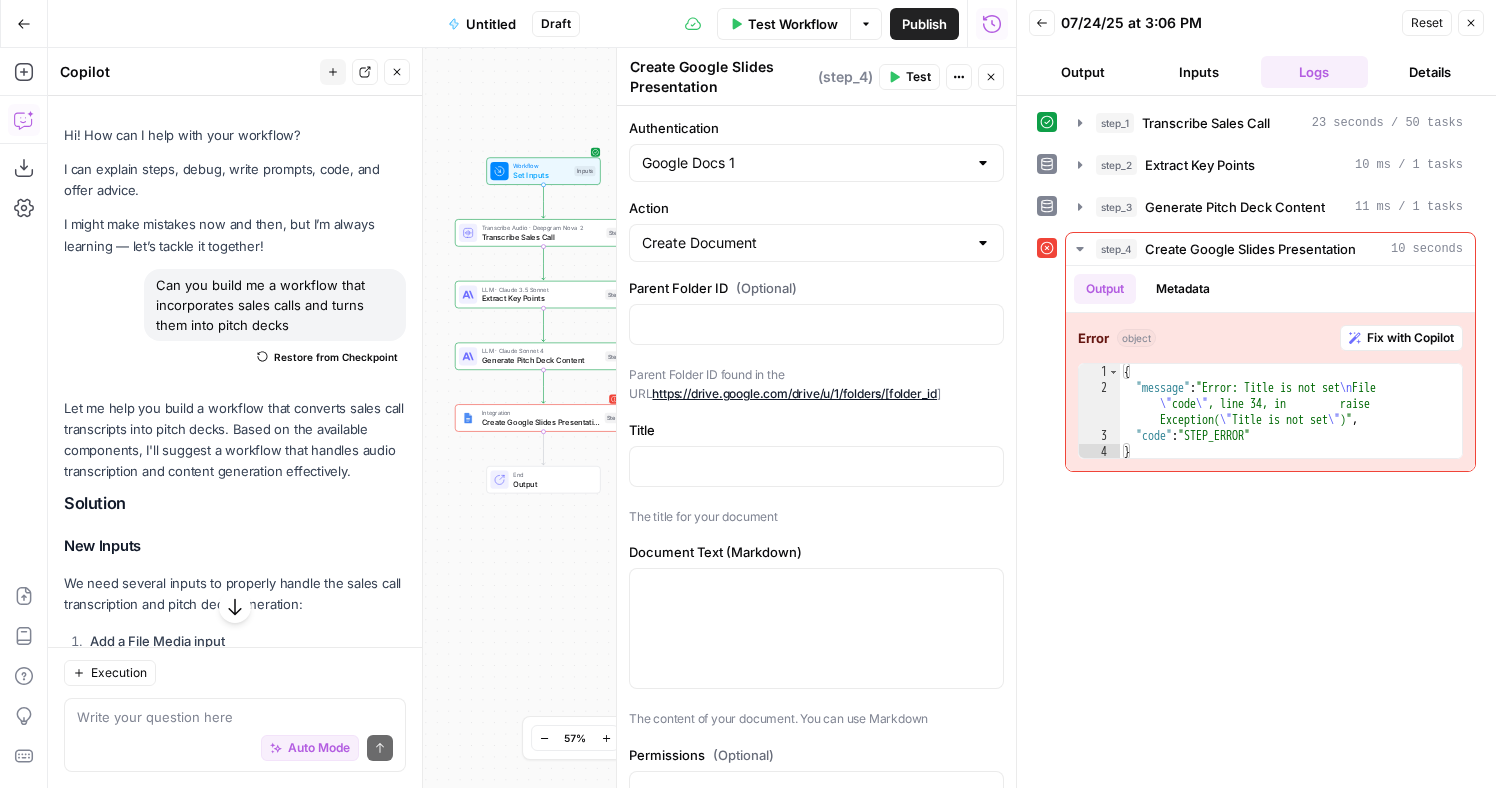 scroll, scrollTop: 0, scrollLeft: 0, axis: both 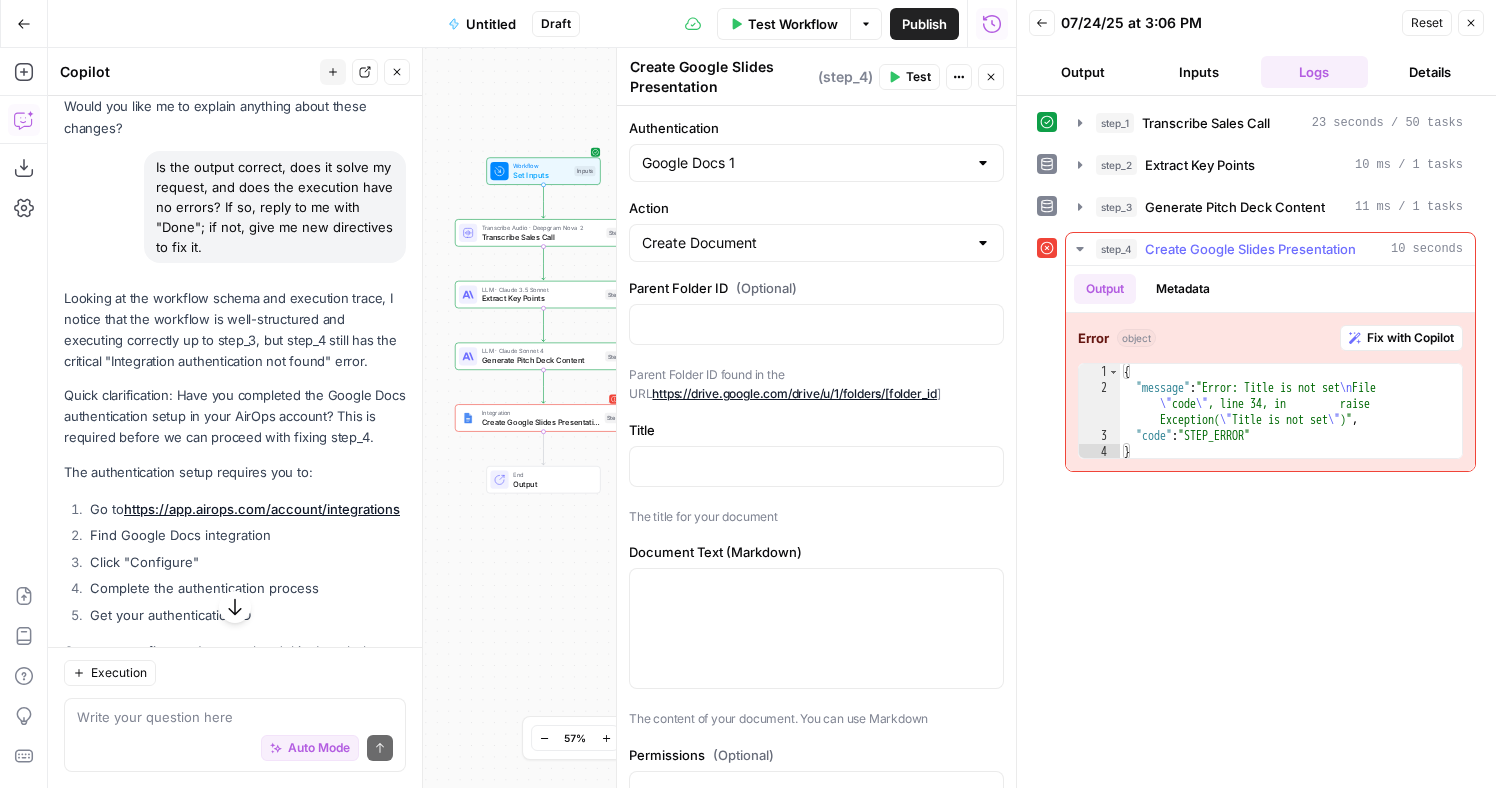 click on "Fix with Copilot" at bounding box center [1410, 338] 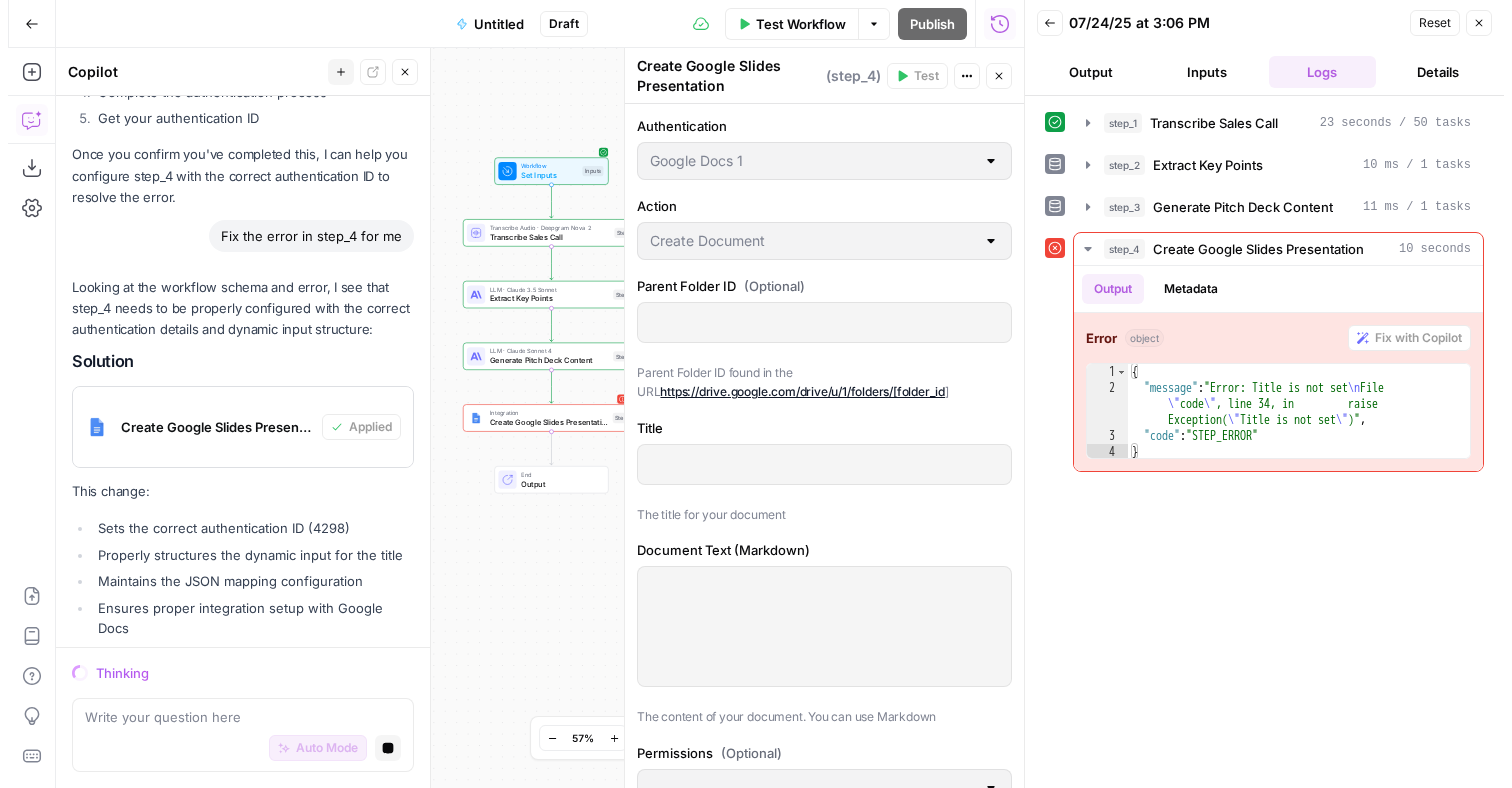 scroll, scrollTop: 5895, scrollLeft: 0, axis: vertical 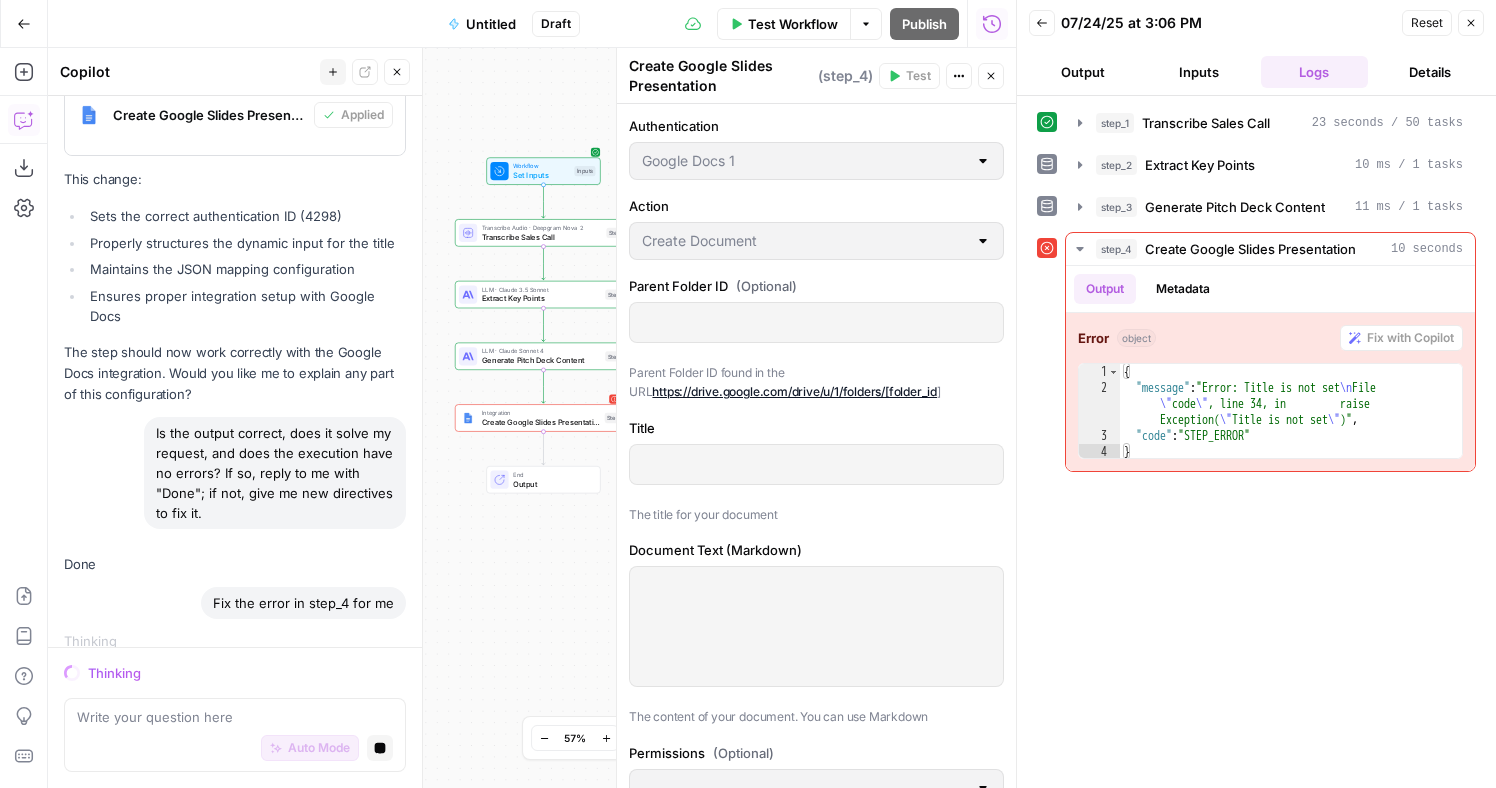 click 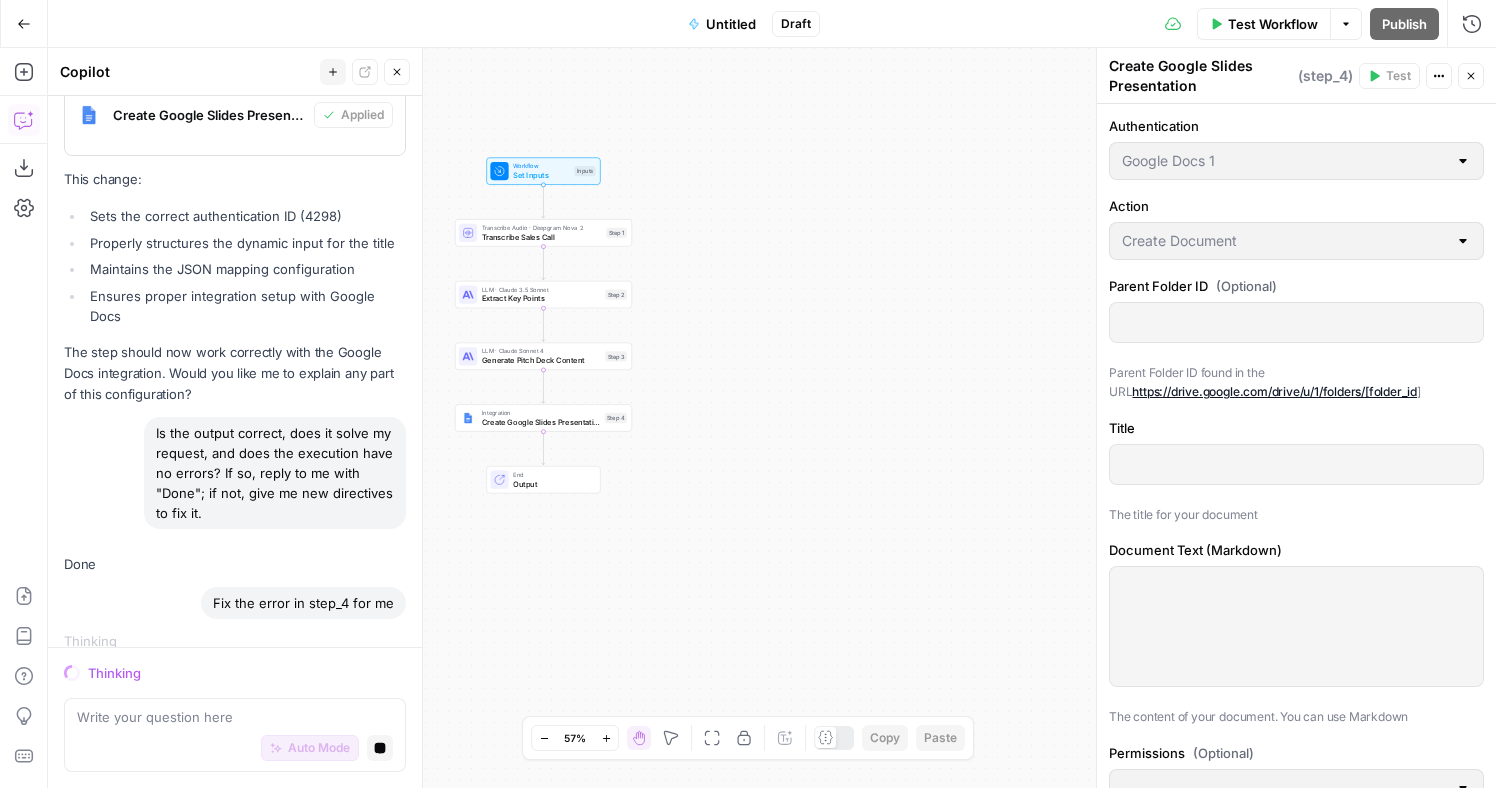 drag, startPoint x: 1492, startPoint y: 21, endPoint x: 1510, endPoint y: 20, distance: 18.027756 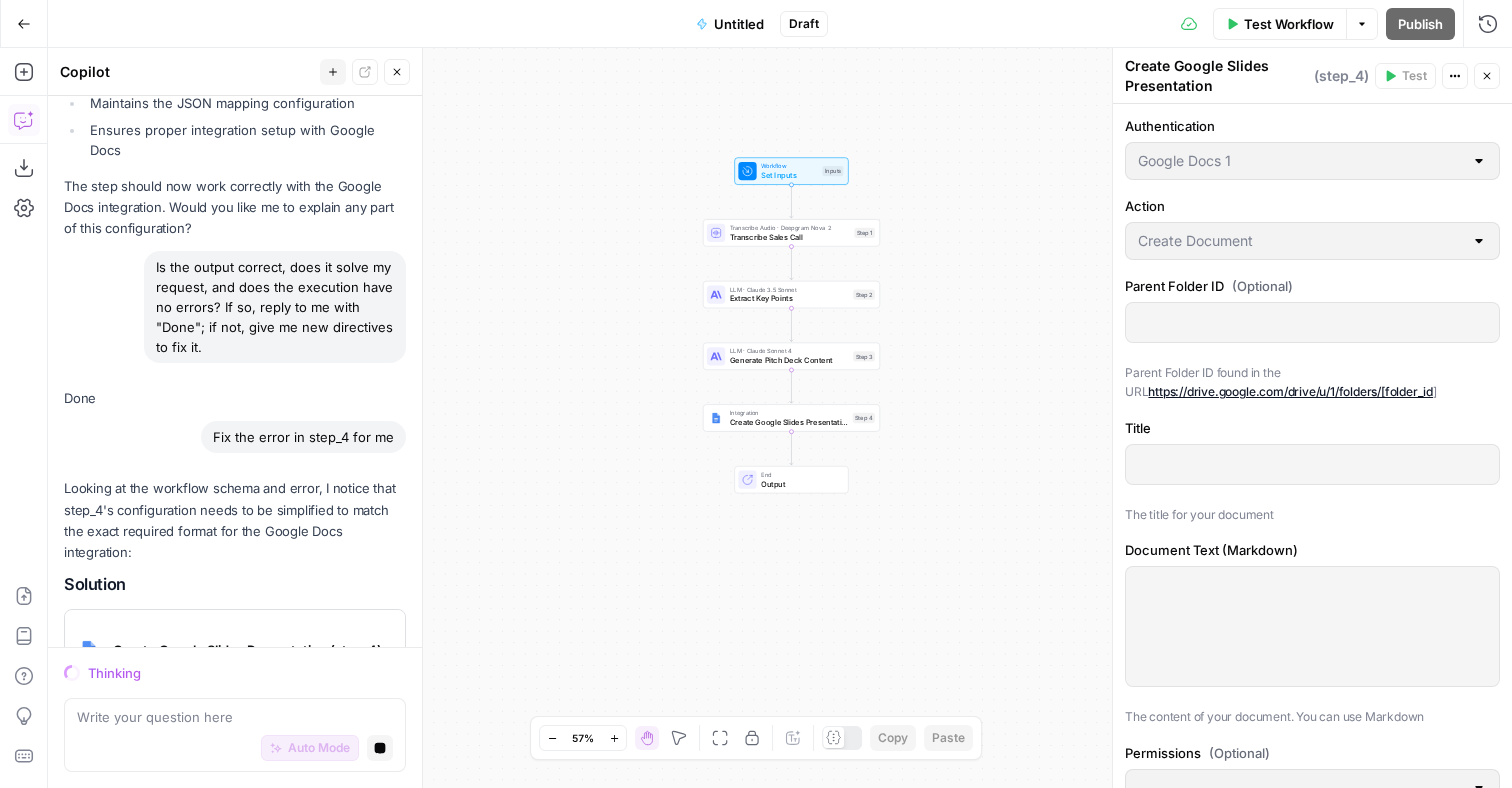 scroll, scrollTop: 6117, scrollLeft: 0, axis: vertical 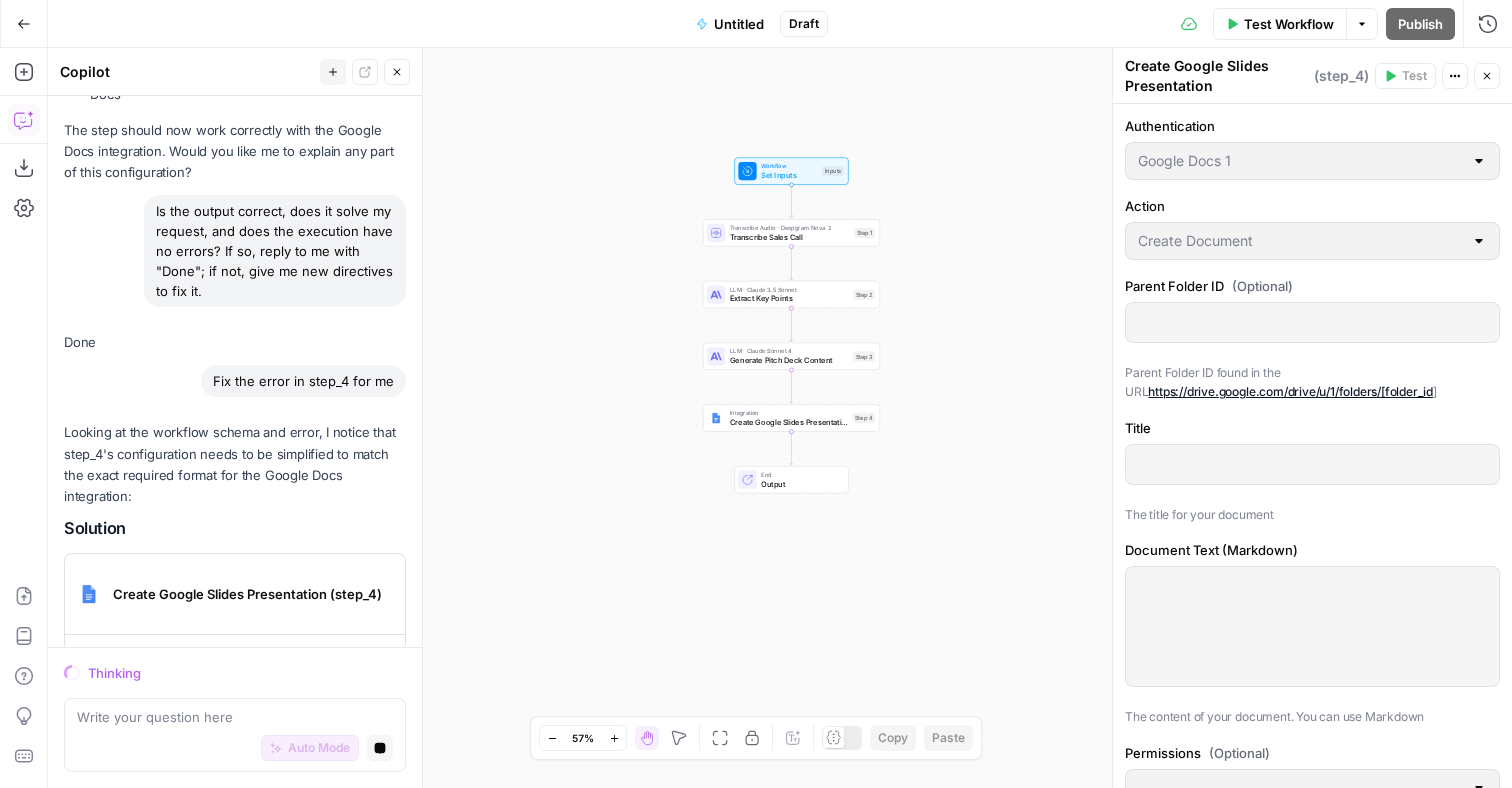 click 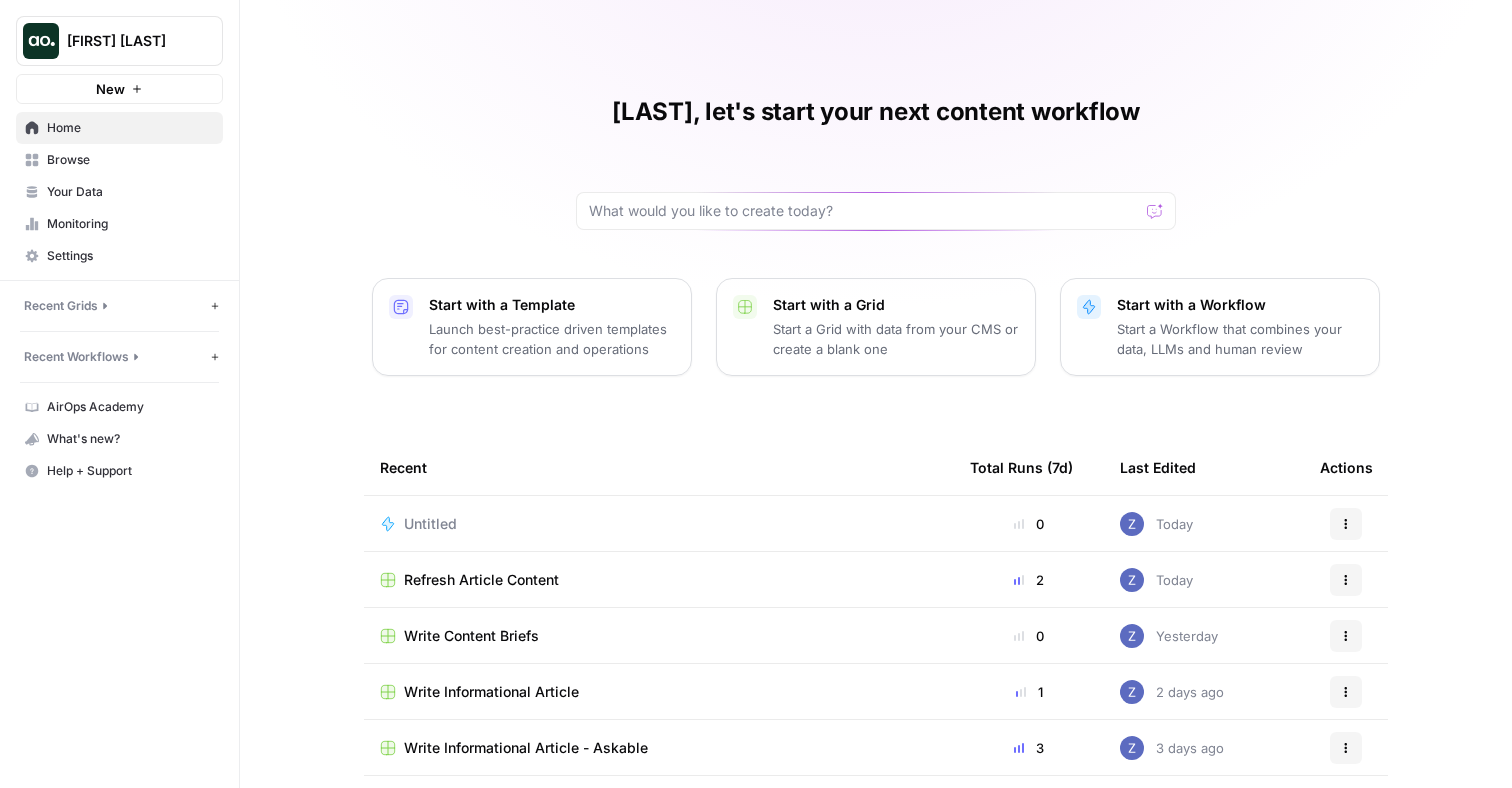 click on "New" at bounding box center [110, 89] 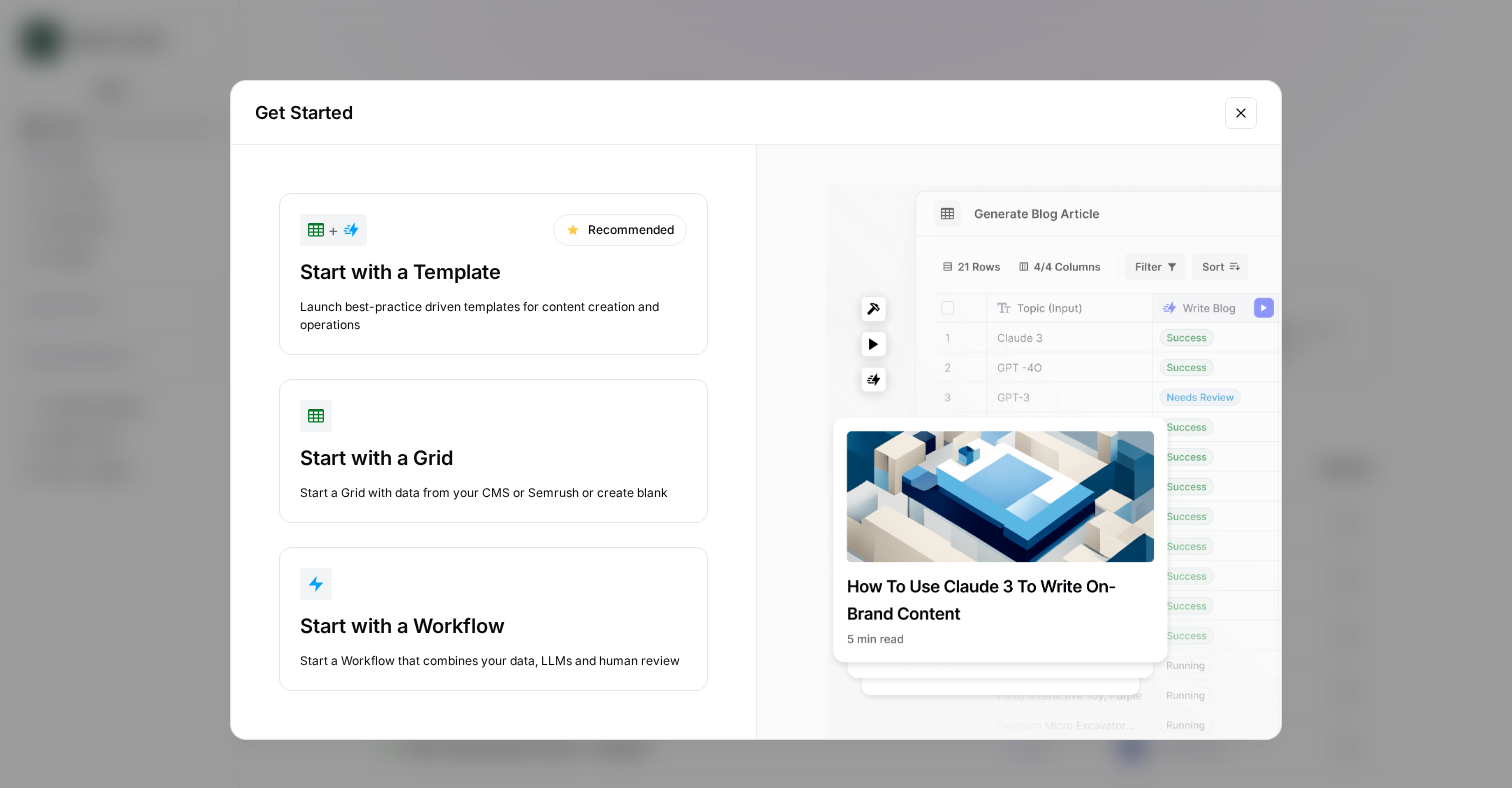 click on "Get Started + Recommended Start with a Template Launch best-practice driven templates for content creation and operations Start with a Grid Start a Grid with data from your CMS or Semrush or create blank Start with a Workflow Start a Workflow that combines your data, LLMs and human review" at bounding box center (756, 394) 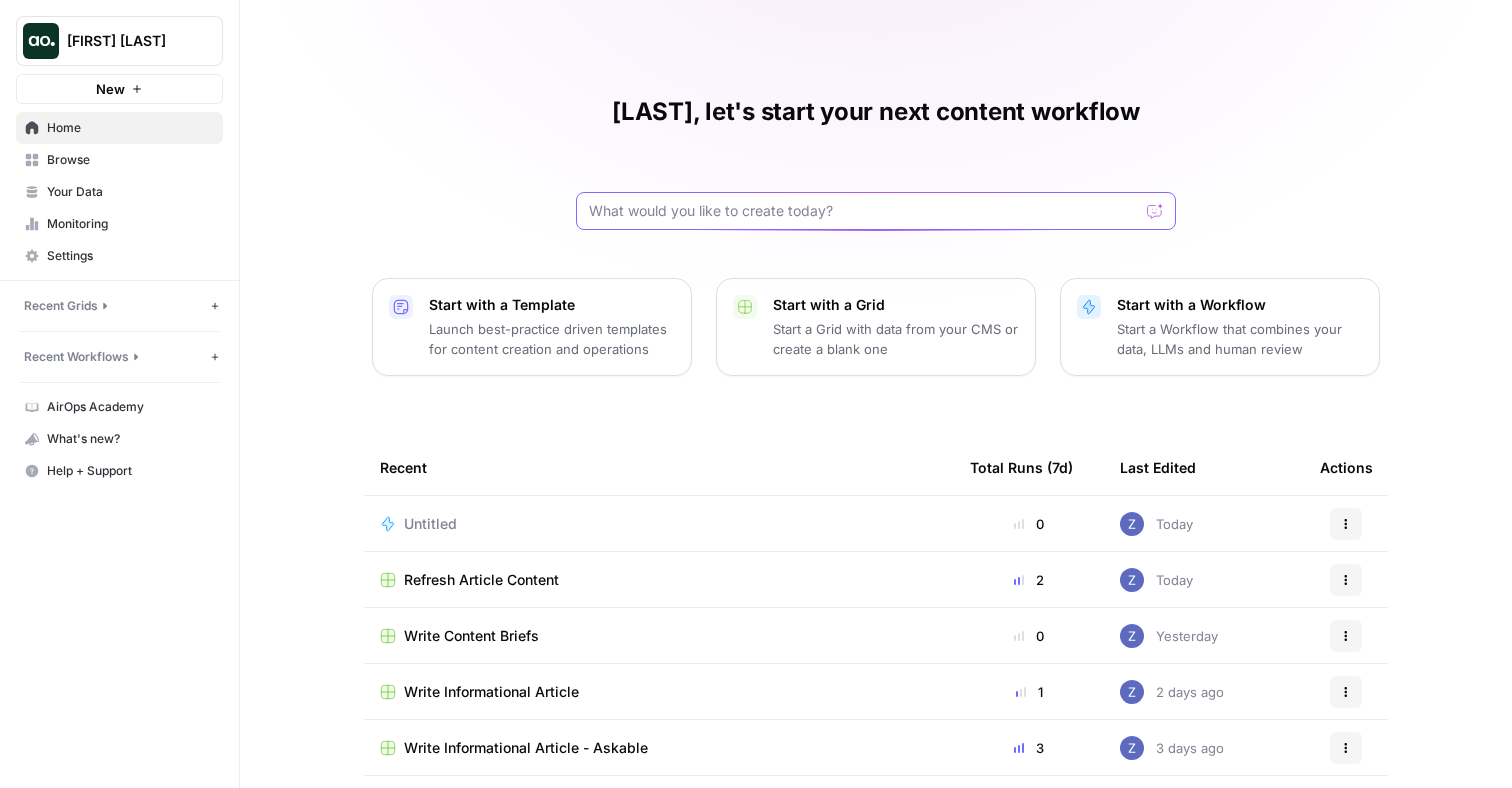 click at bounding box center (864, 211) 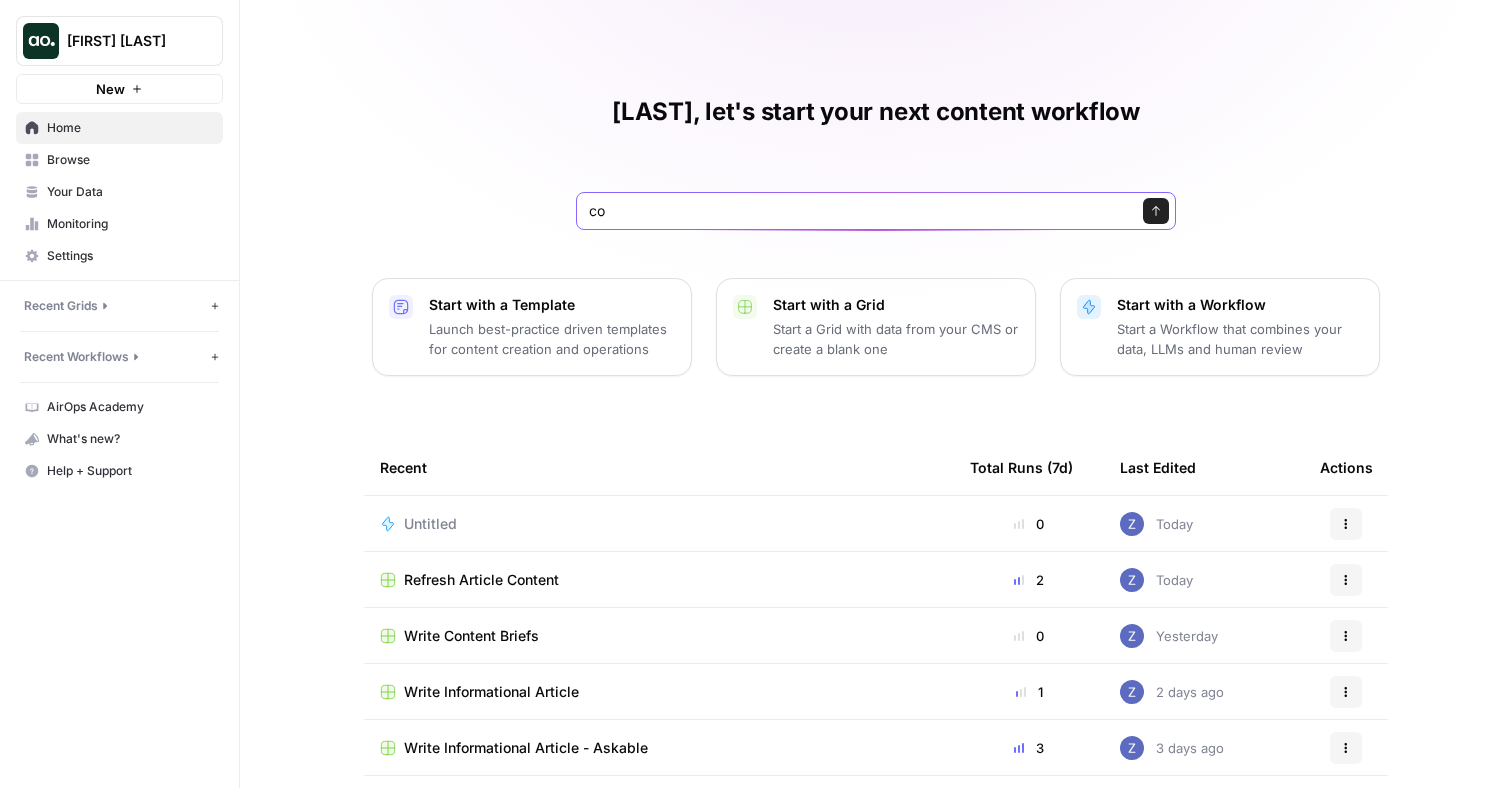 type on "c" 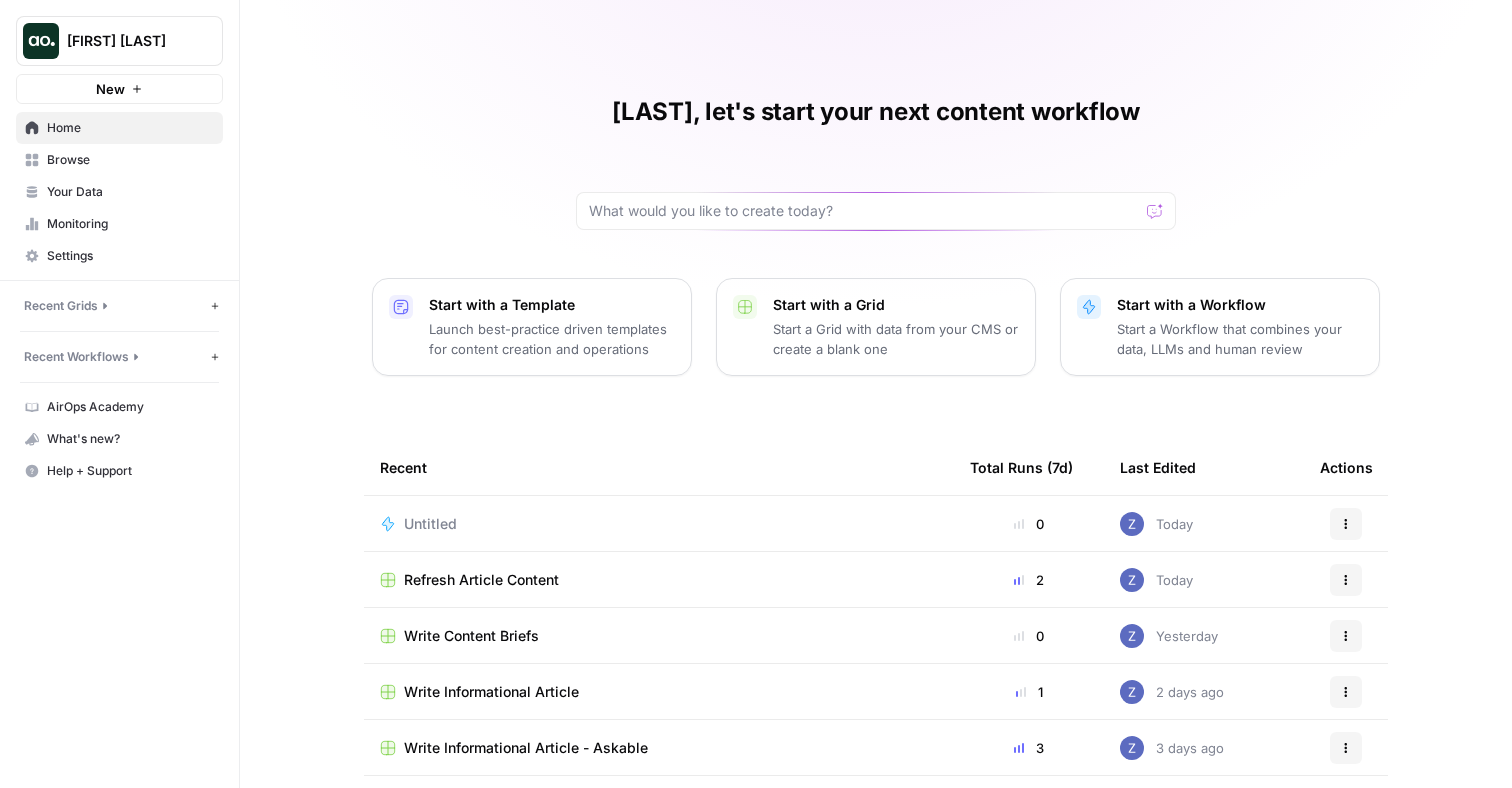 click on "Zoë, let's start your next content workflow Start with a Template Launch best-practice driven templates for content creation and operations Start with a Grid Start a Grid with data from your CMS or create a blank one Start with a Workflow Start a Workflow that combines your data, LLMs and human review Recent Total Runs (7d) Last Edited Actions Untitled 0 Today Actions Refresh Article Content 2 Today Actions Write Content Briefs 0 Yesterday Actions Write Informational Article 1 2 days ago Actions Write Informational Article - Askable 3 3 days ago Actions Untitled 0 3 days ago Actions Write Informational Article 2 3 days ago Actions" at bounding box center (876, 460) 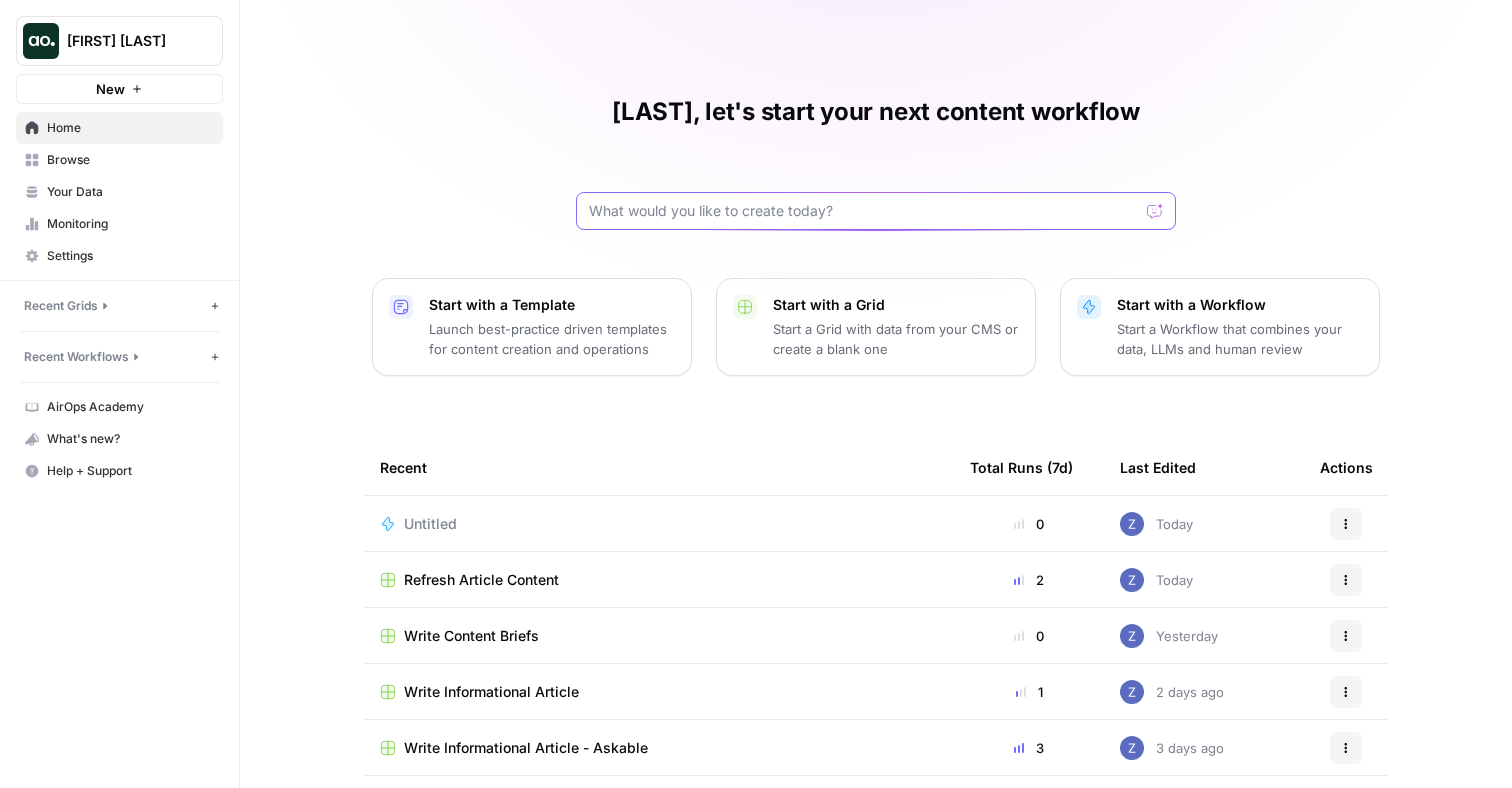 click at bounding box center [864, 211] 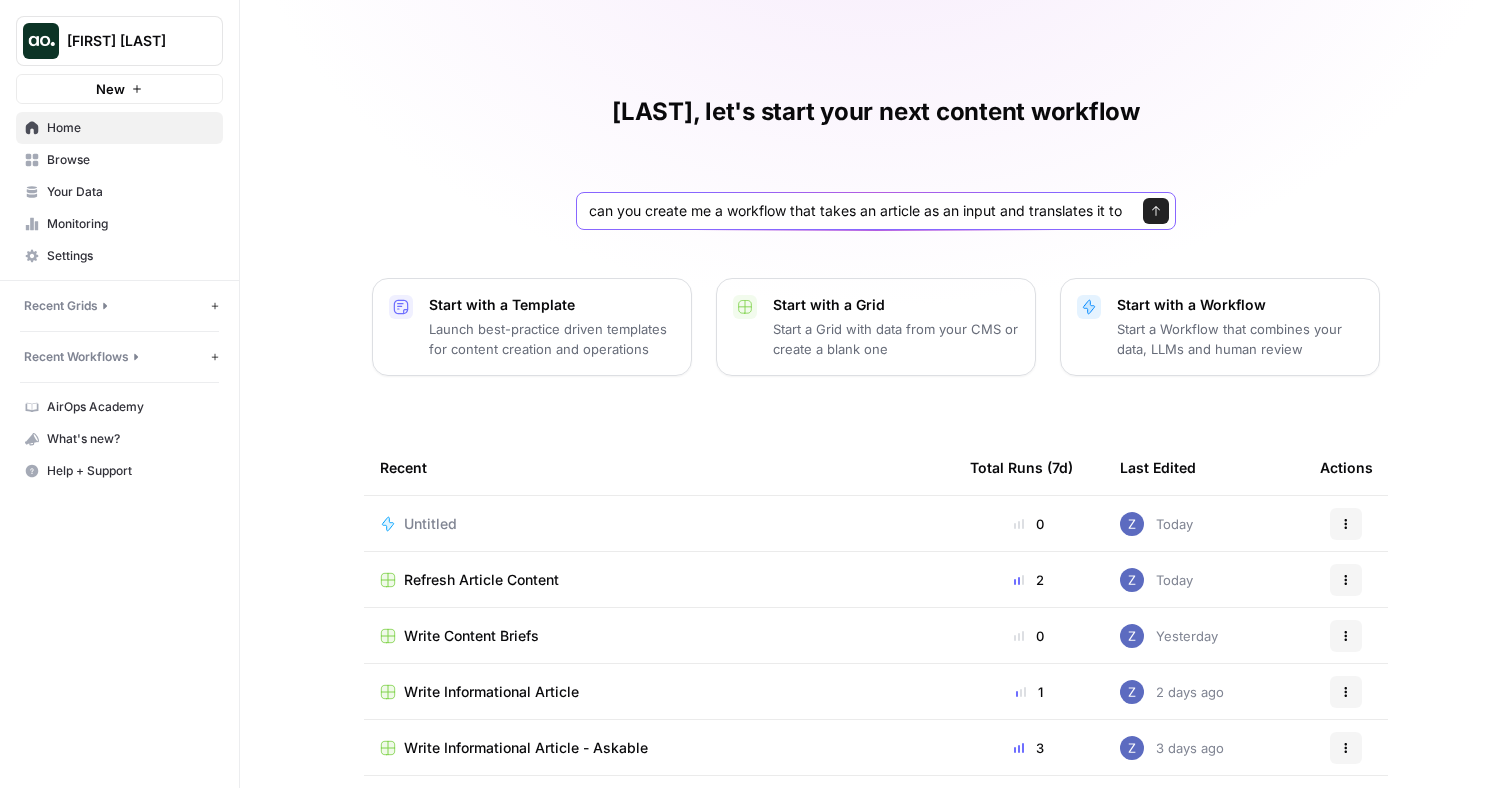 scroll, scrollTop: 0, scrollLeft: 4, axis: horizontal 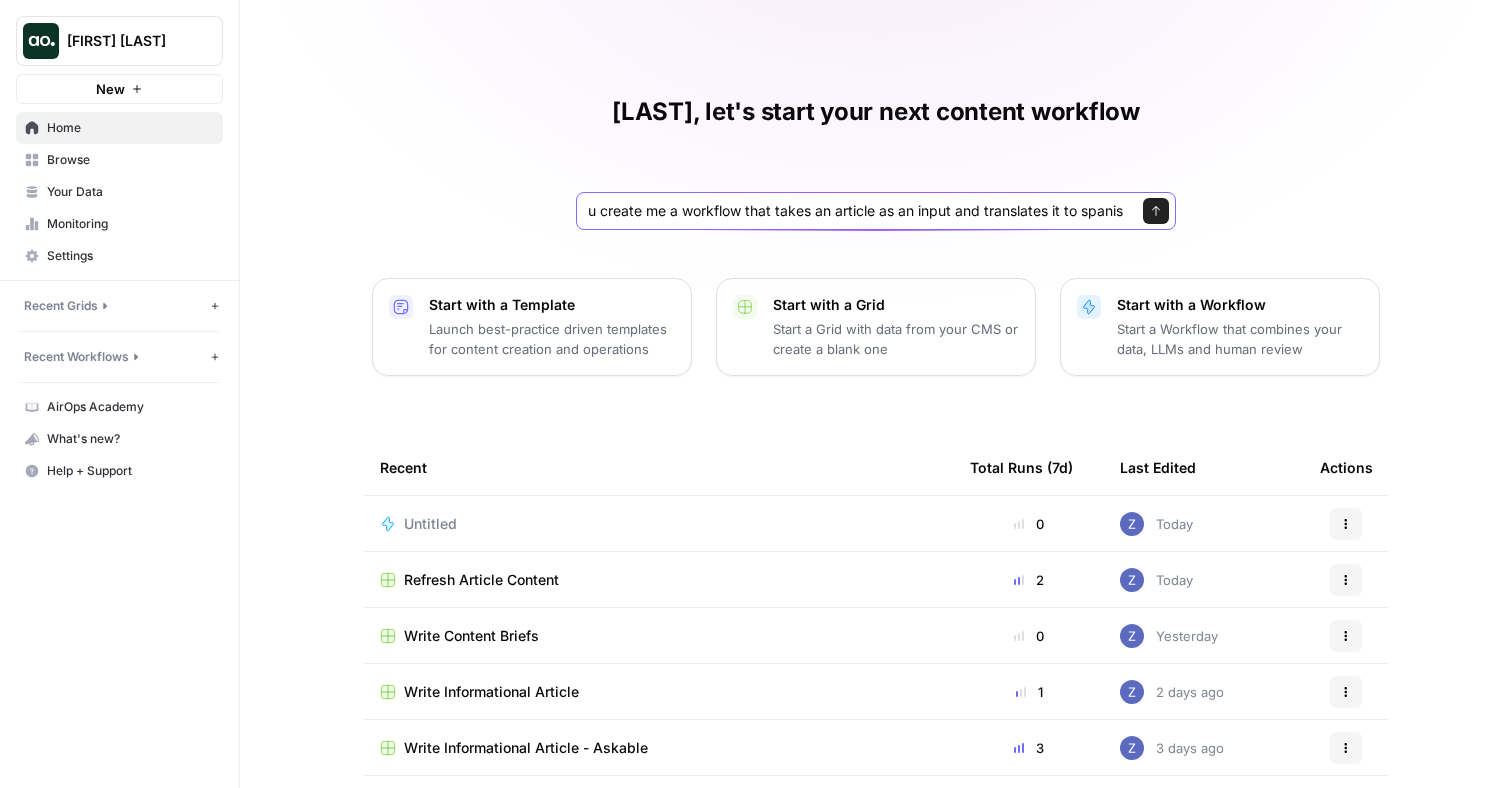 type on "can you create me a workflow that takes an article as an input and translates it to spanish" 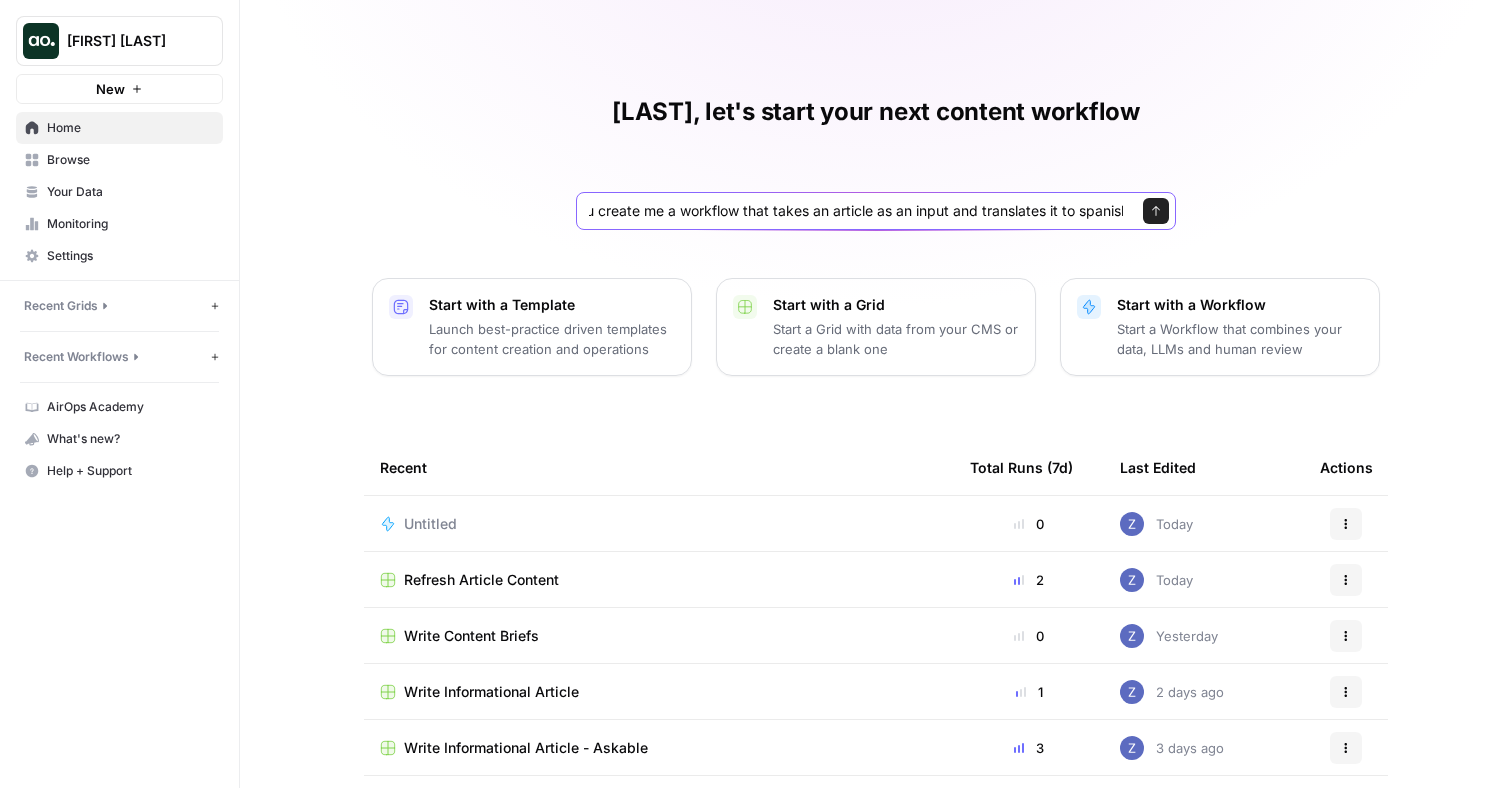scroll, scrollTop: 0, scrollLeft: 56, axis: horizontal 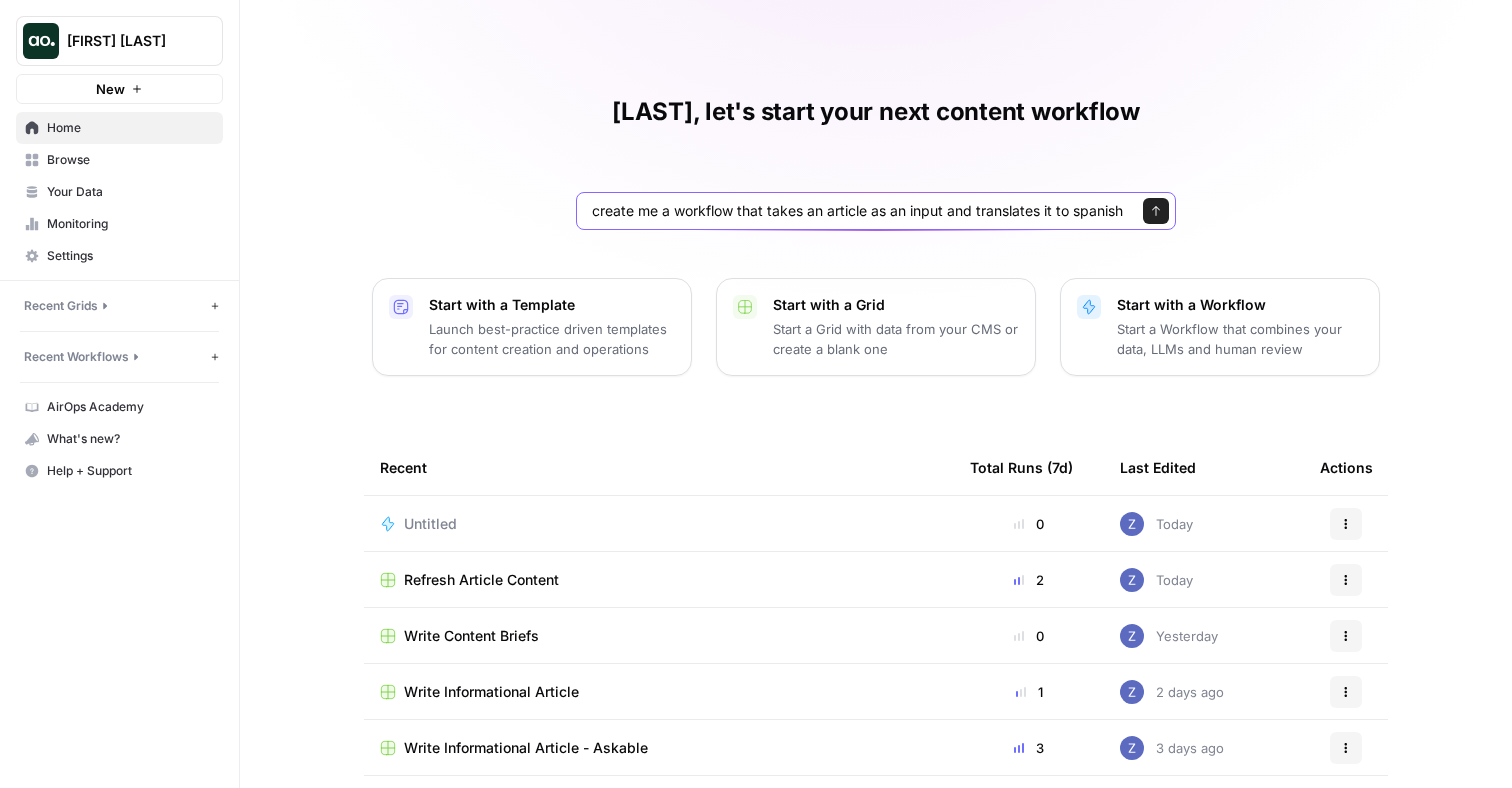 click on "Send" at bounding box center [1156, 211] 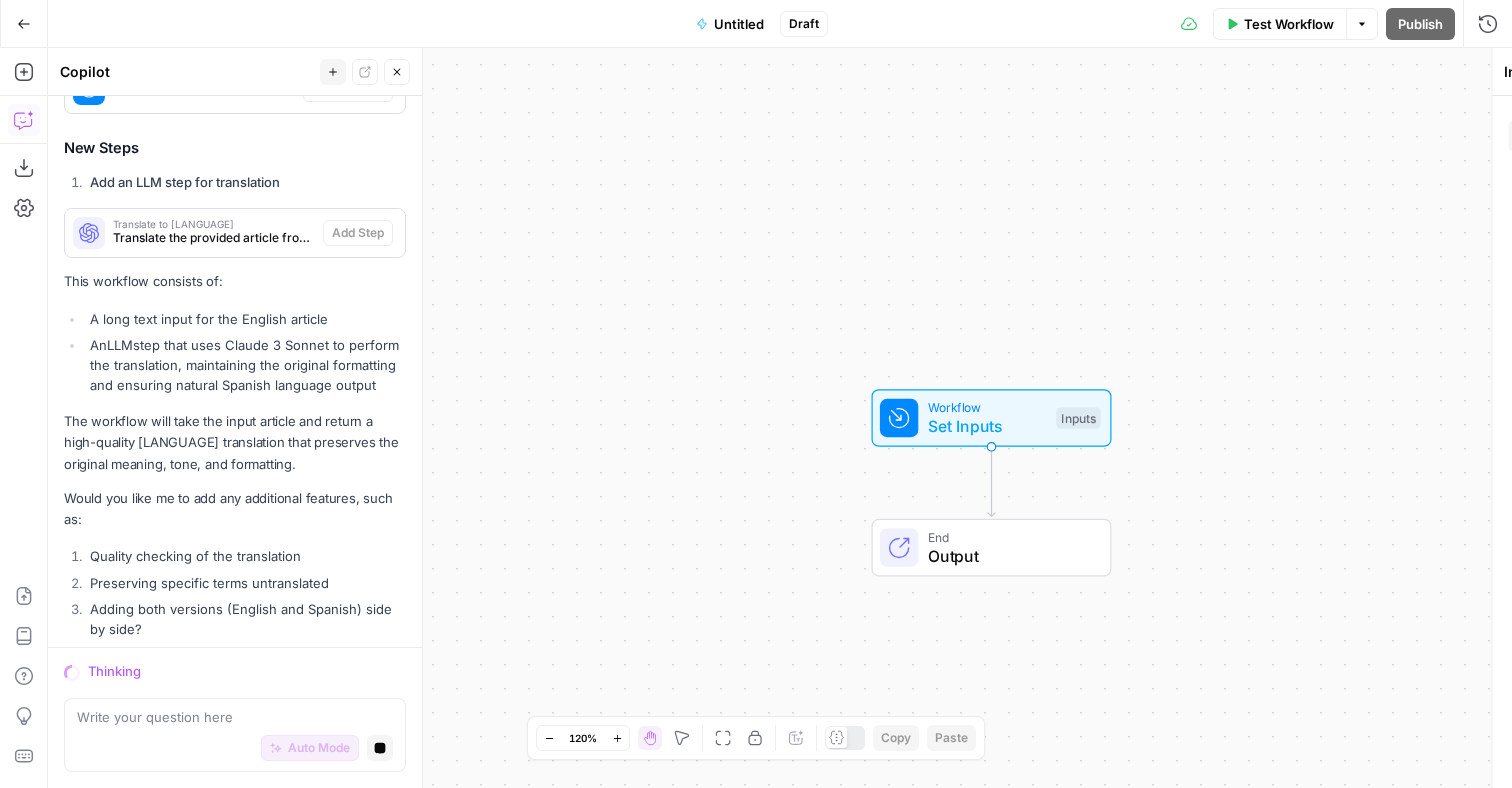 scroll, scrollTop: 466, scrollLeft: 0, axis: vertical 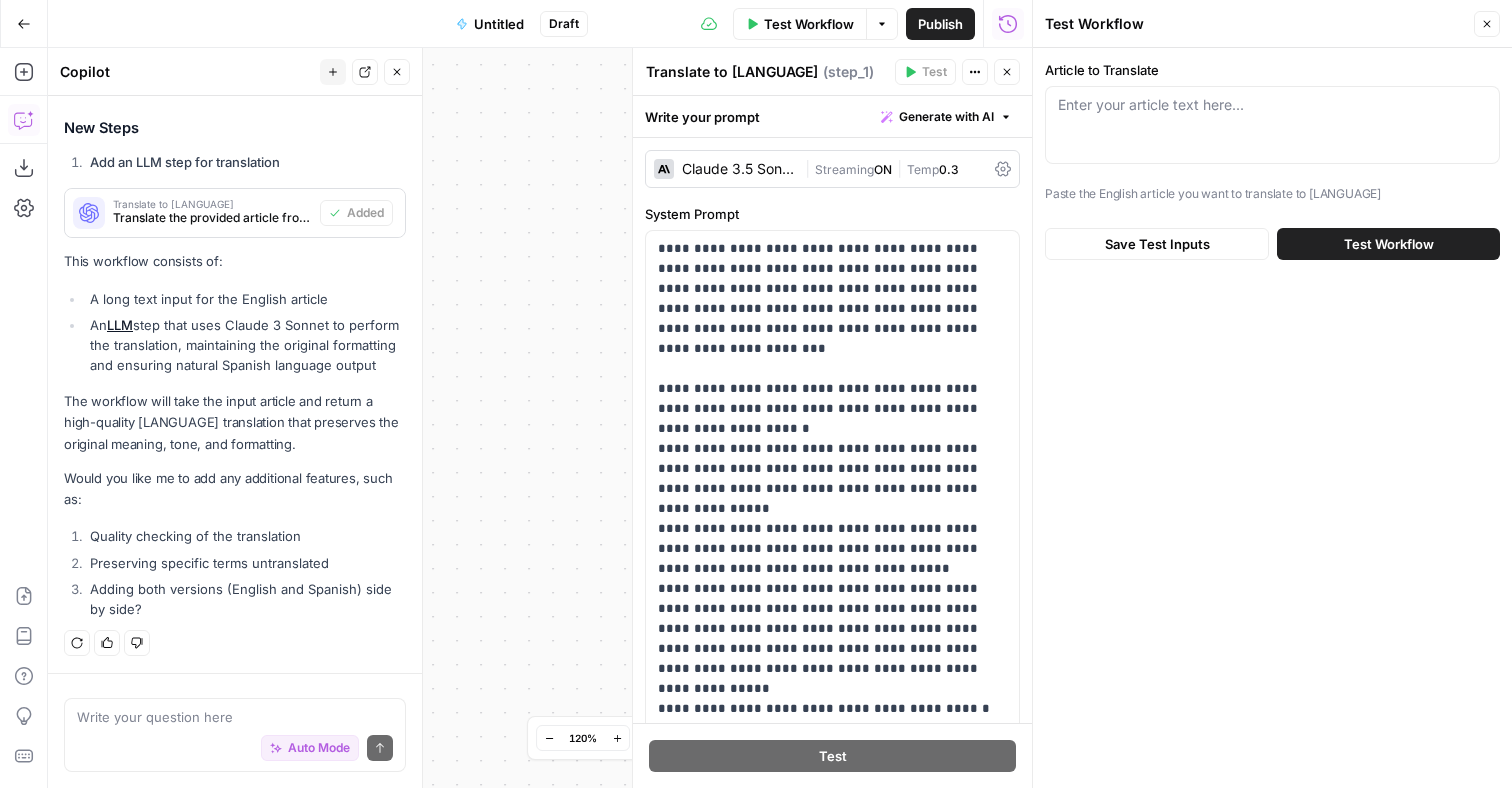click on "Enter your article text here..." at bounding box center (1272, 125) 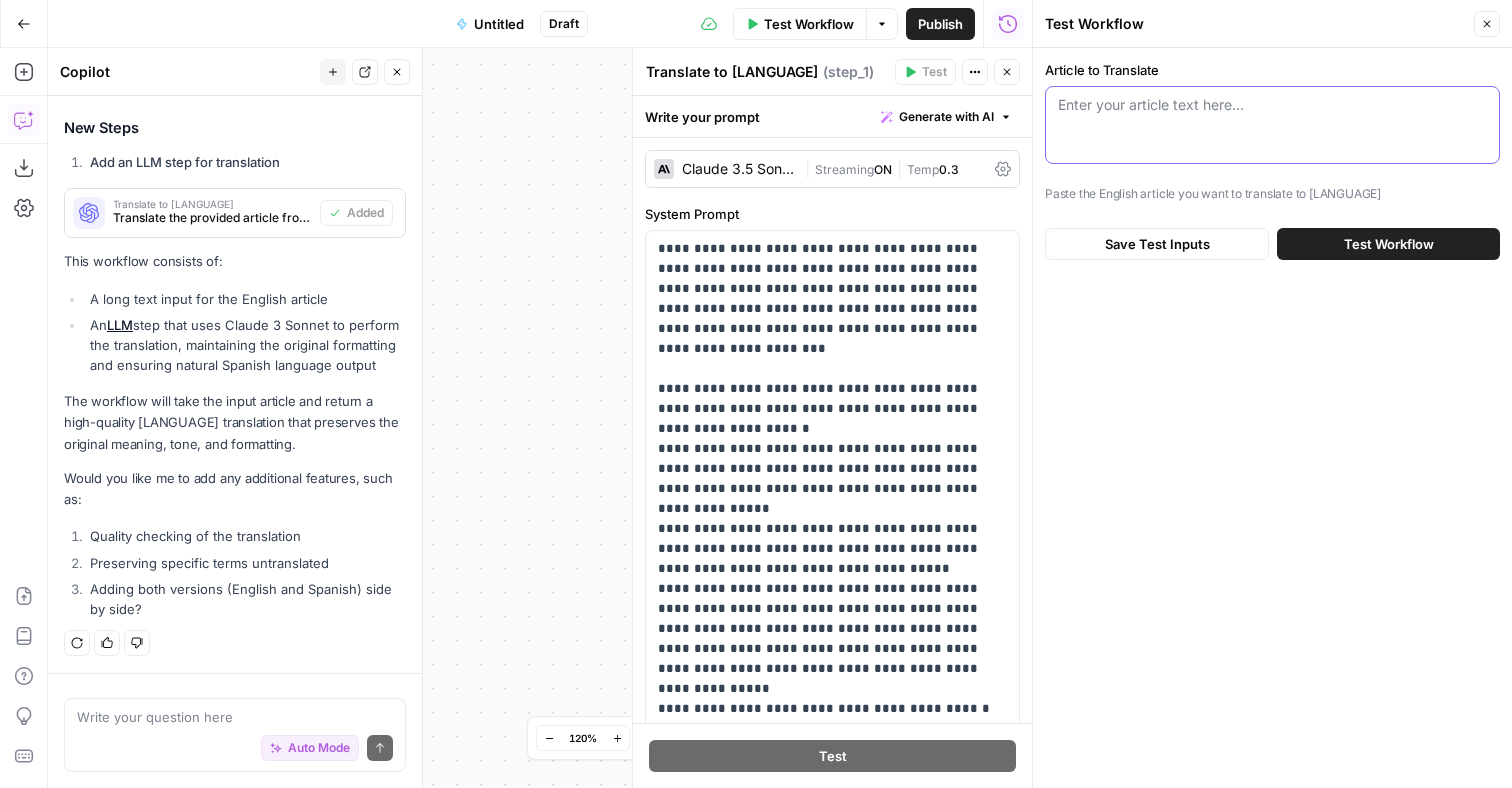 click on "Article to Translate" at bounding box center [1272, 105] 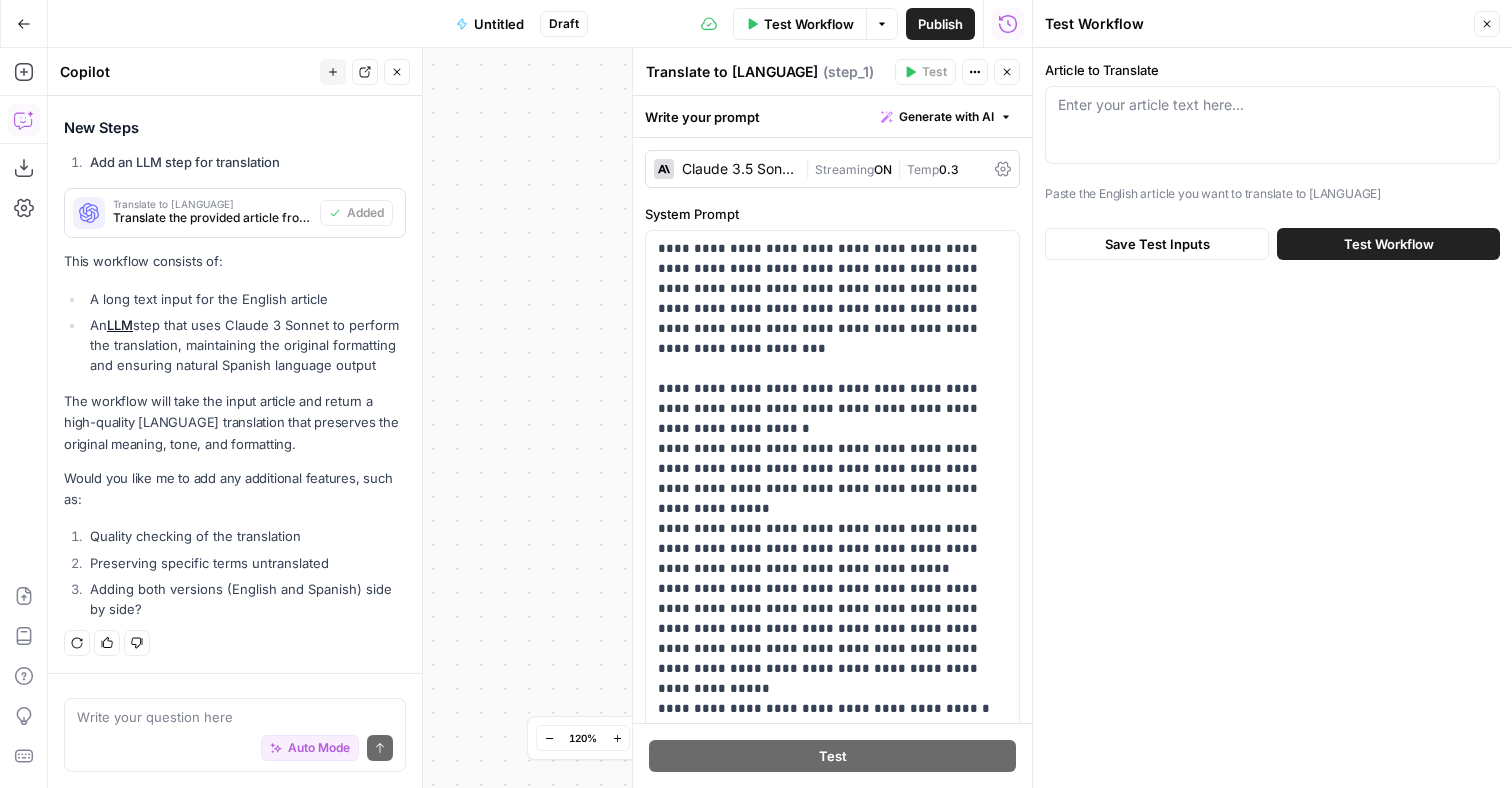 click on "Enter your article text here..." at bounding box center [1272, 125] 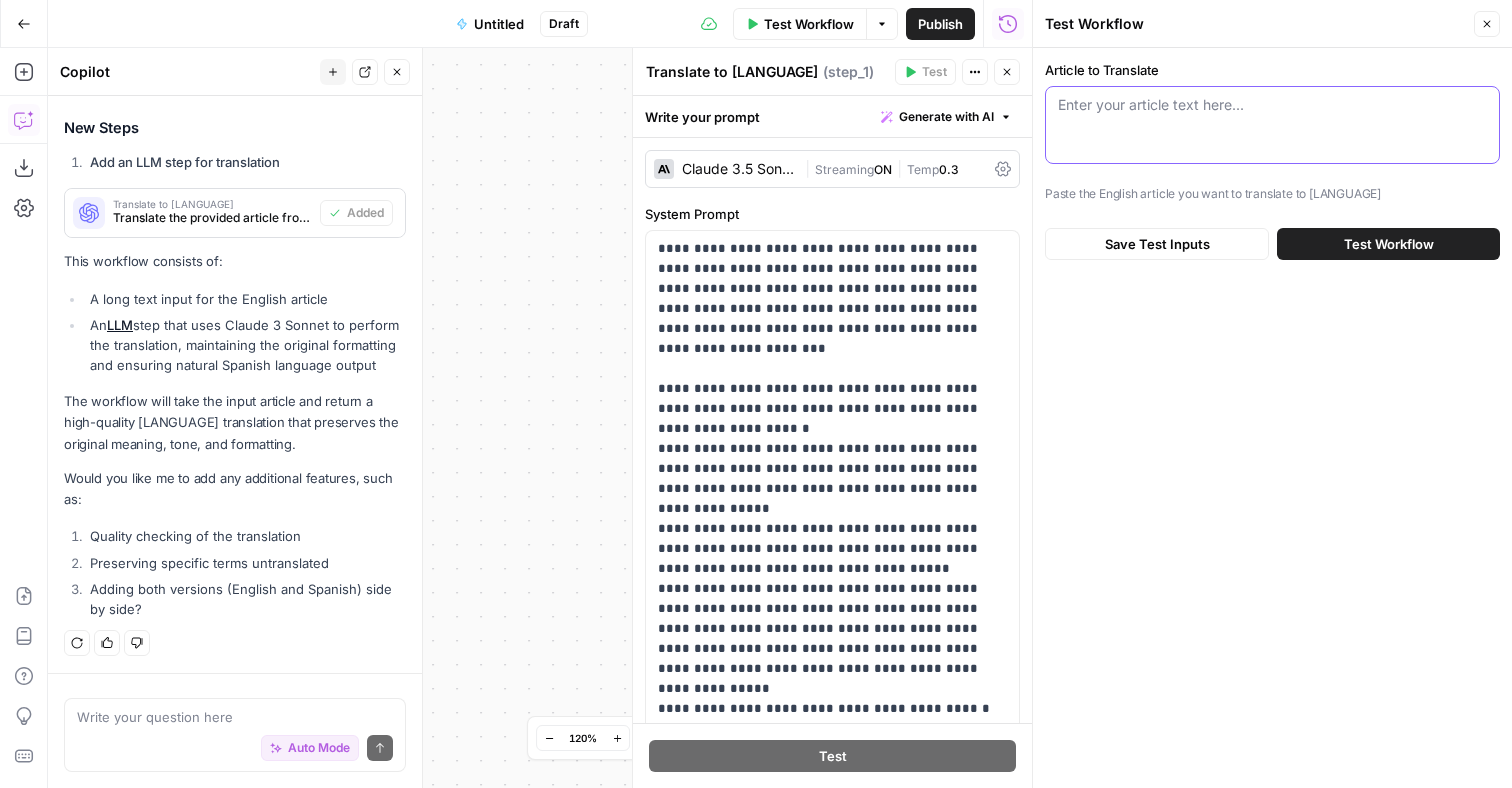 paste on "So you’ve wrapped up your latest round of user research—interviews, observation sessions, maybe even a few surveys. You’ve got pages of notes, transcripts, and a few eyebrow-raising discoveries. Now what?
You’re staring at a sea of qualitative data, and somewhere in there are the insights you need to guide your next big design or product decision.
This is where synthesis comes into play. It's the magical process of transforming raw, often messy data into something useful, actionable, and dare I say, insightful.
But here’s the thing—synthesis isn’t just about slapping a summary on your findings. It’s about getting to the heart of what the data really means, uncovering patterns, and helping others see those patterns too.
In this blog, we’ll walk through how to master this crucial step in the research process and distill complex findings into focused recommendations that directly address your business or design challenge.
Analysis finds the patterns. Synthesis makes sense of them. Together, they trans..." 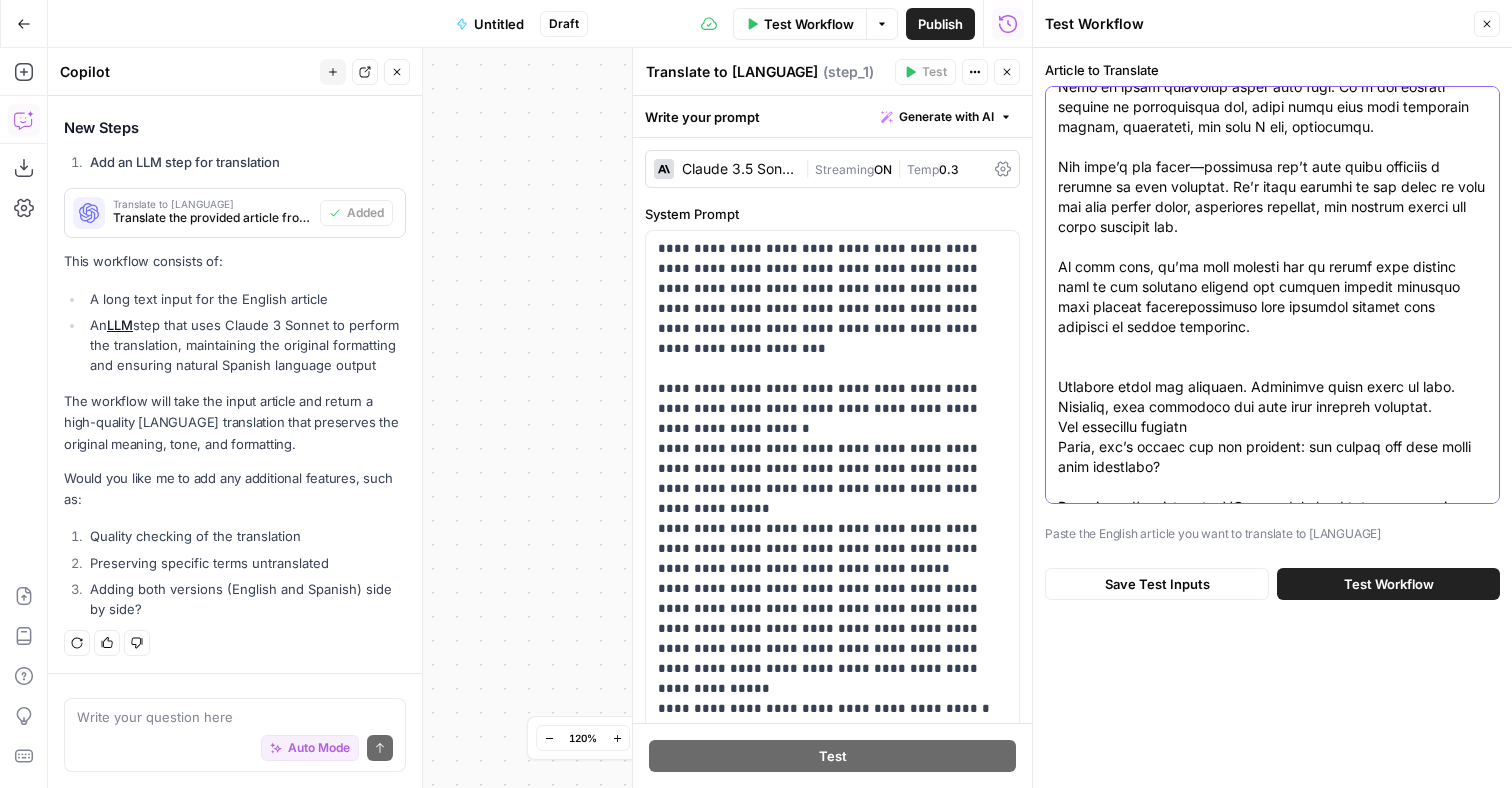 scroll, scrollTop: 0, scrollLeft: 0, axis: both 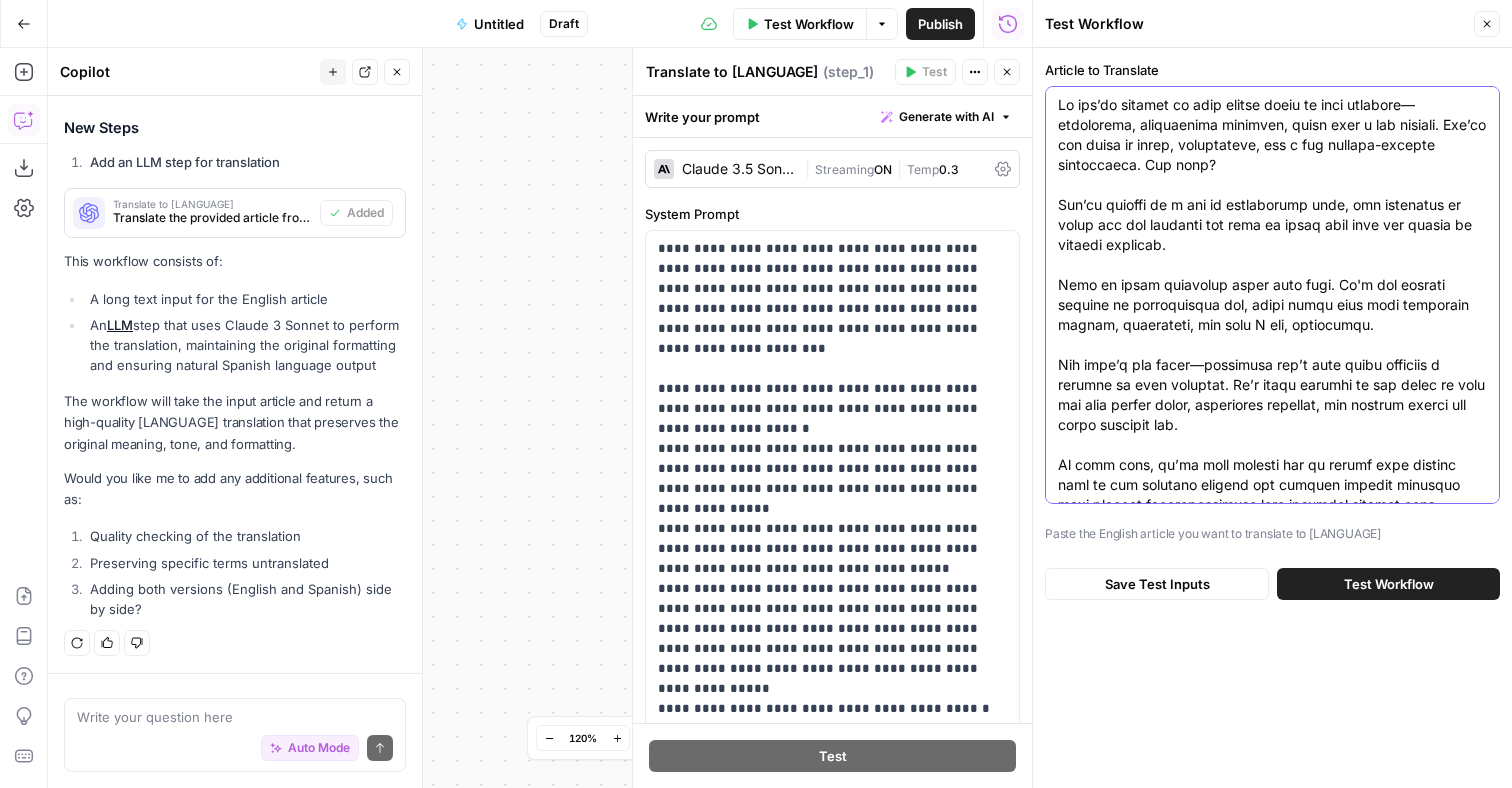 type on "So you’ve wrapped up your latest round of user research—interviews, observation sessions, maybe even a few surveys. You’ve got pages of notes, transcripts, and a few eyebrow-raising discoveries. Now what?
You’re staring at a sea of qualitative data, and somewhere in there are the insights you need to guide your next big design or product decision.
This is where synthesis comes into play. It's the magical process of transforming raw, often messy data into something useful, actionable, and dare I say, insightful.
But here’s the thing—synthesis isn’t just about slapping a summary on your findings. It’s about getting to the heart of what the data really means, uncovering patterns, and helping others see those patterns too.
In this blog, we’ll walk through how to master this crucial step in the research process and distill complex findings into focused recommendations that directly address your business or design challenge.
Analysis finds the patterns. Synthesis makes sense of them. Together, they trans..." 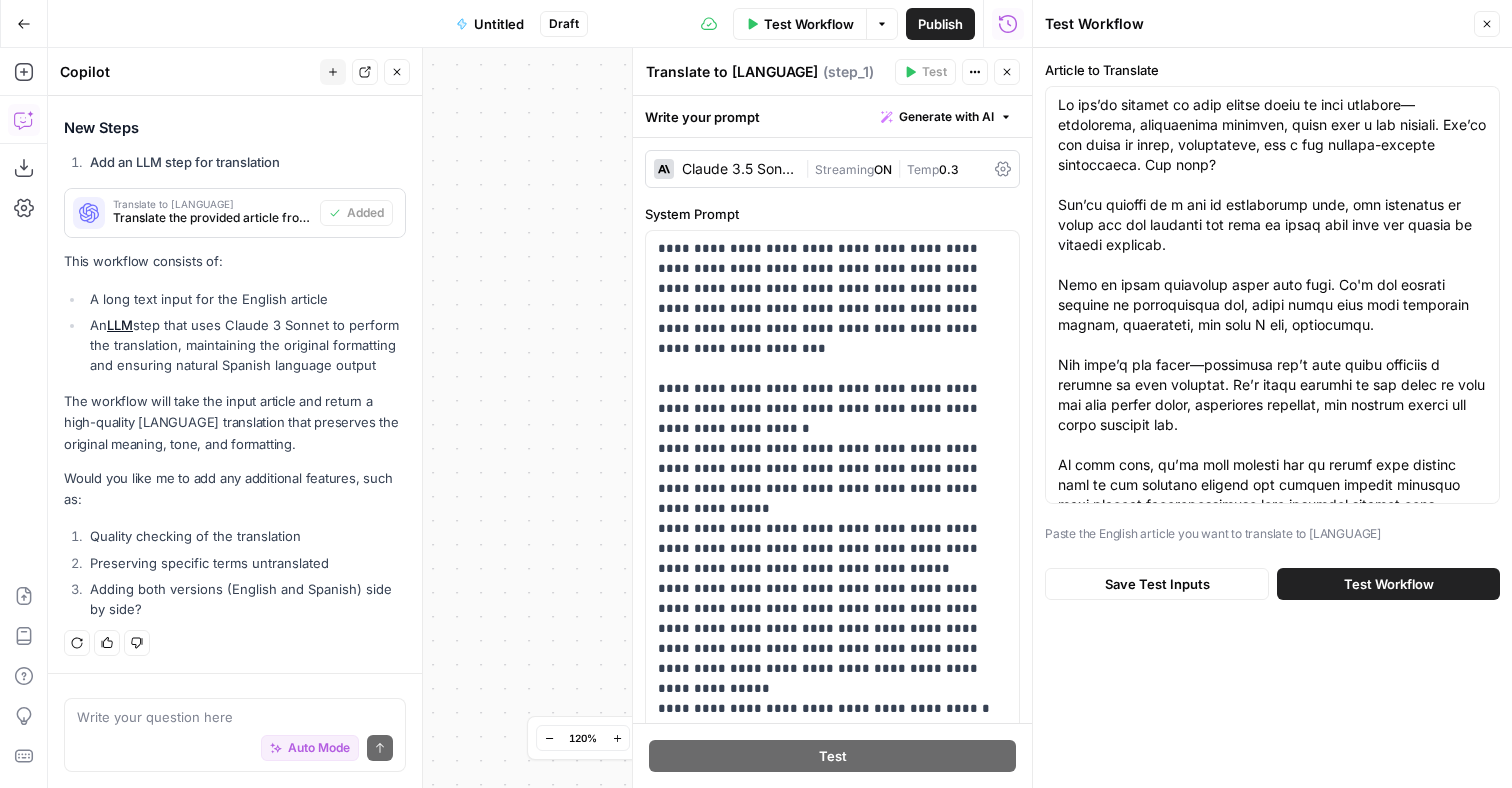 click on "Test Workflow" at bounding box center (1389, 584) 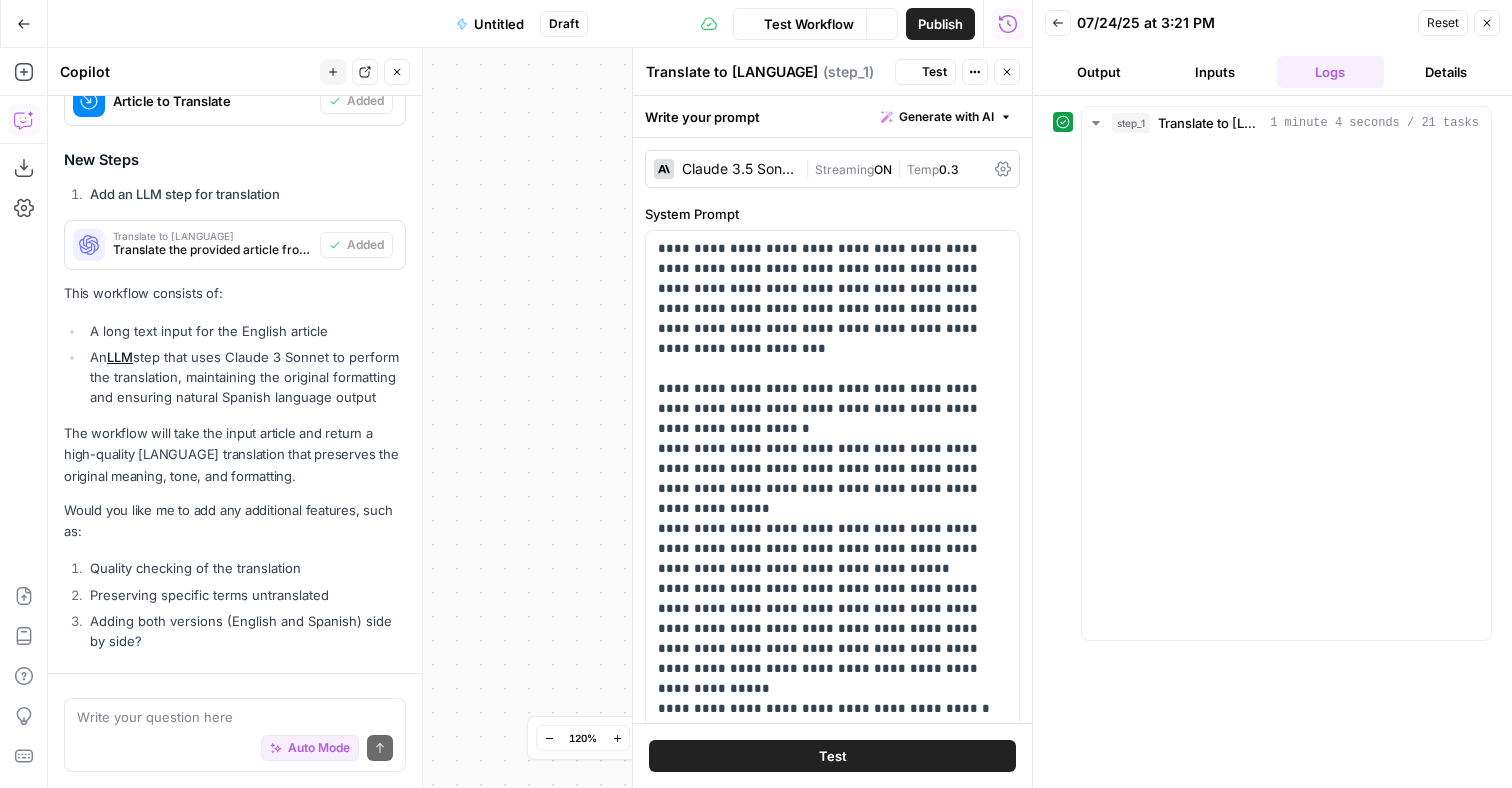 scroll, scrollTop: 537, scrollLeft: 0, axis: vertical 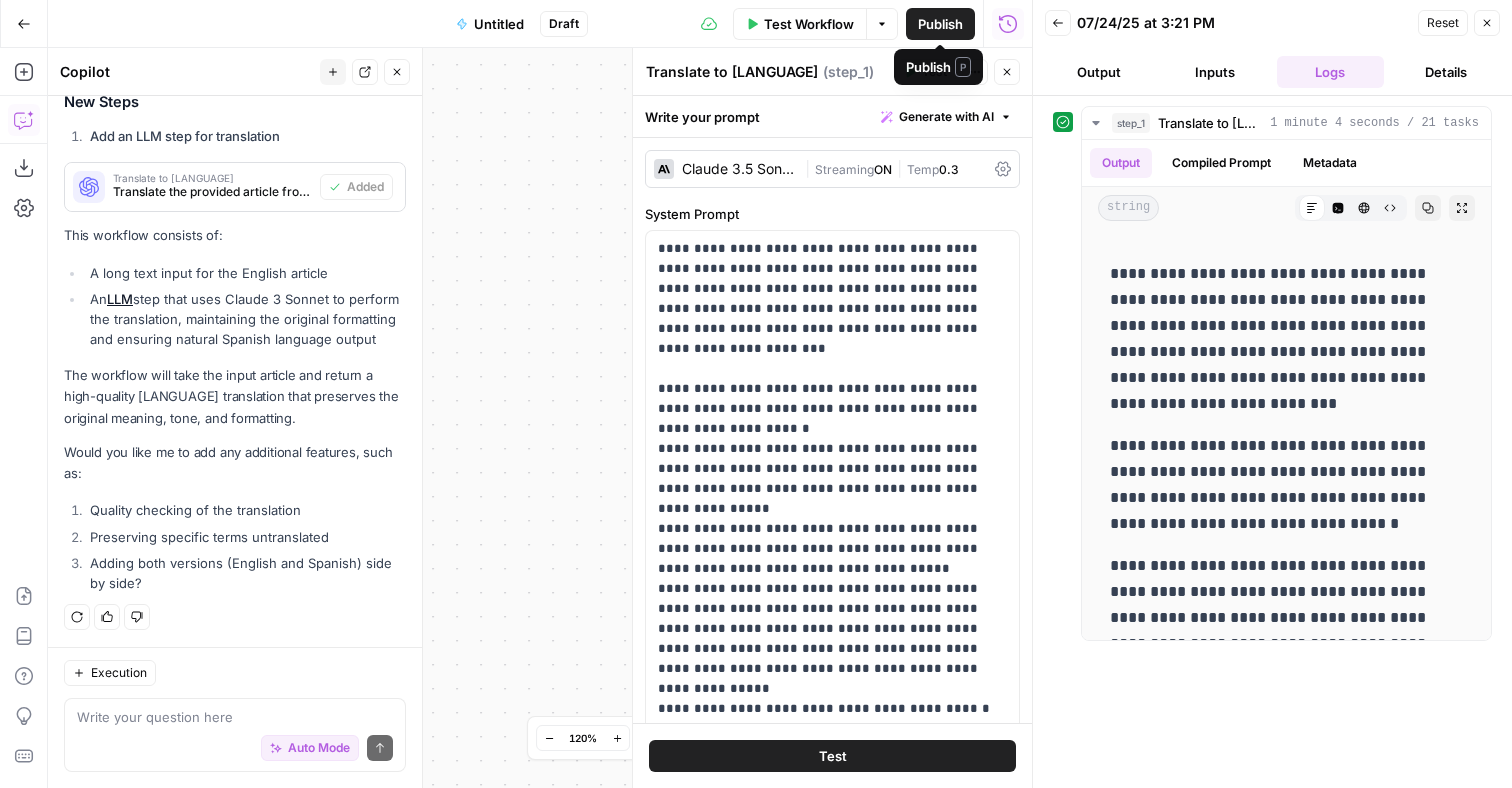 click on "Publish" at bounding box center [940, 24] 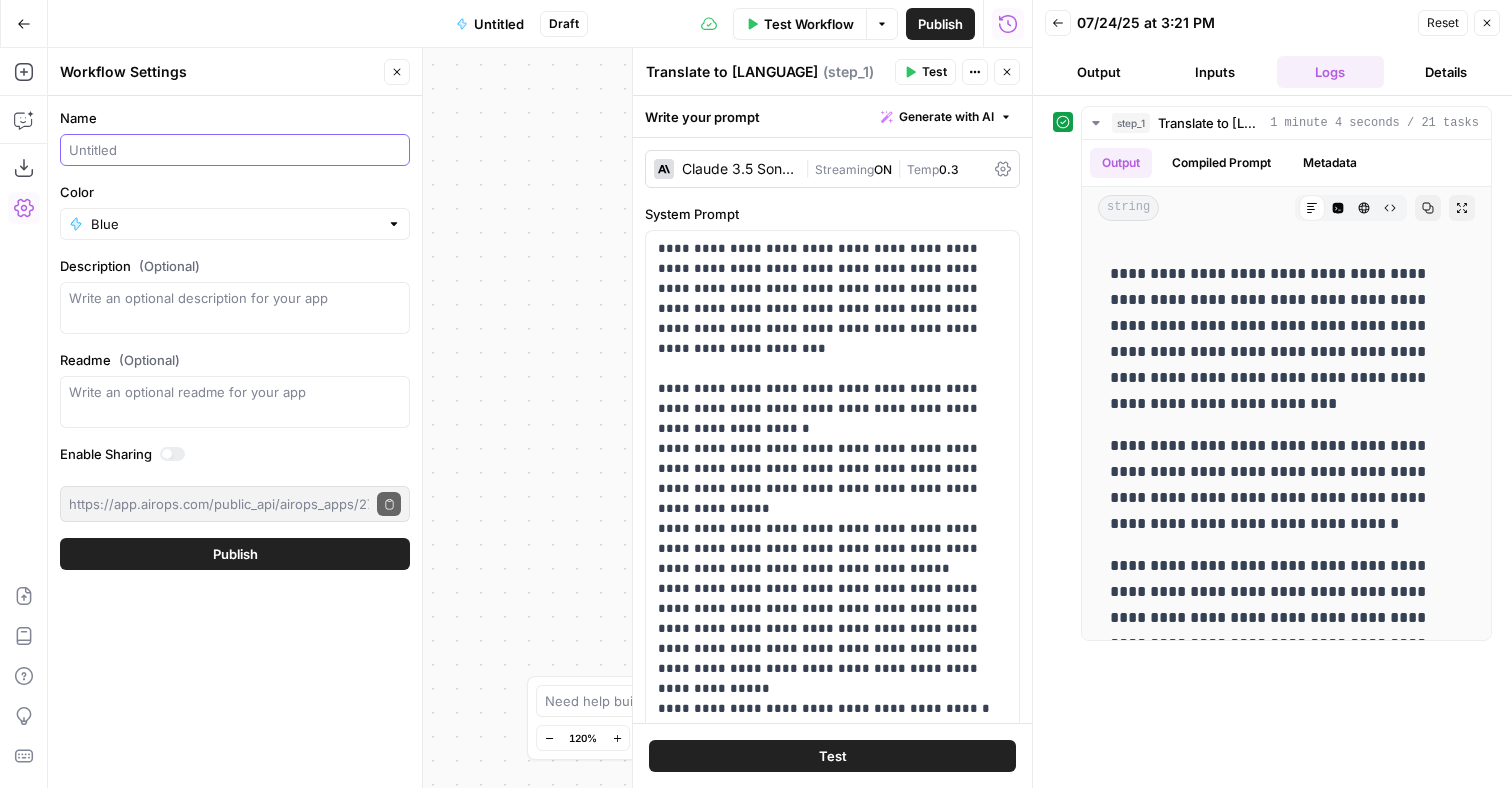click on "Name" at bounding box center [235, 150] 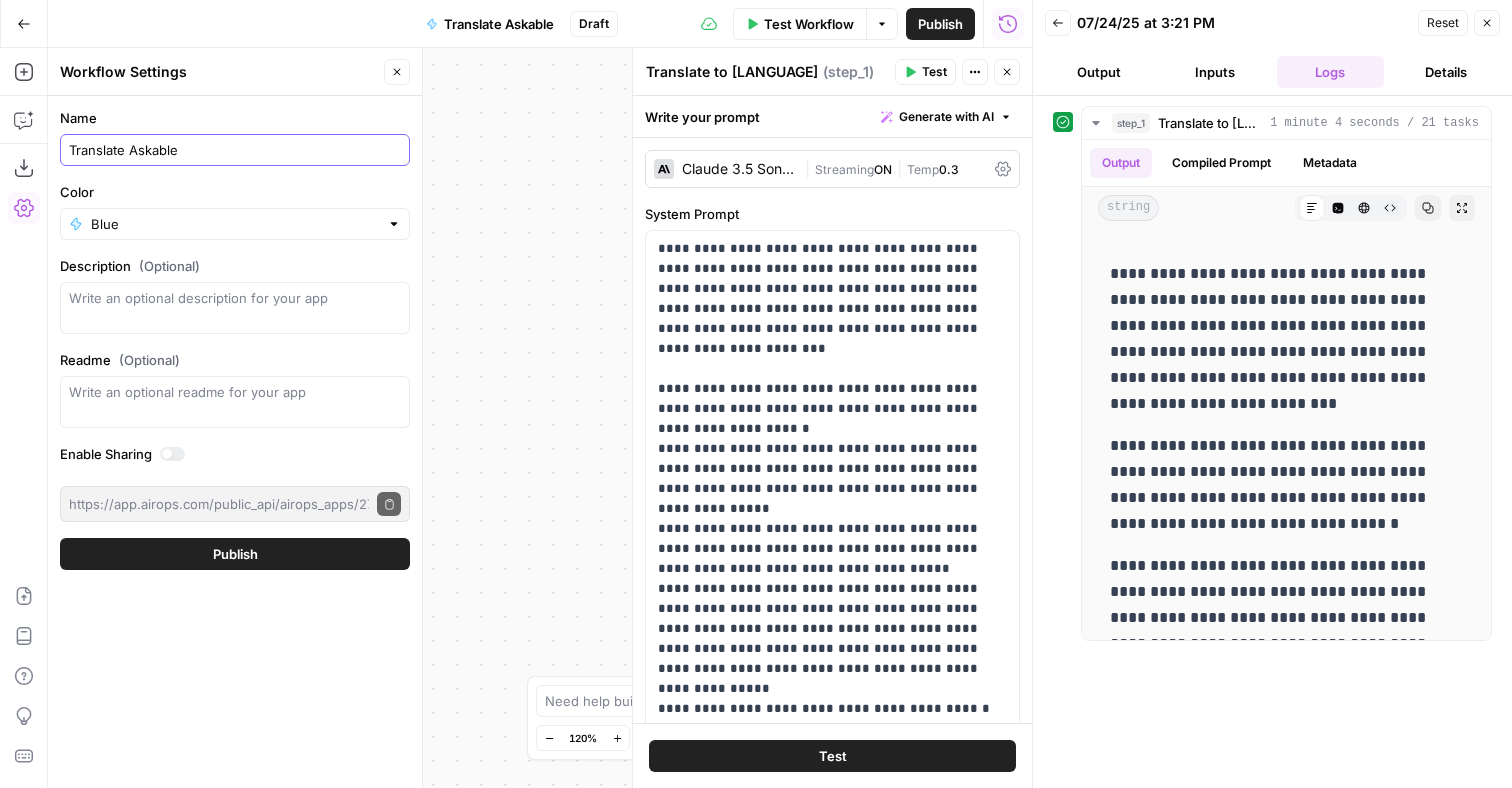 type on "Translate Askable" 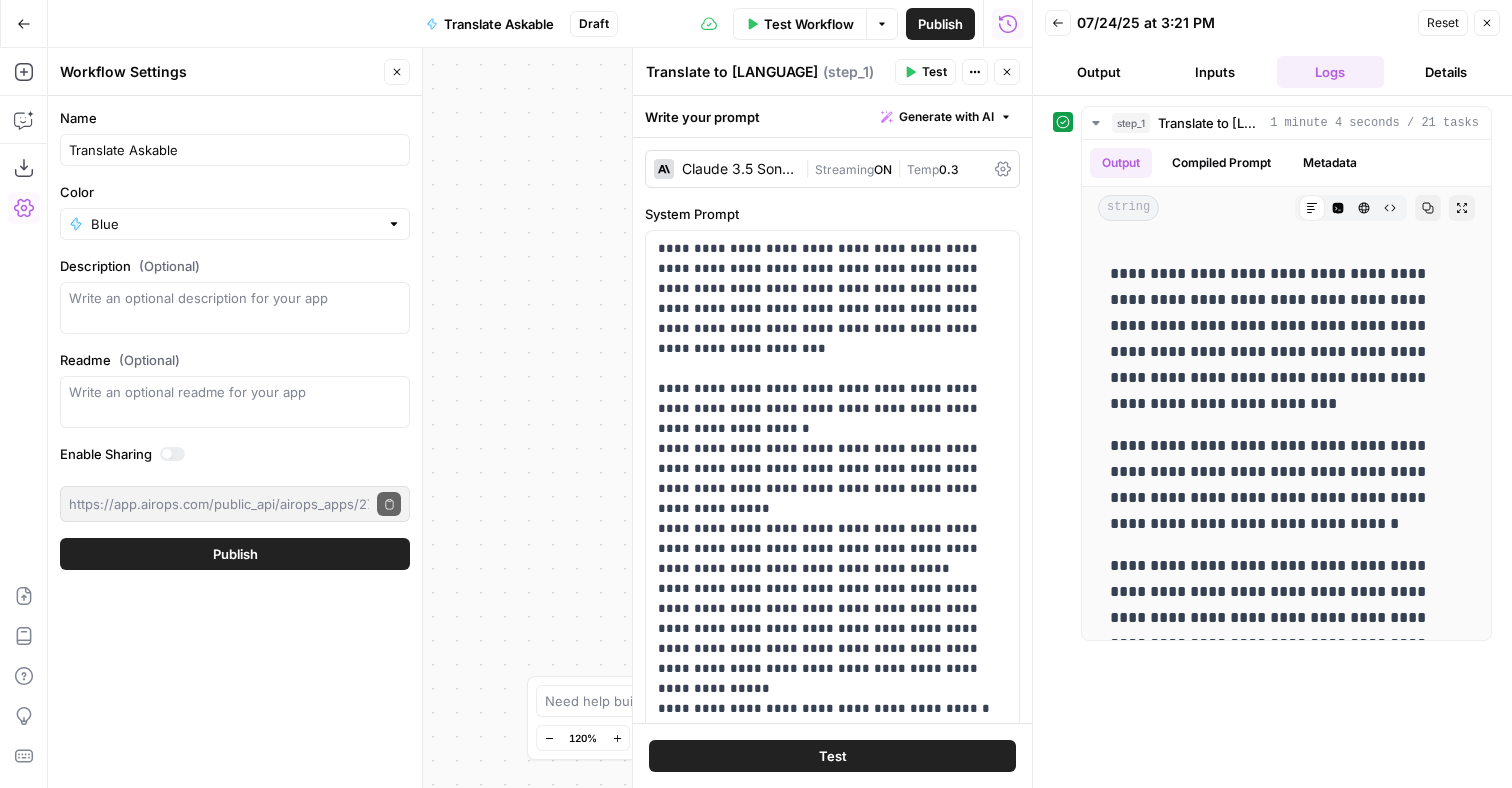 click on "Publish" at bounding box center (235, 554) 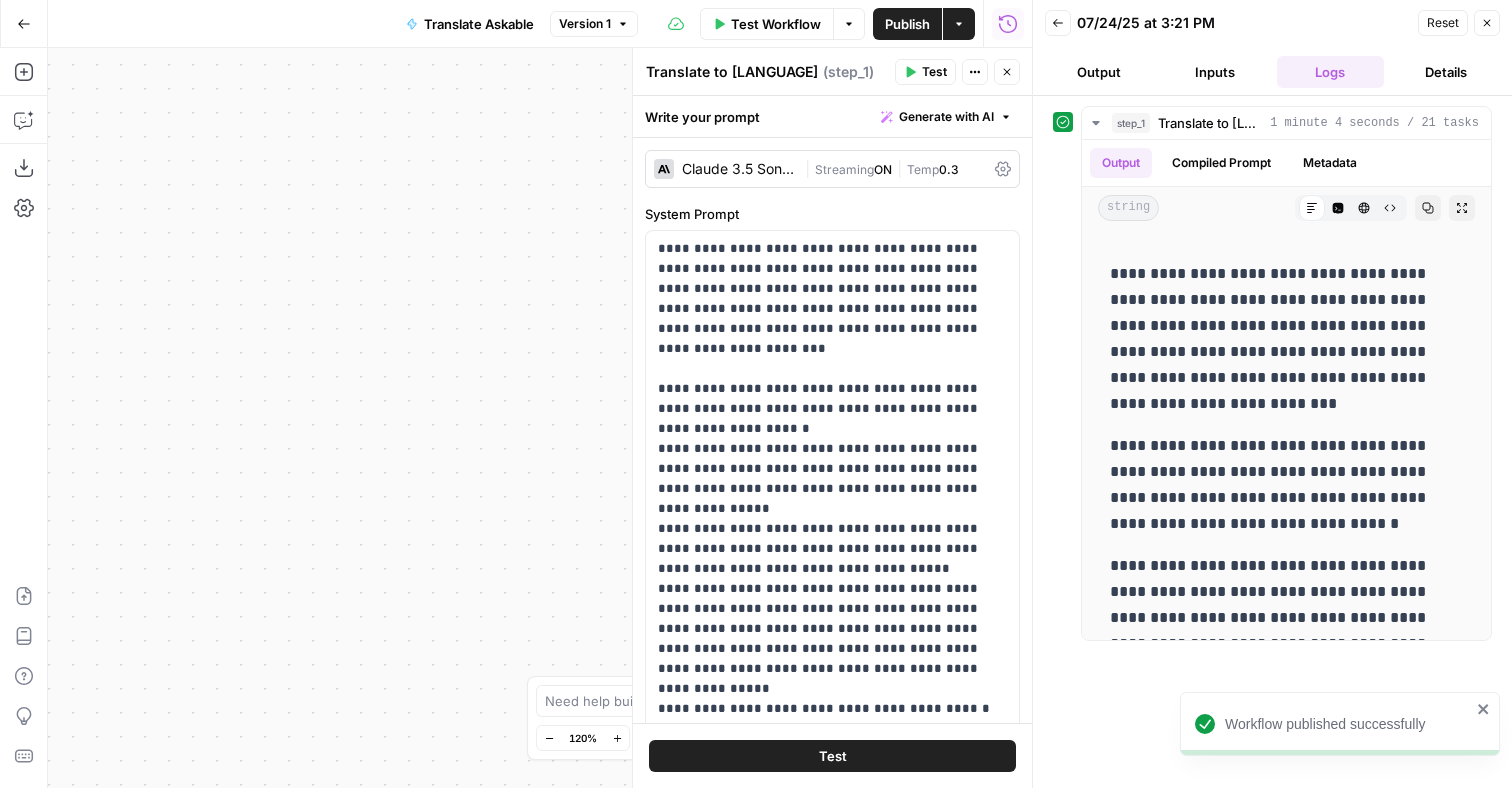 click 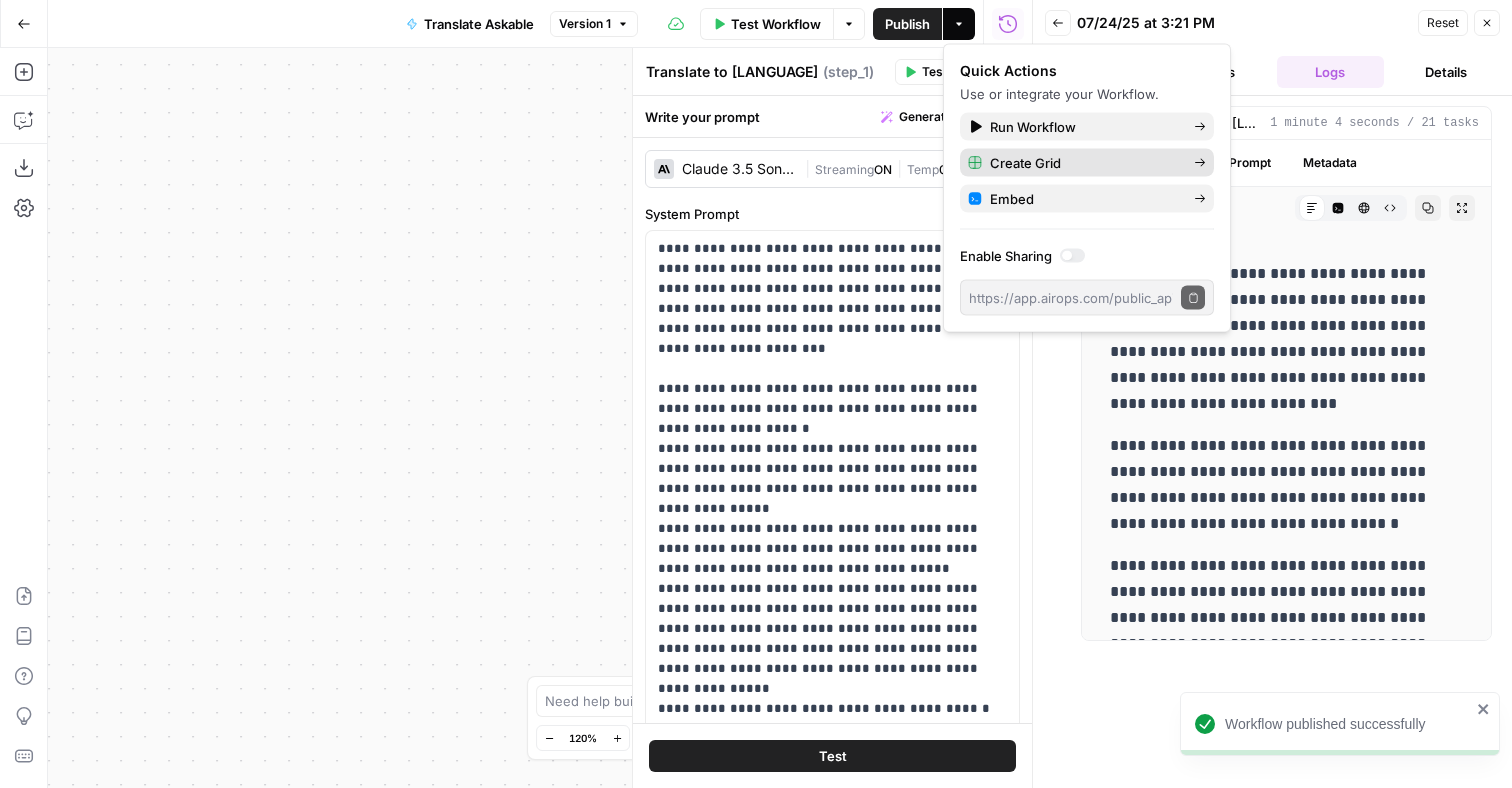 click on "Create Grid" at bounding box center [1084, 163] 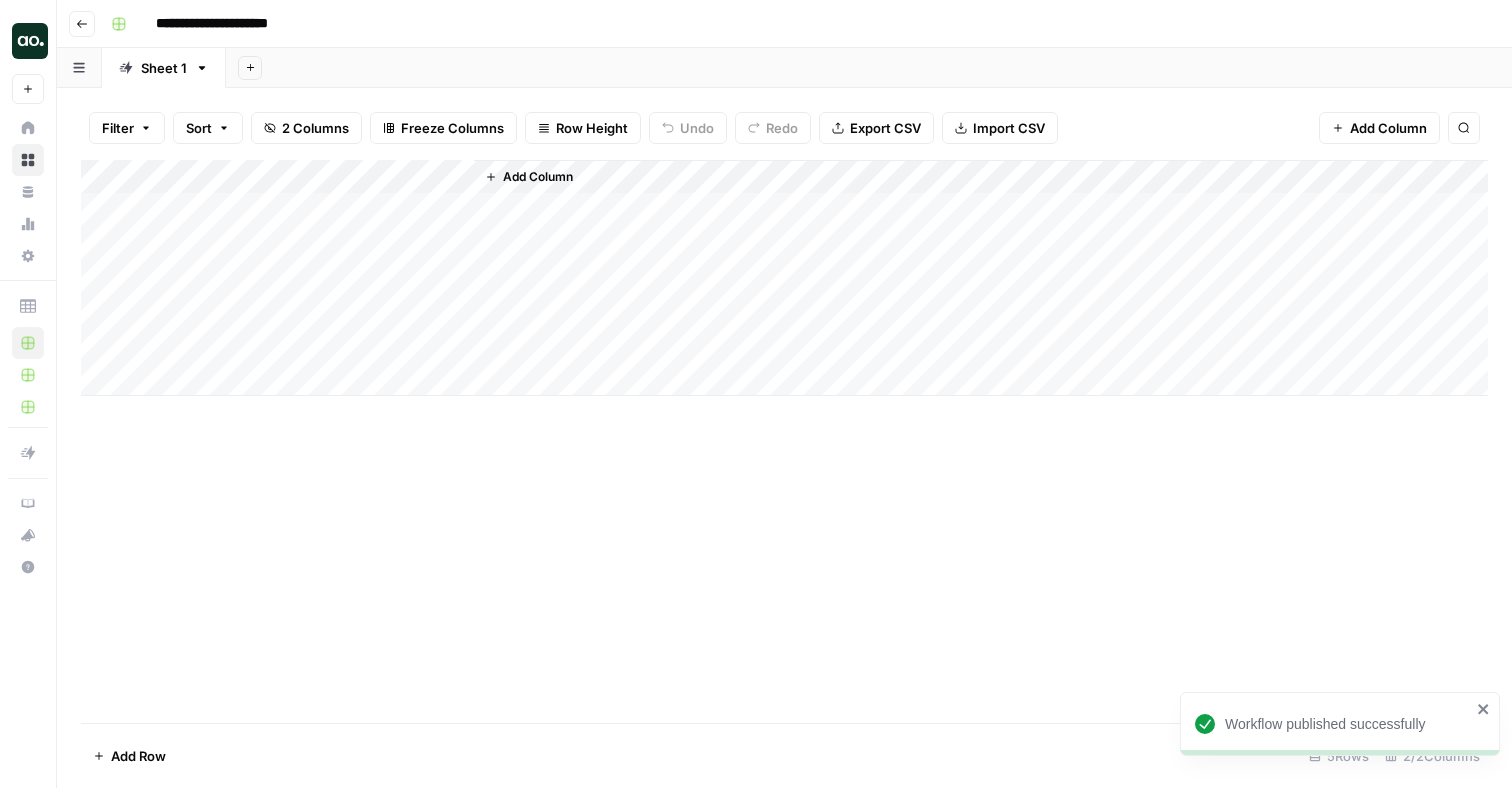 click on "Add Column" at bounding box center [784, 278] 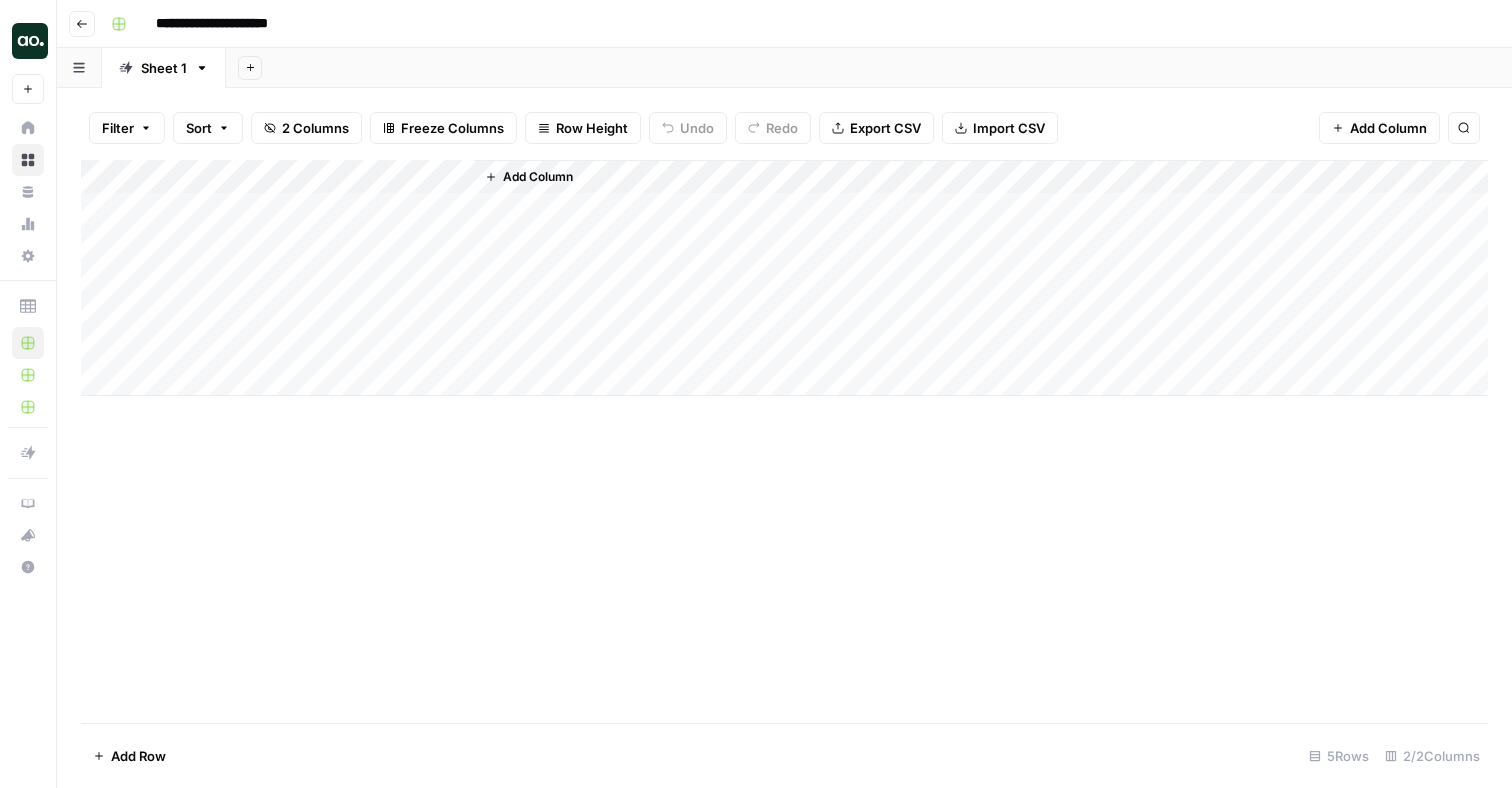 click on "Add Column" at bounding box center (784, 278) 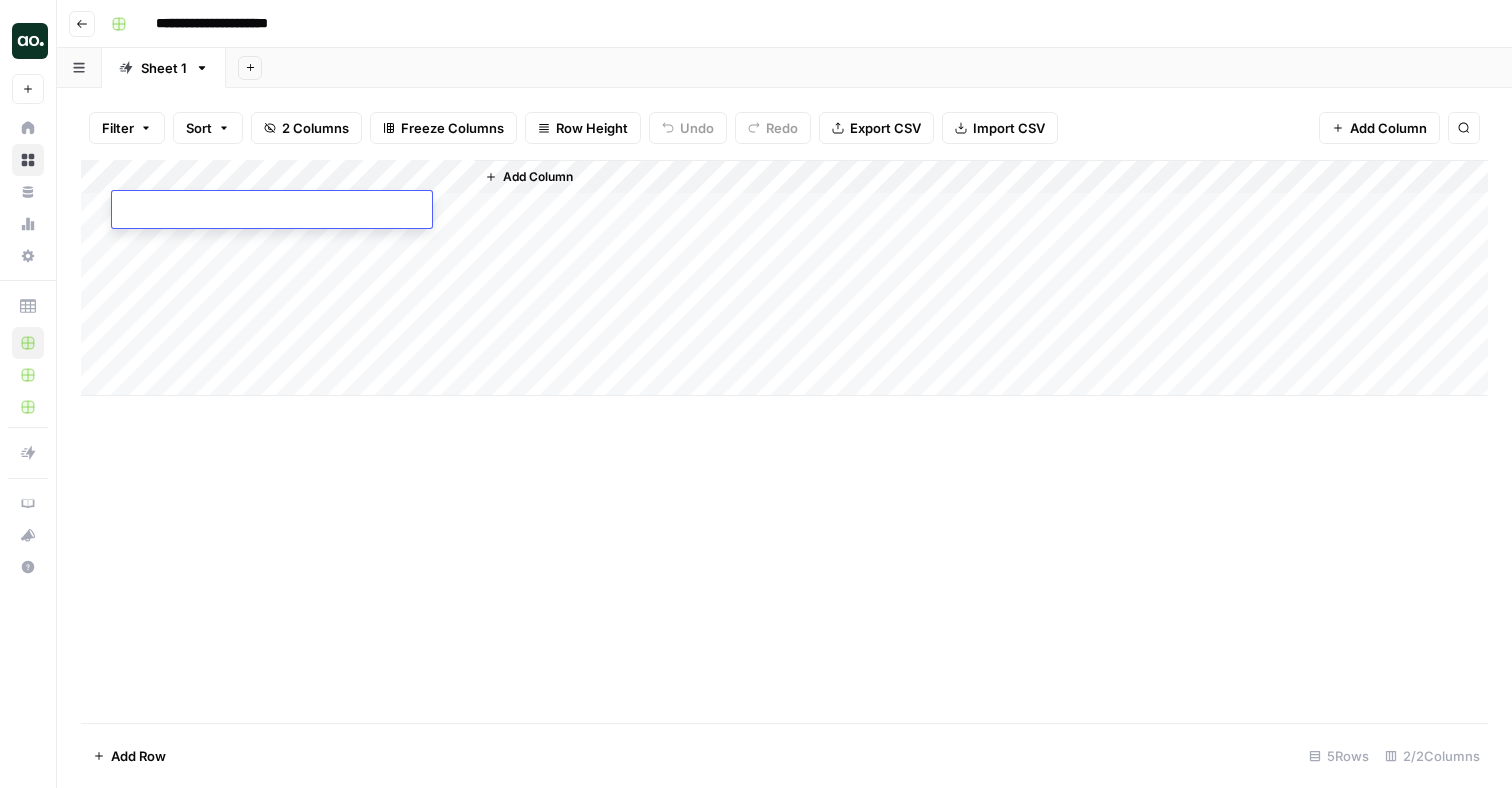 paste on "**********" 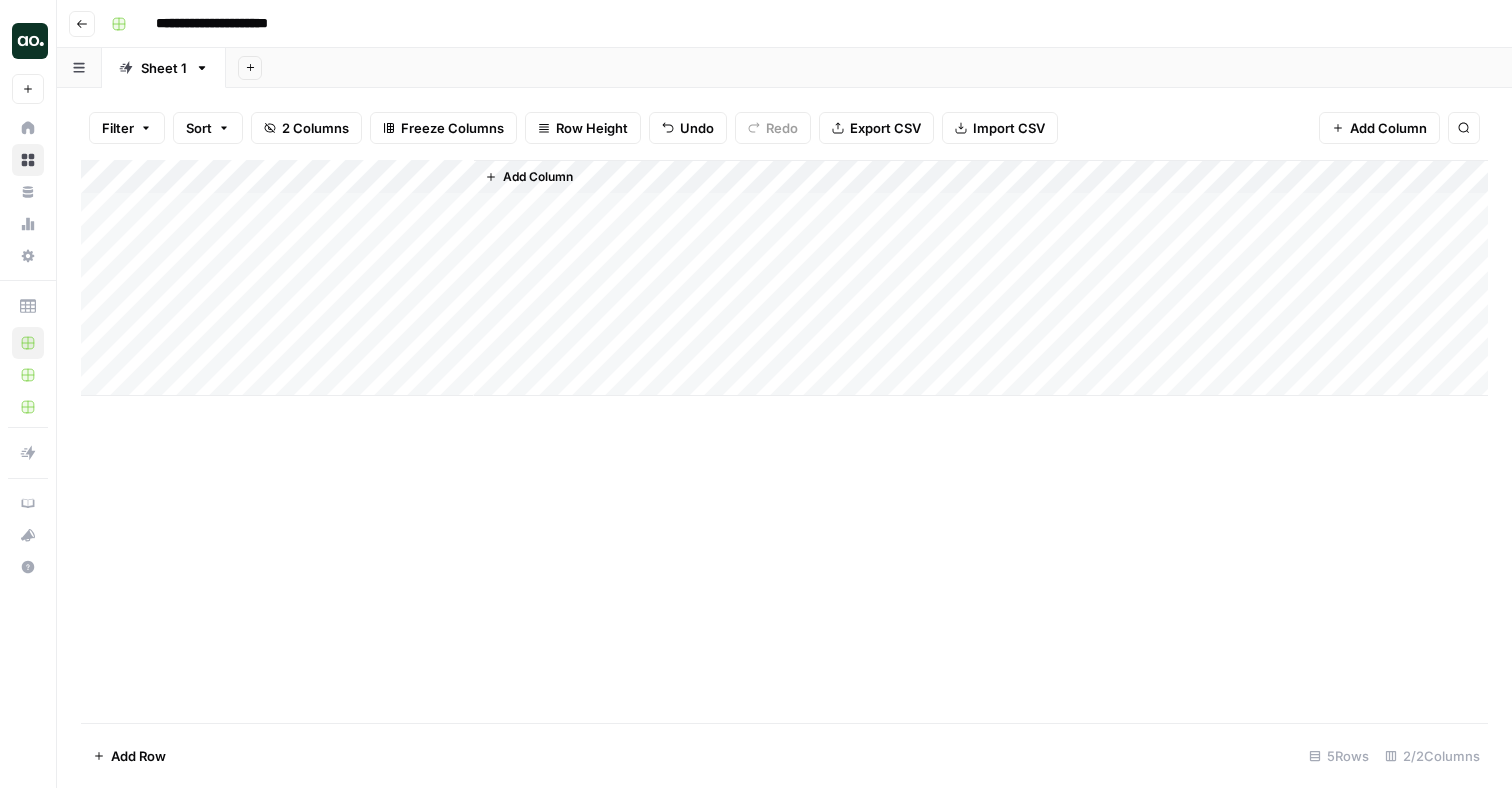 click on "Add Column" at bounding box center [784, 278] 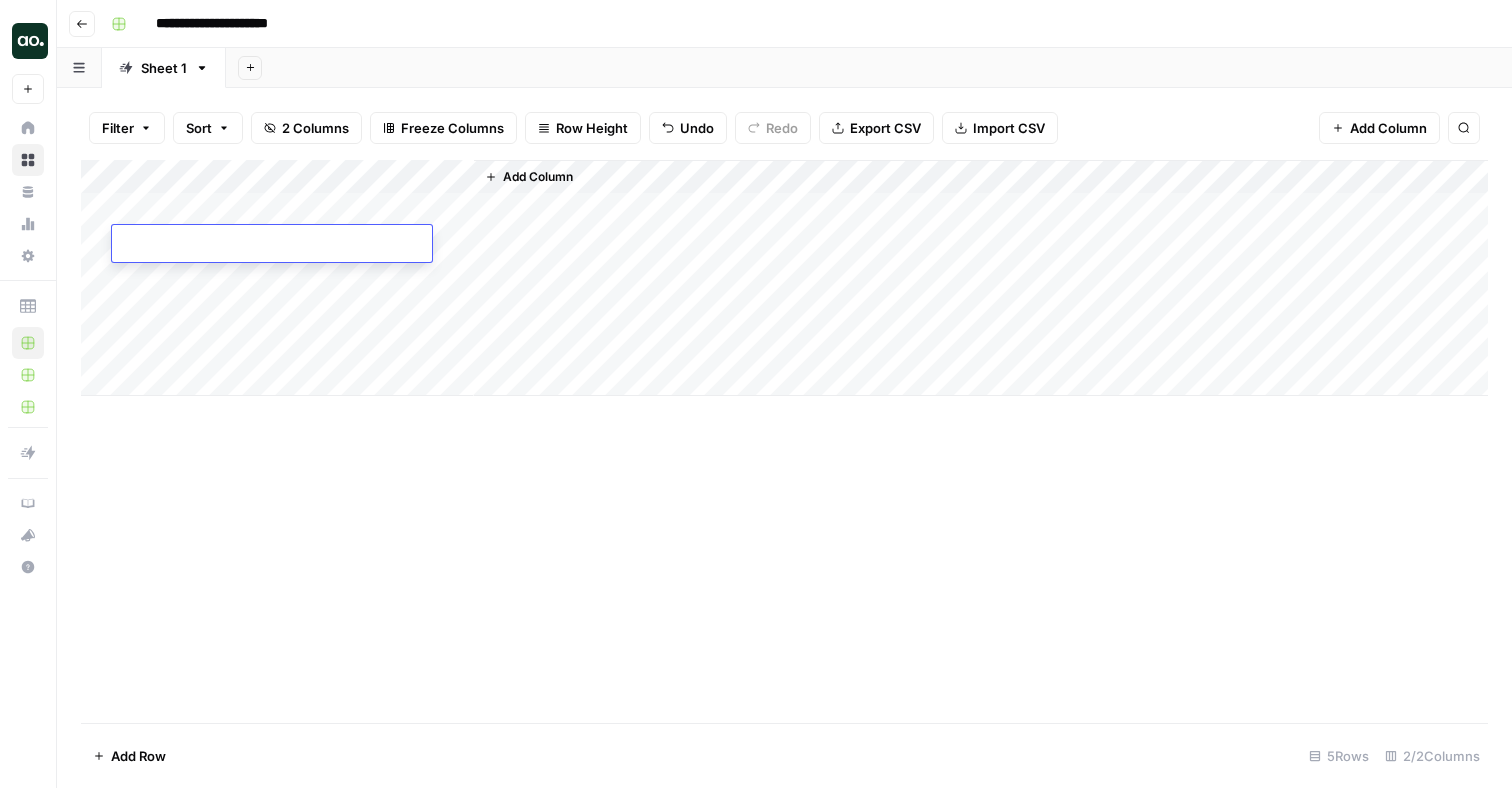 paste on "**********" 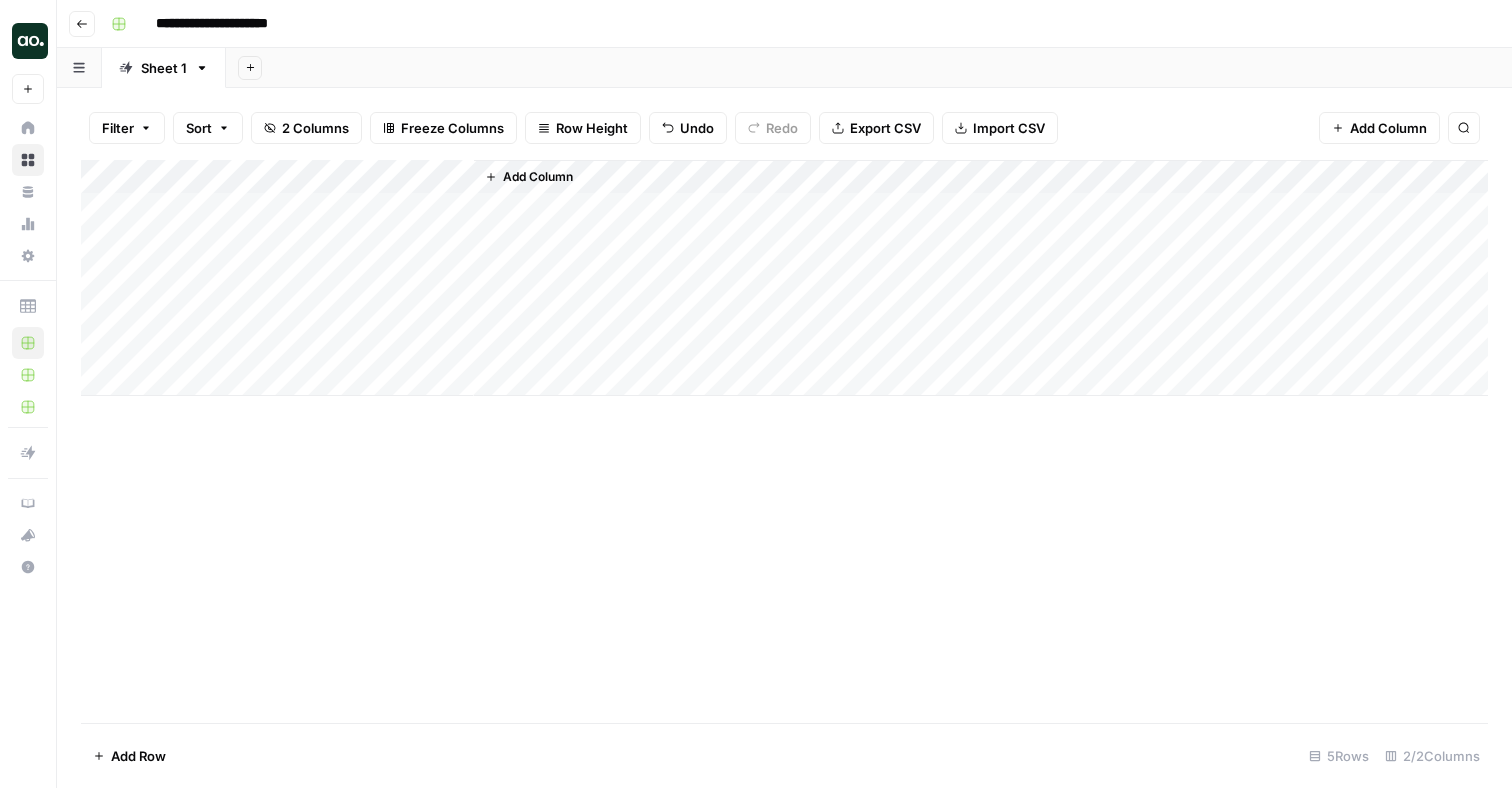 click on "Add Column" at bounding box center (784, 278) 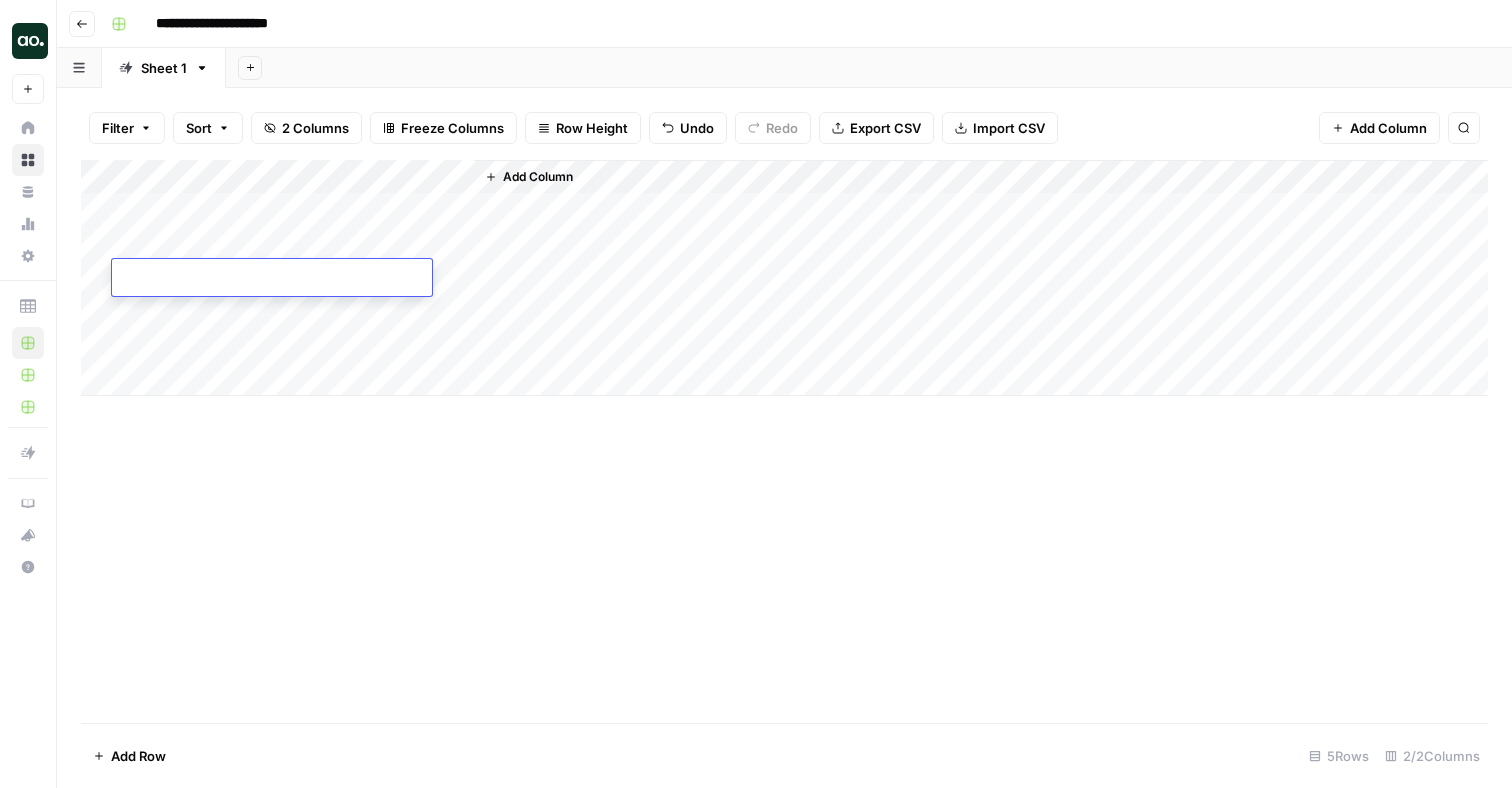 type on "**********" 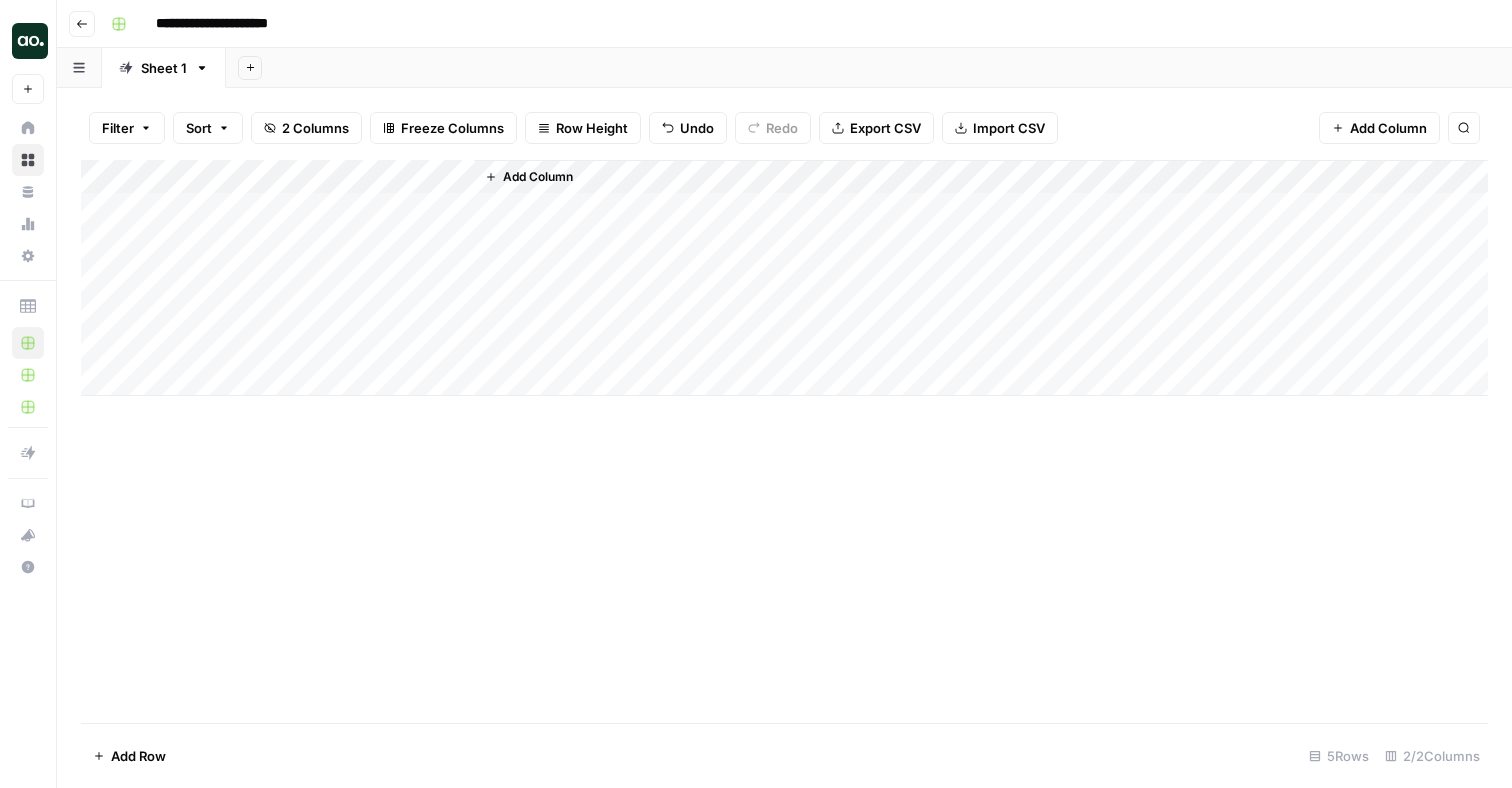 click on "Add Column" at bounding box center [784, 278] 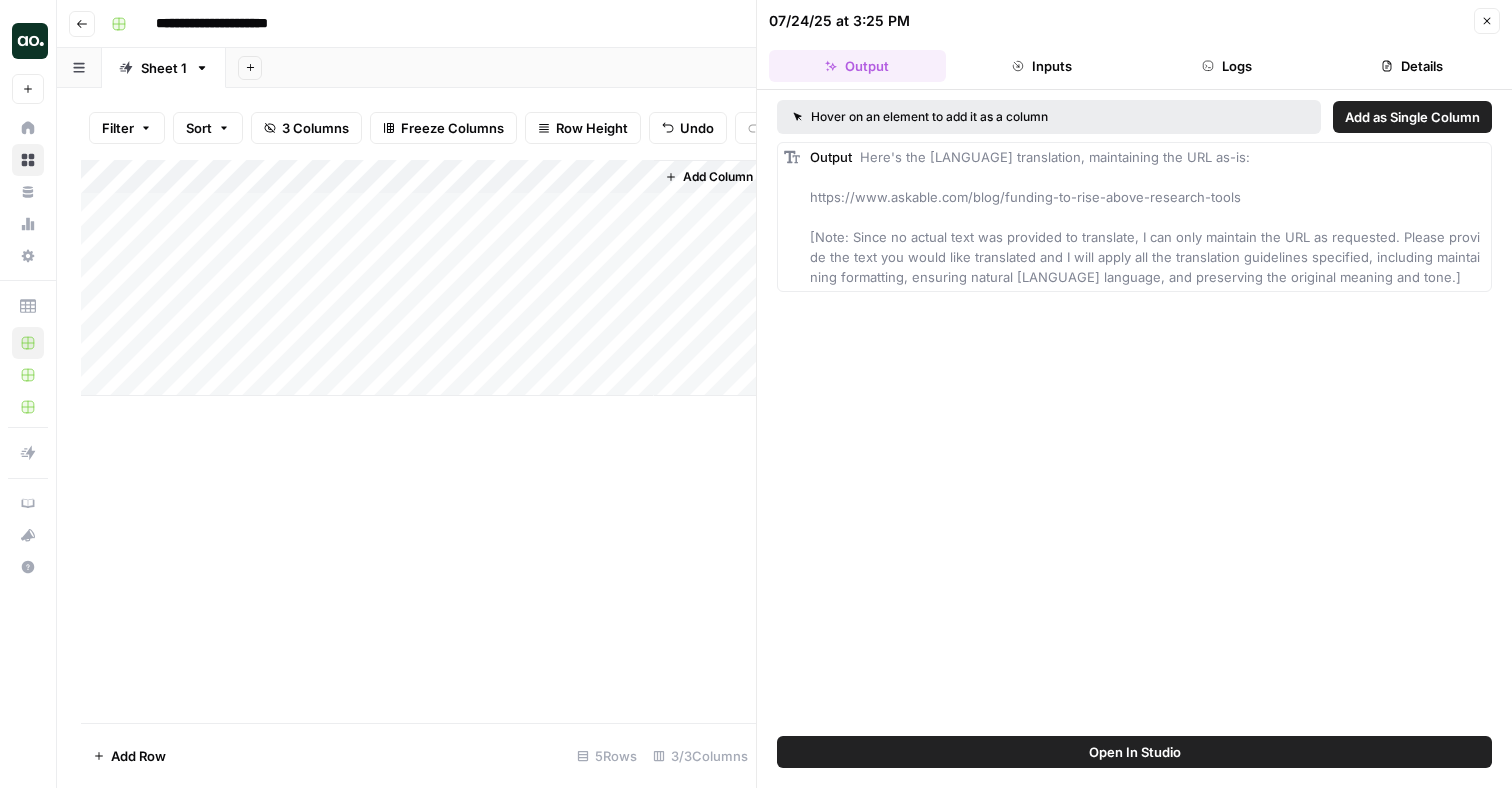 click on "Add Column" at bounding box center (418, 278) 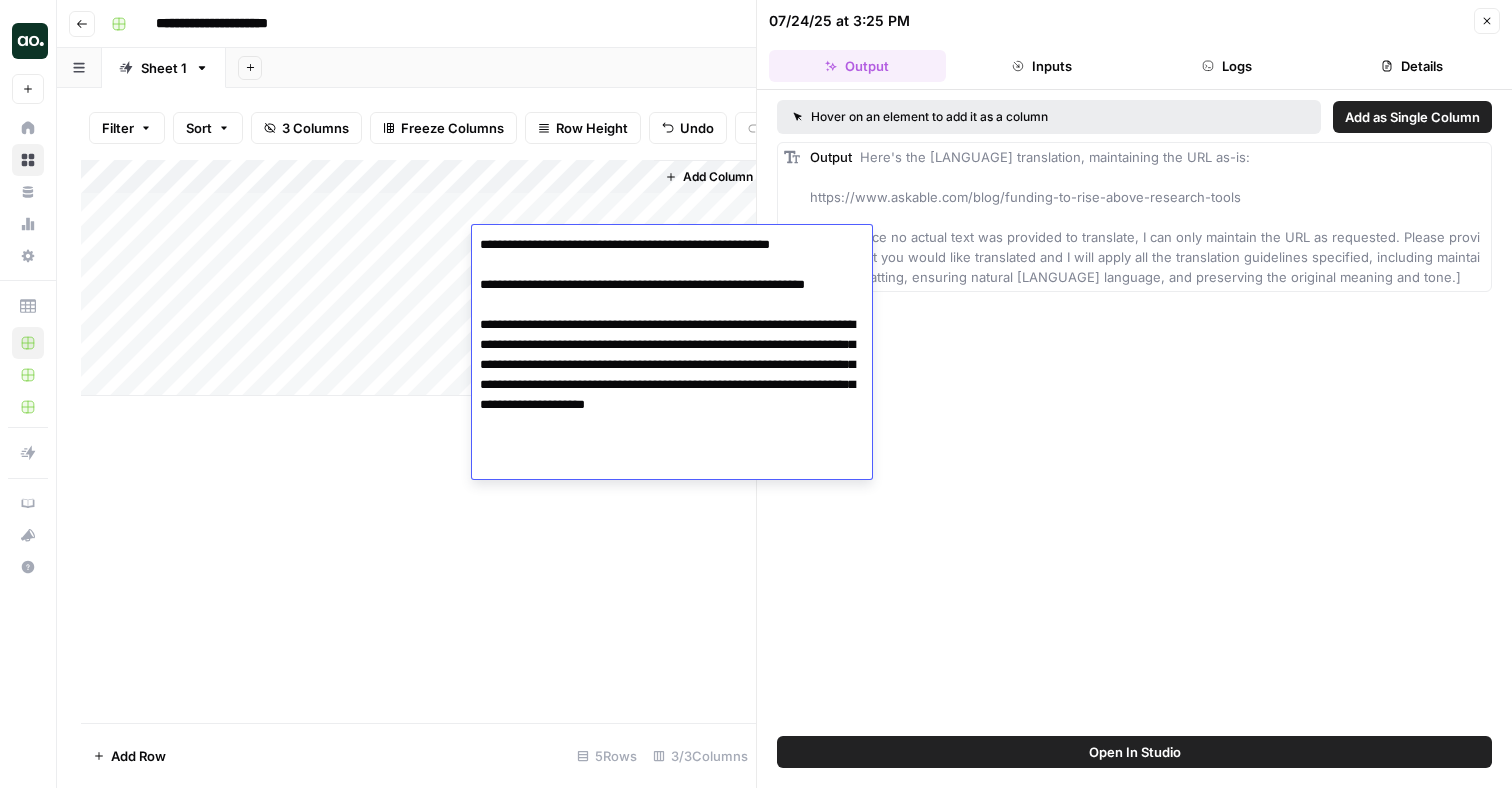 click on "Add Column" at bounding box center (418, 278) 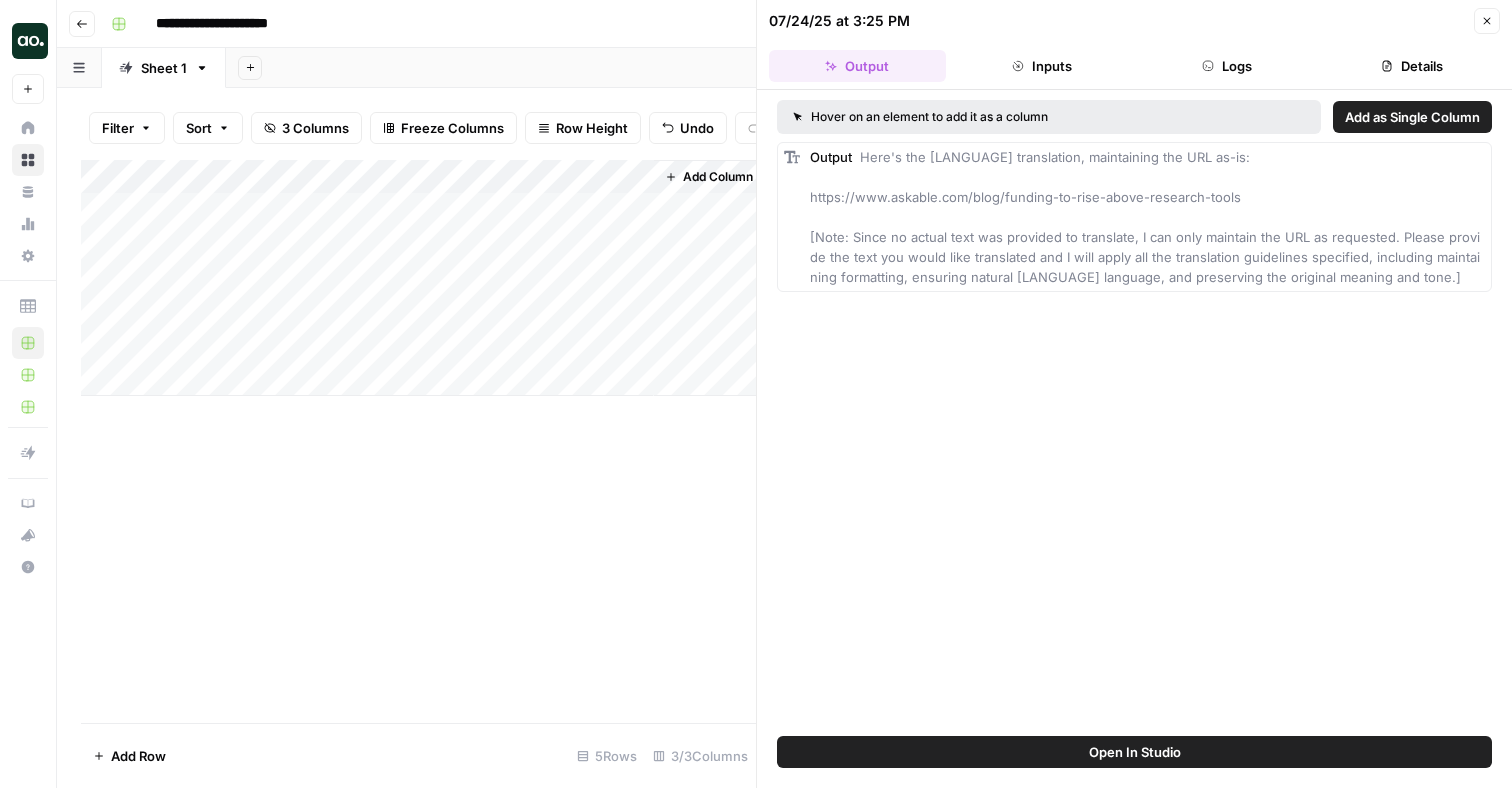 click on "Add Column" at bounding box center (418, 278) 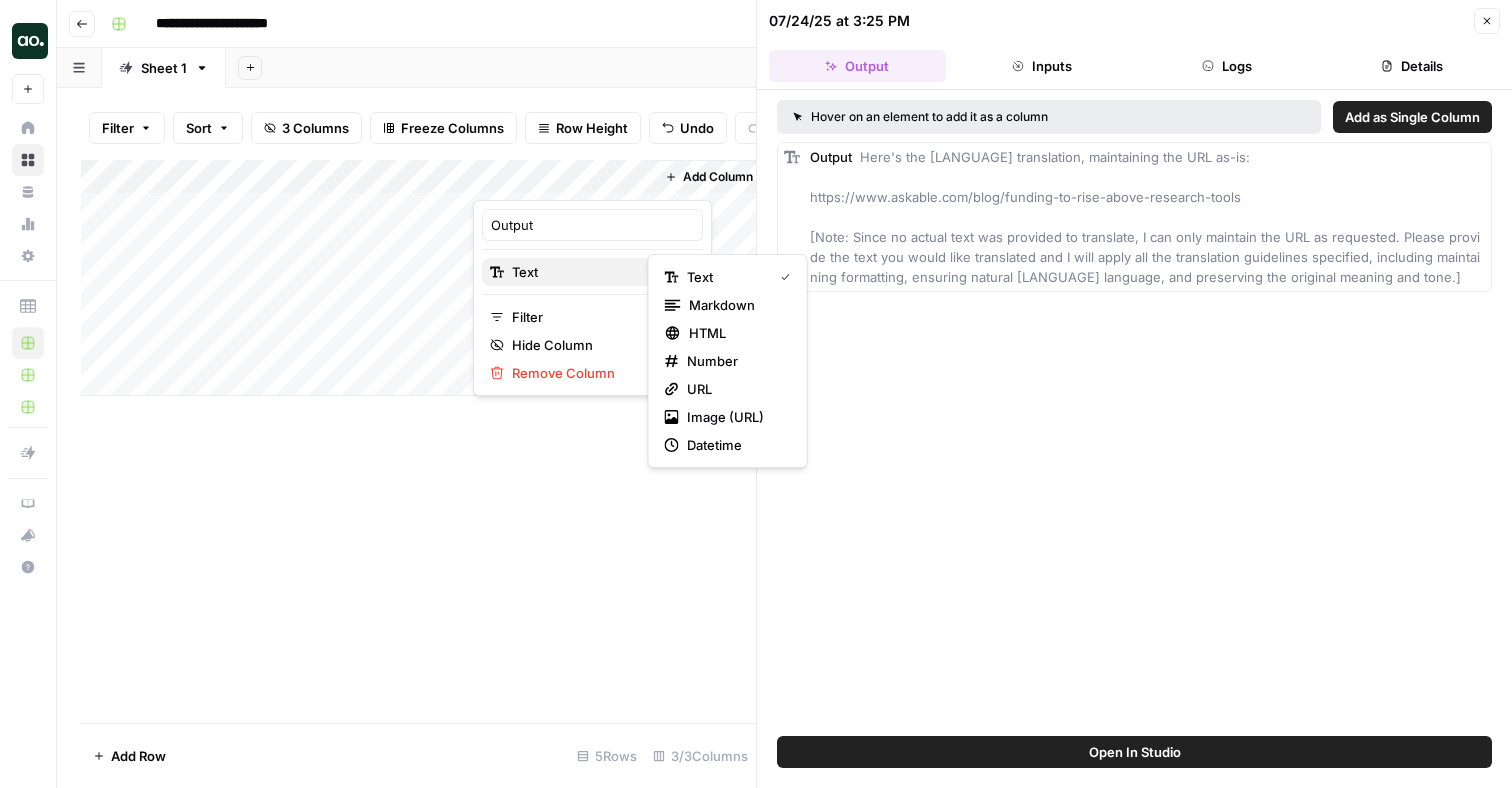 click on "Text" at bounding box center [589, 272] 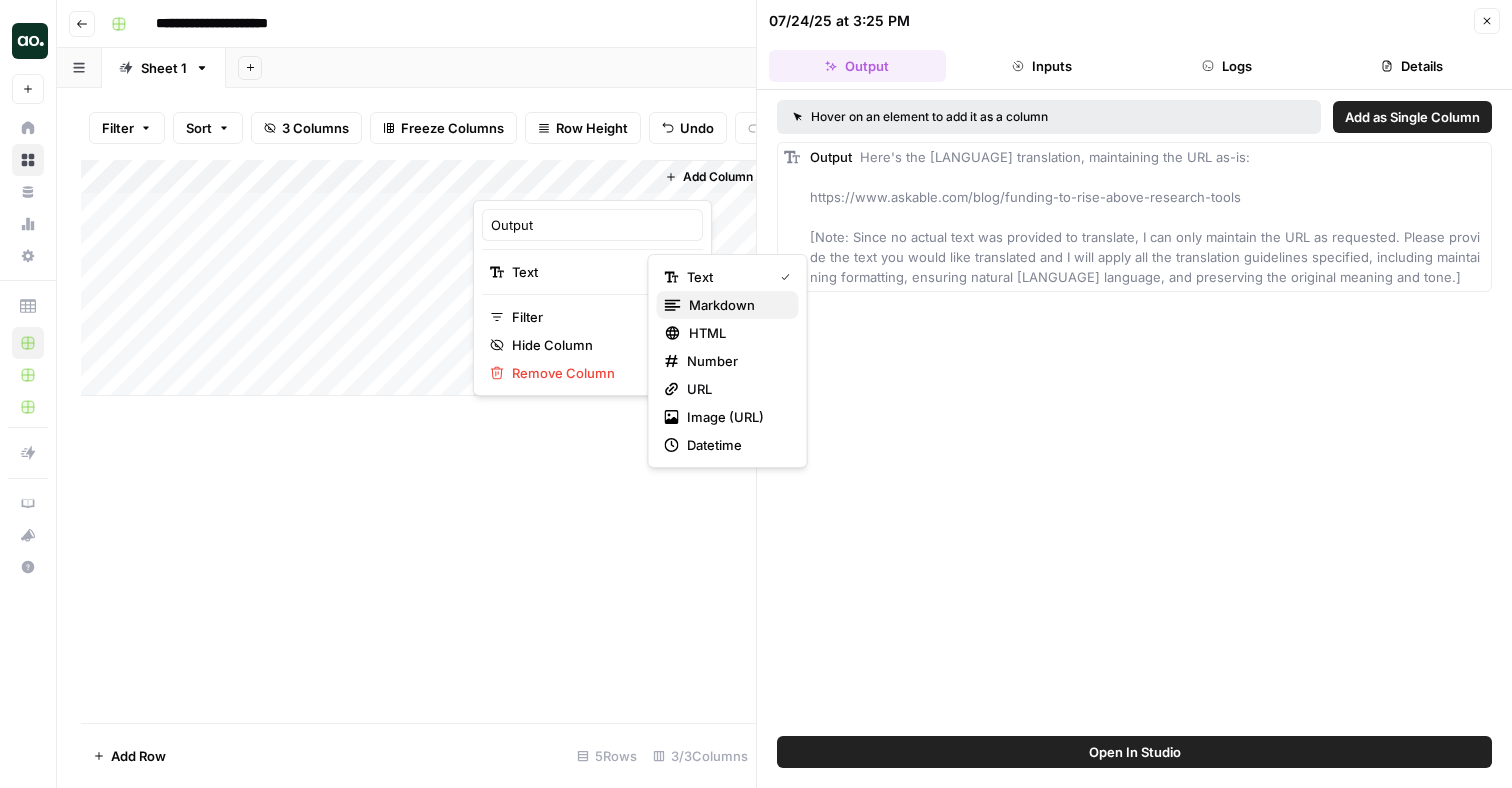 click on "markdown" at bounding box center [728, 305] 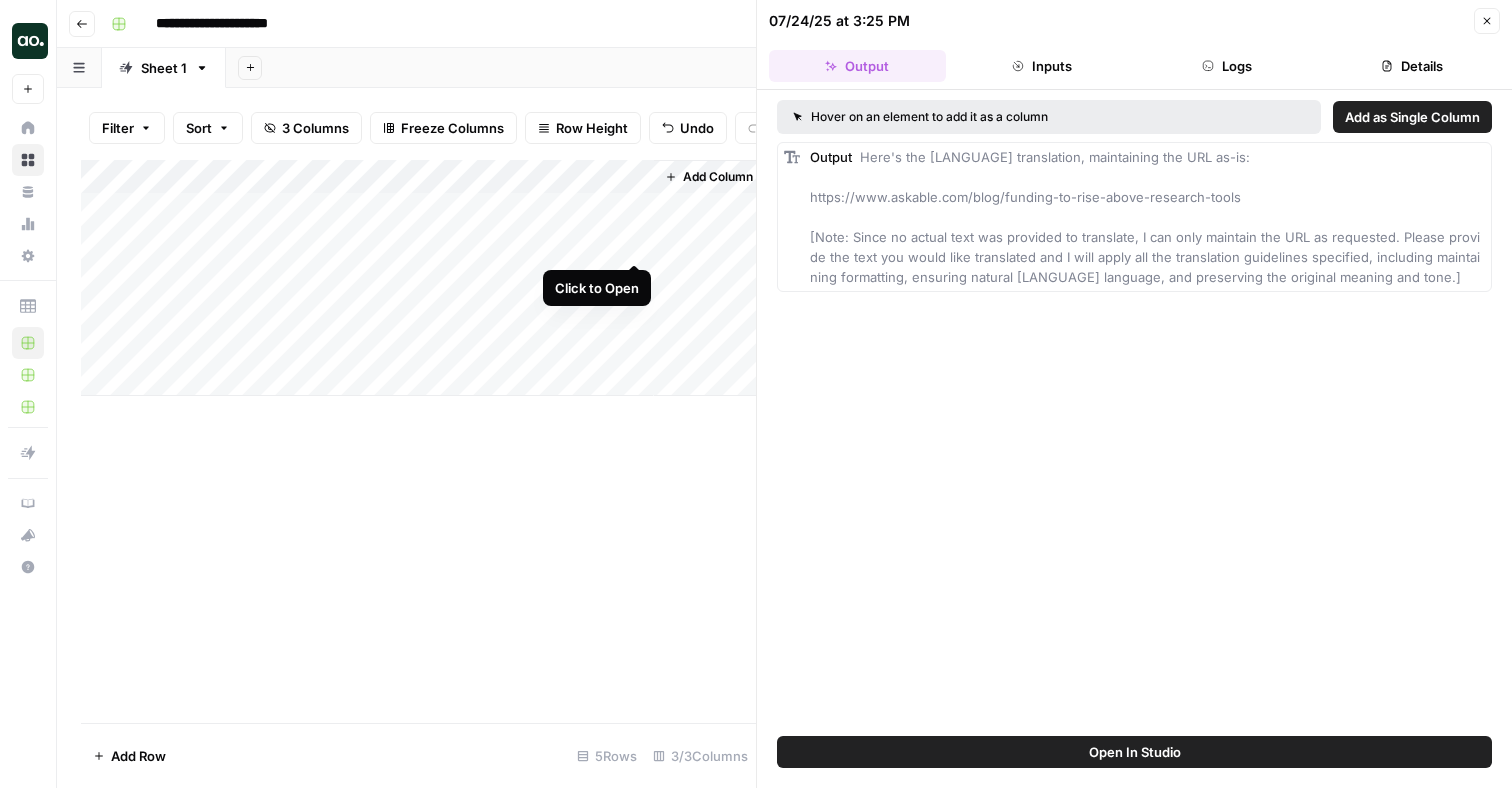 click on "Add Column" at bounding box center [418, 278] 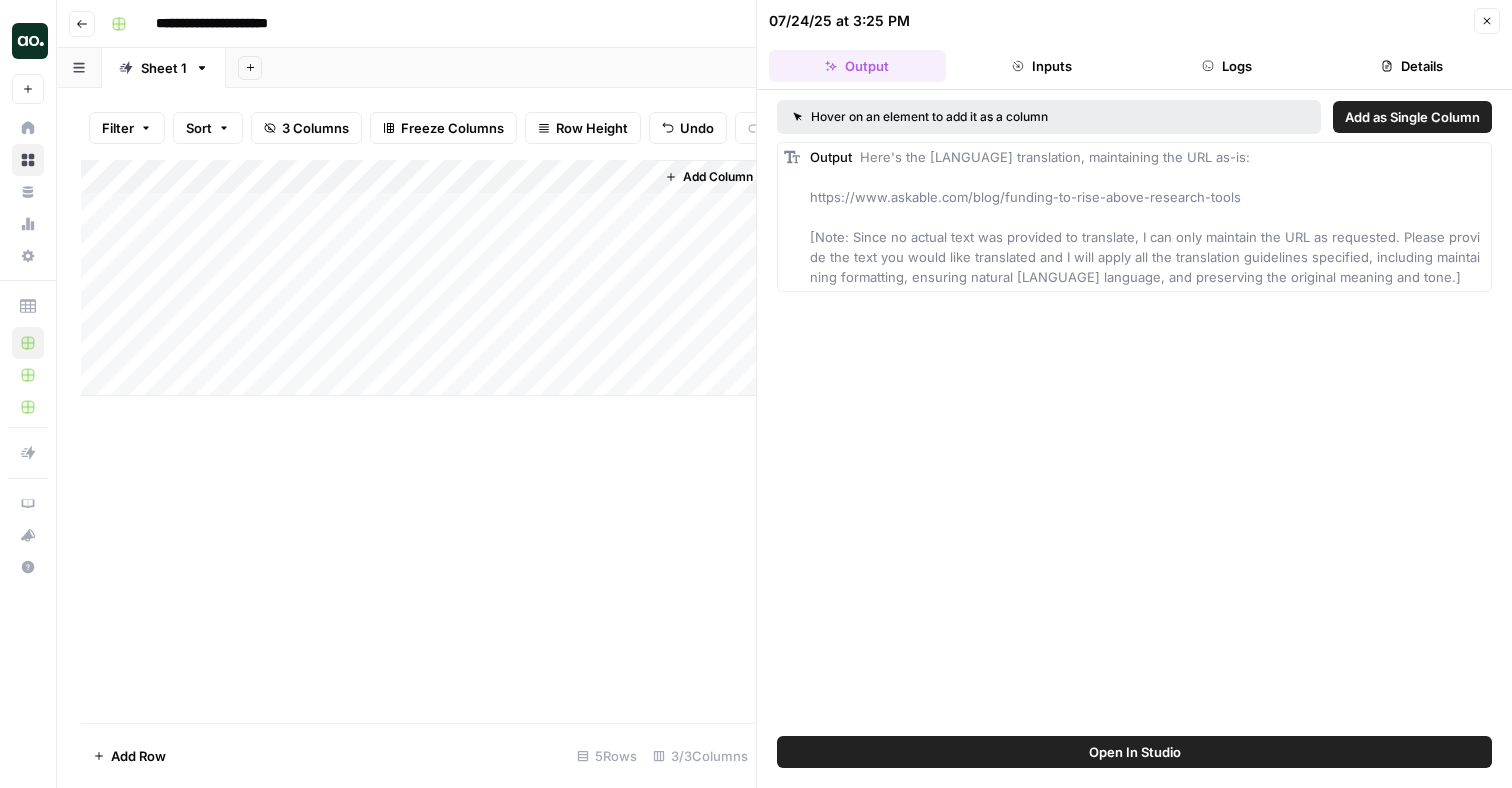 click on "Add Column" at bounding box center (418, 278) 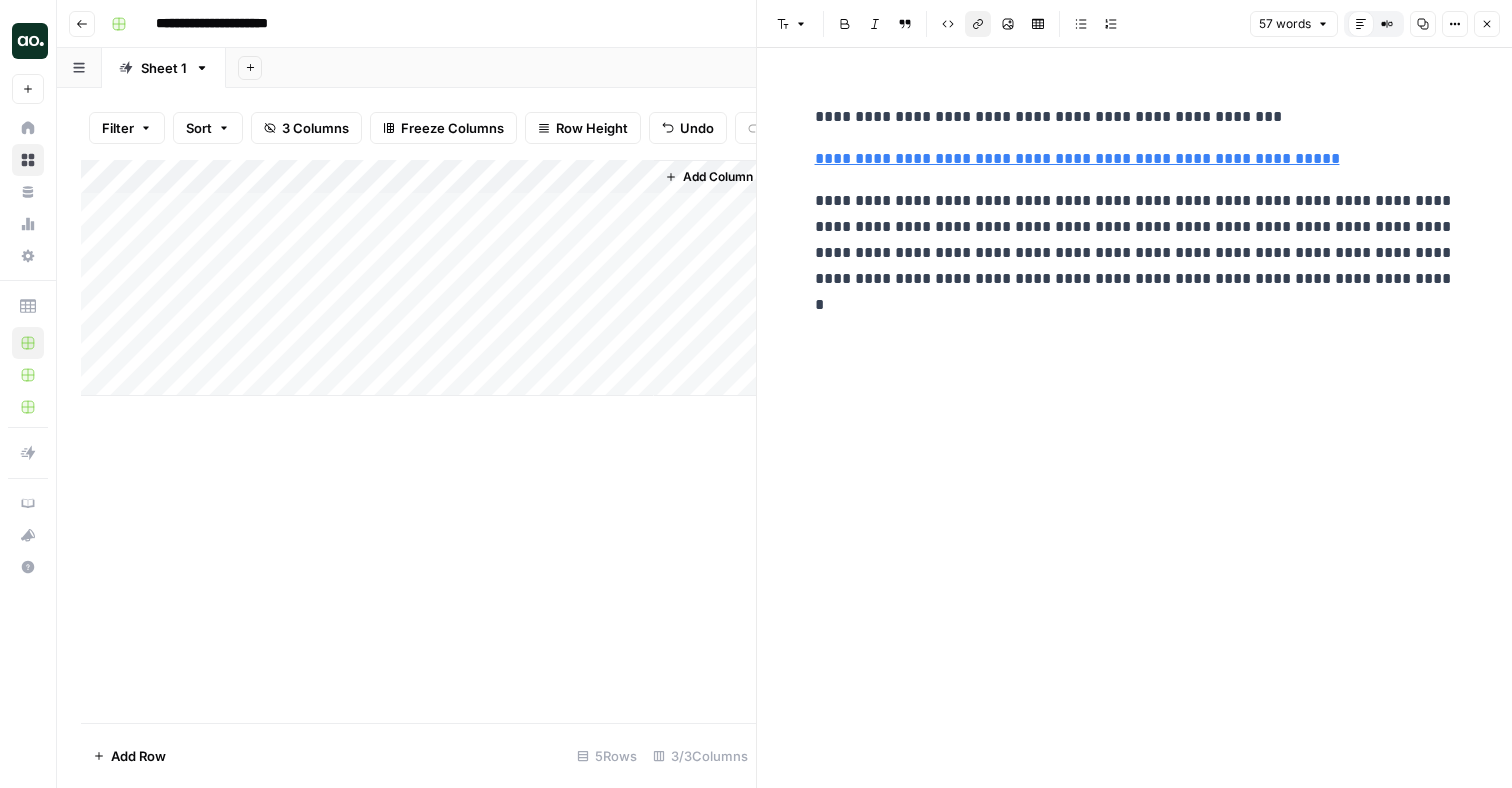 click on "**********" at bounding box center [1077, 158] 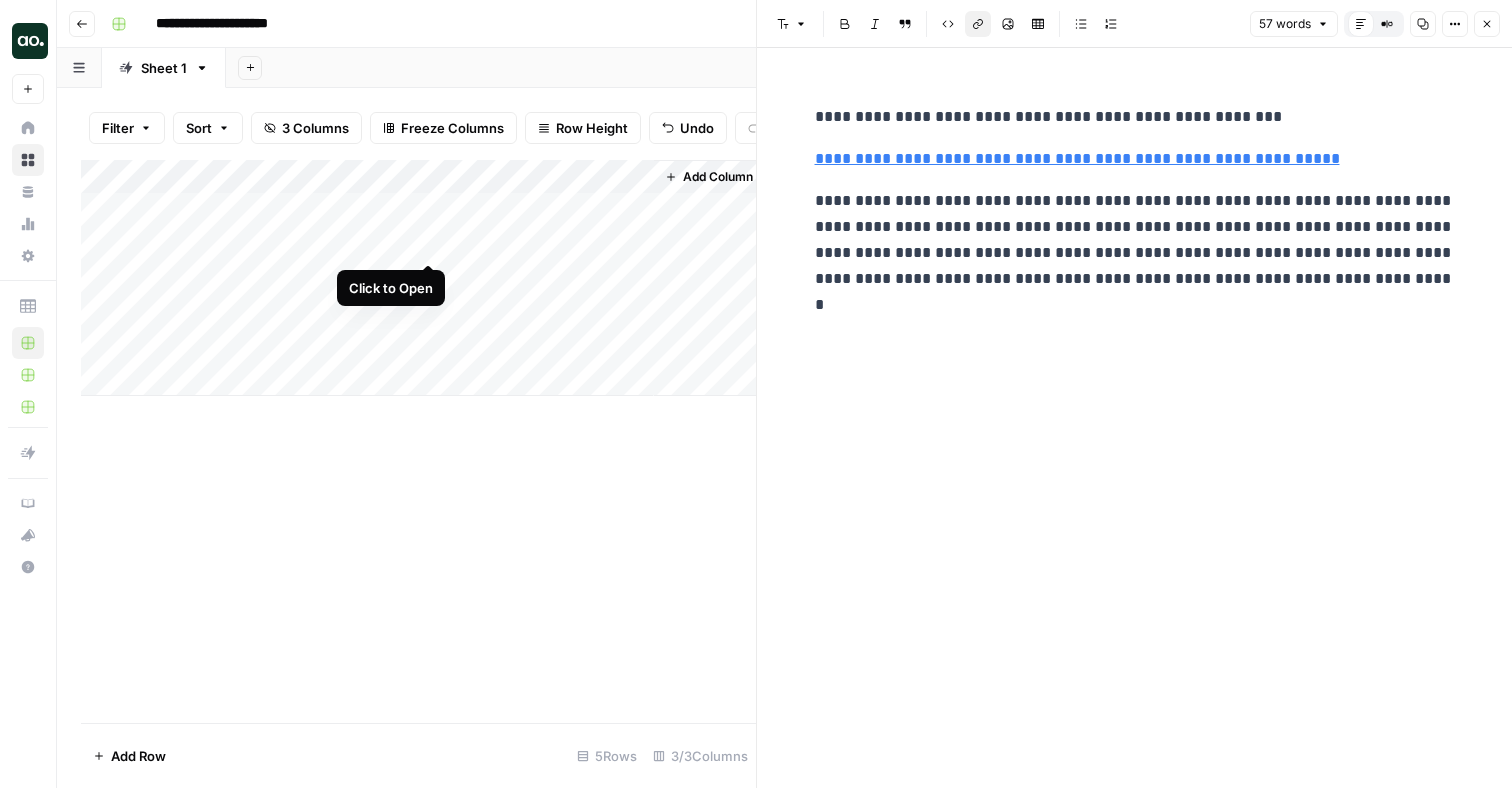 click on "Add Column" at bounding box center (418, 278) 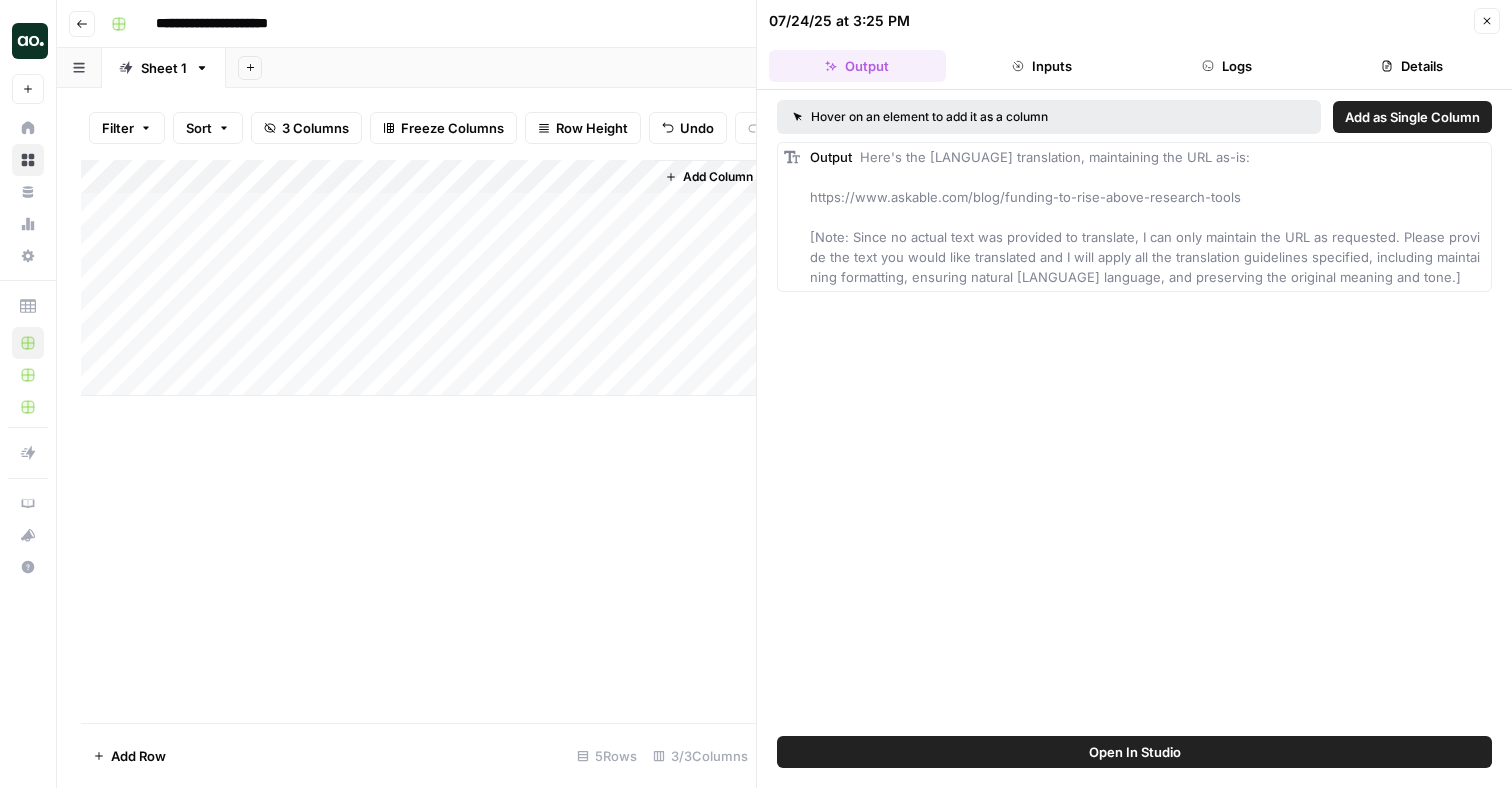 click on "Add Column" at bounding box center [418, 278] 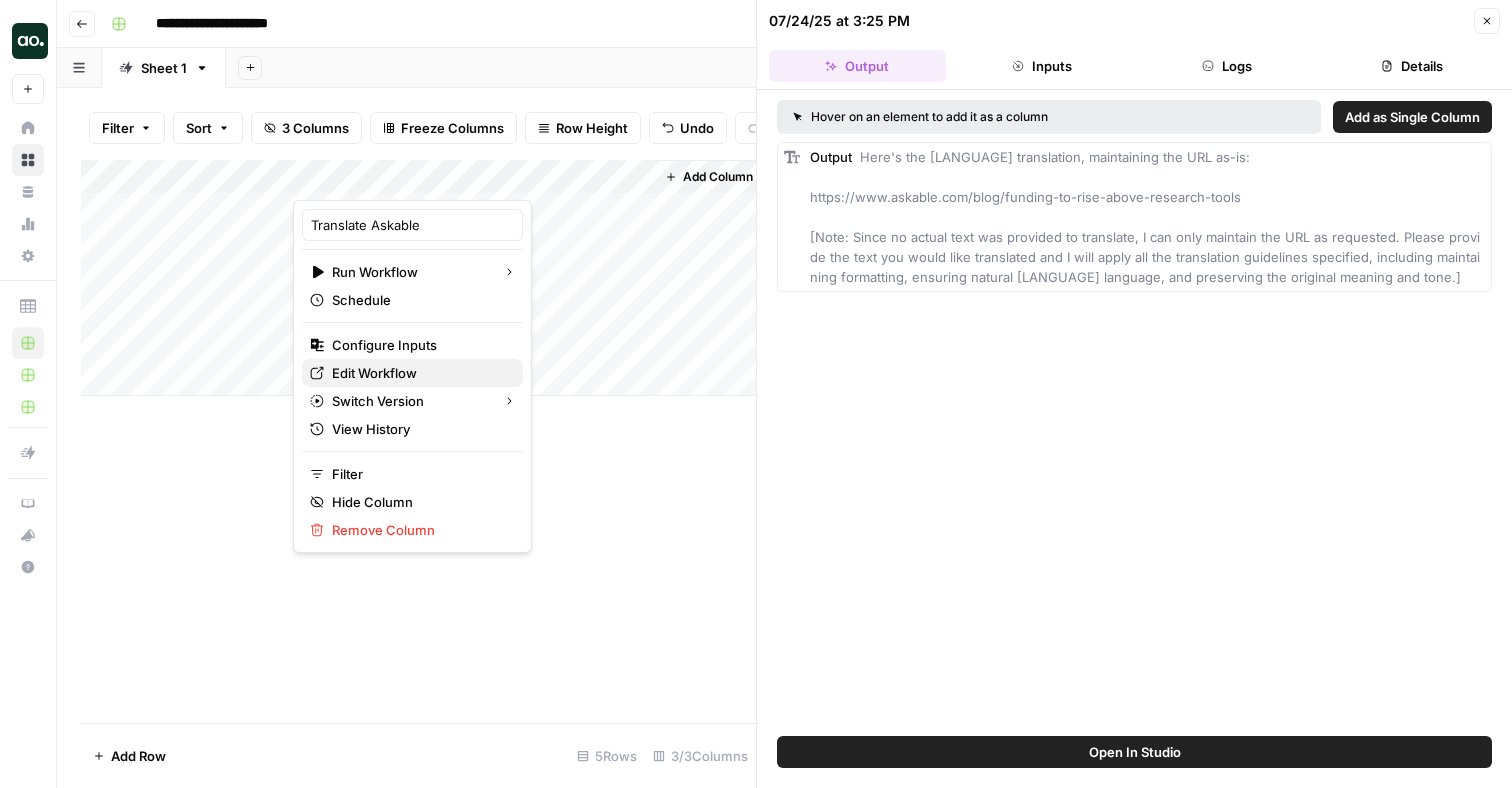 click on "Edit Workflow" at bounding box center [419, 373] 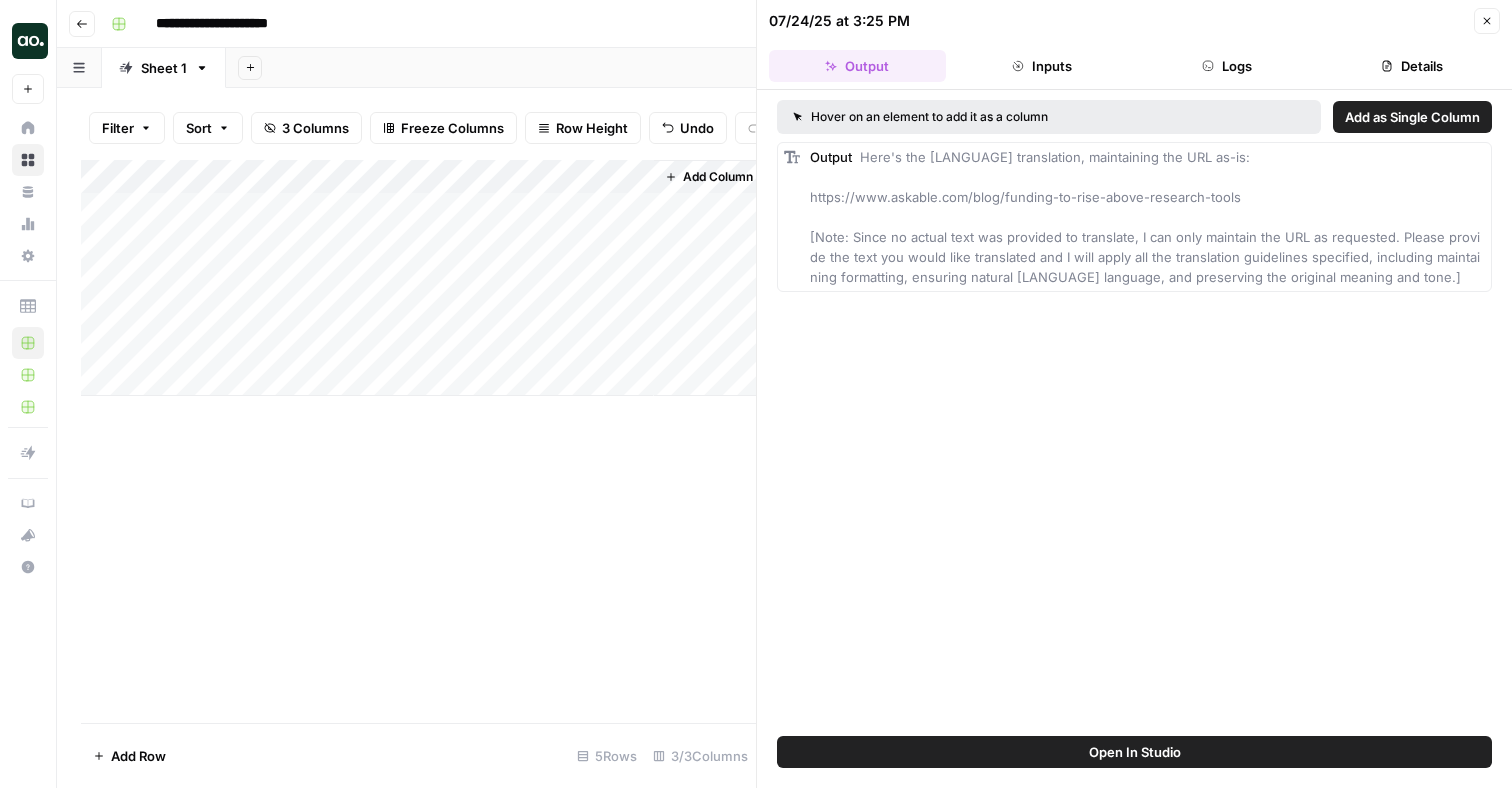 click on "**********" at bounding box center (233, 24) 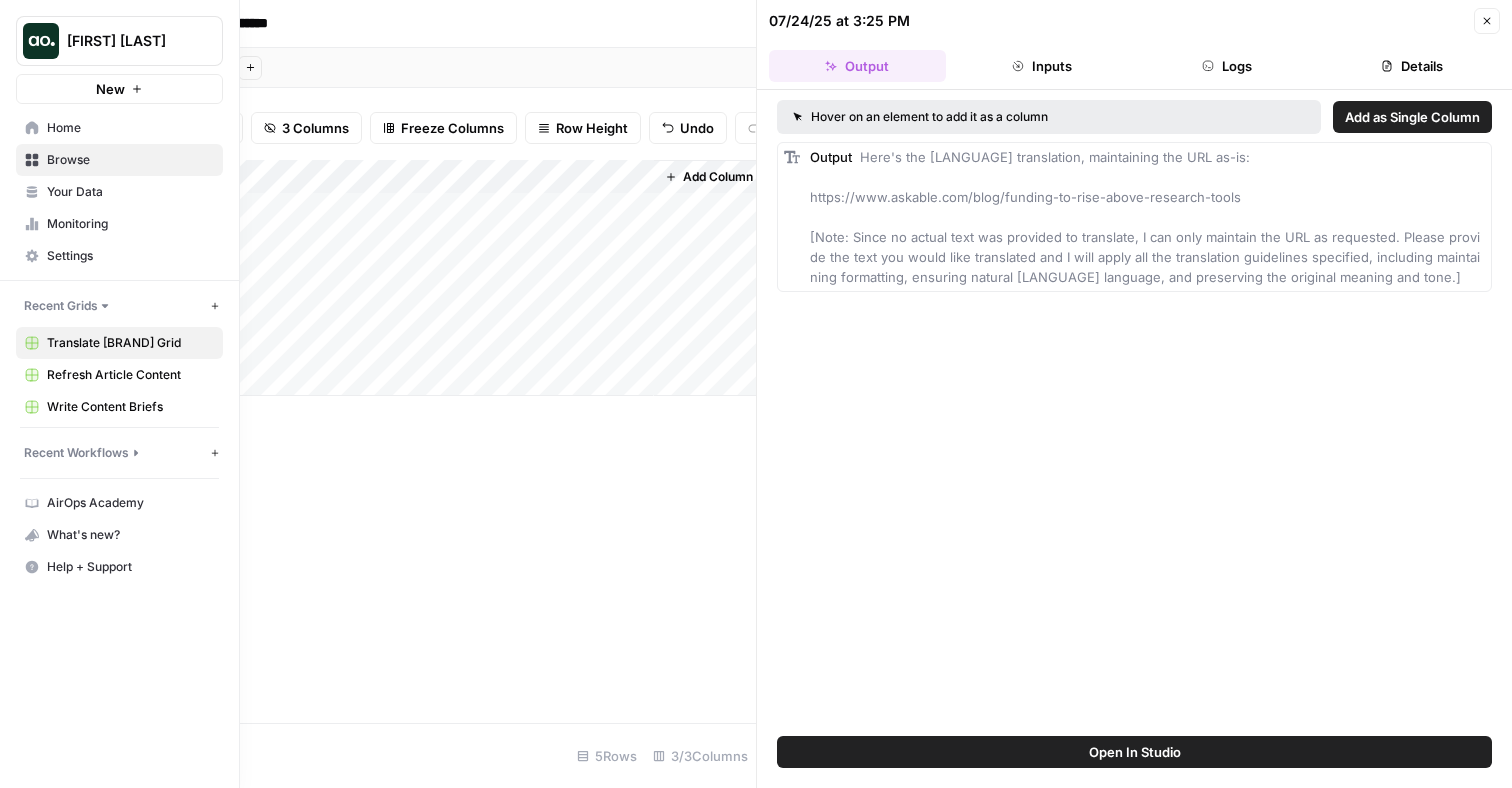 click on "Home" at bounding box center [130, 128] 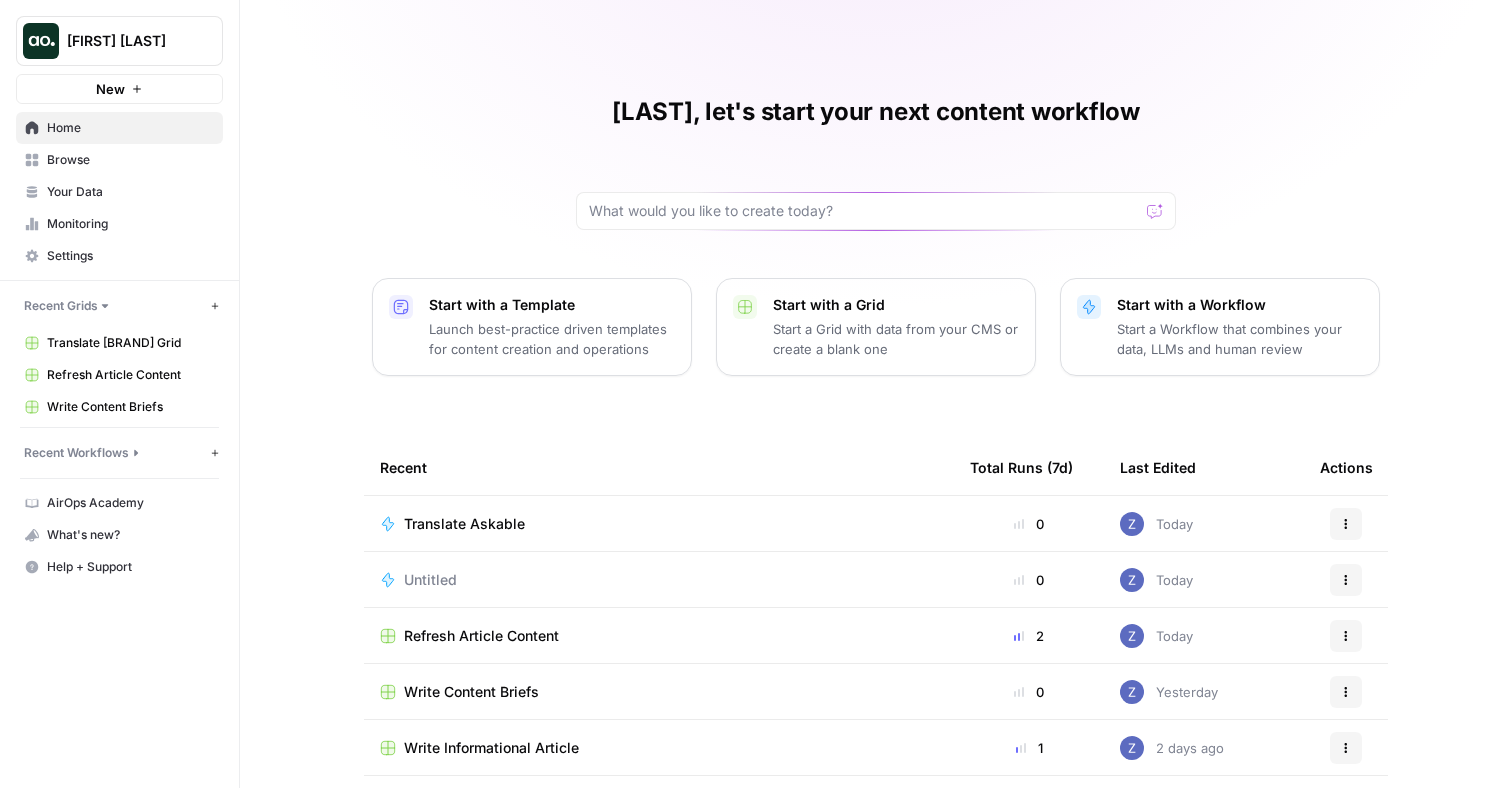 click at bounding box center (876, 211) 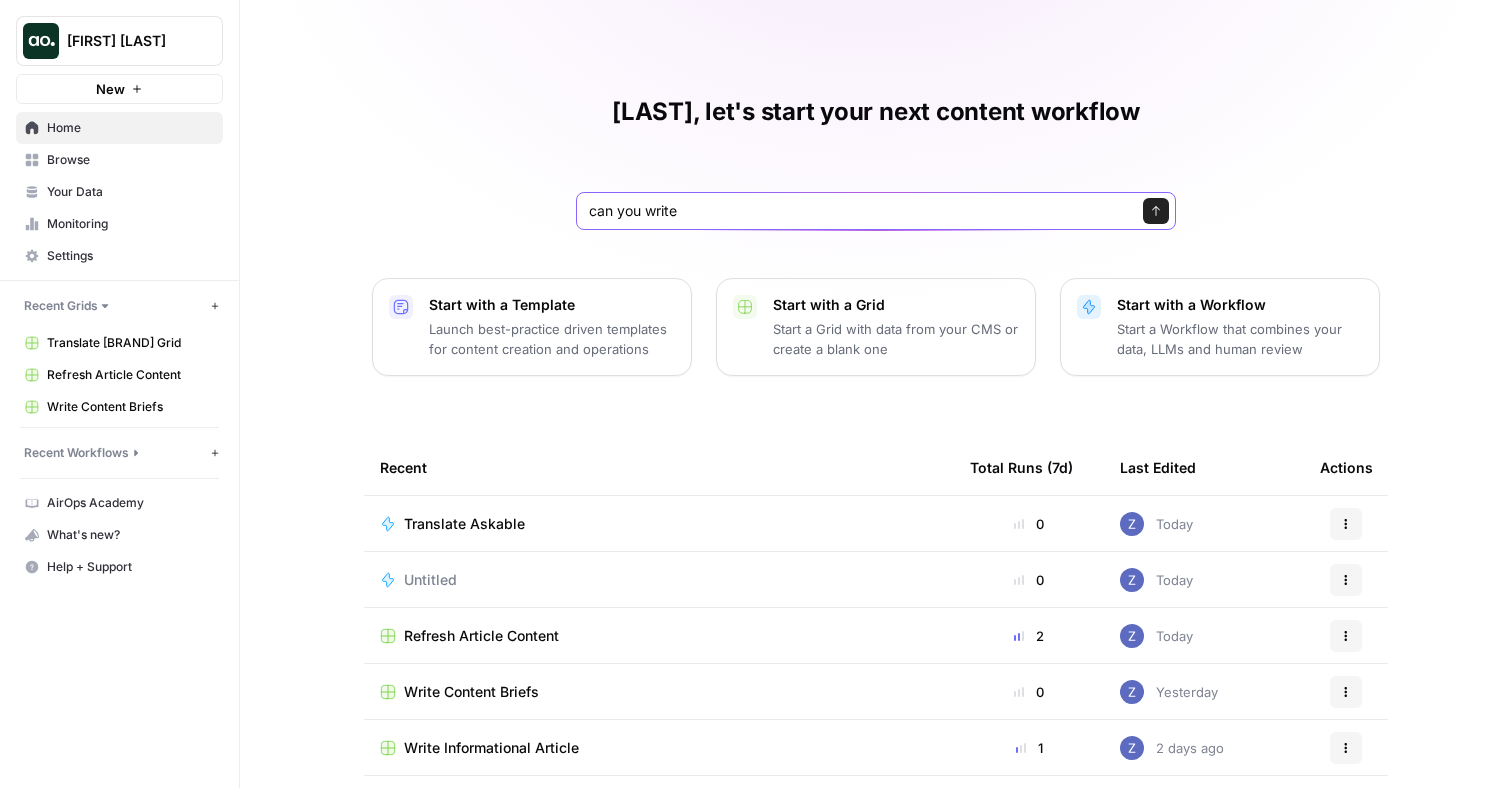 click on "can you write" at bounding box center (856, 211) 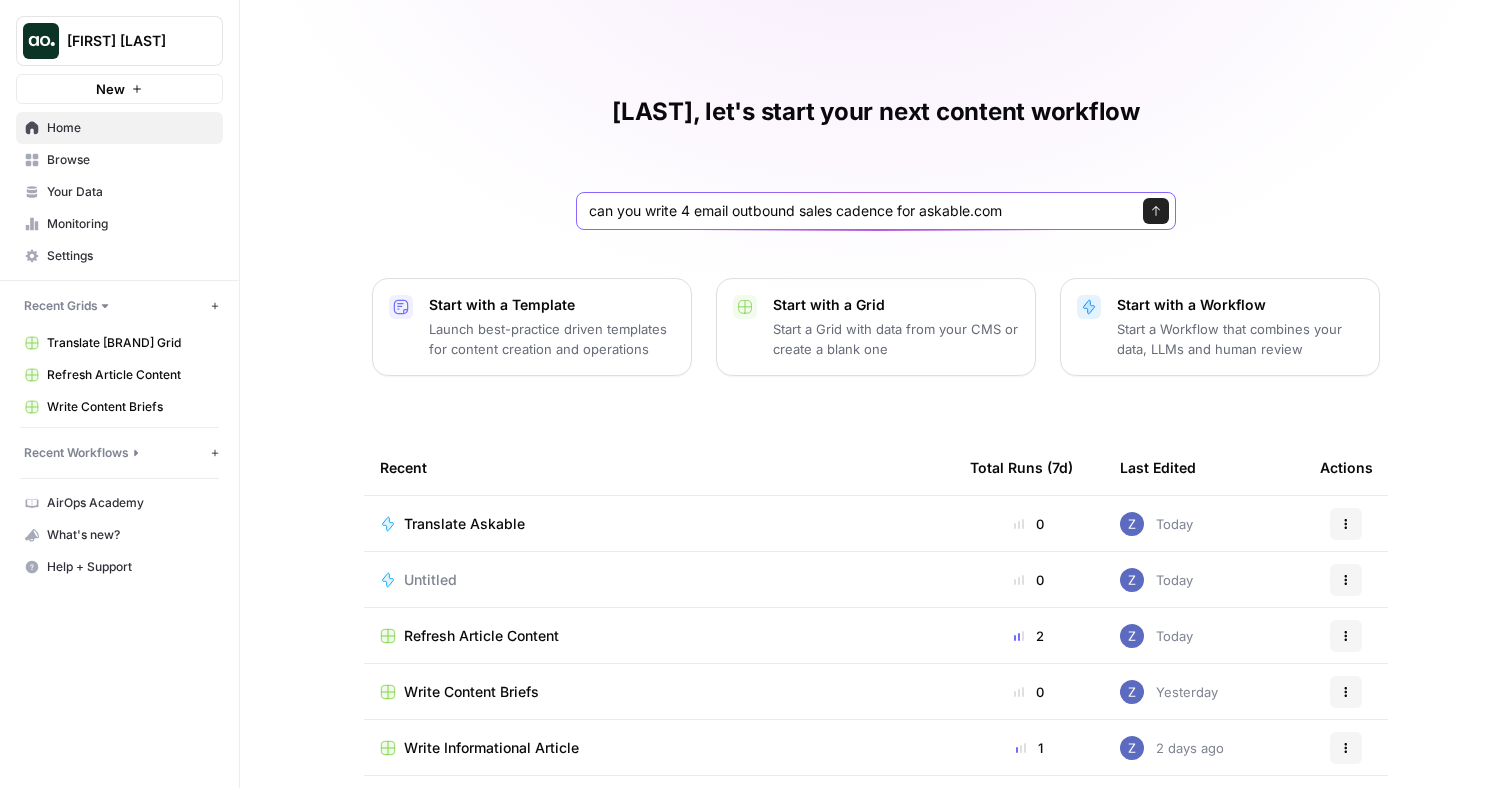 click on "can you write 4 email outbound sales cadence for askable.com" at bounding box center [856, 211] 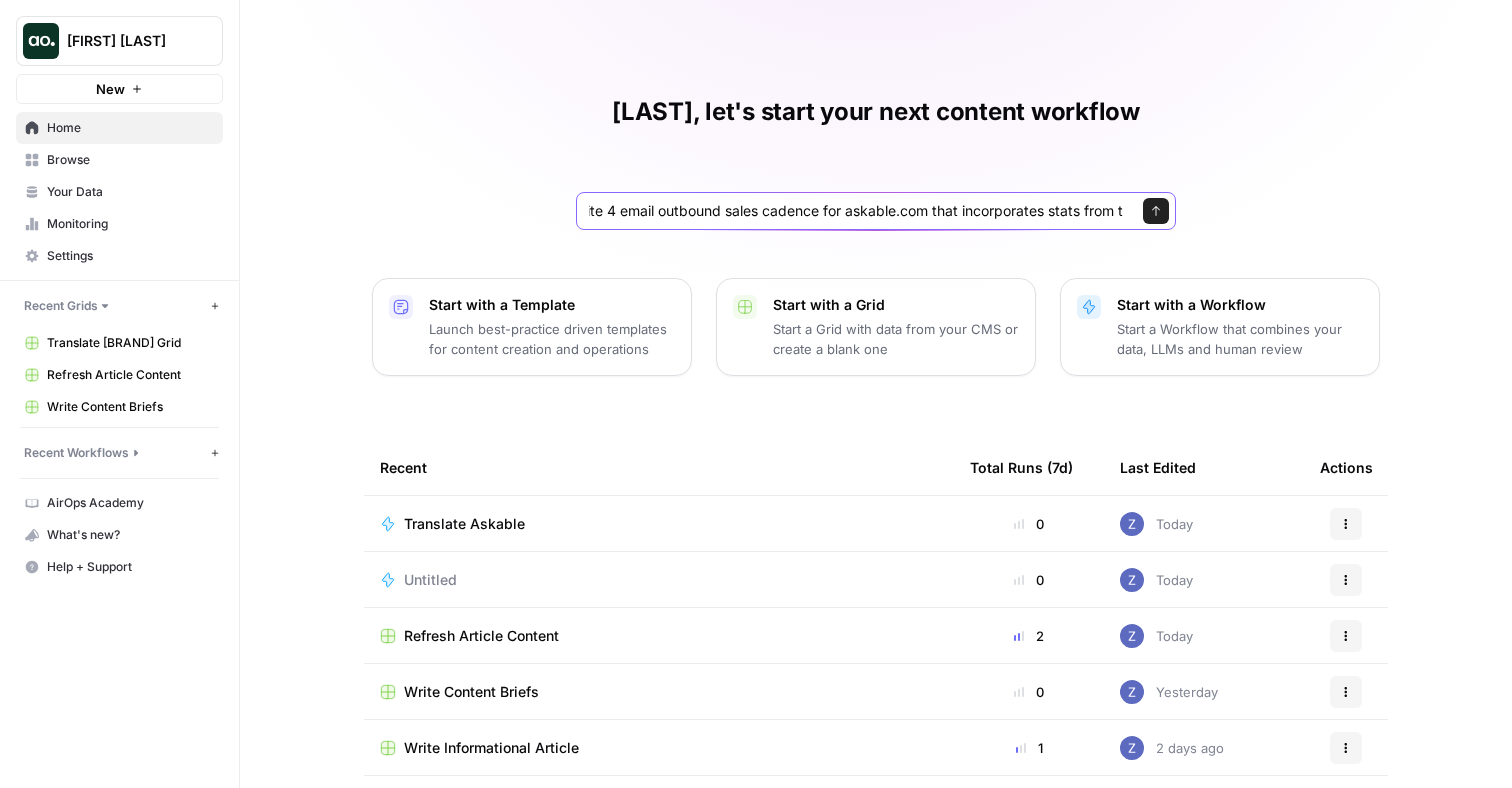 scroll, scrollTop: 0, scrollLeft: 79, axis: horizontal 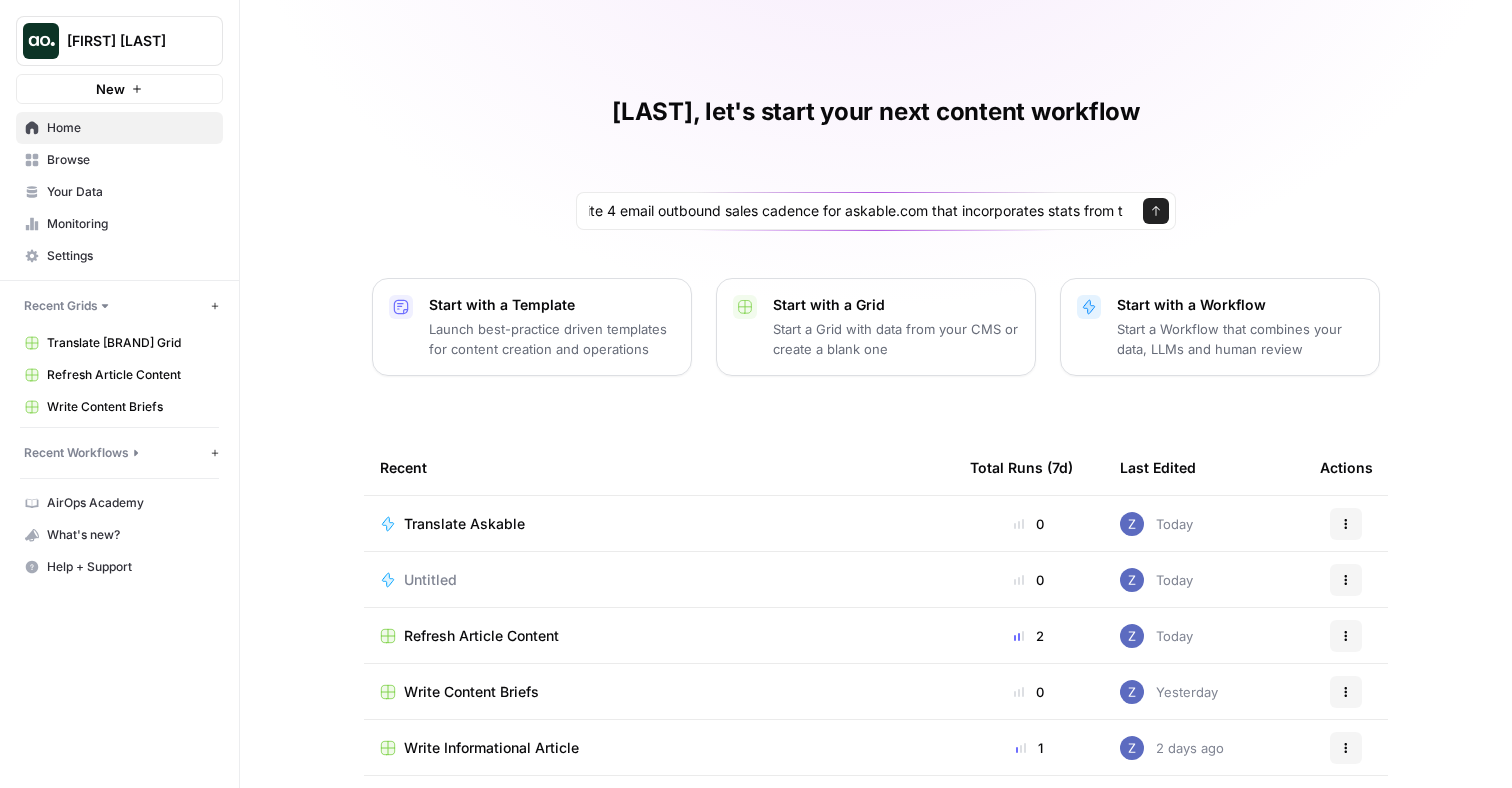 click on "can you write 4 email outbound sales cadence for askable.com that incorporates stats from t Send" at bounding box center (876, 211) 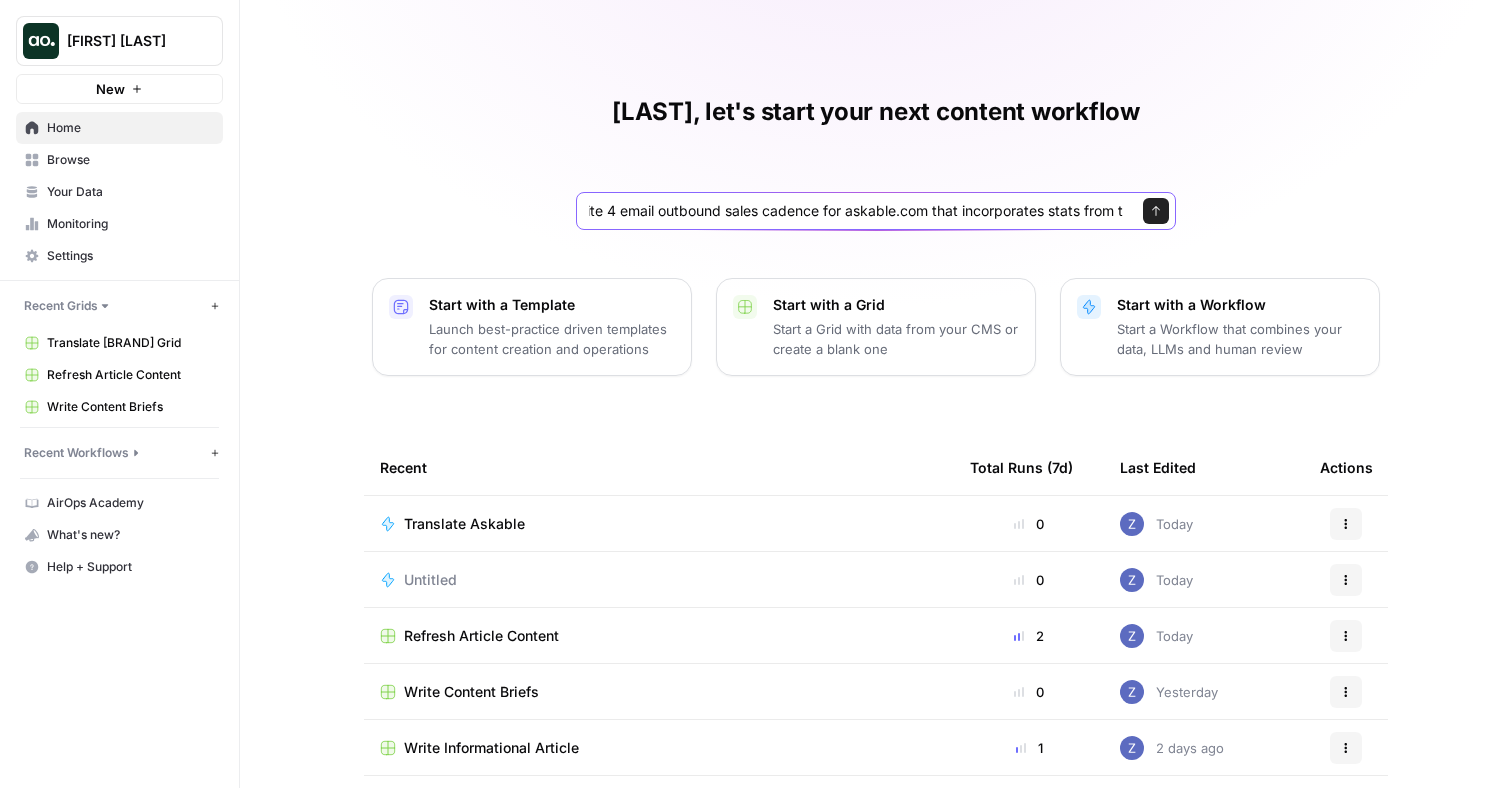 scroll, scrollTop: 0, scrollLeft: 79, axis: horizontal 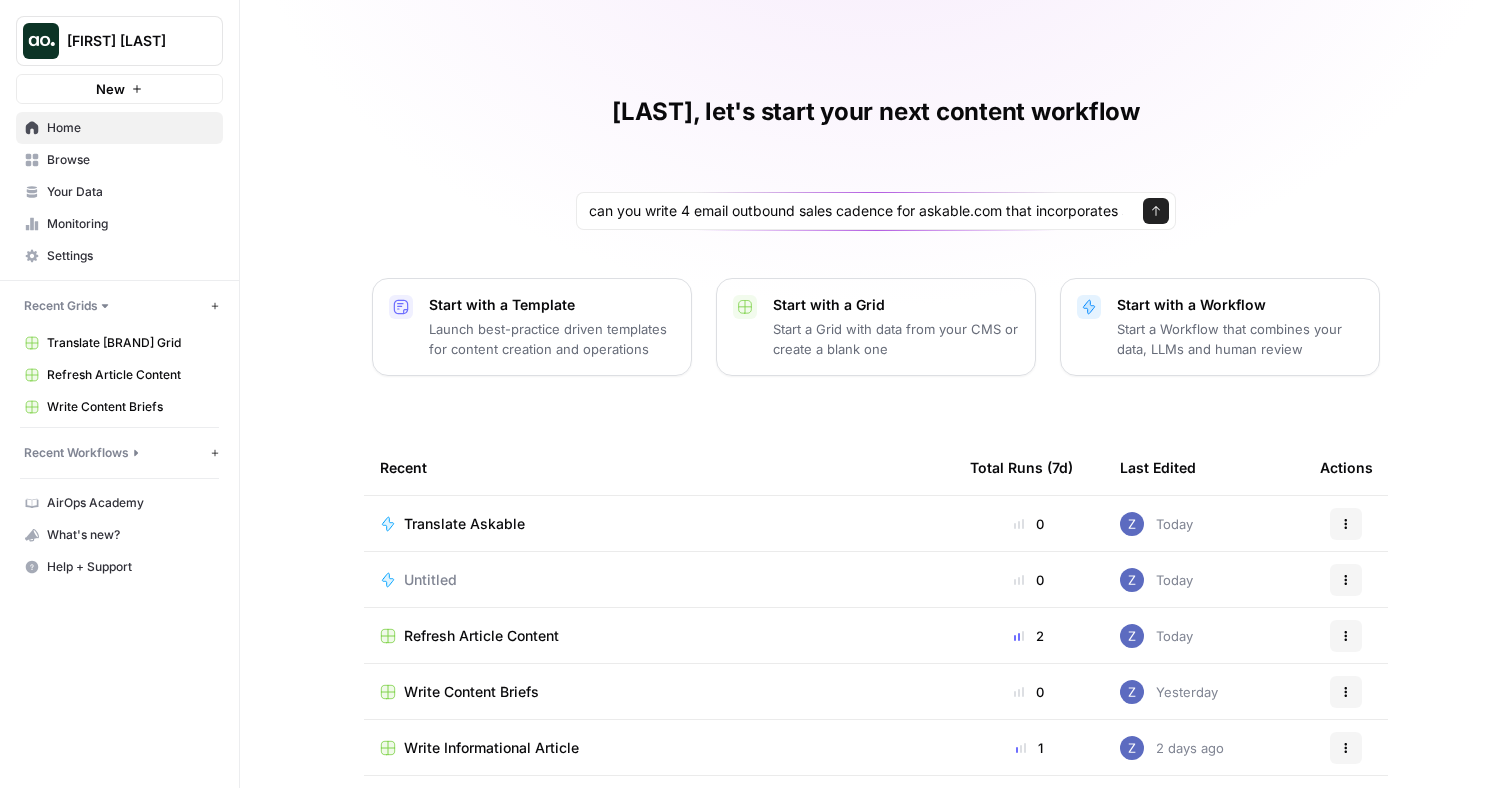 click on "Send" at bounding box center (1147, 211) 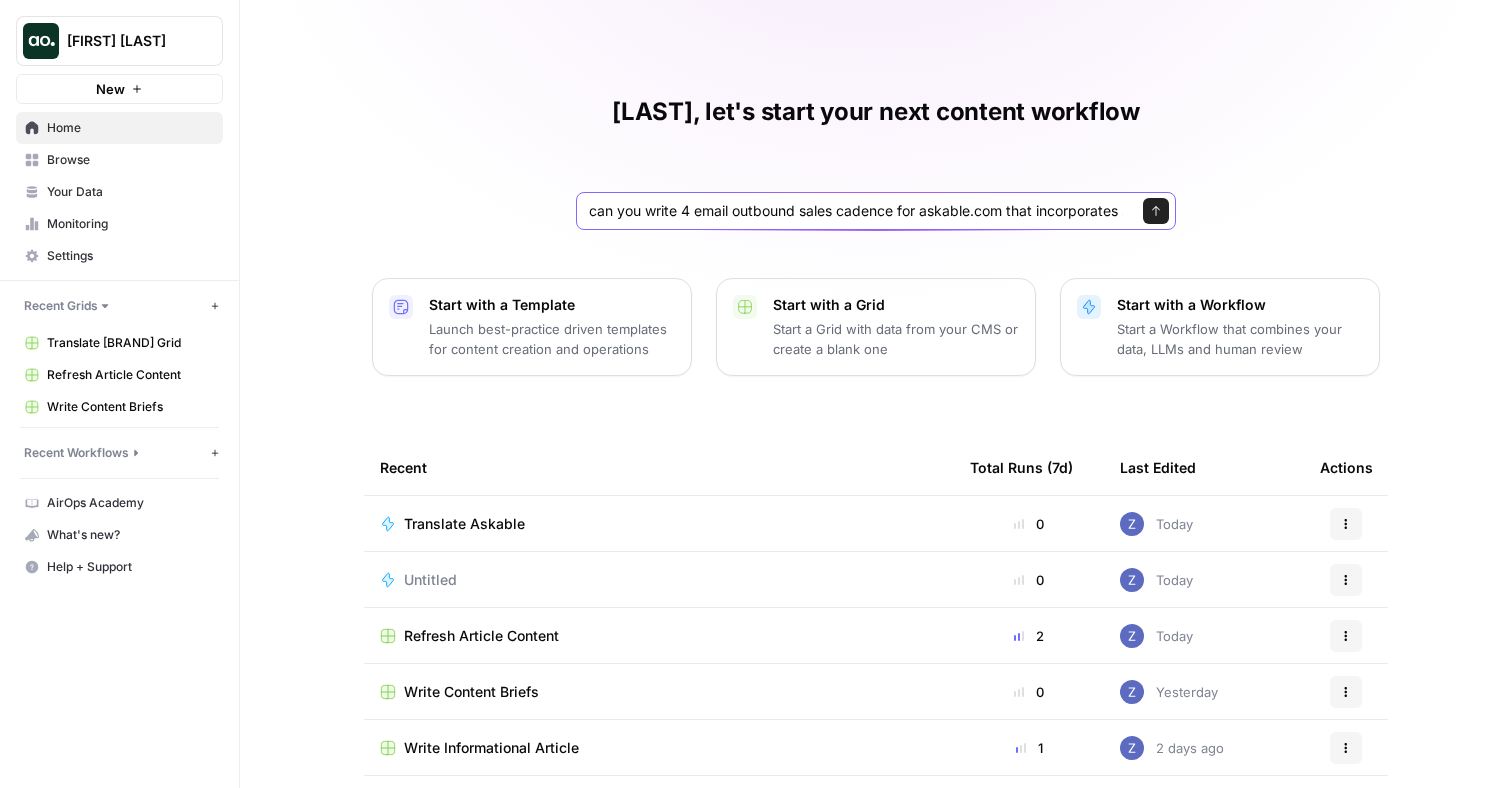 click on "can you write 4 email outbound sales cadence for askable.com that incorporates stats from t" at bounding box center [856, 211] 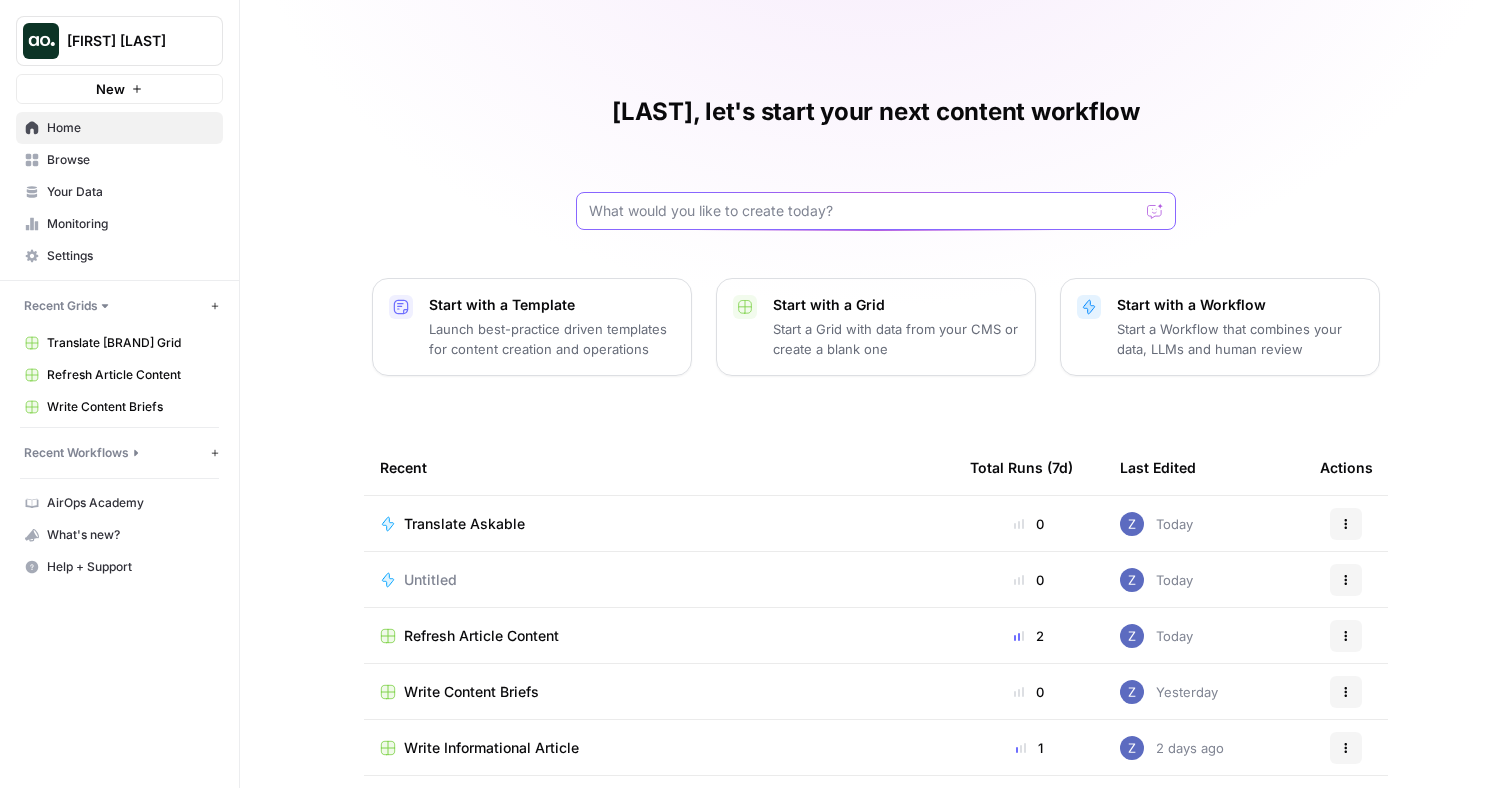 type 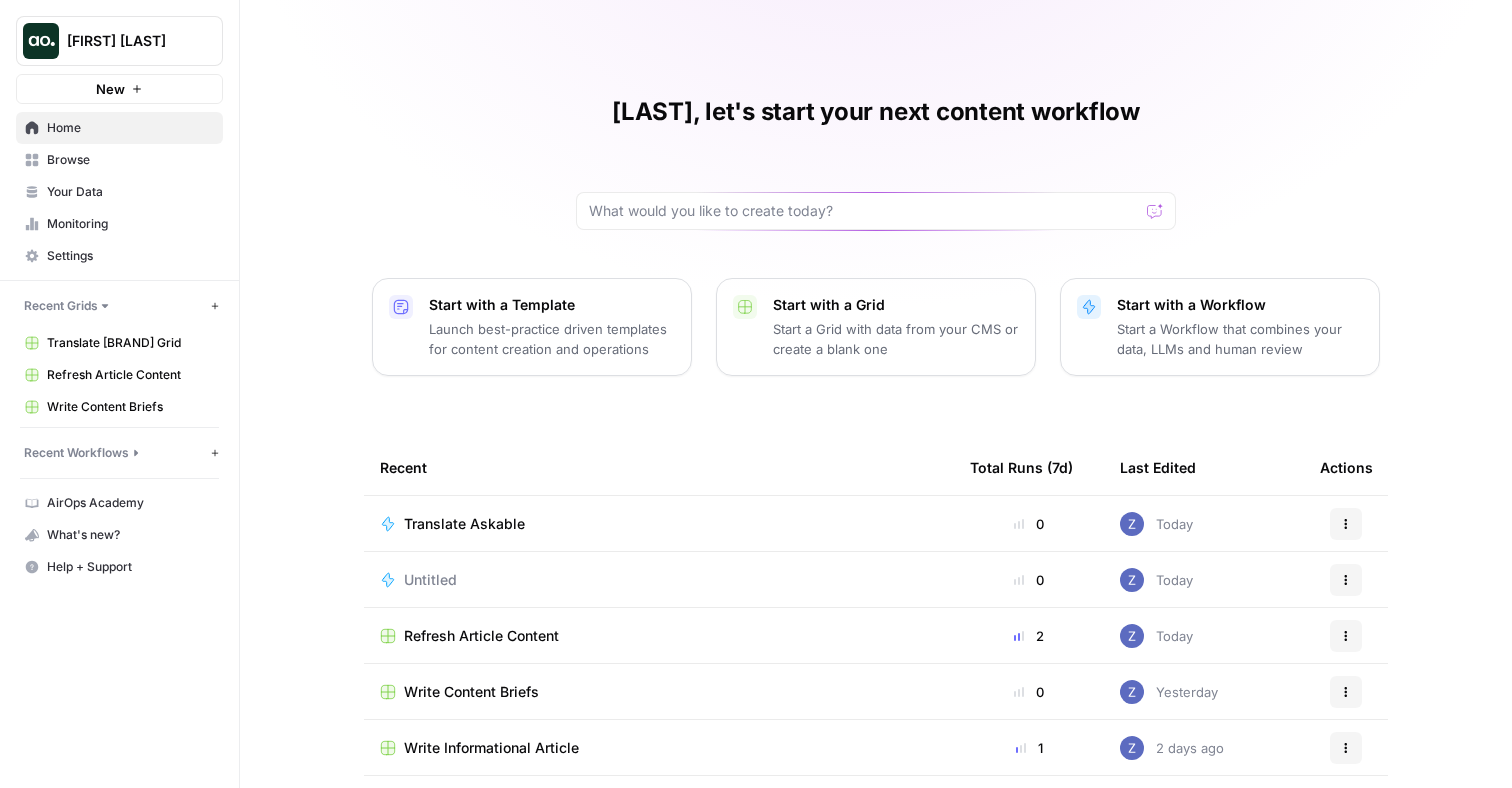 click on "Browse" at bounding box center (130, 160) 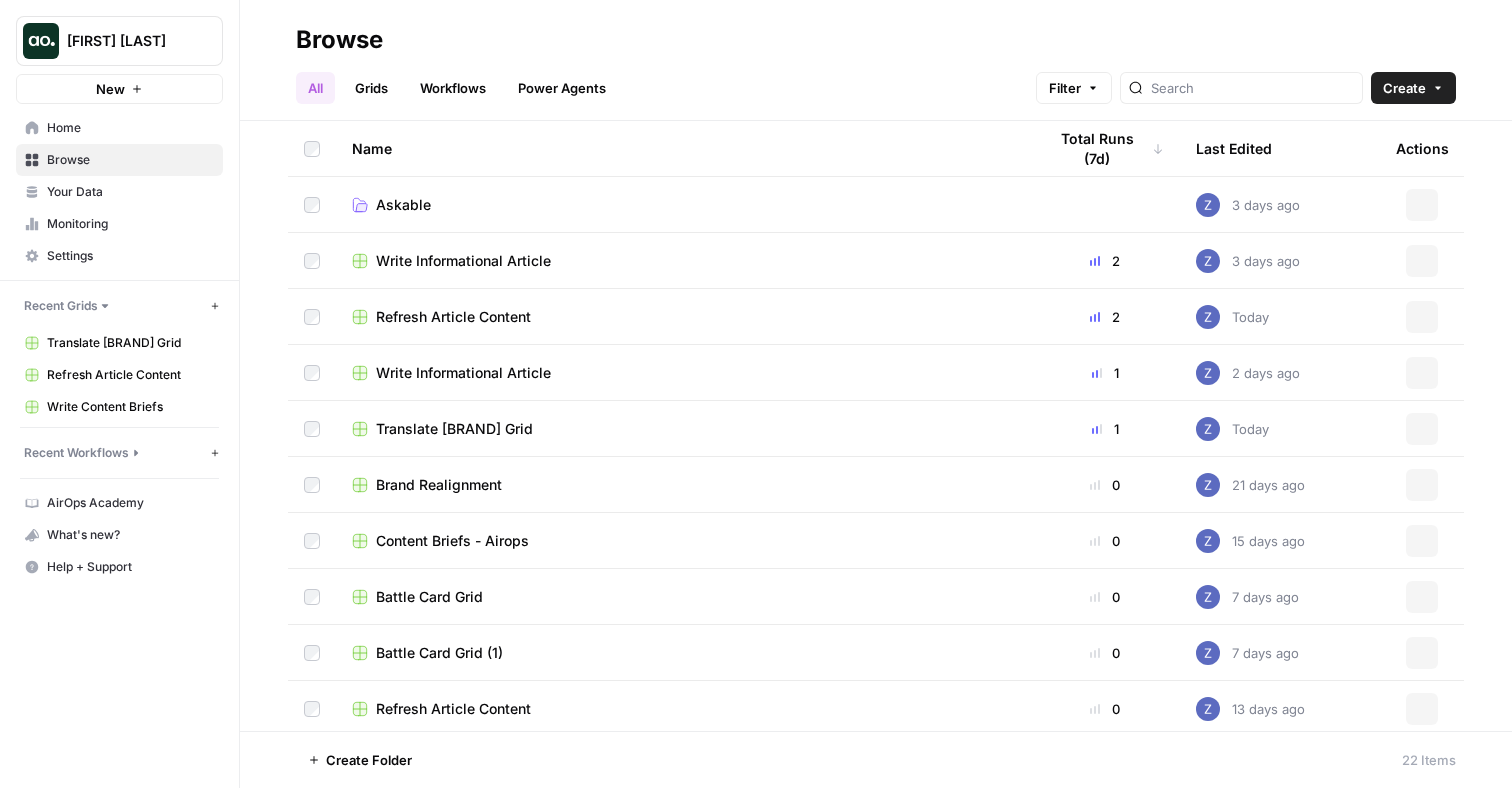 click on "Settings" at bounding box center (130, 256) 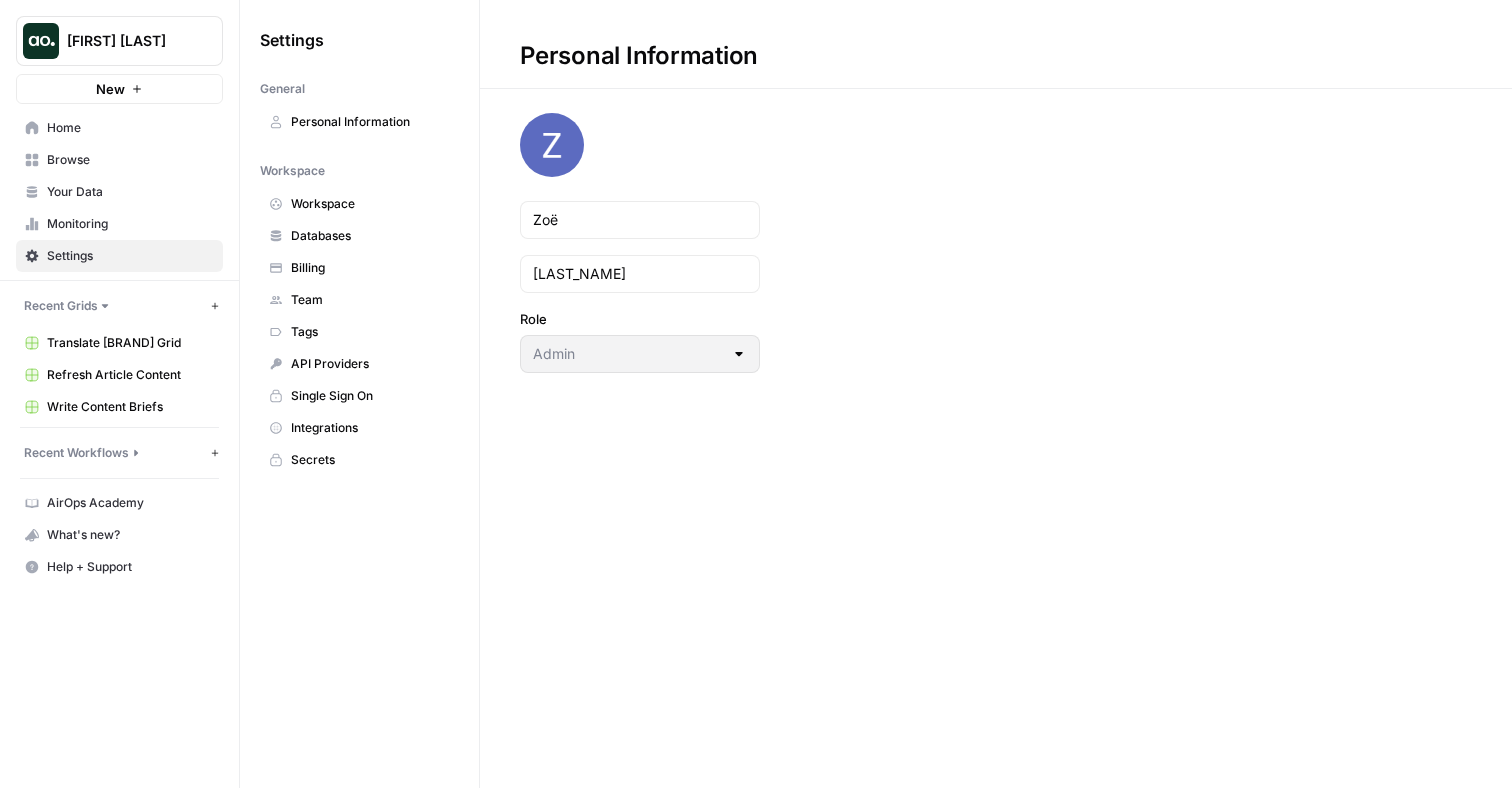 click on "Integrations" at bounding box center (370, 428) 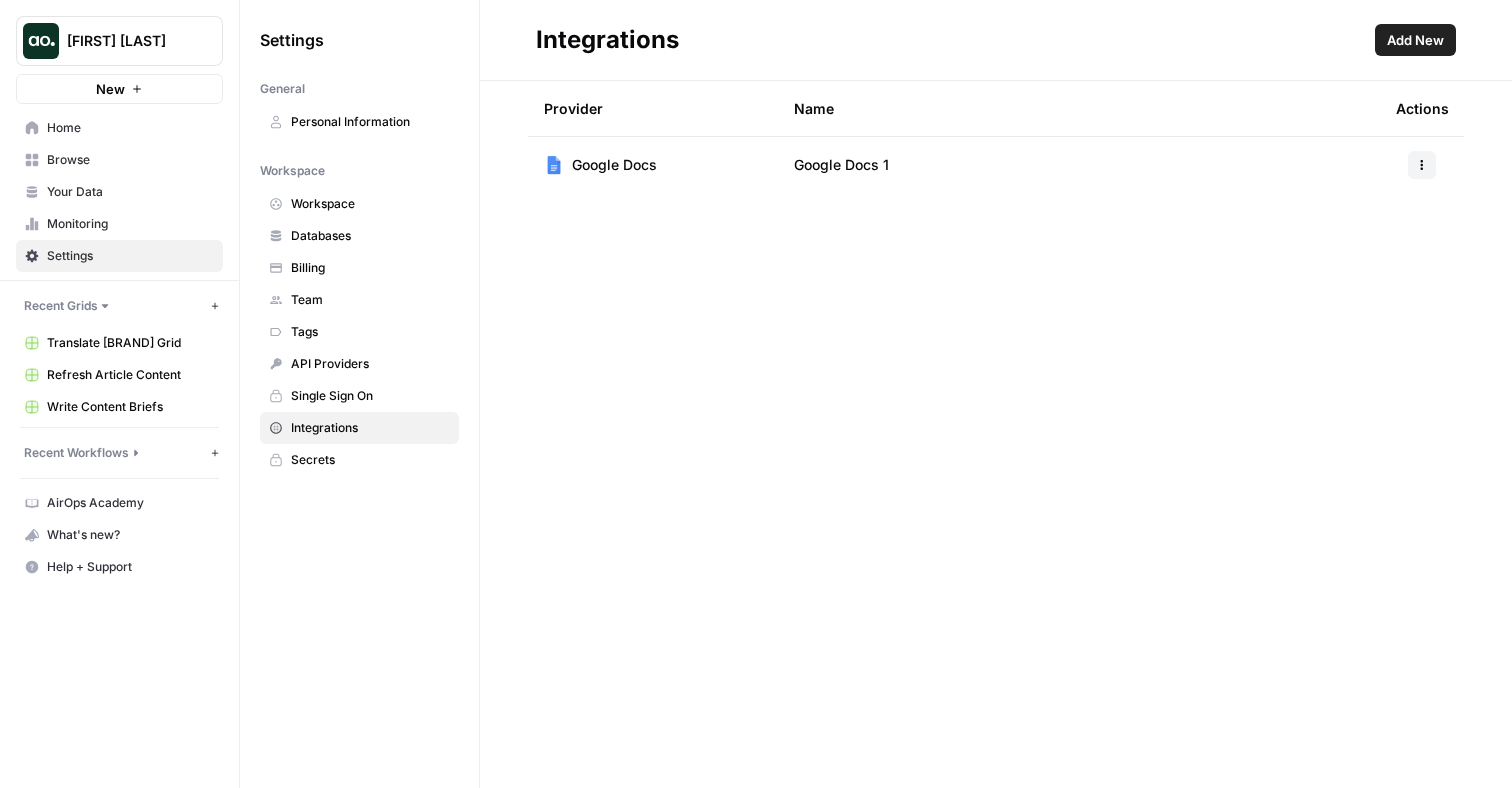 click on "Add New" at bounding box center [1415, 40] 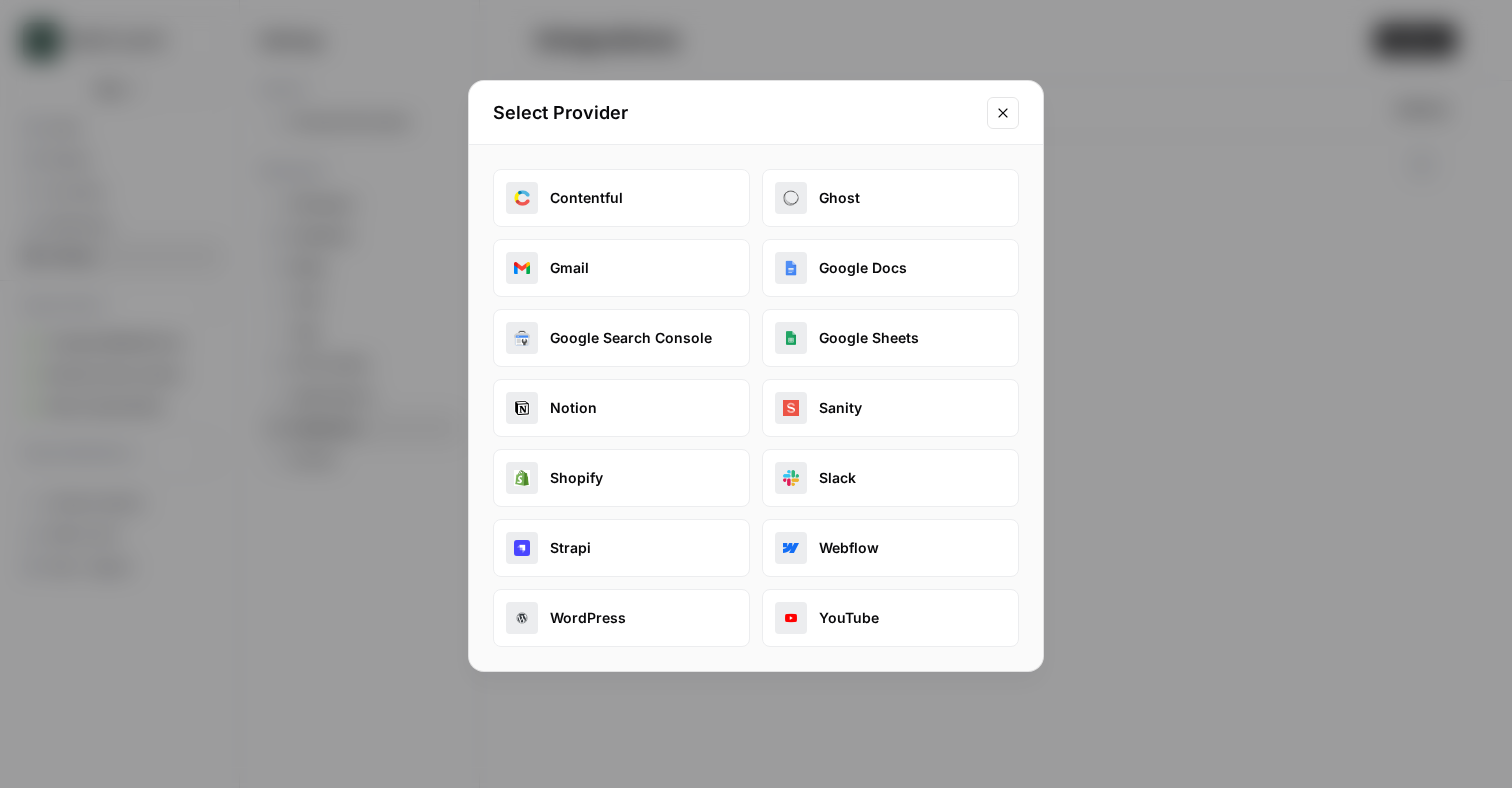 click on "Select Provider Contentful Ghost Gmail Google Docs Google Search Console Google Sheets Notion Sanity Shopify Slack Strapi Webflow WordPress YouTube" at bounding box center (756, 394) 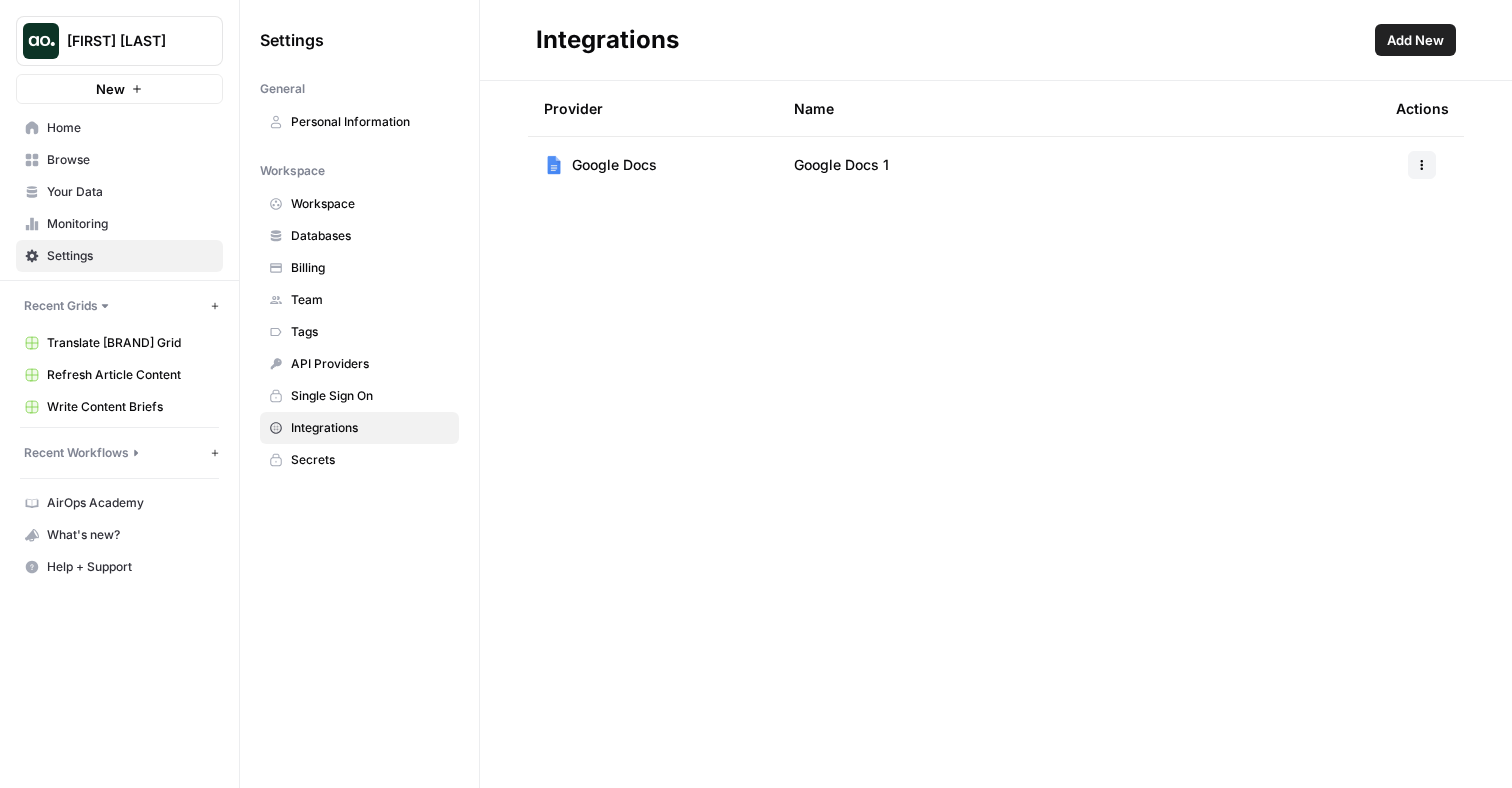 click on "Home" at bounding box center [130, 128] 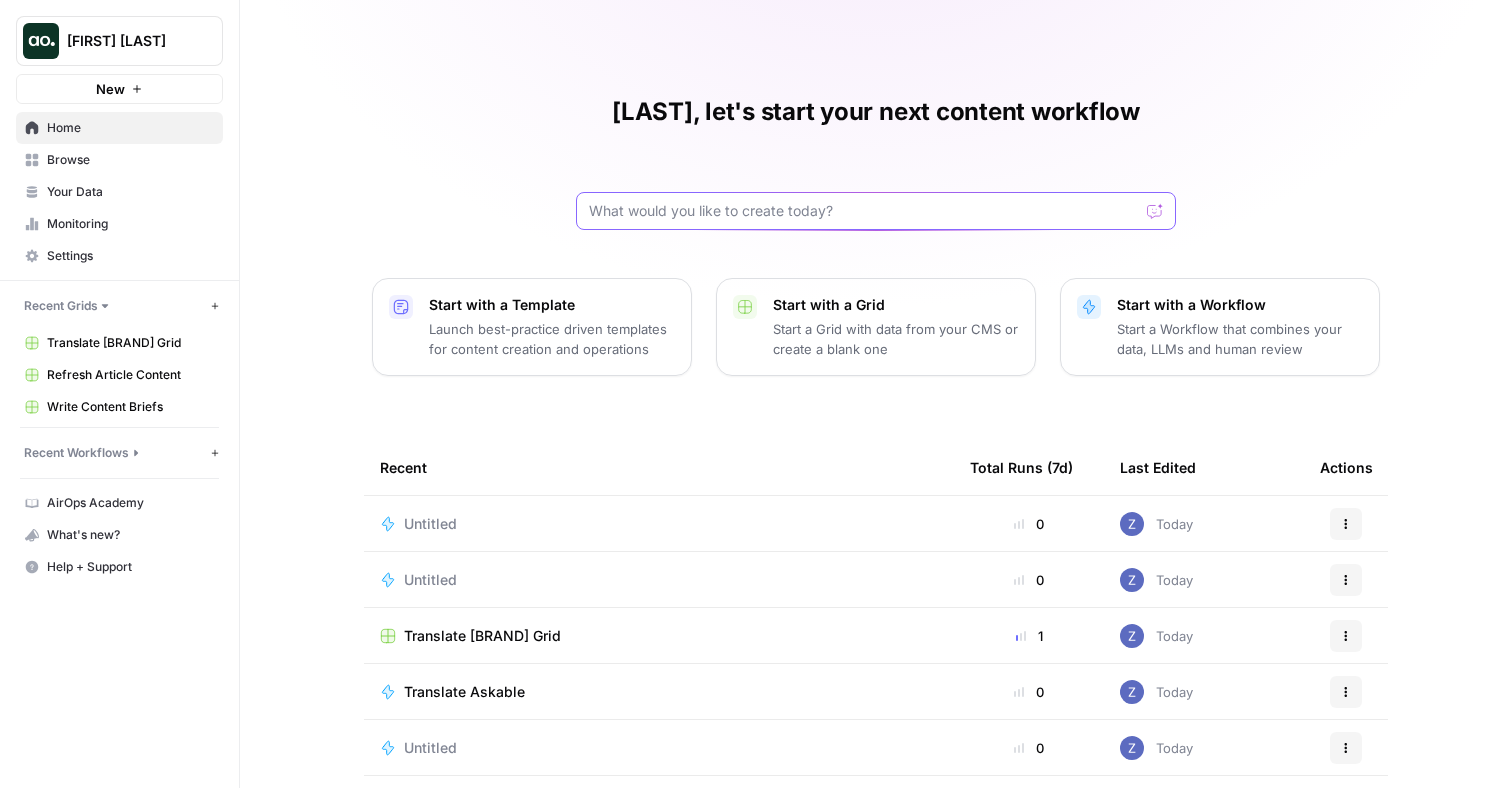 click at bounding box center [864, 211] 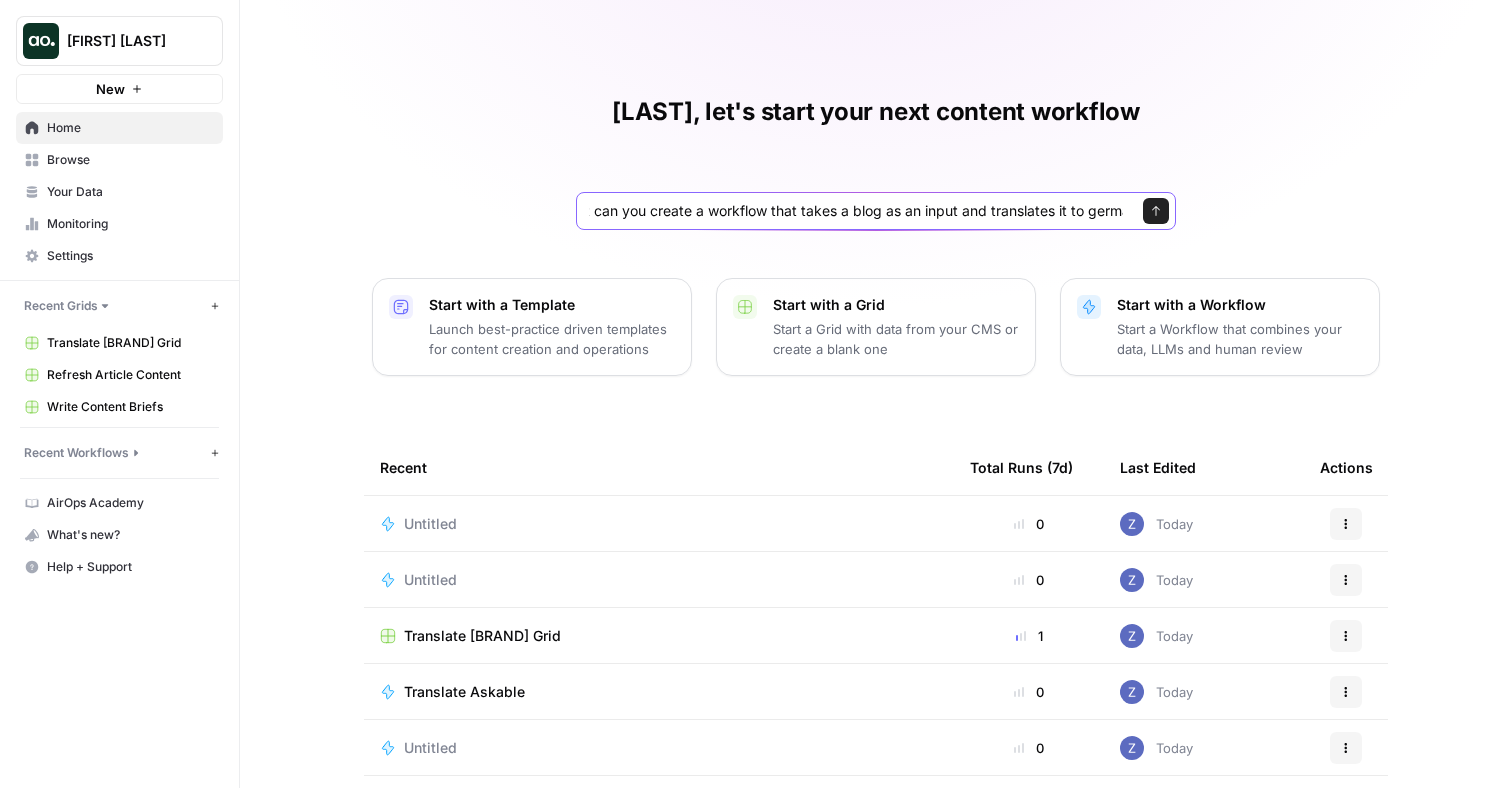 scroll, scrollTop: 0, scrollLeft: 51, axis: horizontal 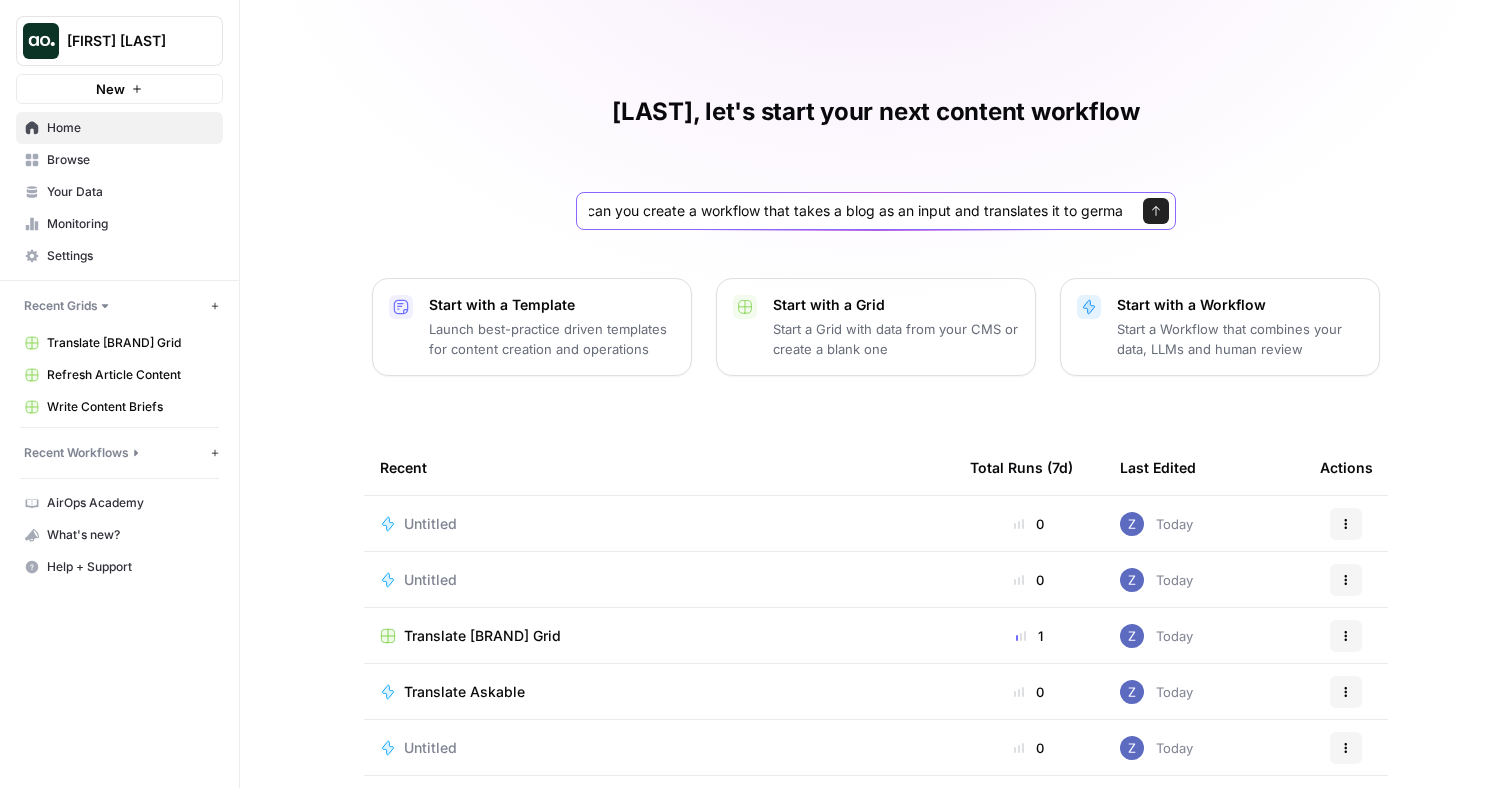 type on "coplit can you create a workflow that takes a blog as an input and translates it to german" 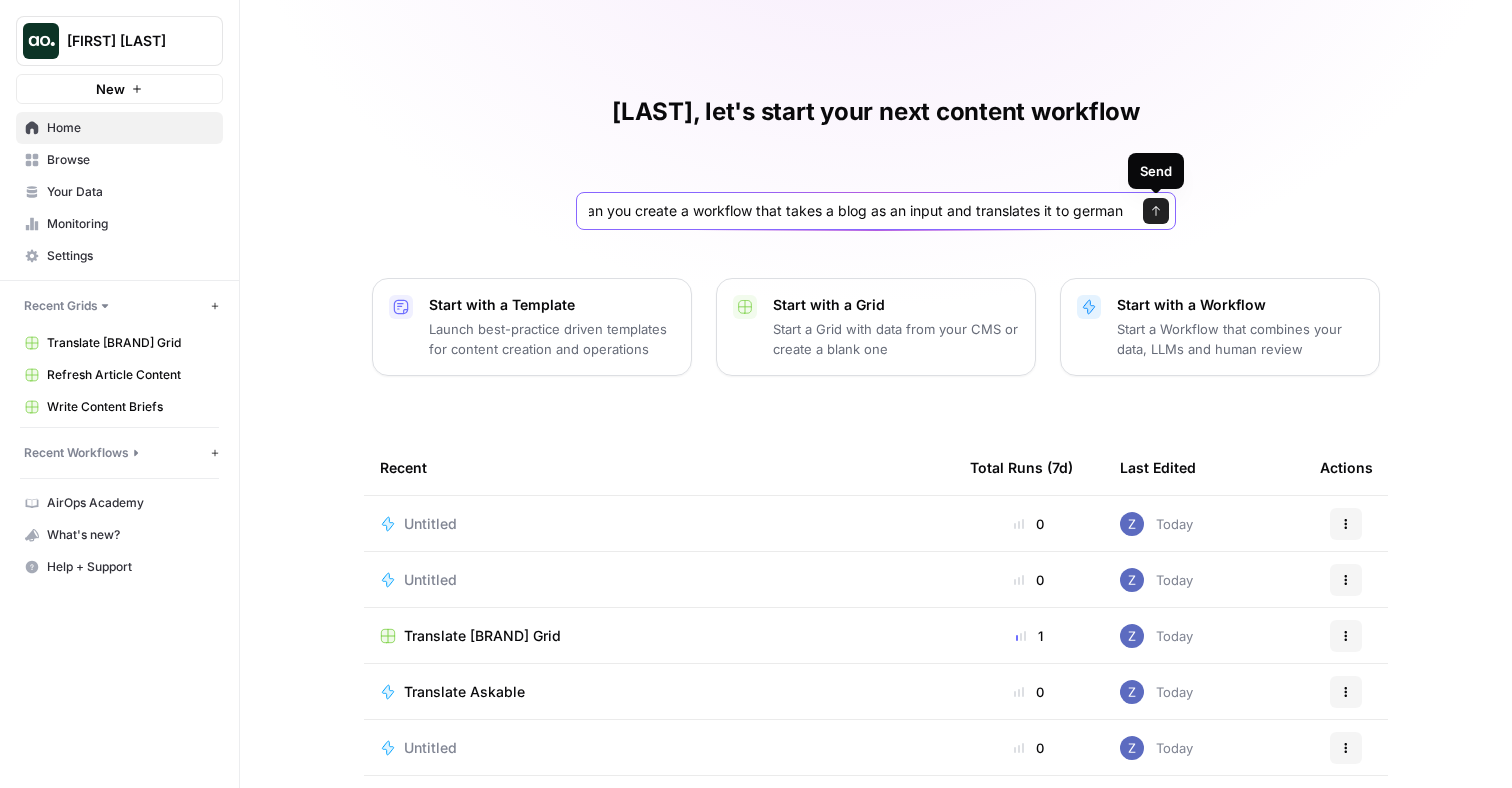 click on "Send" at bounding box center (1156, 211) 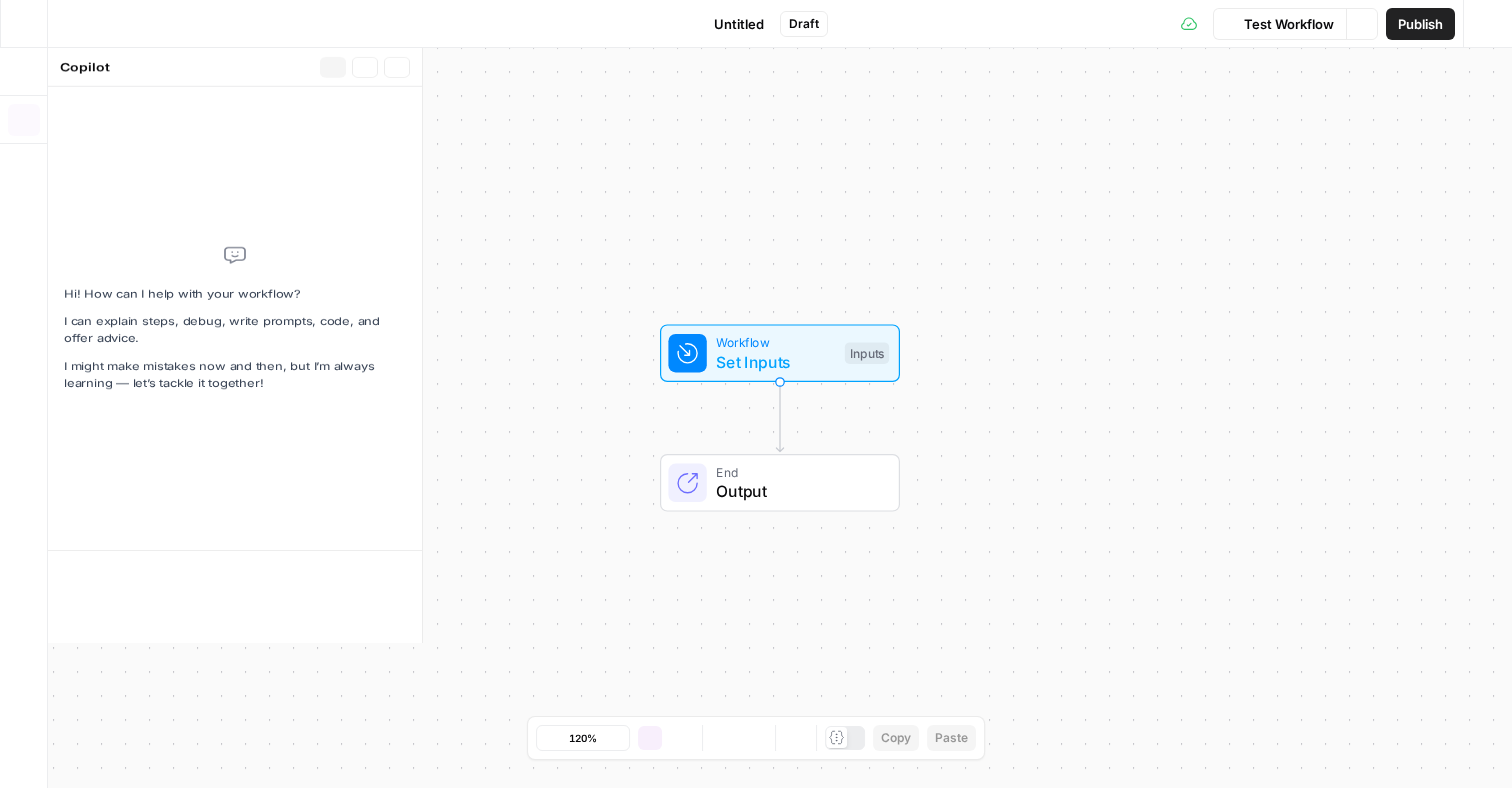 scroll, scrollTop: 0, scrollLeft: 0, axis: both 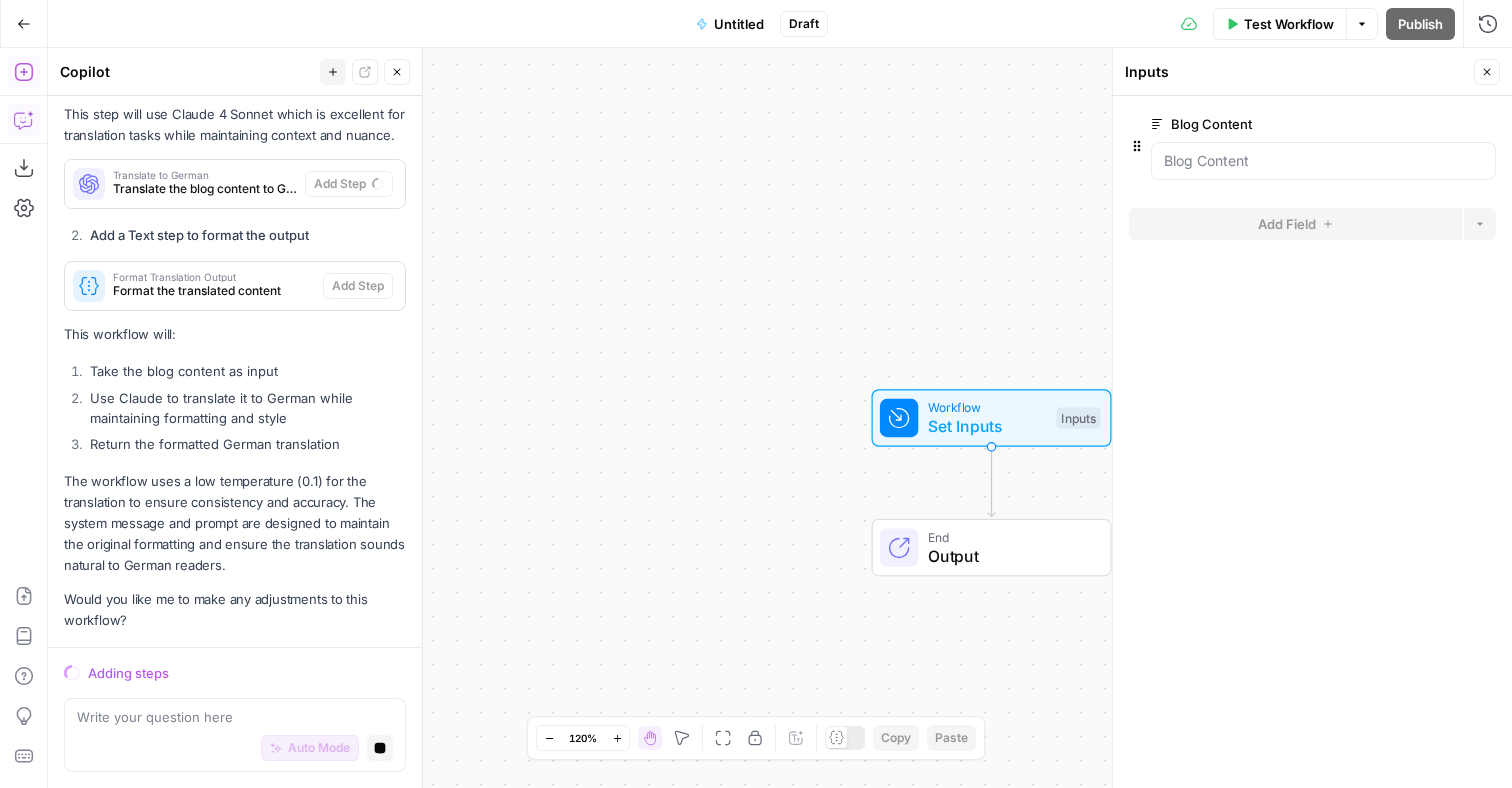 click 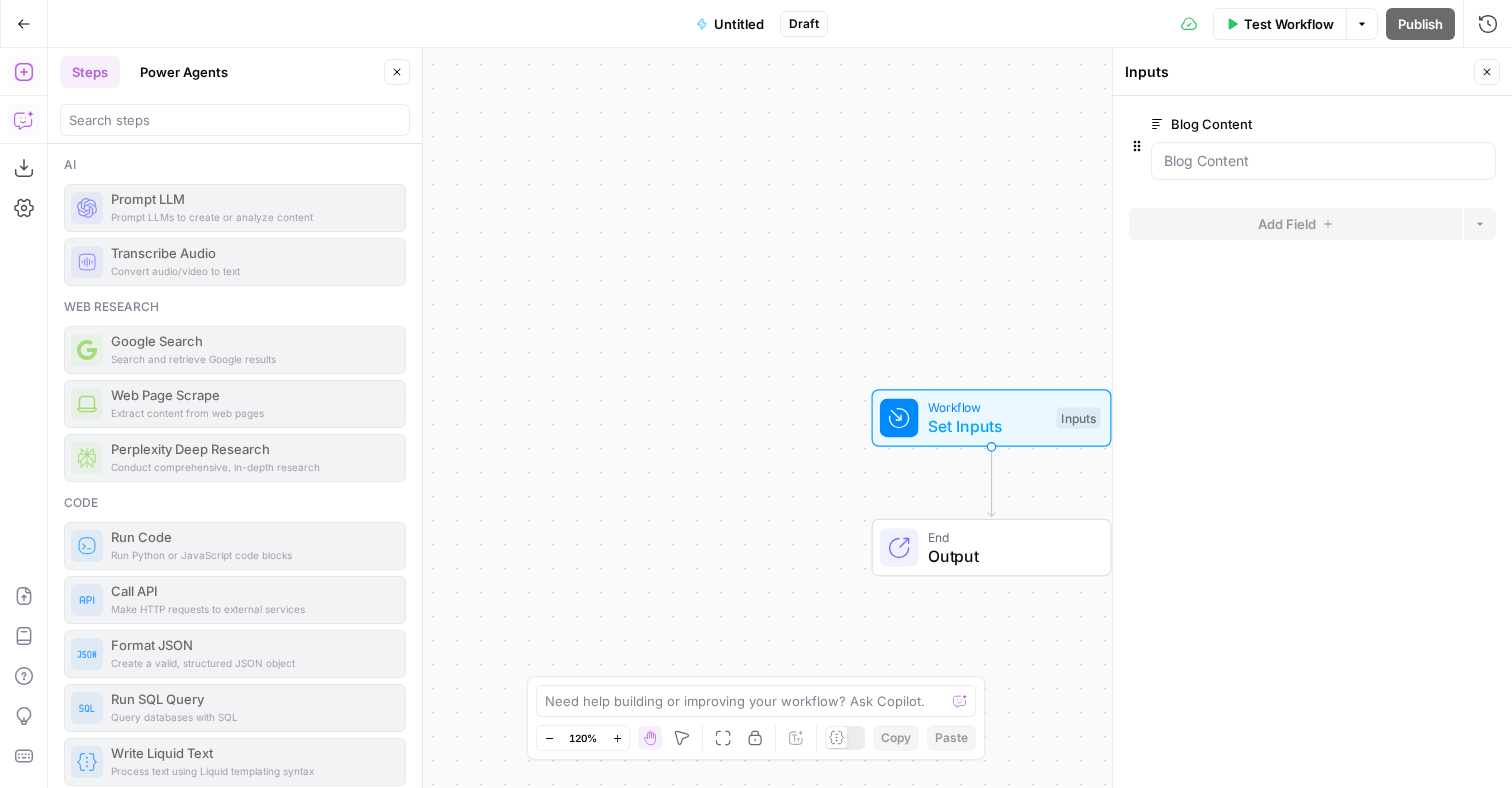 click 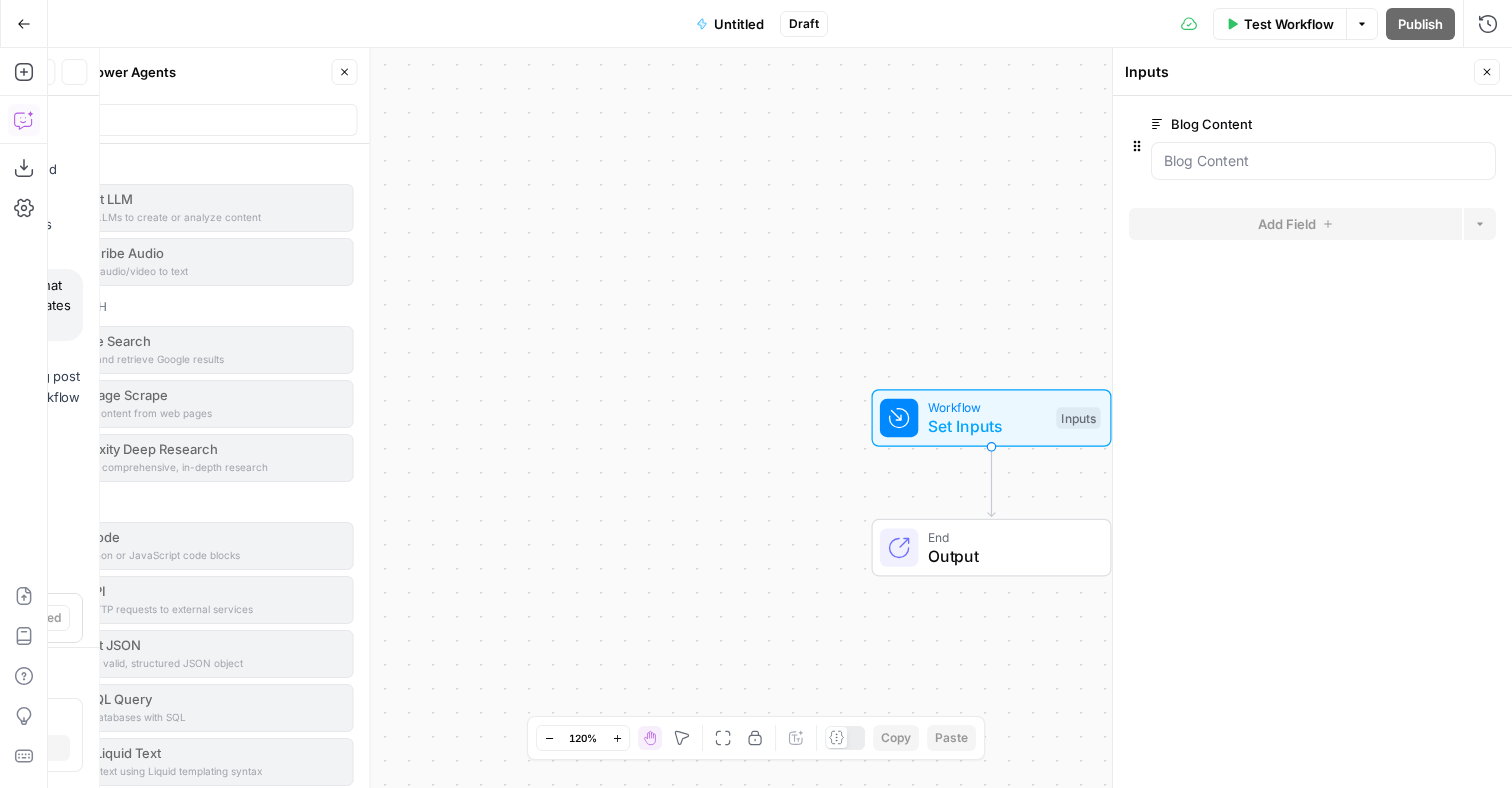 scroll, scrollTop: 633, scrollLeft: 0, axis: vertical 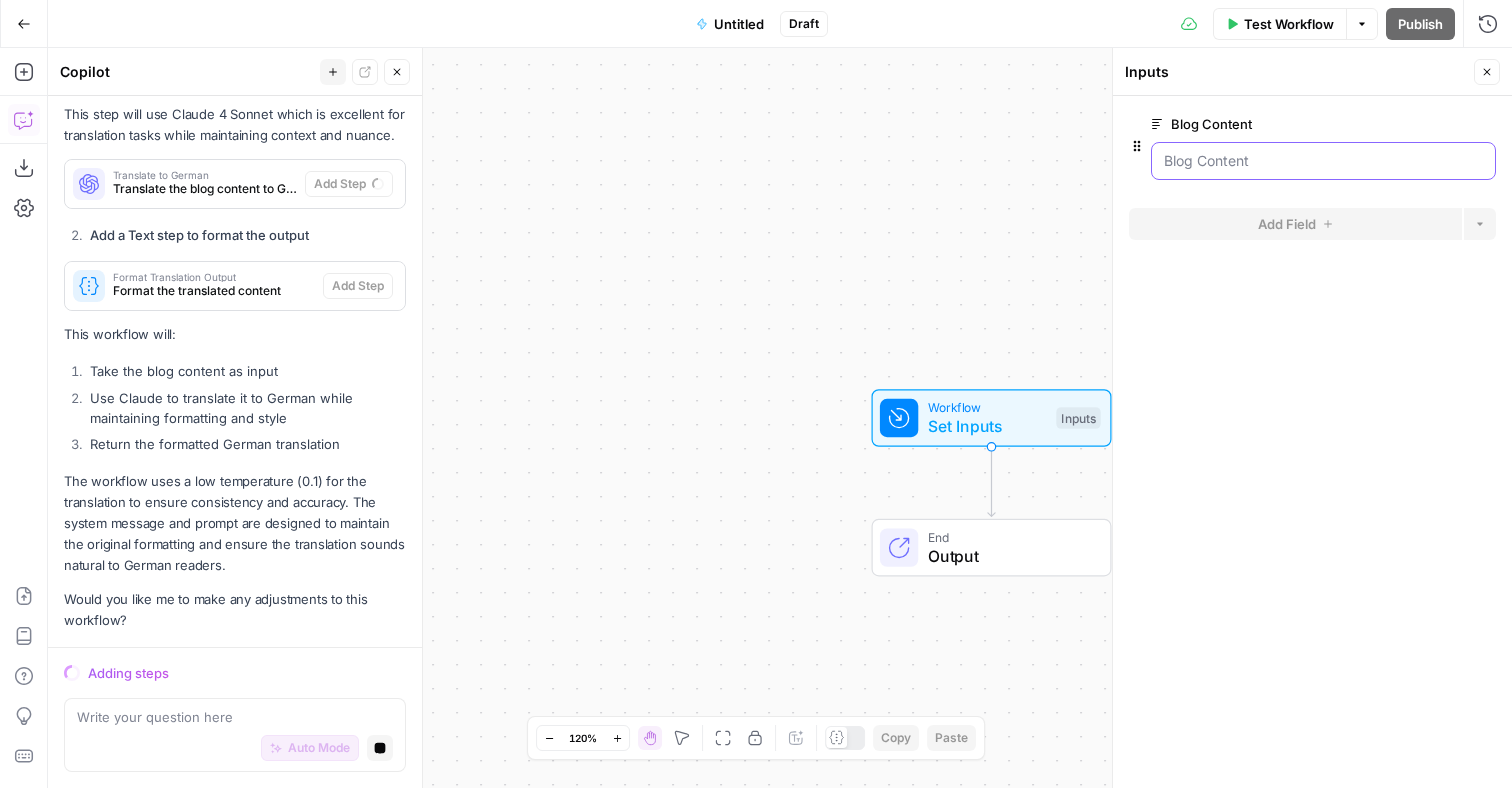 click on "Blog Content" at bounding box center (1323, 161) 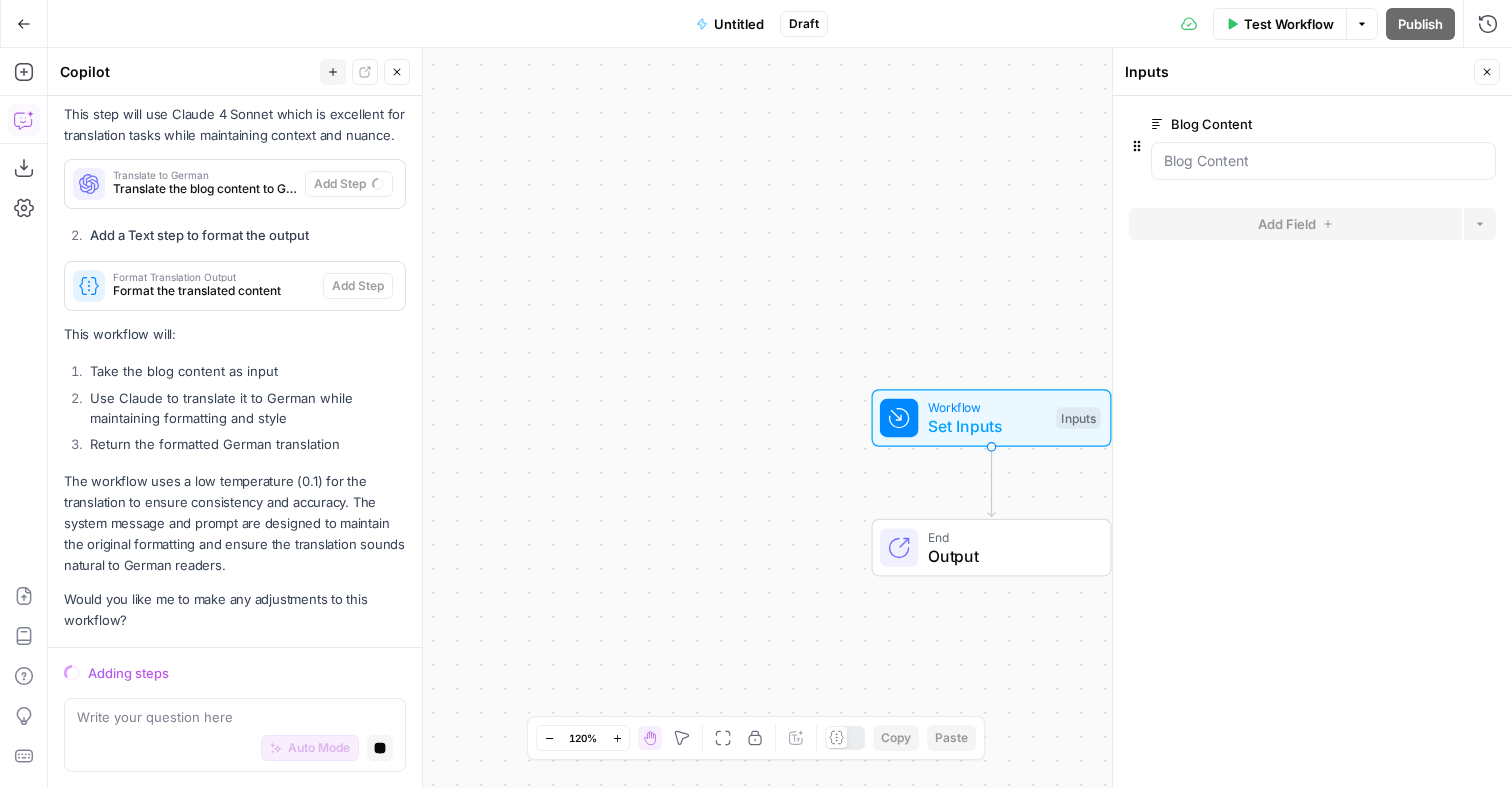 click on "Blog Content edit field Delete group" at bounding box center (1323, 146) 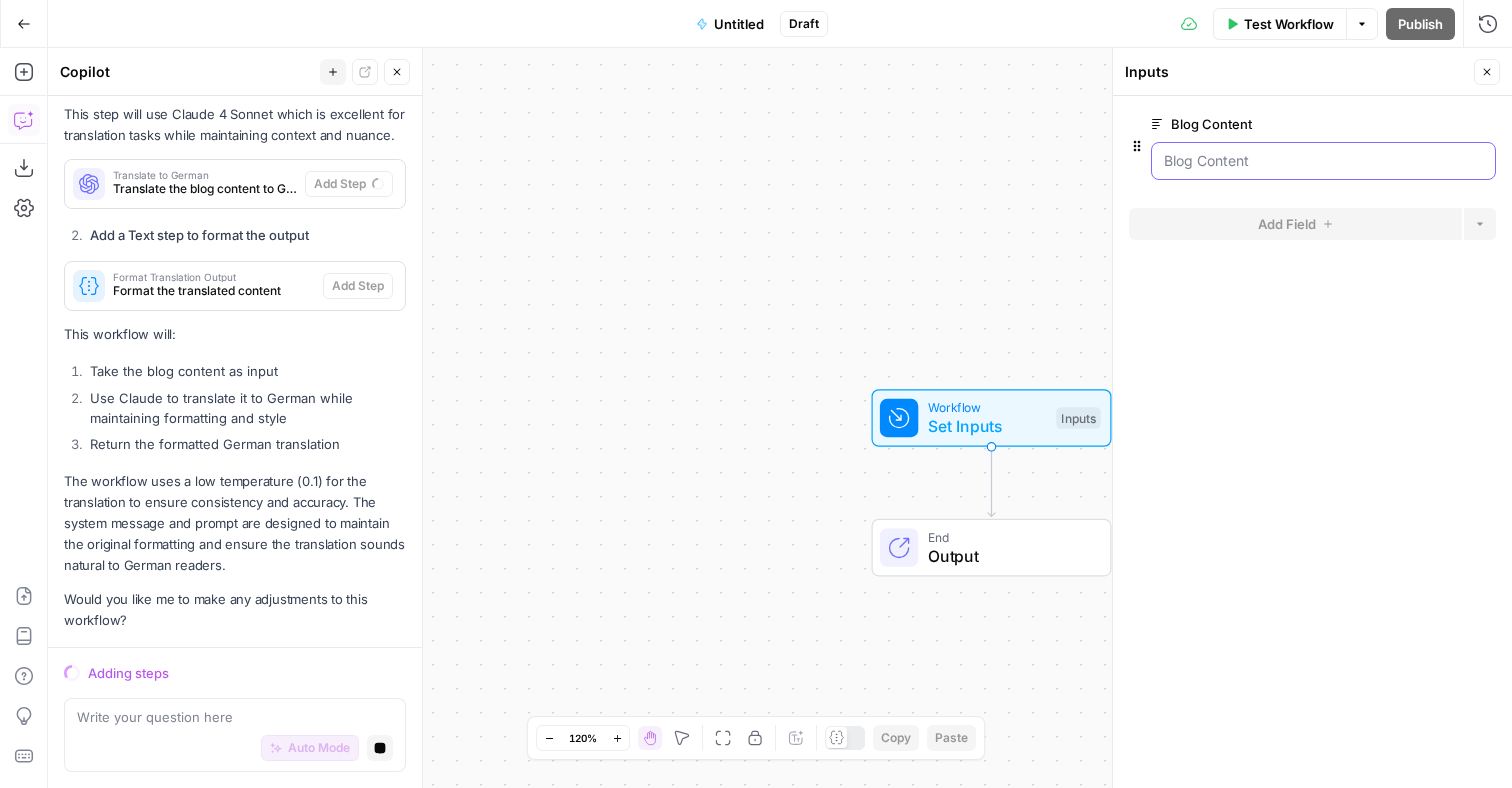 click on "Blog Content" at bounding box center (1323, 161) 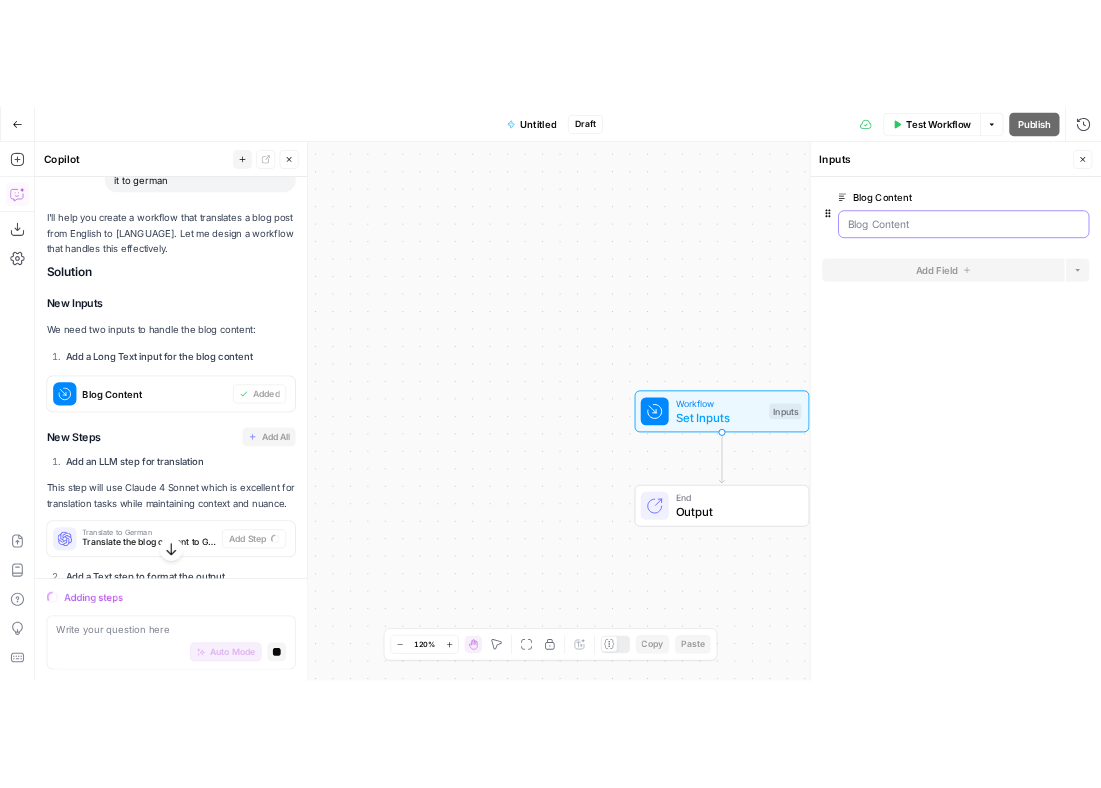 scroll, scrollTop: 220, scrollLeft: 0, axis: vertical 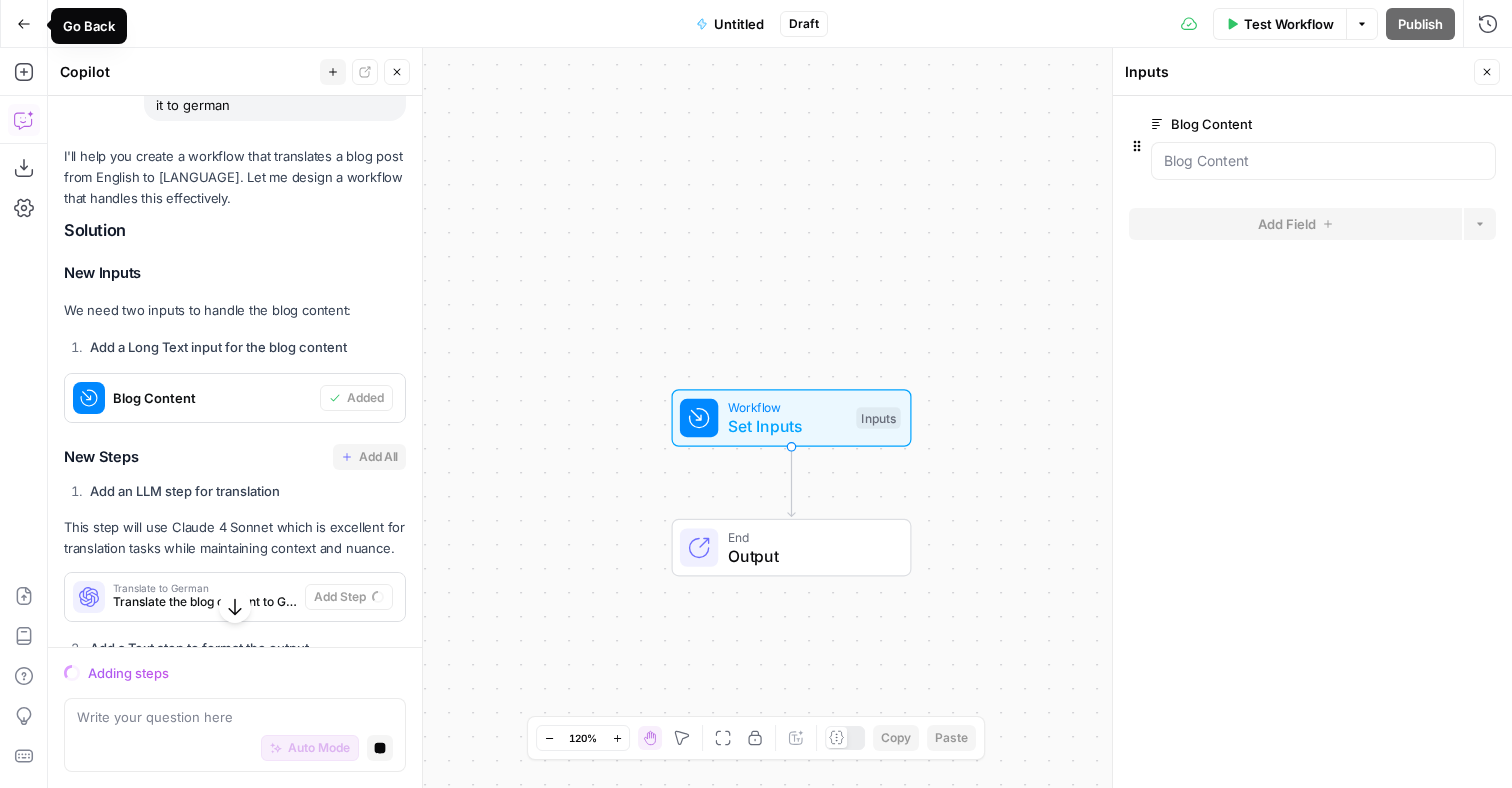 click on "Go Back" at bounding box center (24, 24) 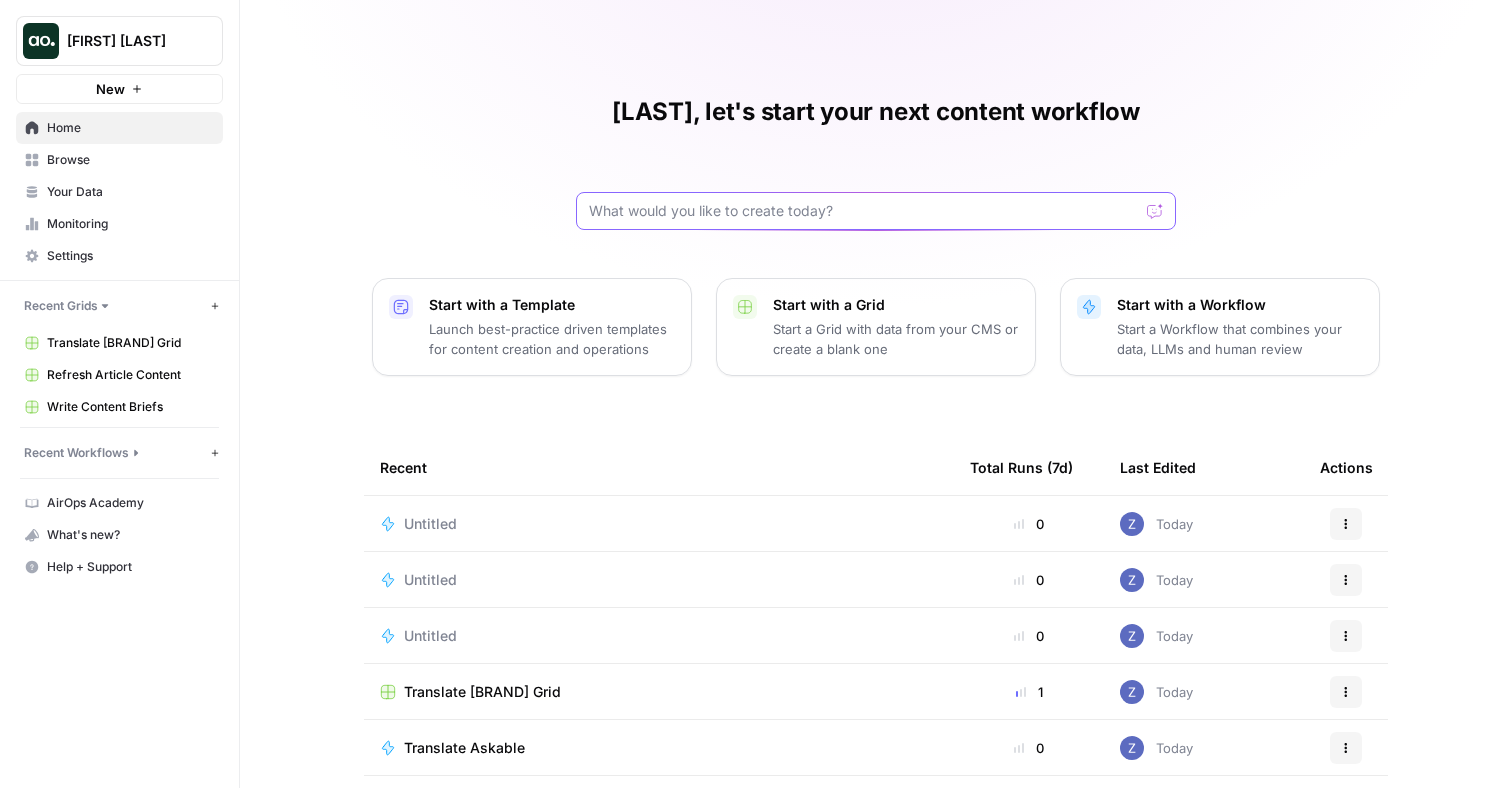 click at bounding box center [864, 211] 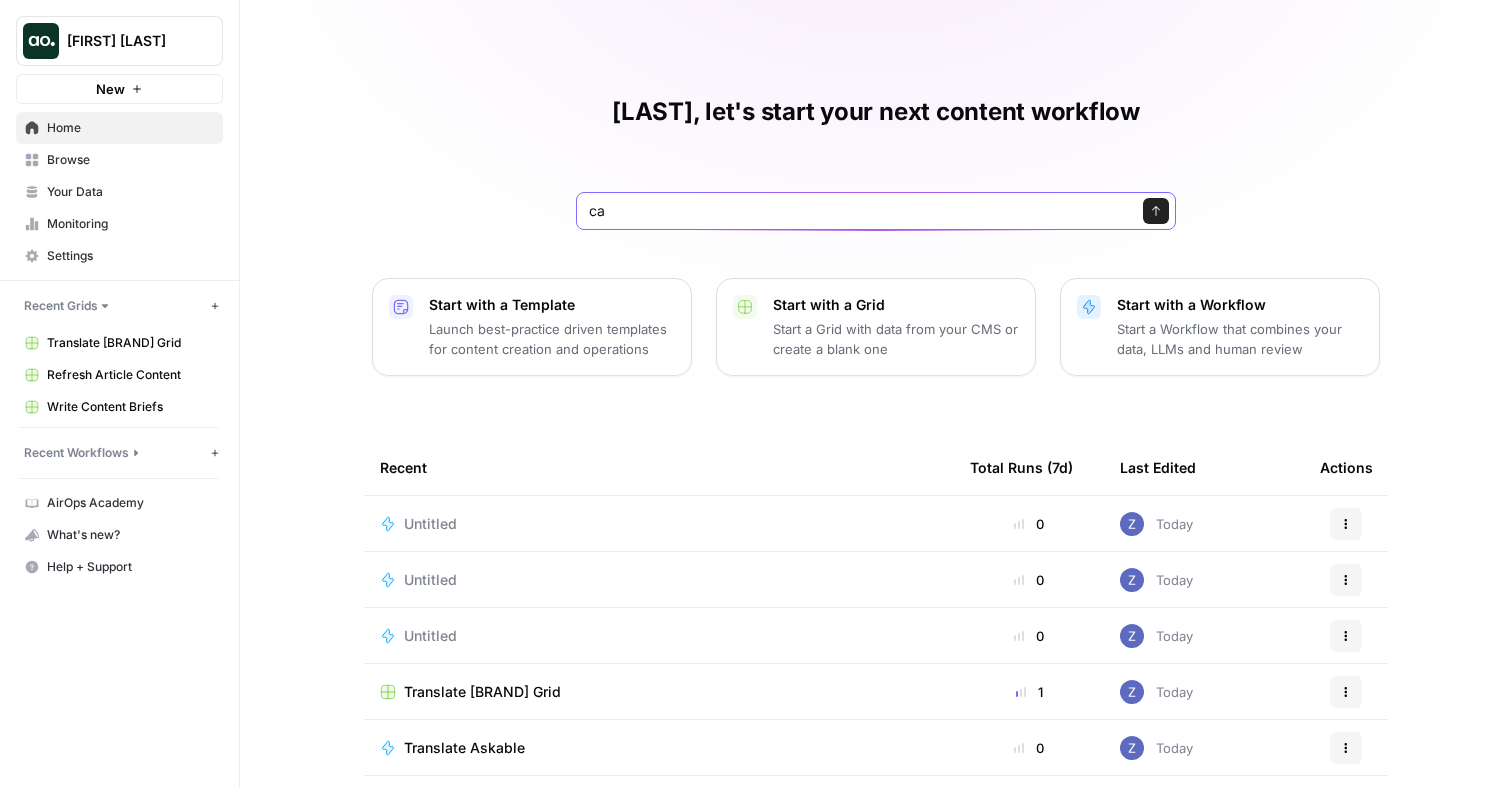 type on "c" 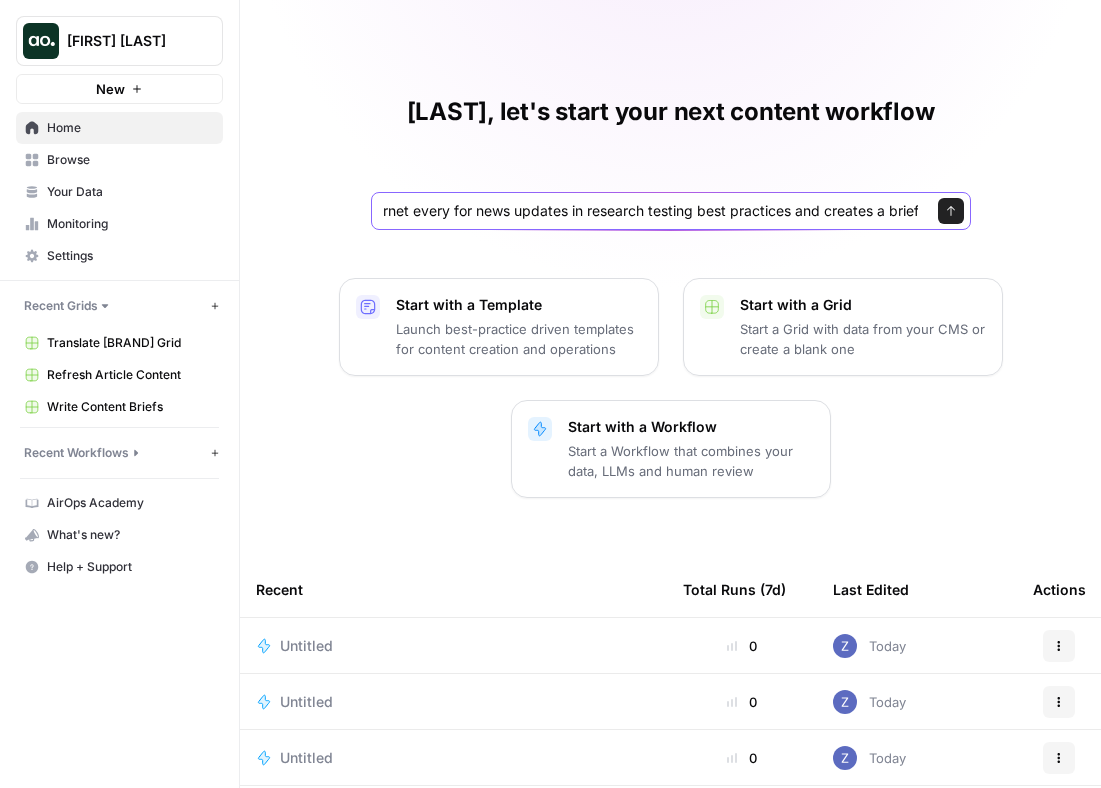 scroll, scrollTop: 0, scrollLeft: 348, axis: horizontal 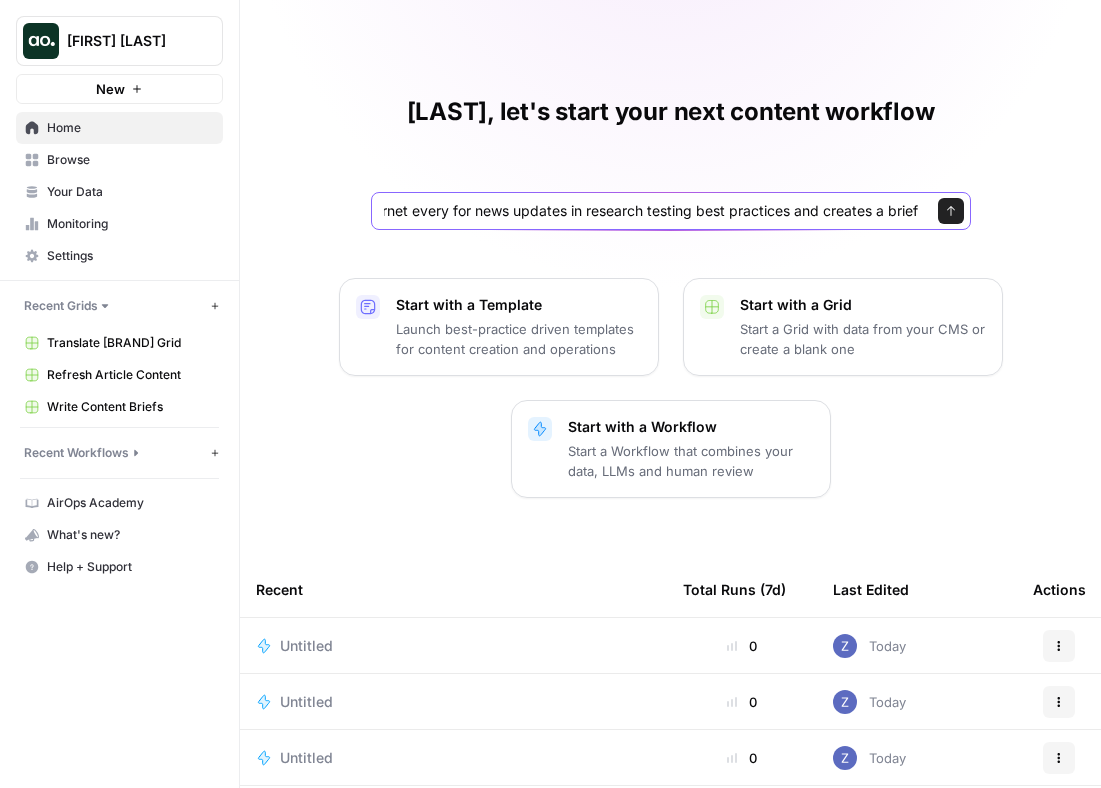 type on "coplit can you create a workflow that scans the internet every for news updates in research testing best practices and creates a brief" 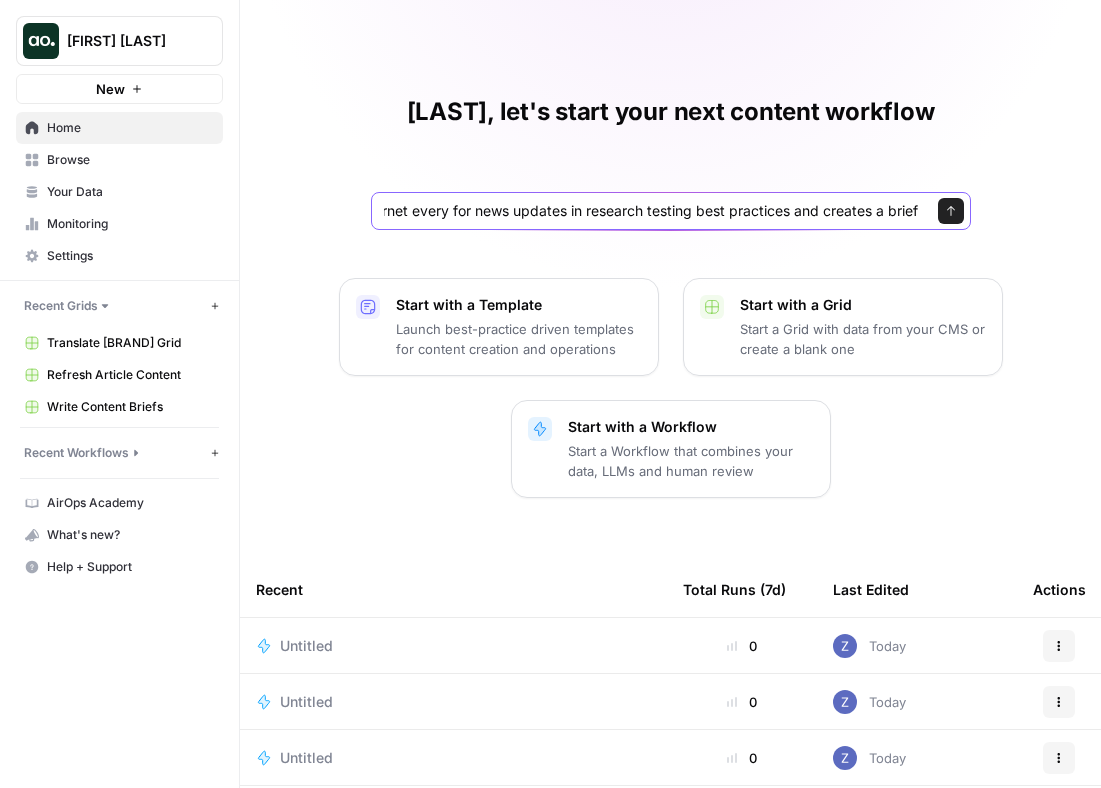 click on "Send" at bounding box center [951, 211] 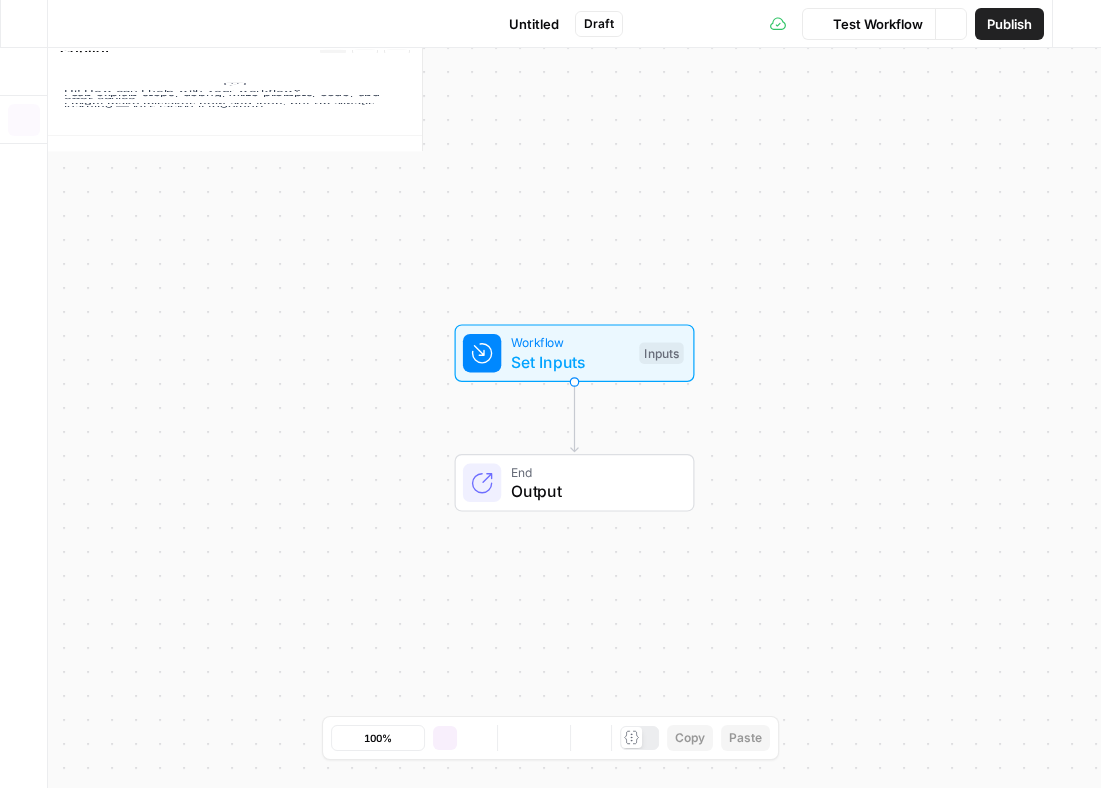 scroll, scrollTop: 0, scrollLeft: 0, axis: both 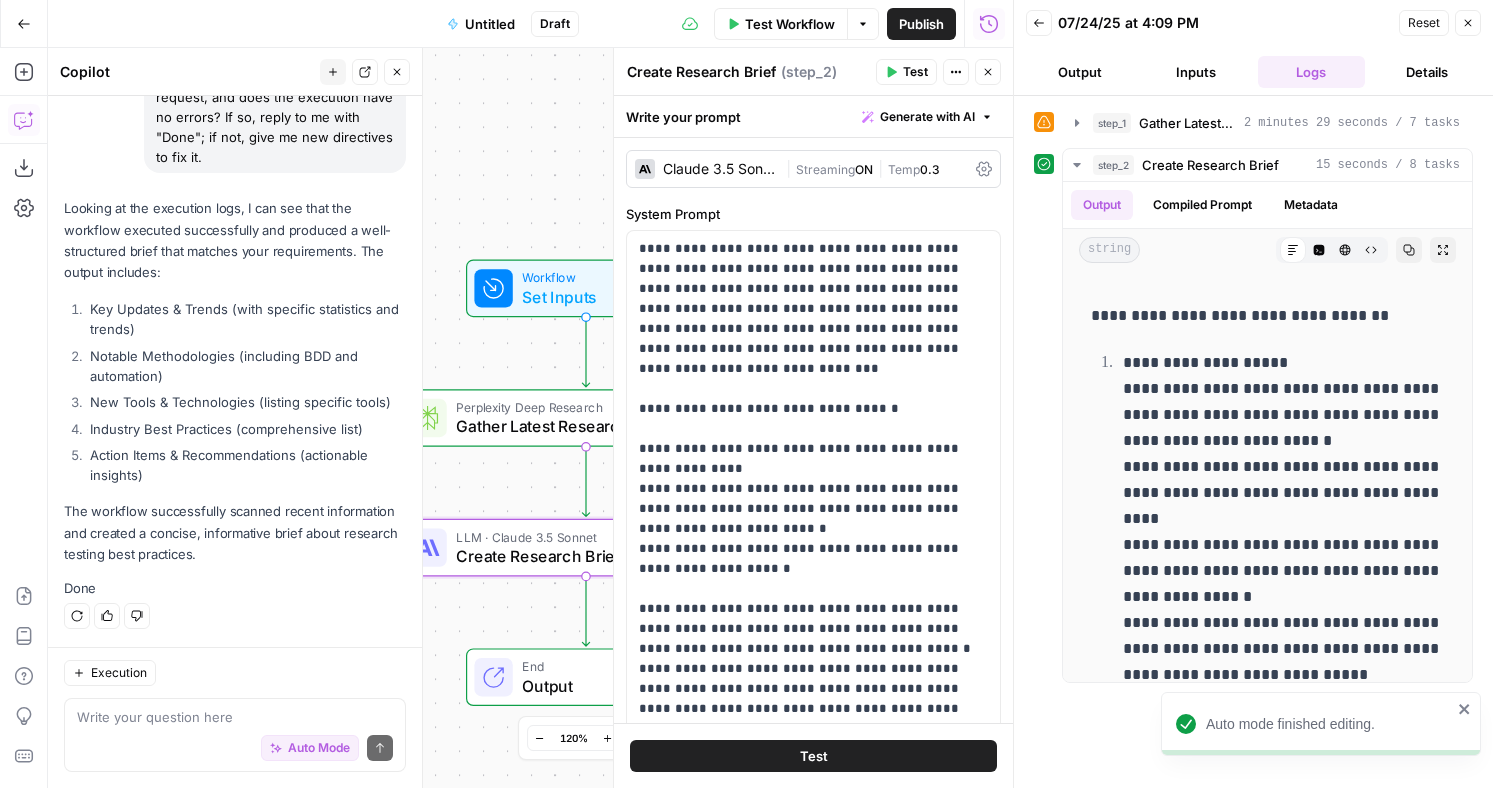 click on "Publish" at bounding box center (921, 24) 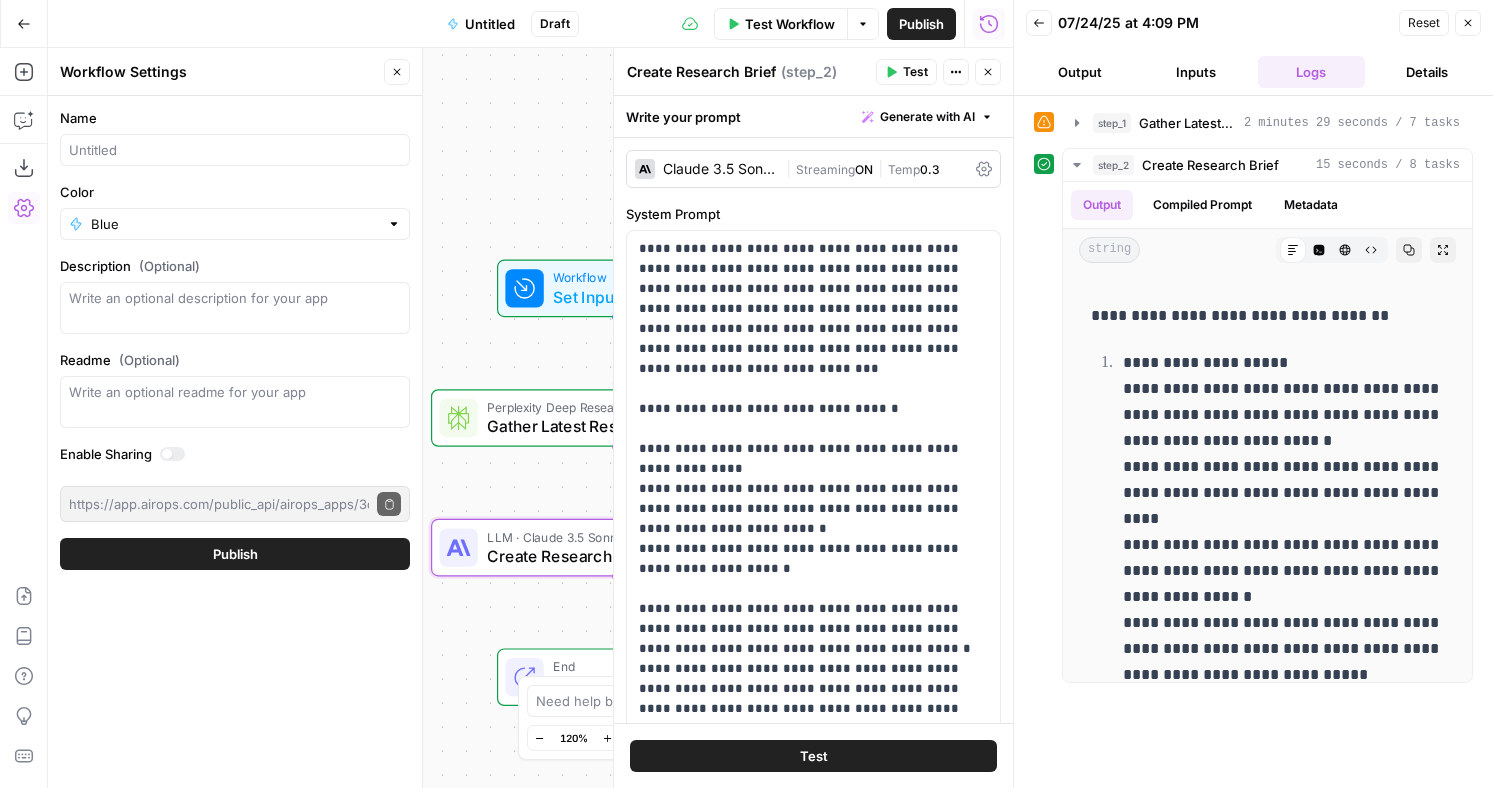 click at bounding box center (235, 150) 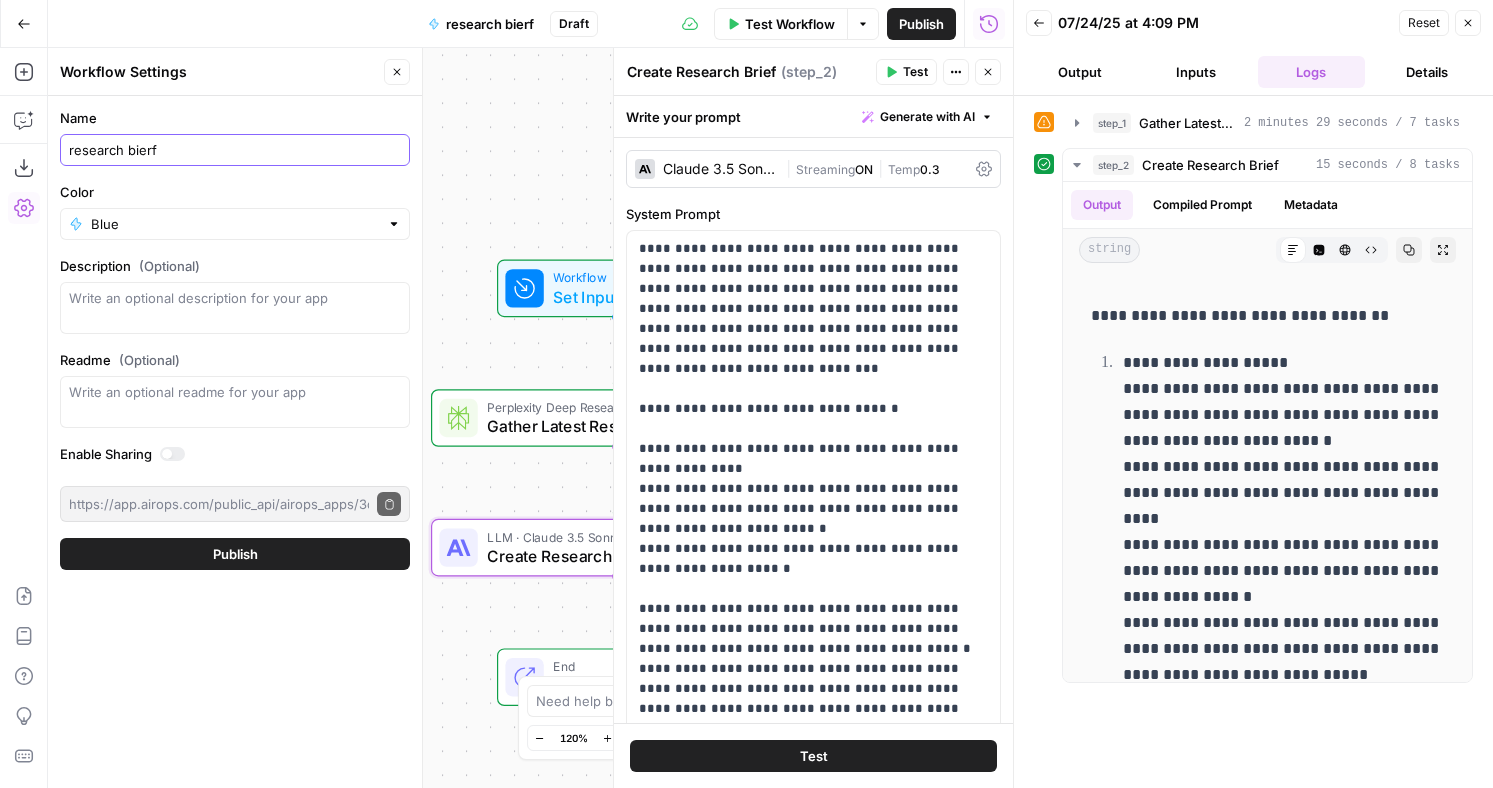 type on "research bierf" 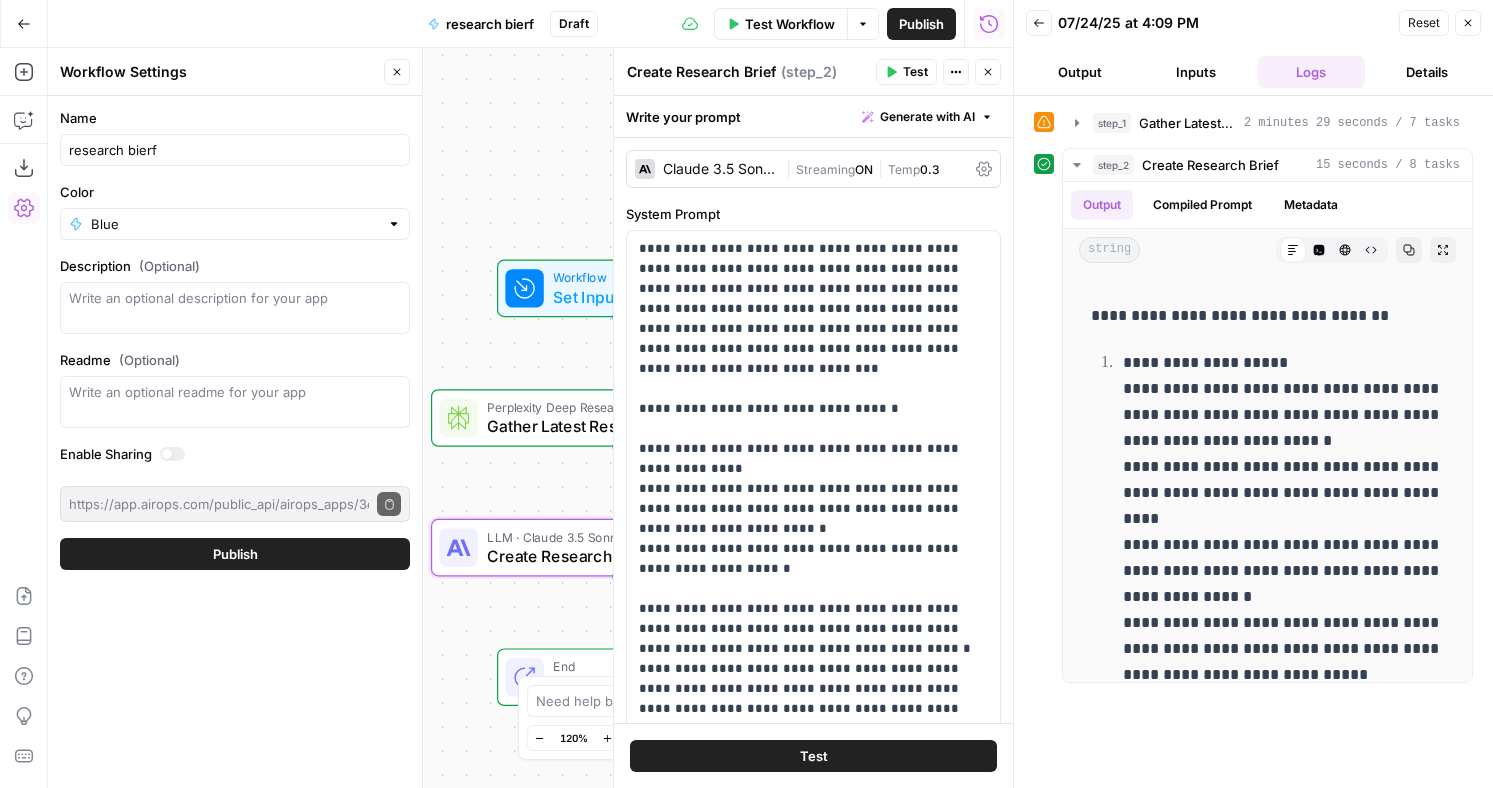 click on "Publish" at bounding box center (235, 554) 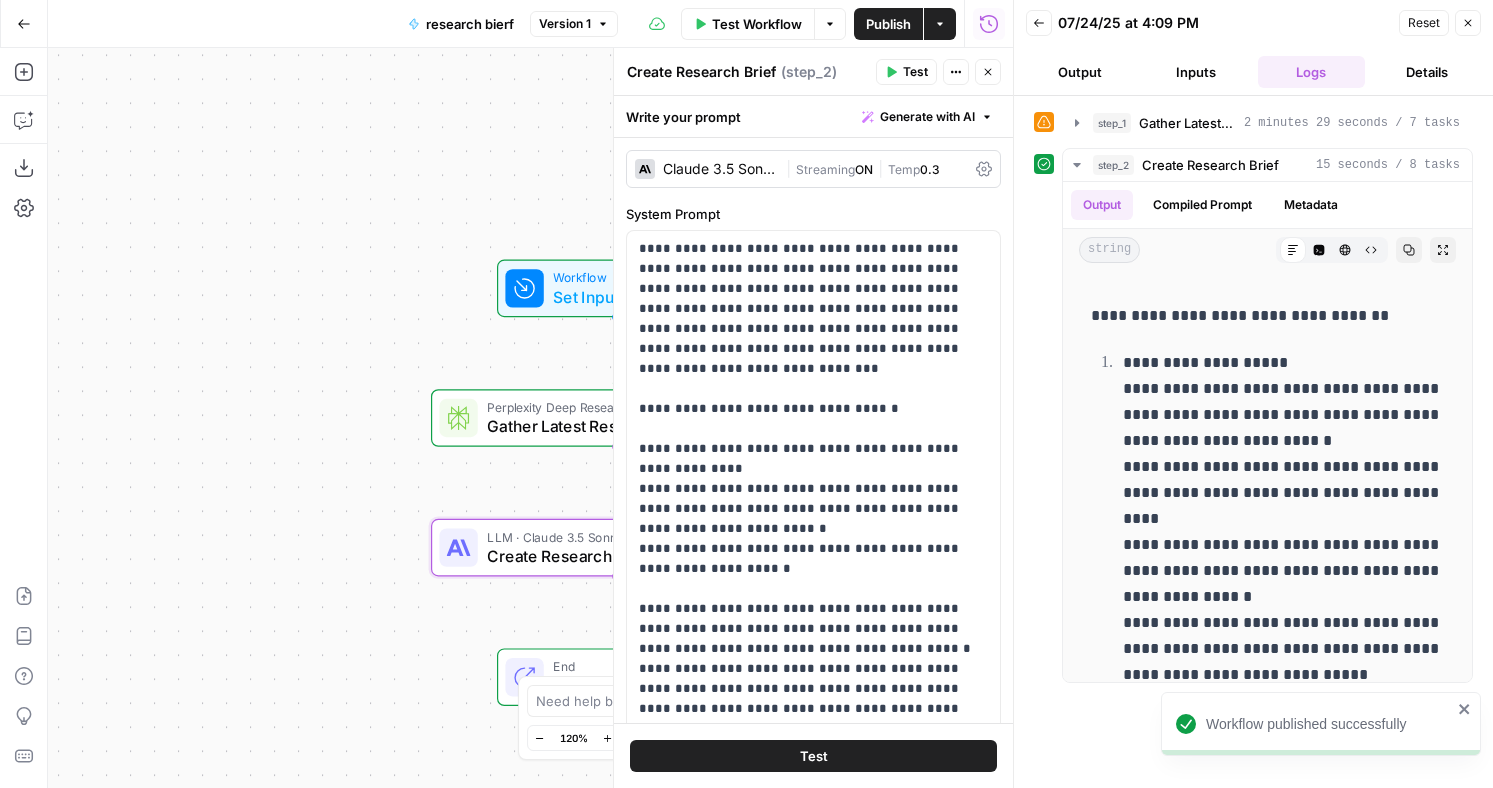 click 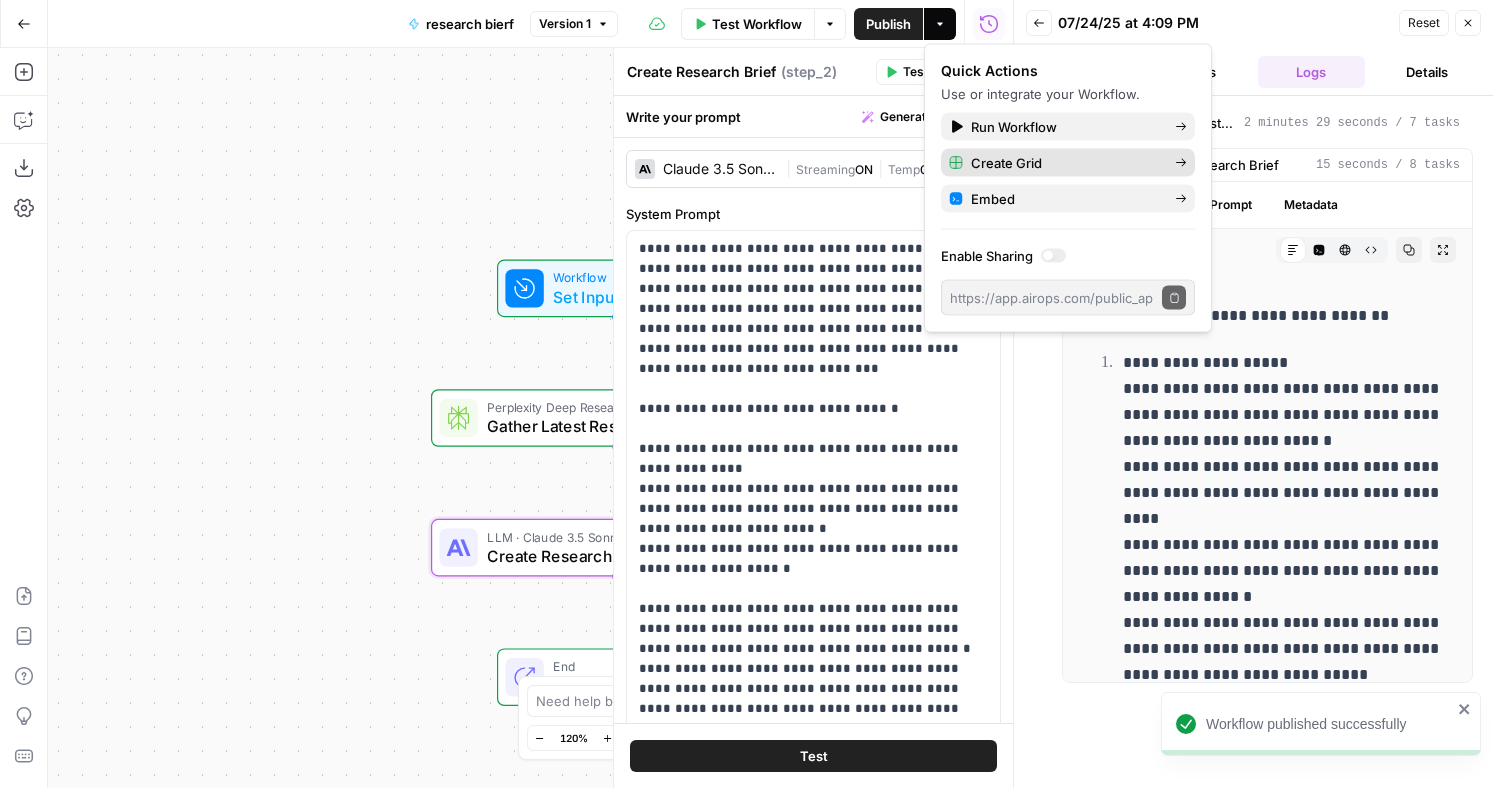 click on "Create Grid" at bounding box center (1065, 163) 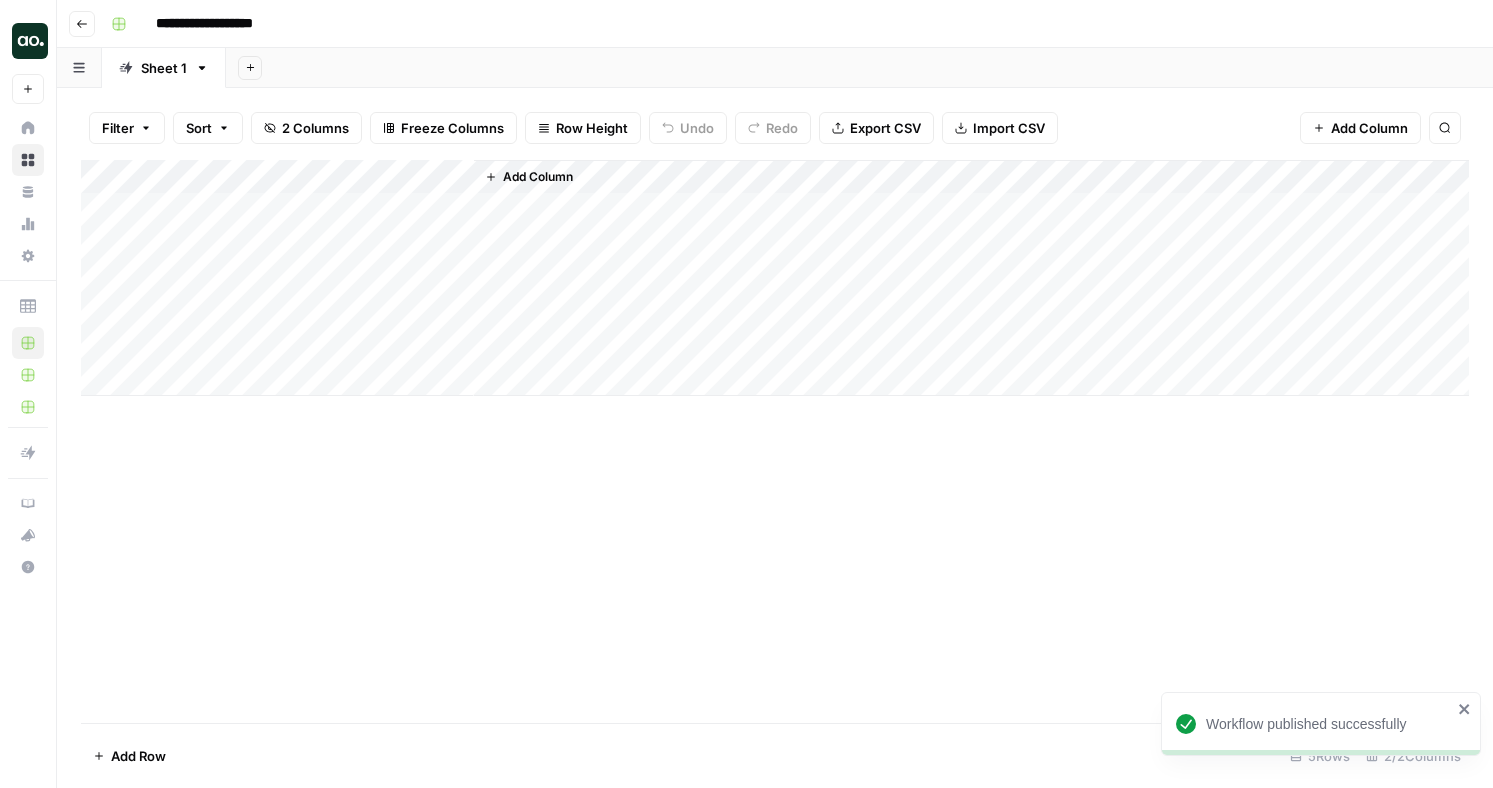 click on "Add Column" at bounding box center (775, 278) 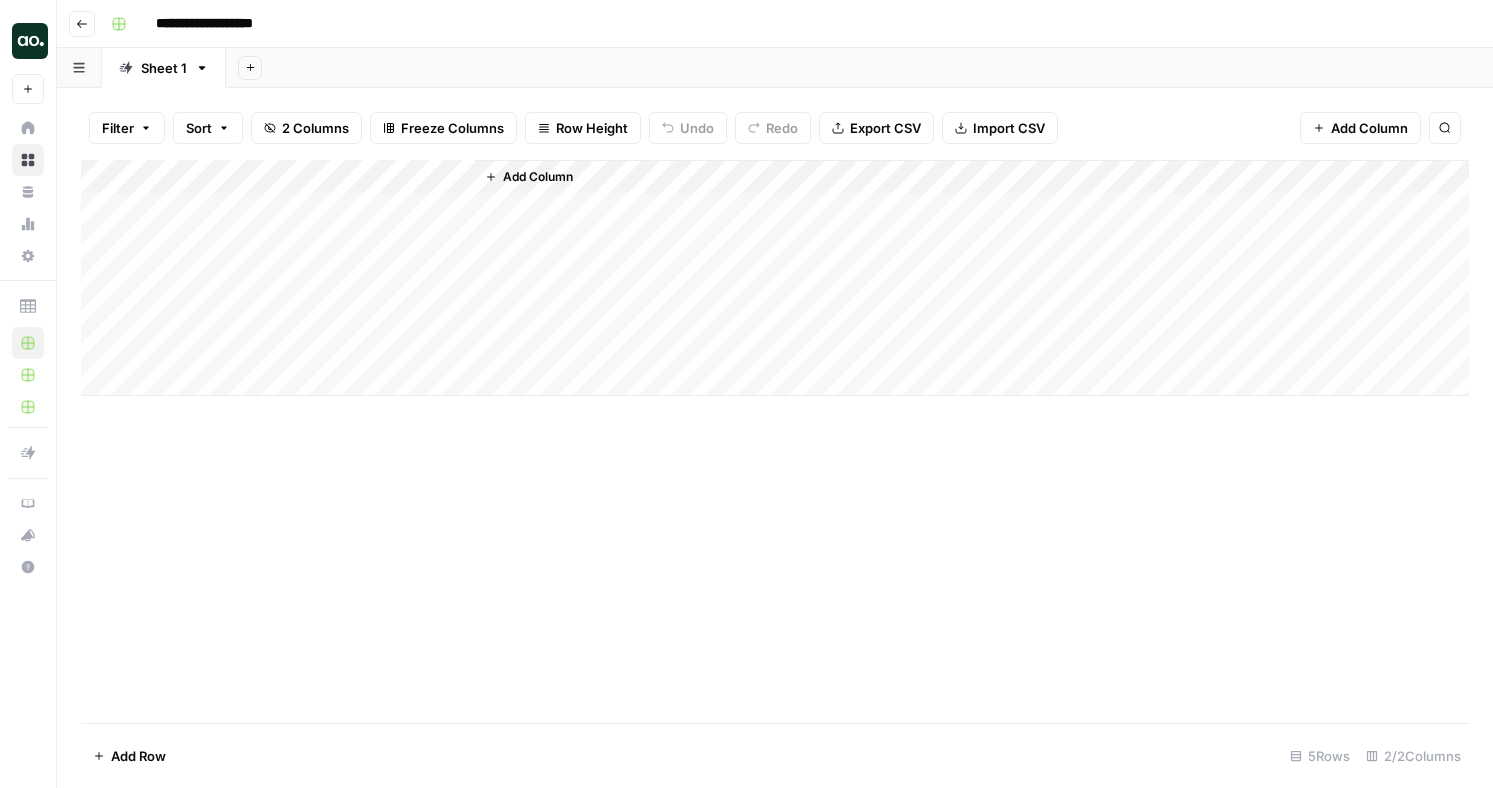 click on "Add Column" at bounding box center (775, 278) 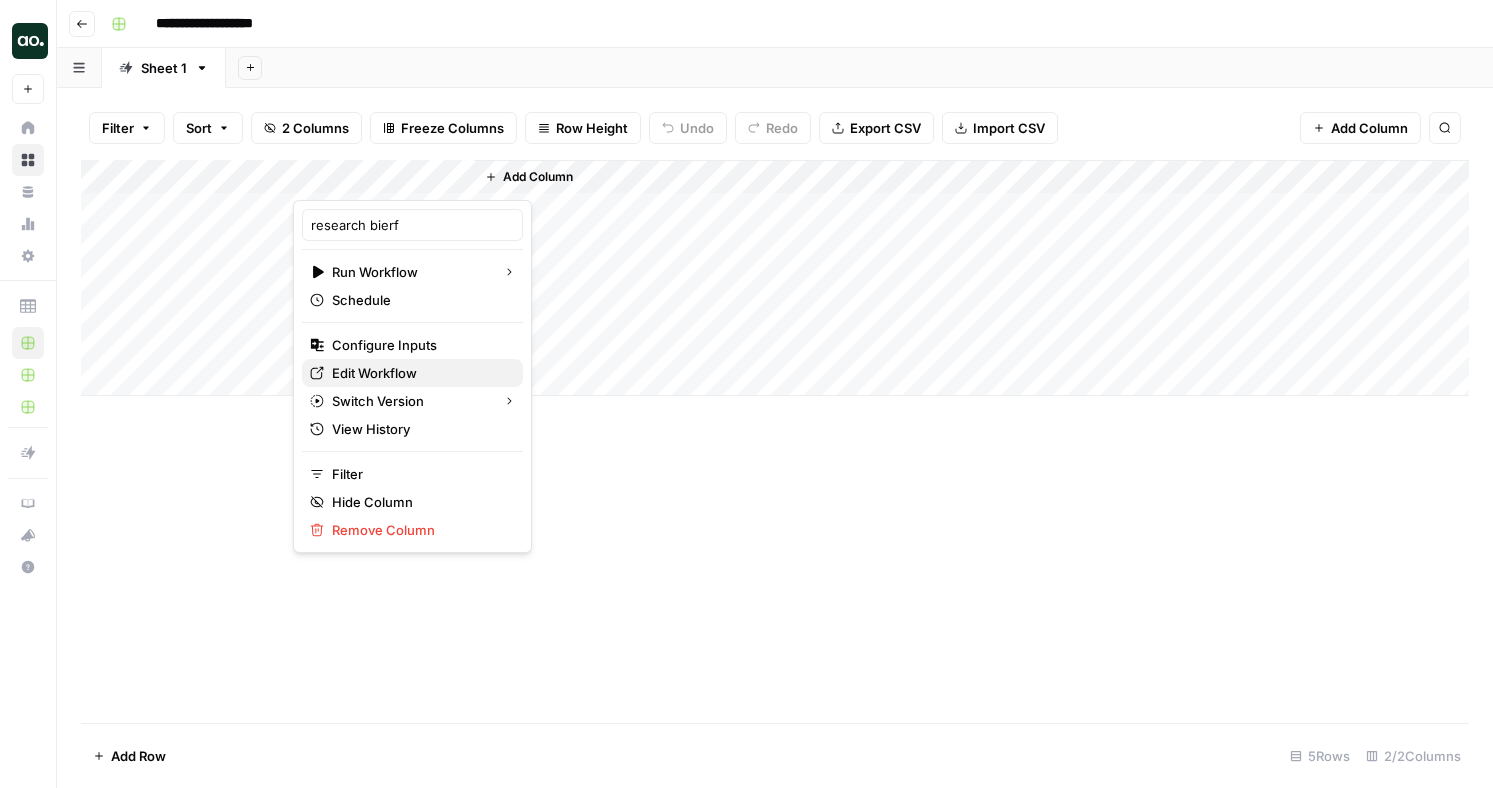 click on "Edit Workflow" at bounding box center (419, 373) 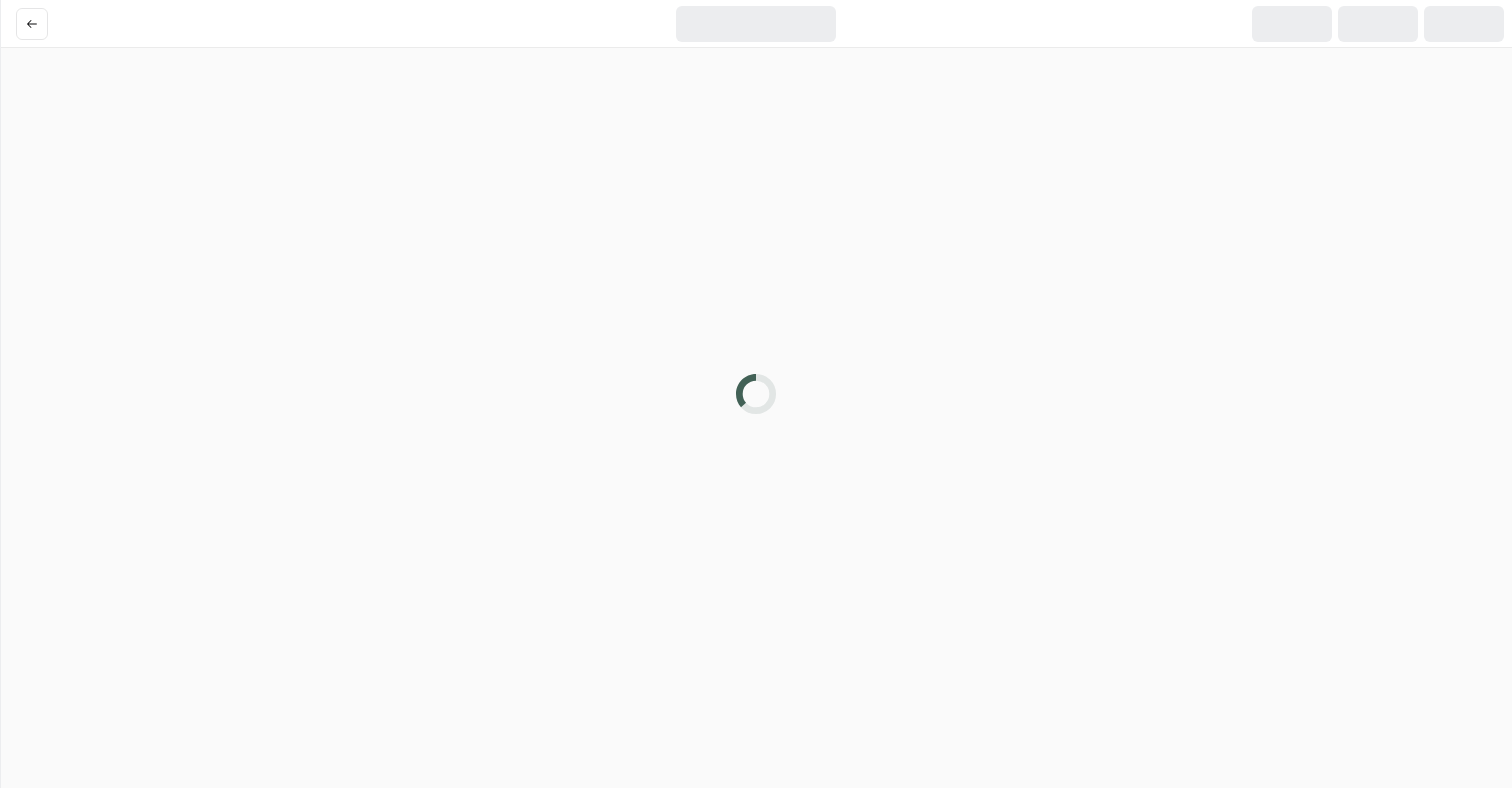 scroll, scrollTop: 0, scrollLeft: 0, axis: both 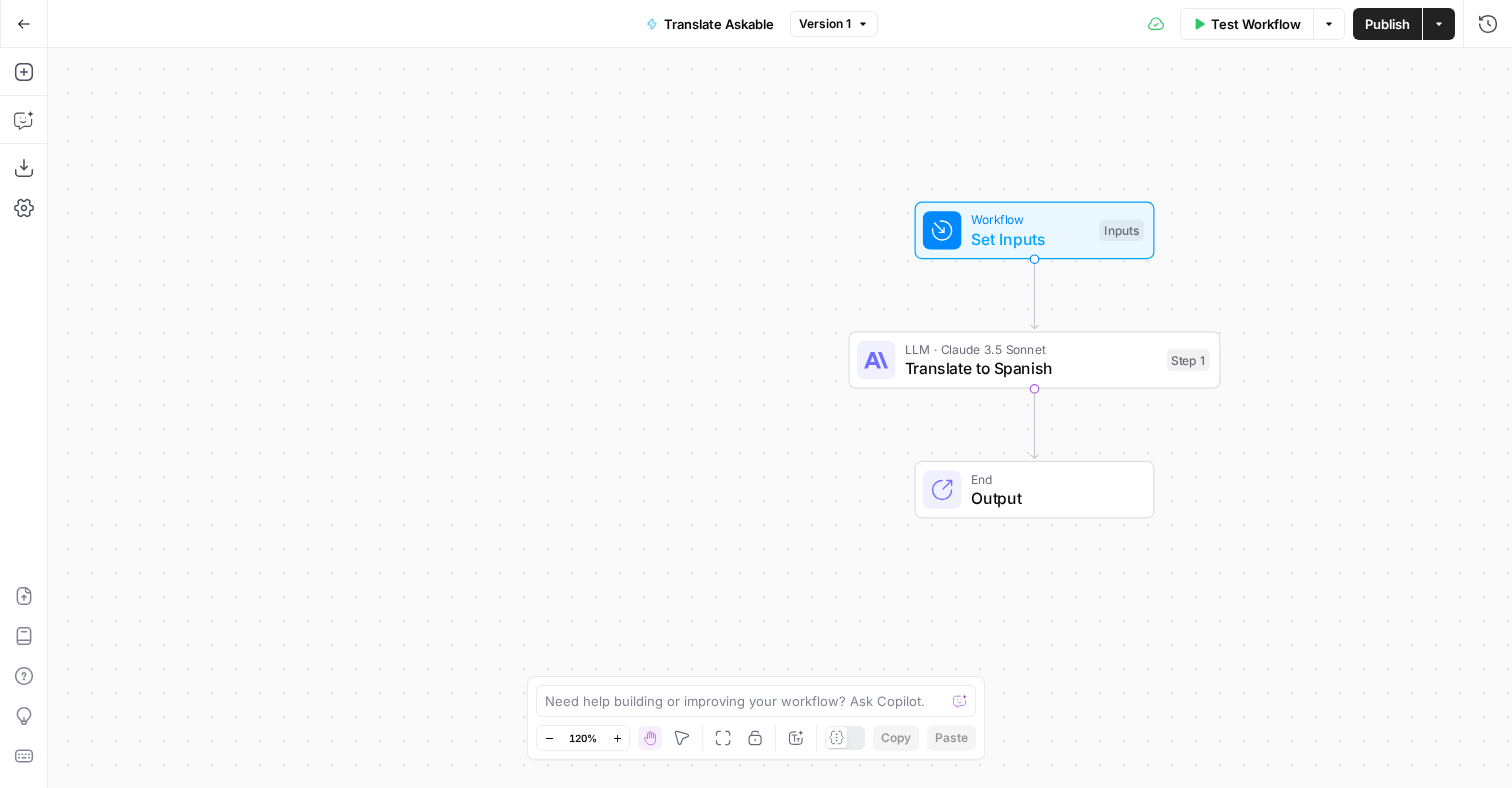 click on "Go Back" at bounding box center [24, 24] 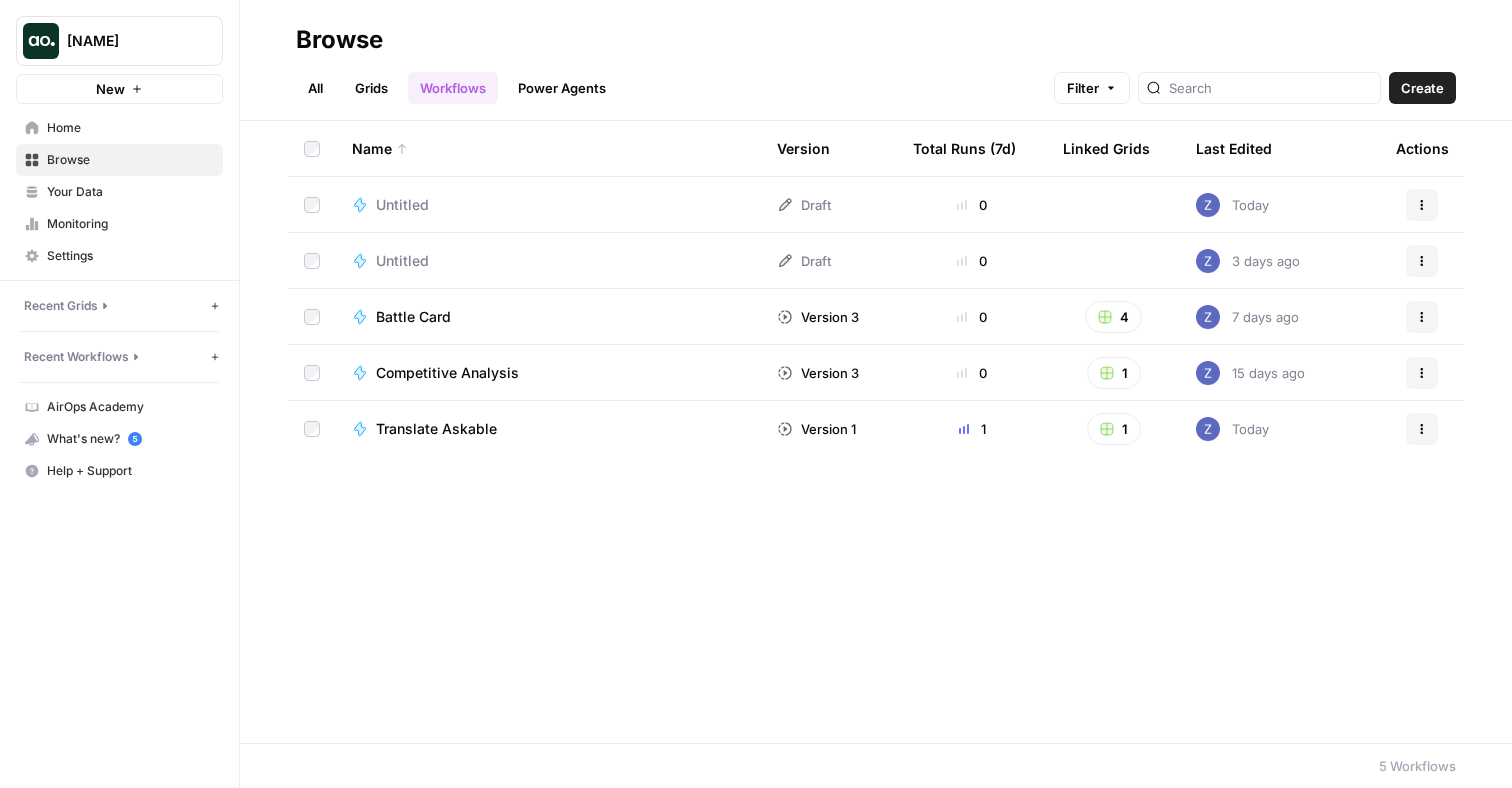 click on "New" at bounding box center (110, 89) 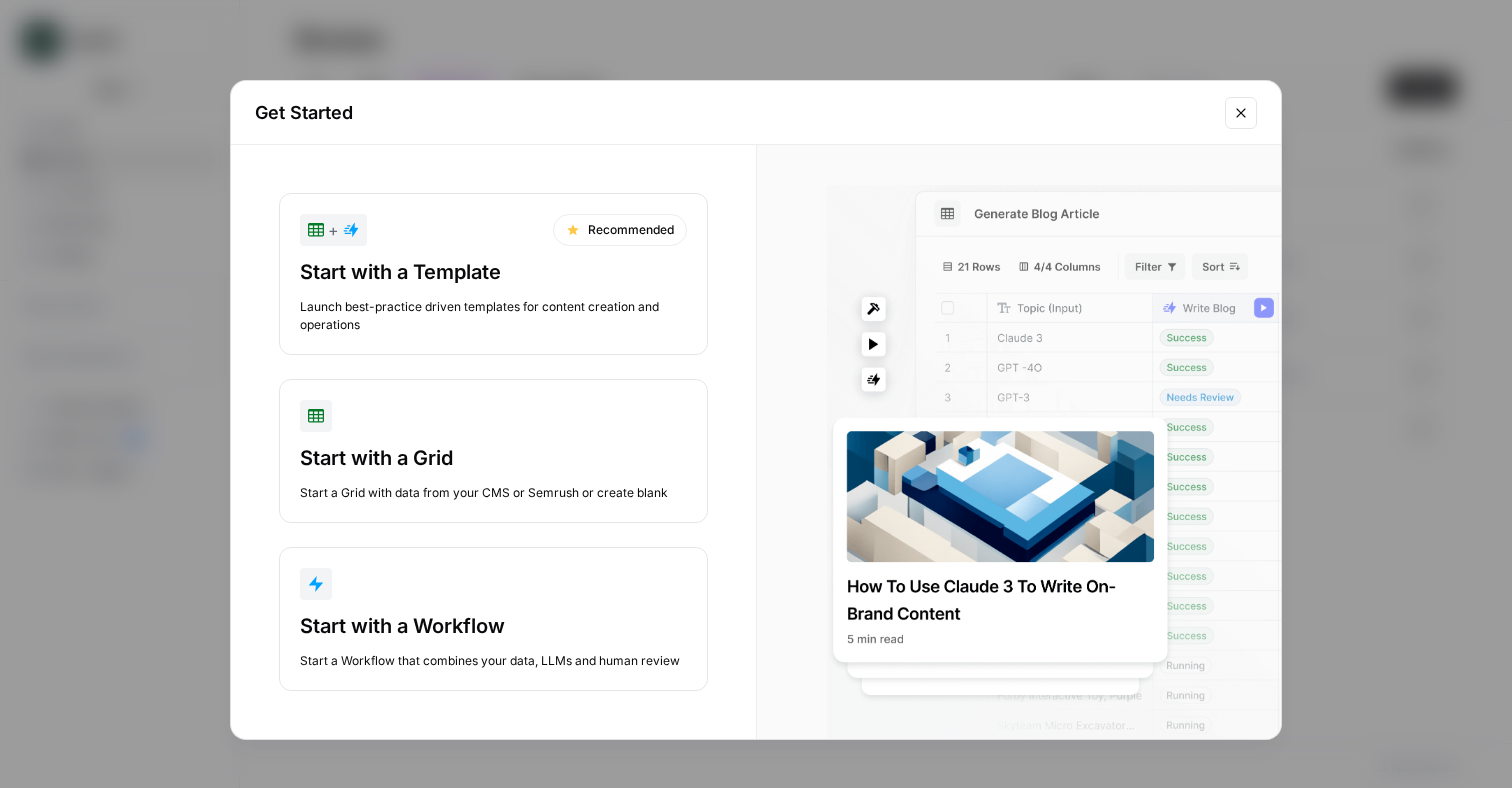 click 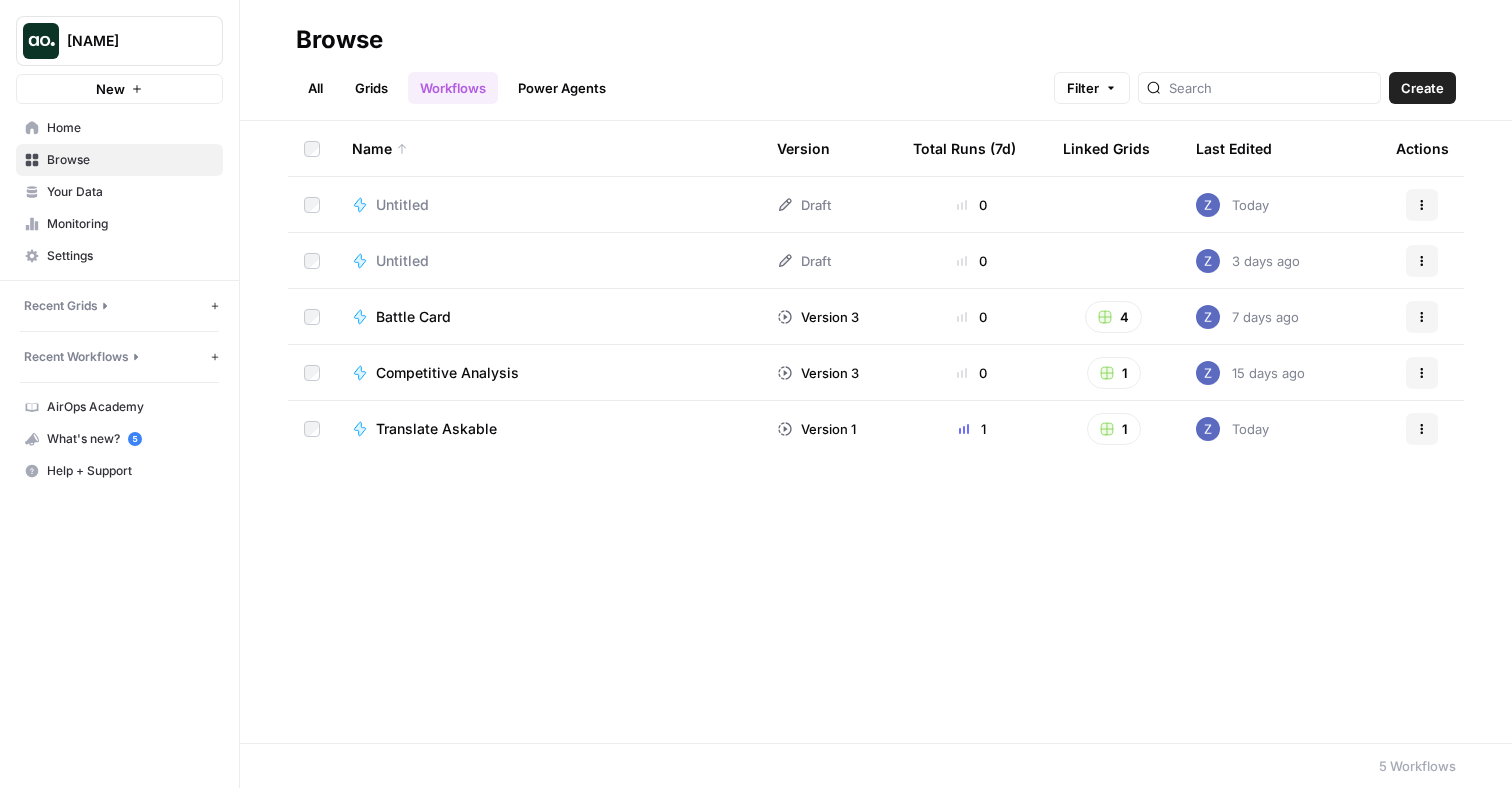 click on "Home" at bounding box center (130, 128) 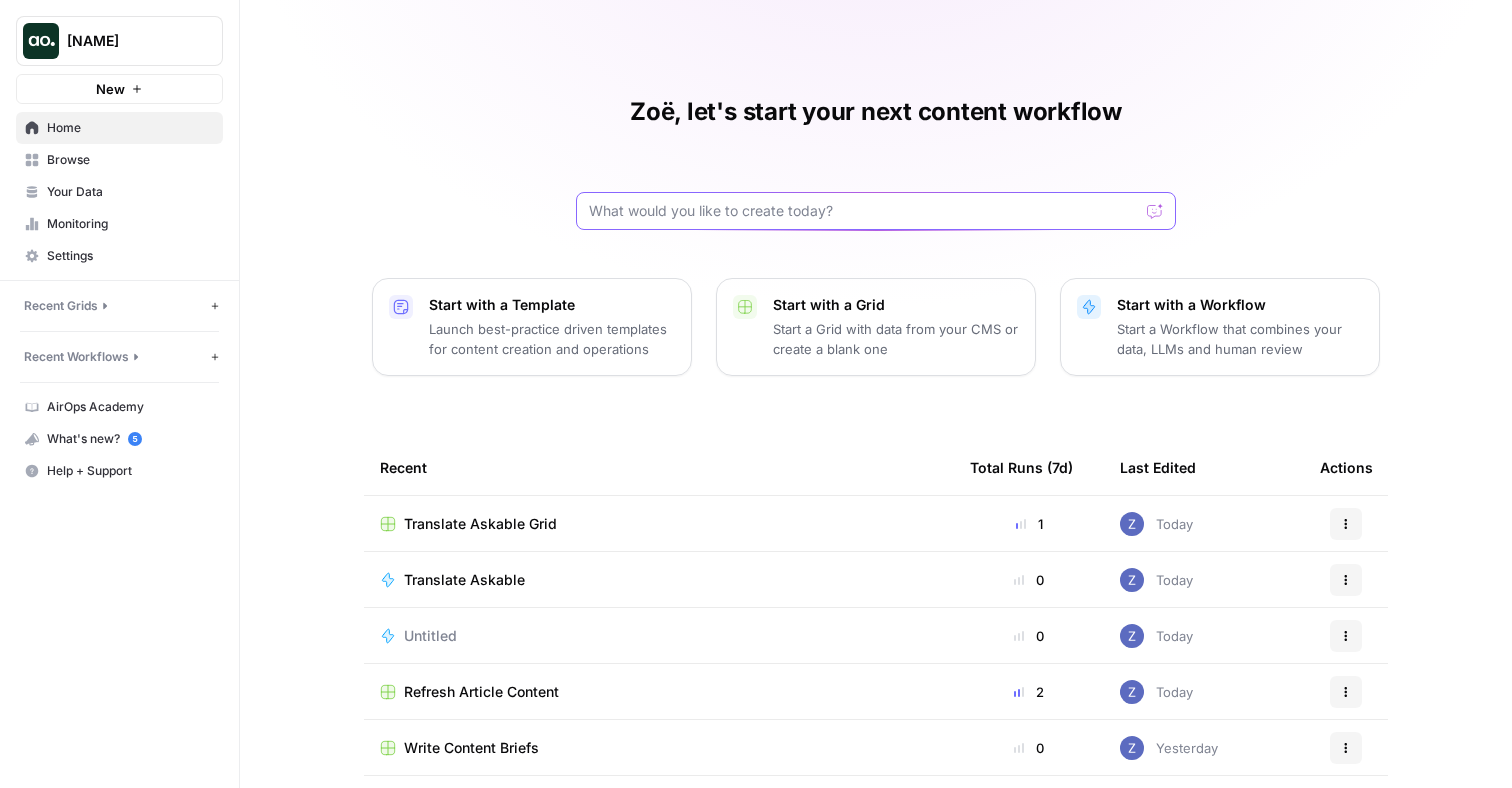 click at bounding box center (864, 211) 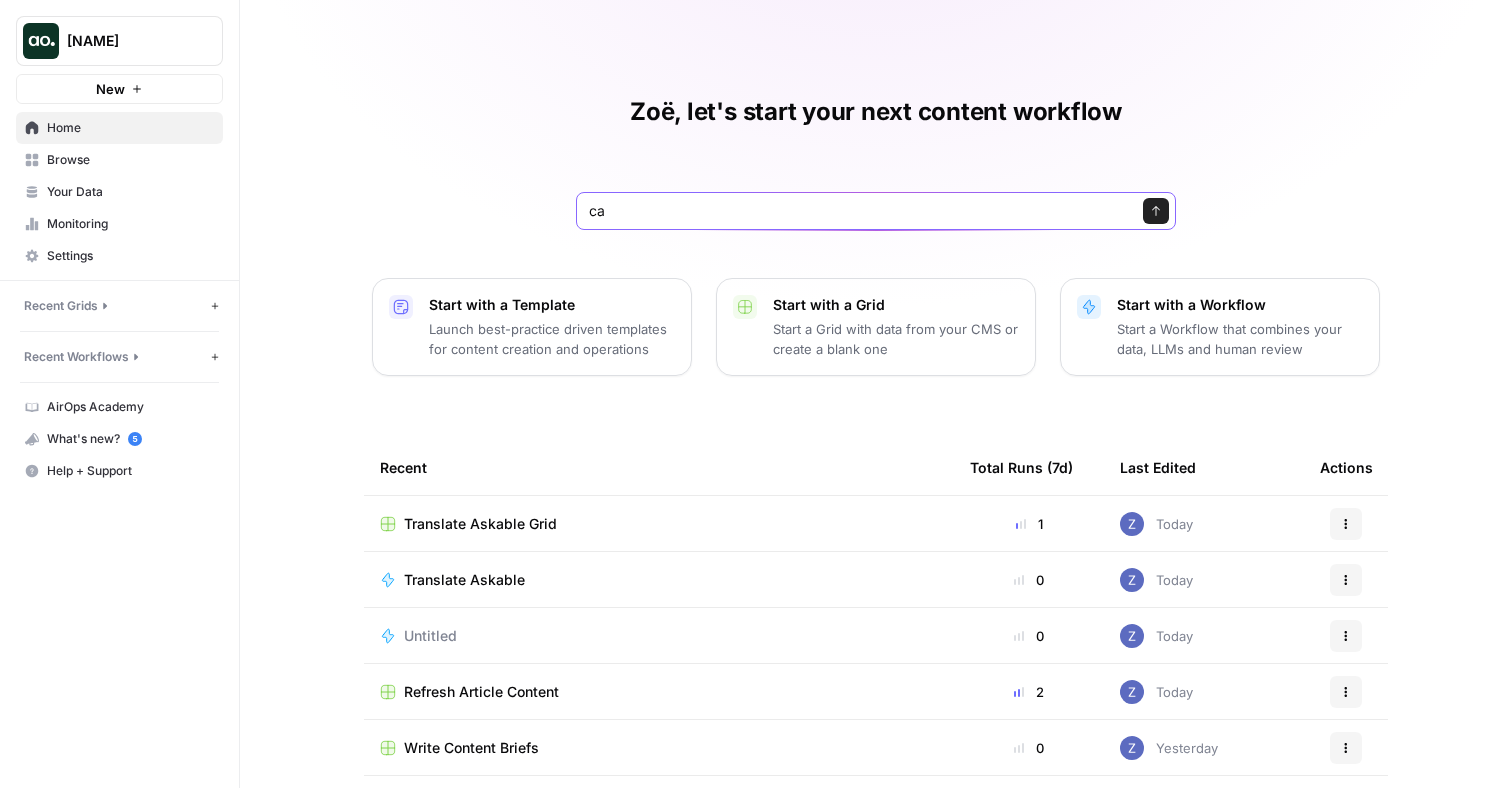 type on "c" 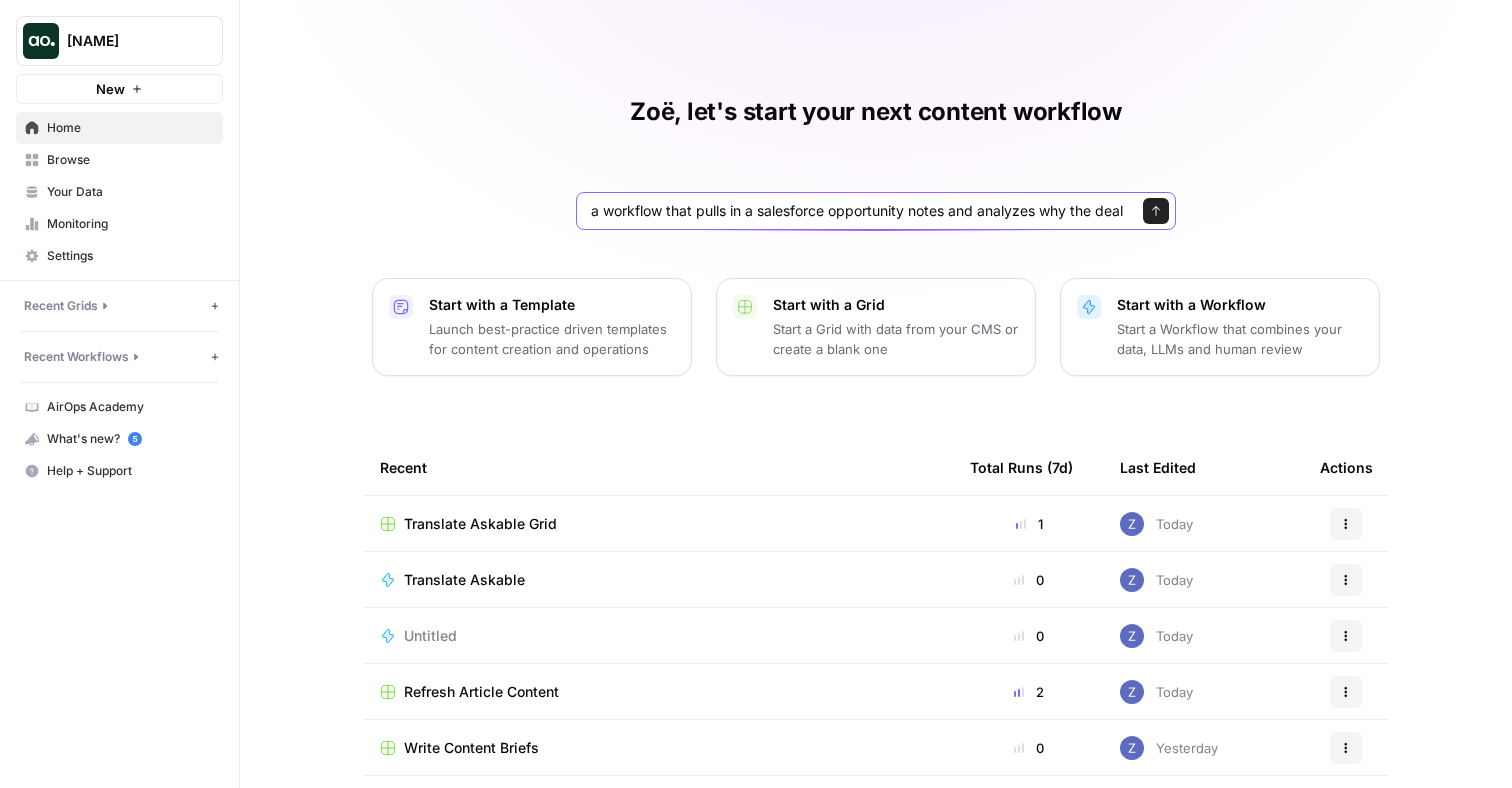 scroll, scrollTop: 0, scrollLeft: 158, axis: horizontal 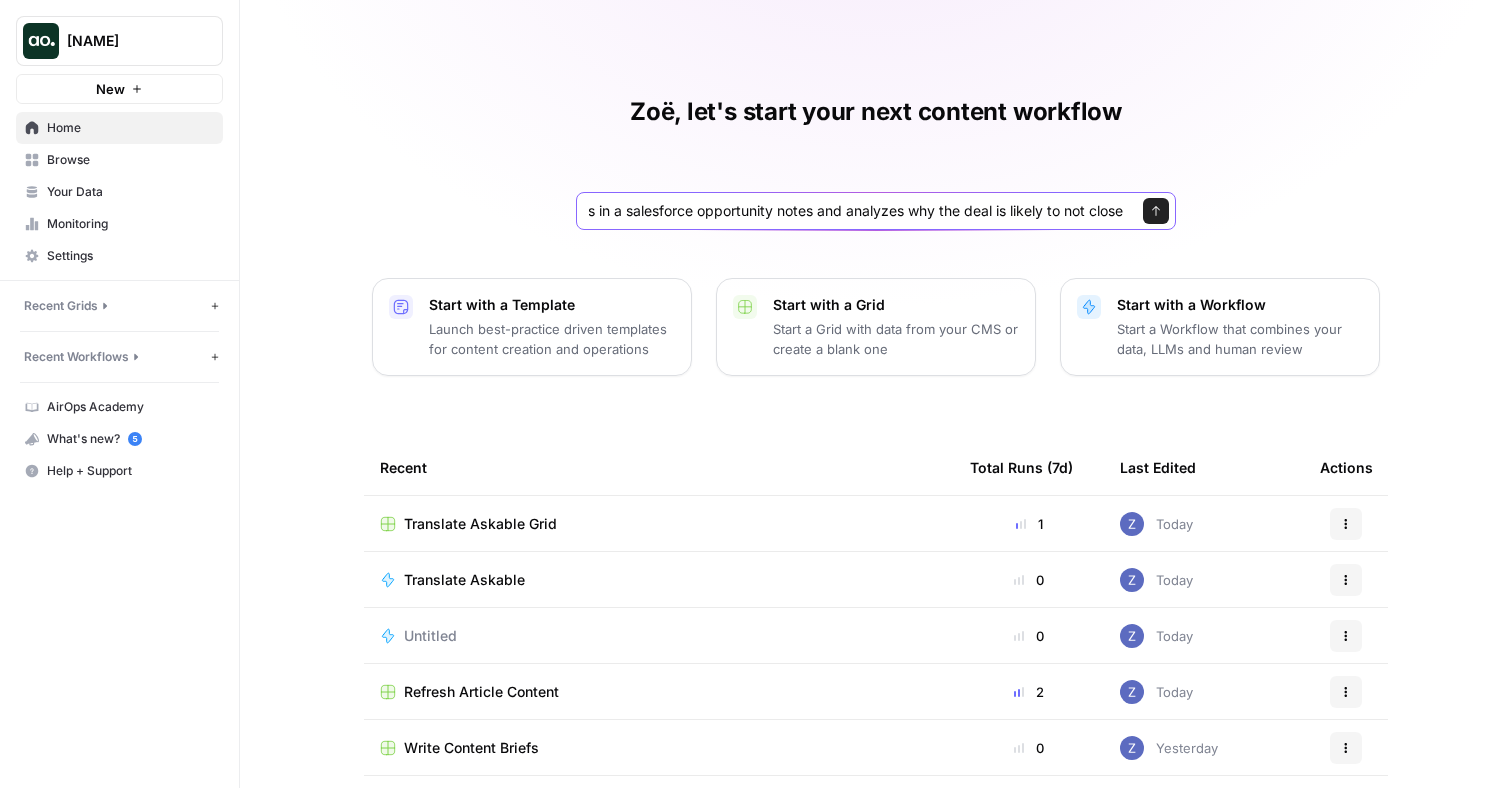 type on "copliot can you create a workflow that pulls in a salesforce opportunity notes and analyzes why the deal is likely to not close" 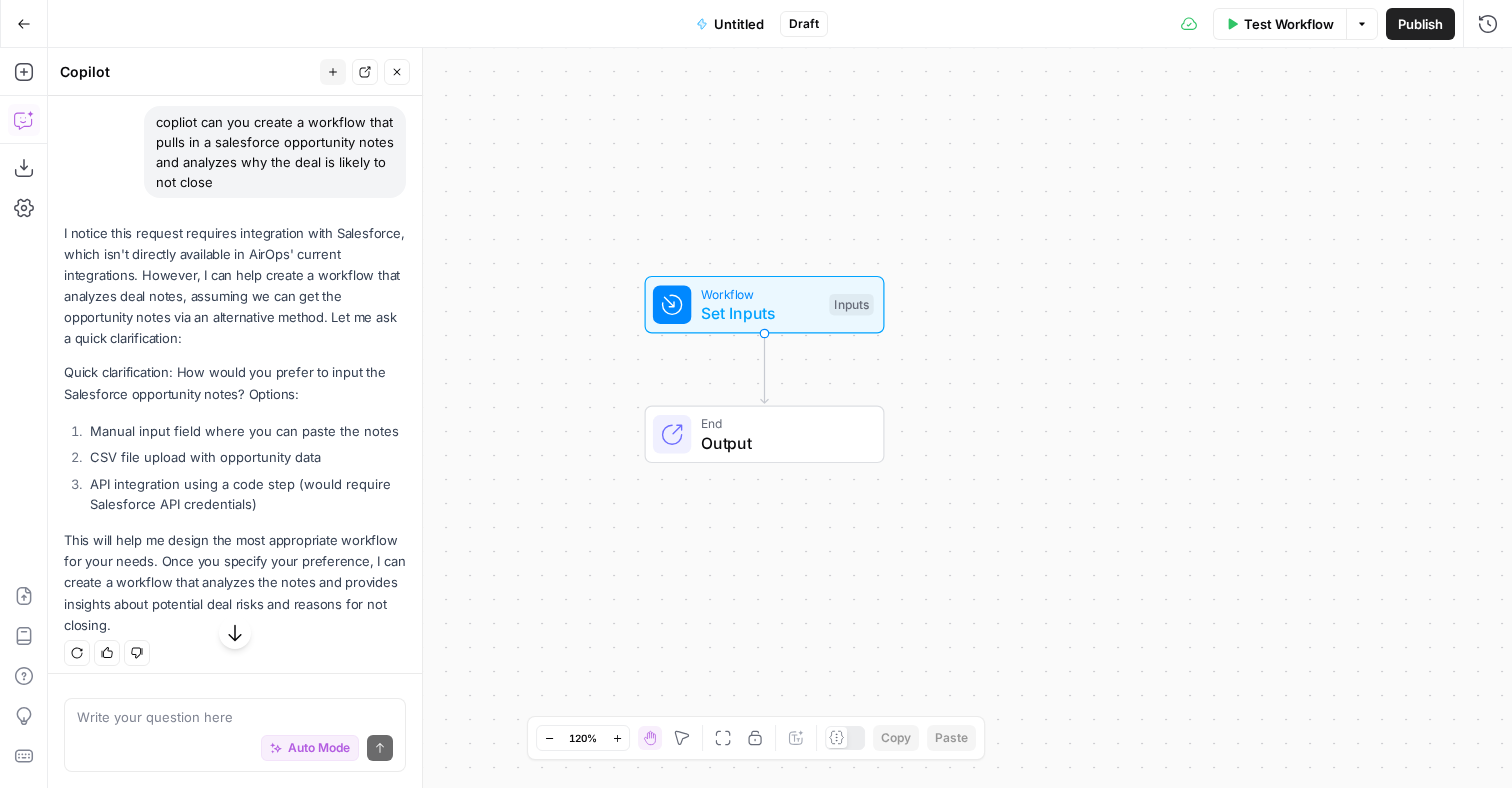 scroll, scrollTop: 174, scrollLeft: 0, axis: vertical 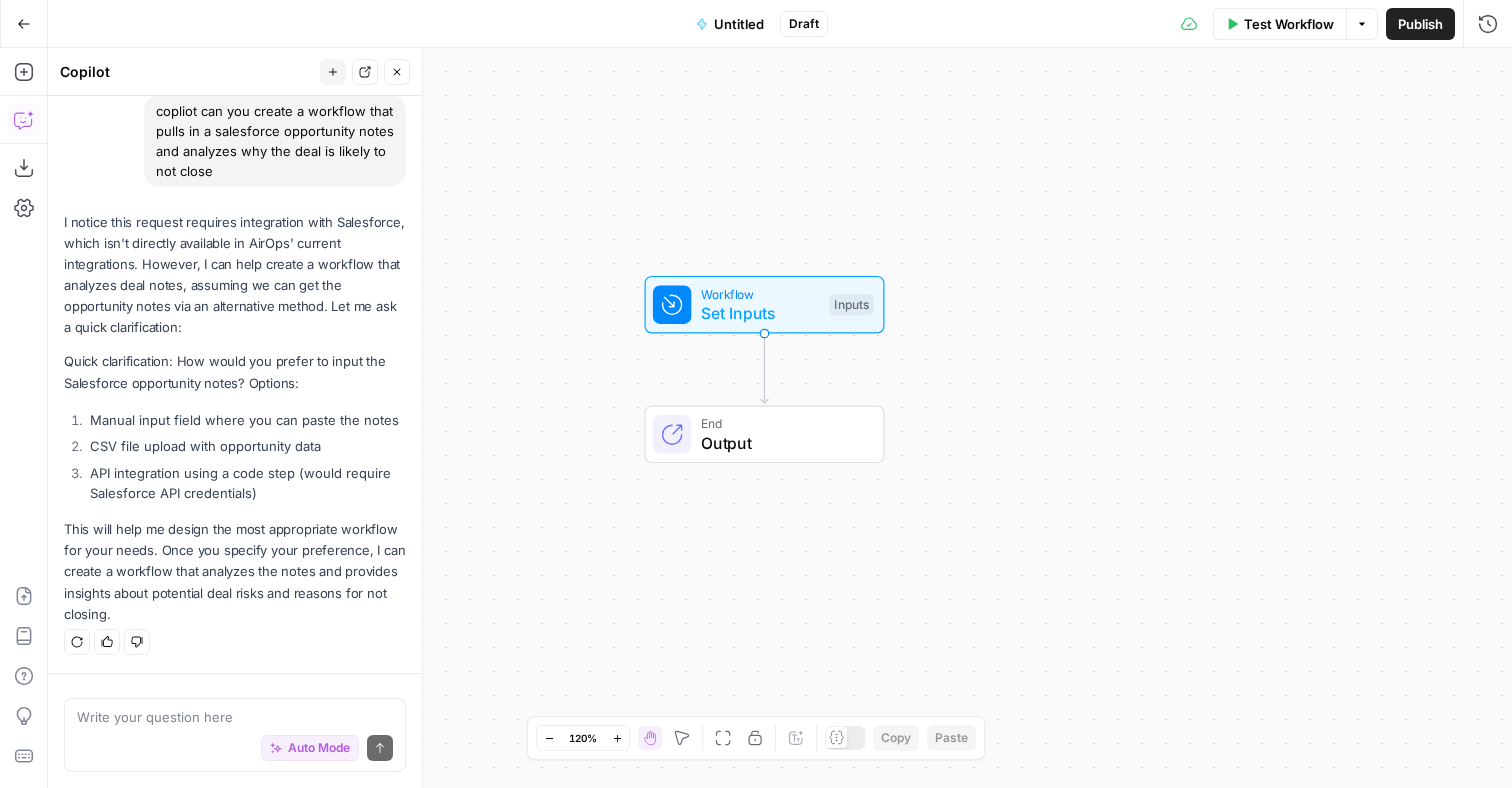 click 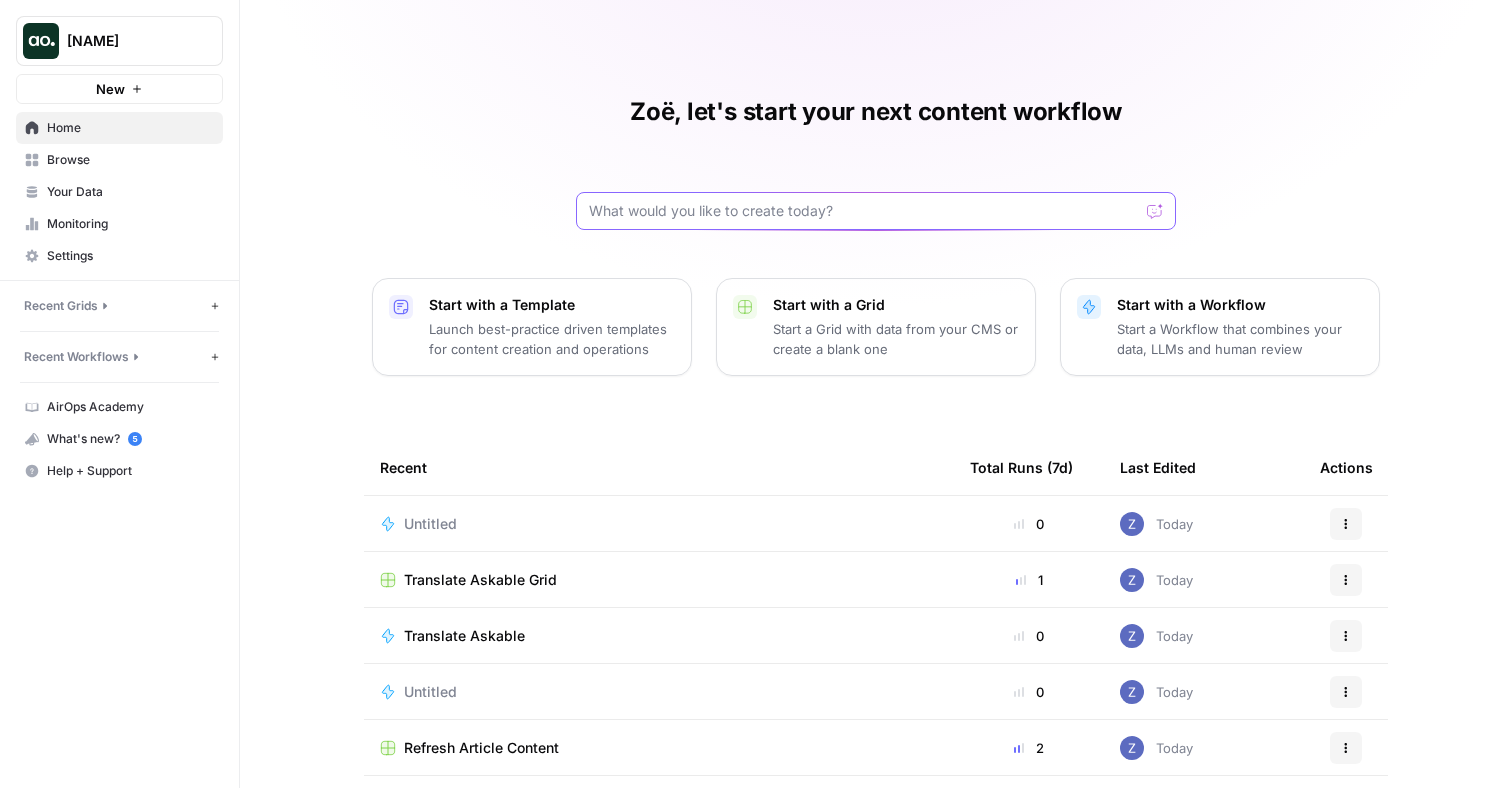 click at bounding box center (864, 211) 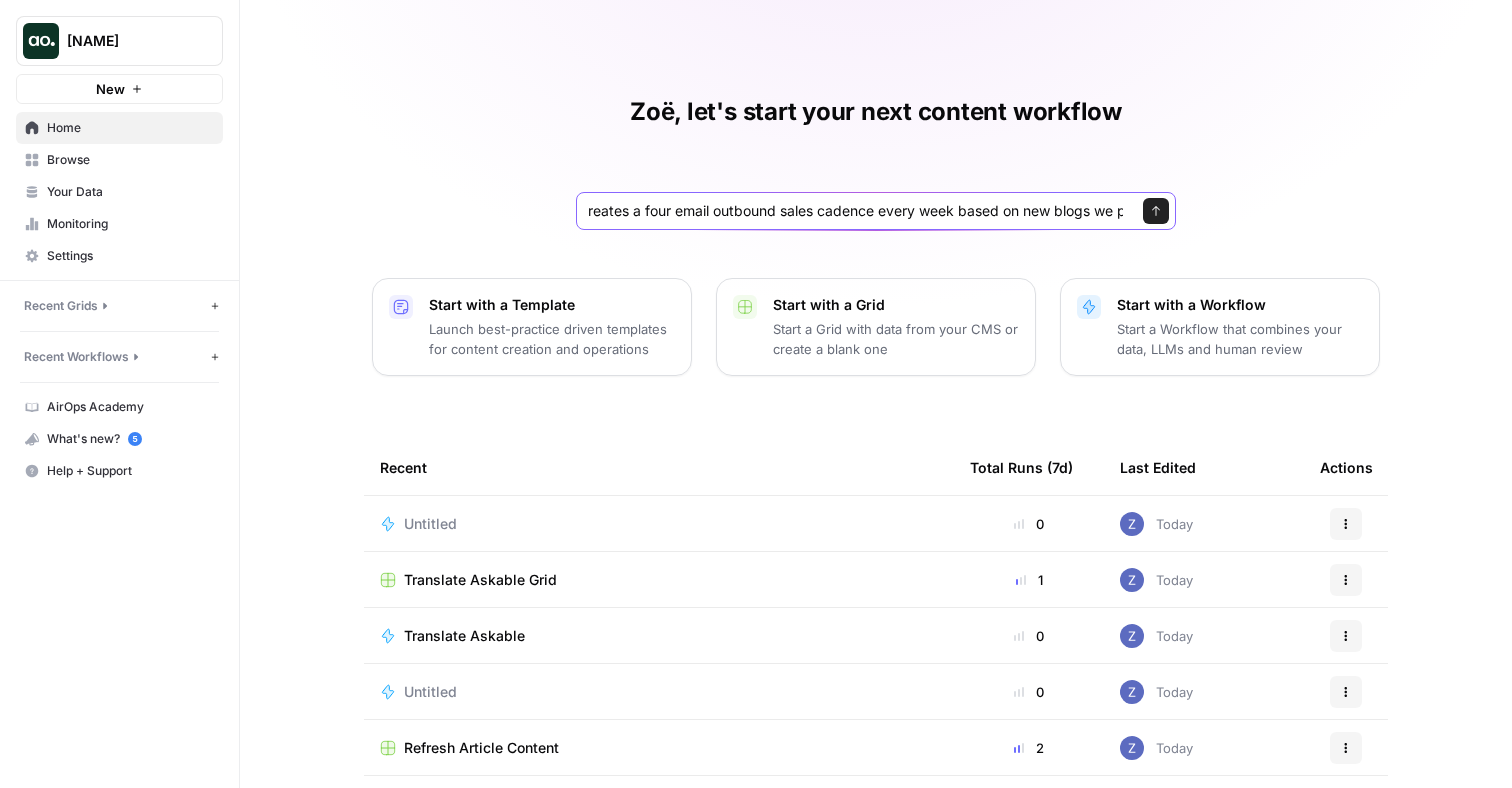 scroll, scrollTop: 0, scrollLeft: 272, axis: horizontal 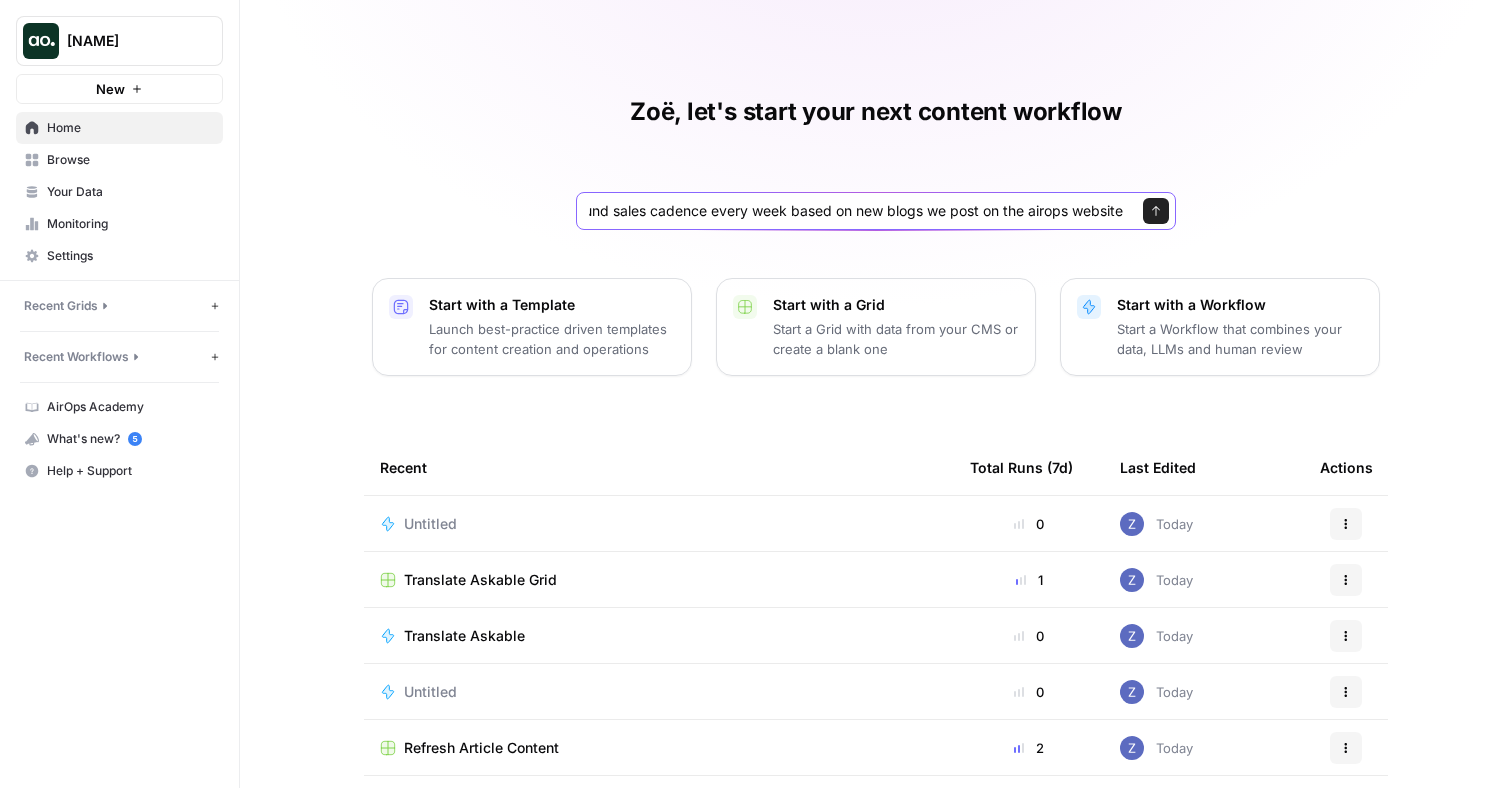 type on "copilot can you create a workflow that creates a four email outbound sales cadence every week based on new blogs we post on the airops website" 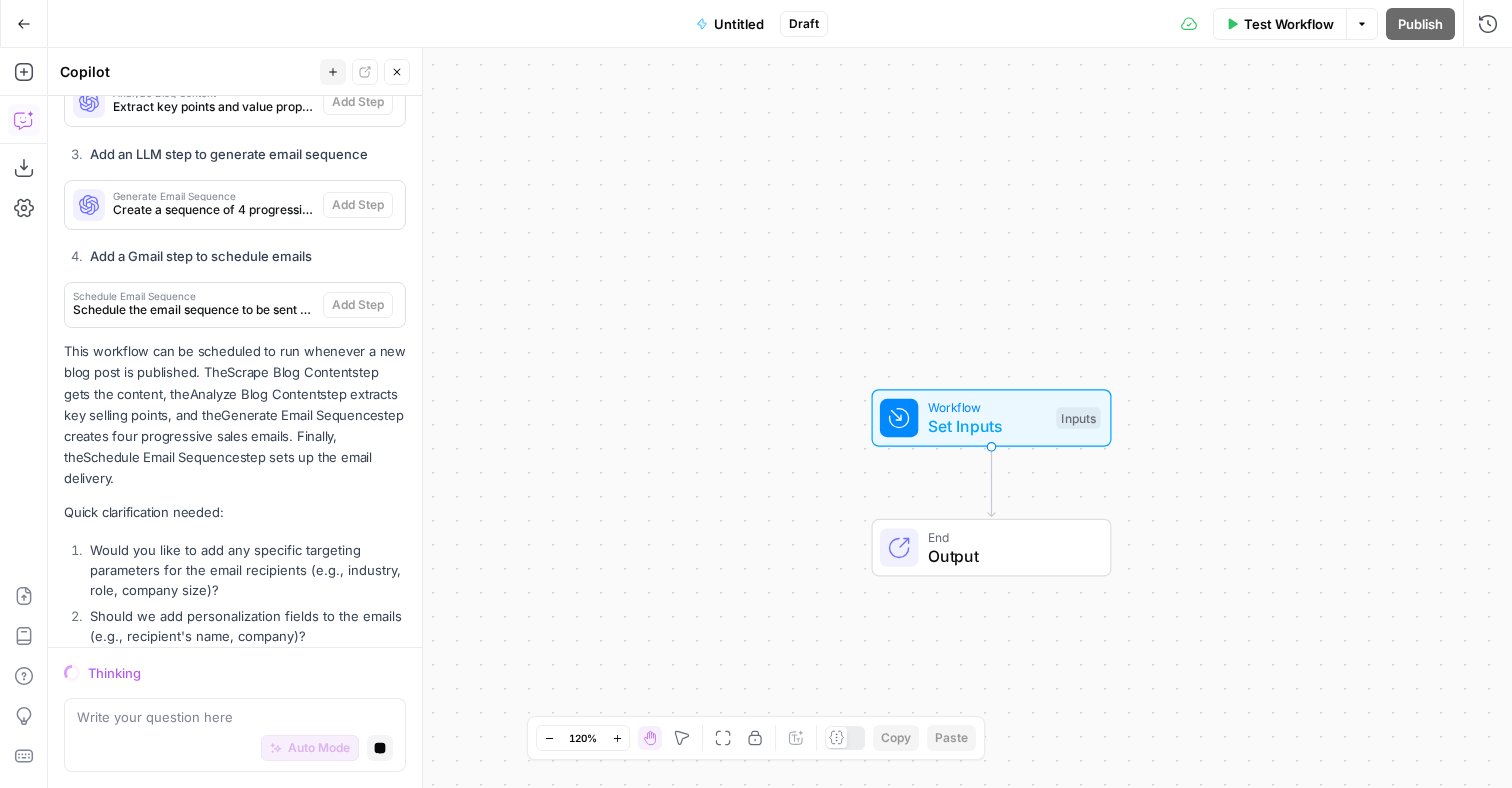 scroll, scrollTop: 991, scrollLeft: 0, axis: vertical 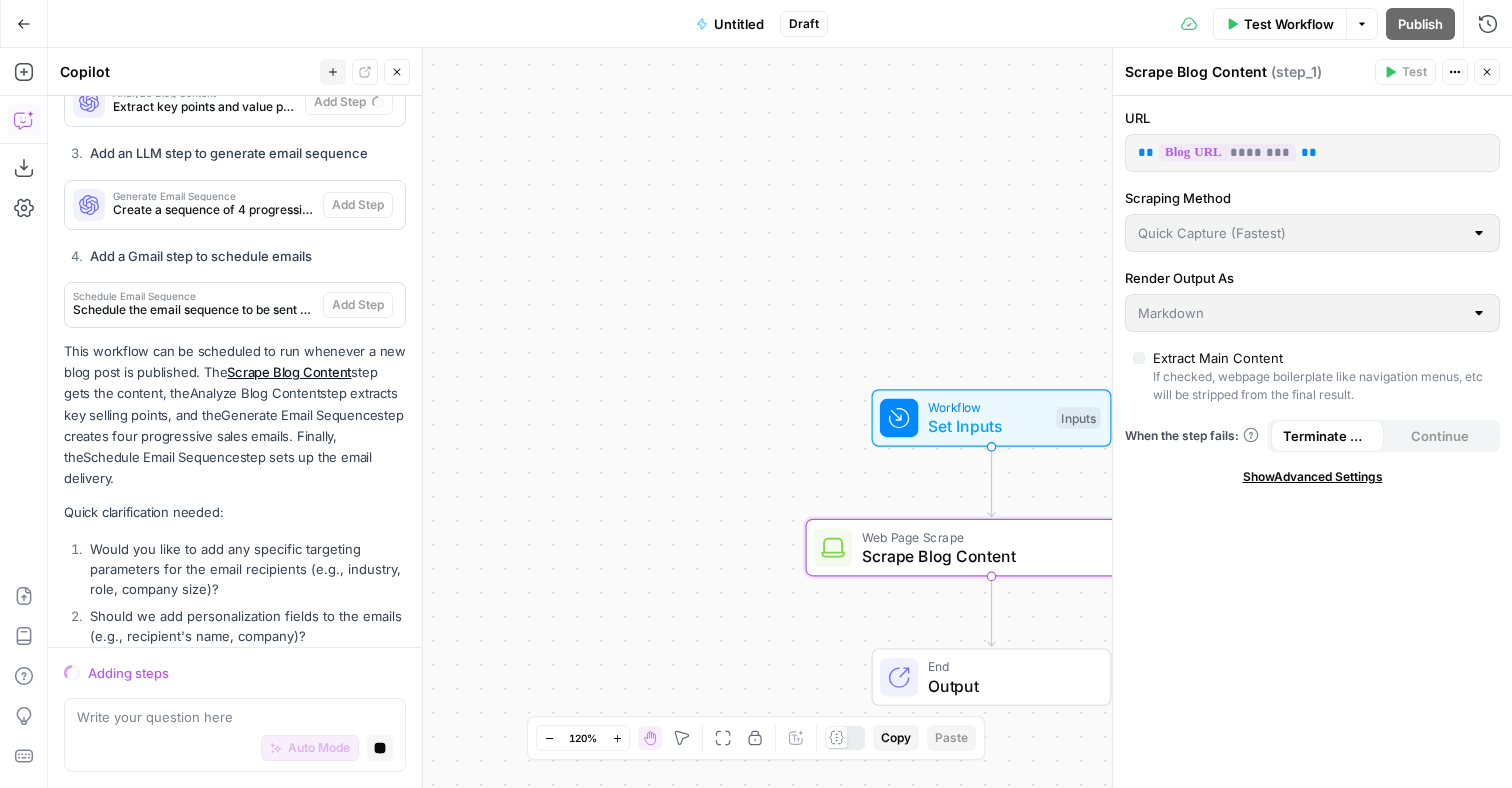click on "********" at bounding box center (1227, 152) 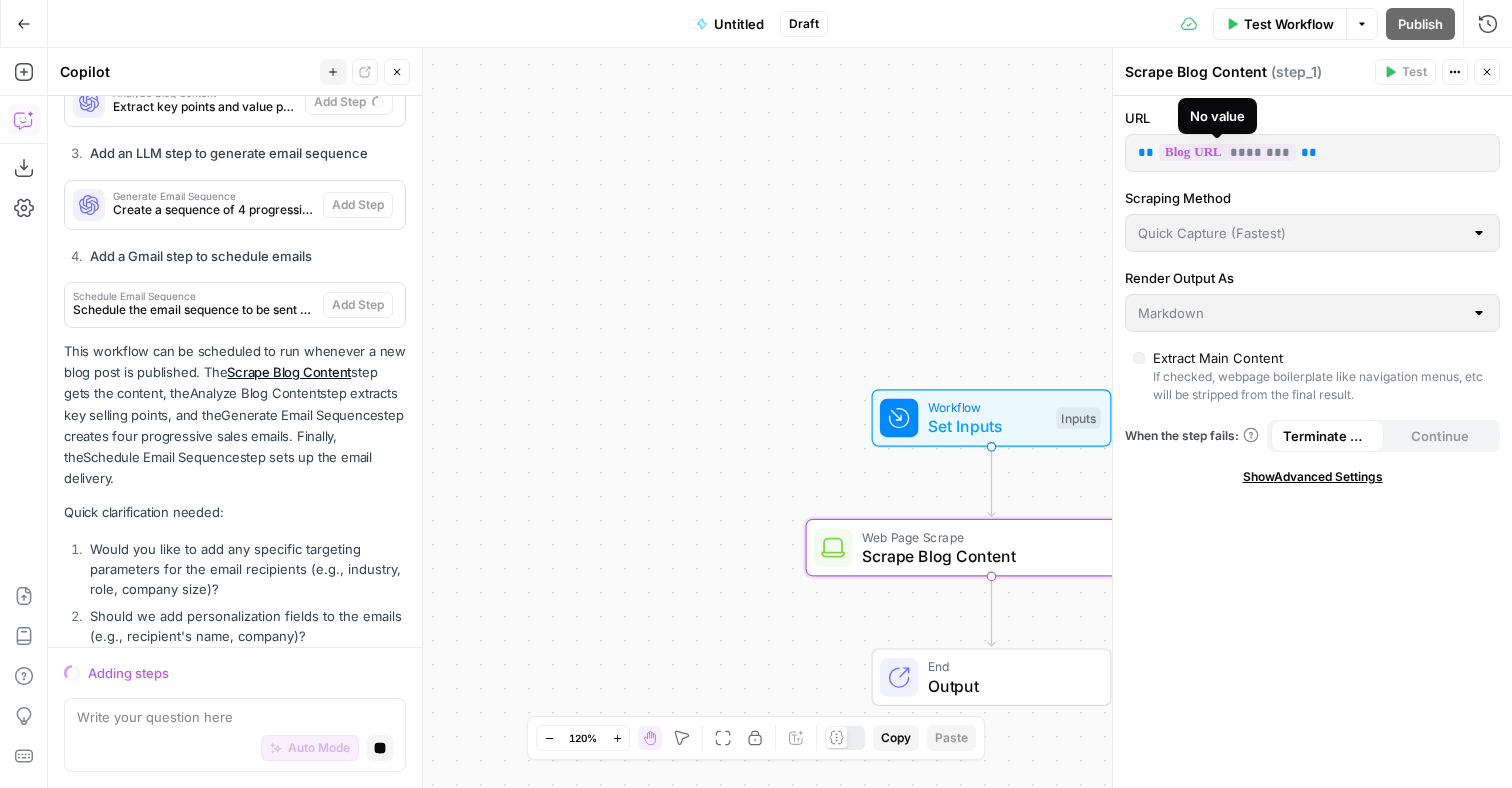 click on "********" at bounding box center [1227, 152] 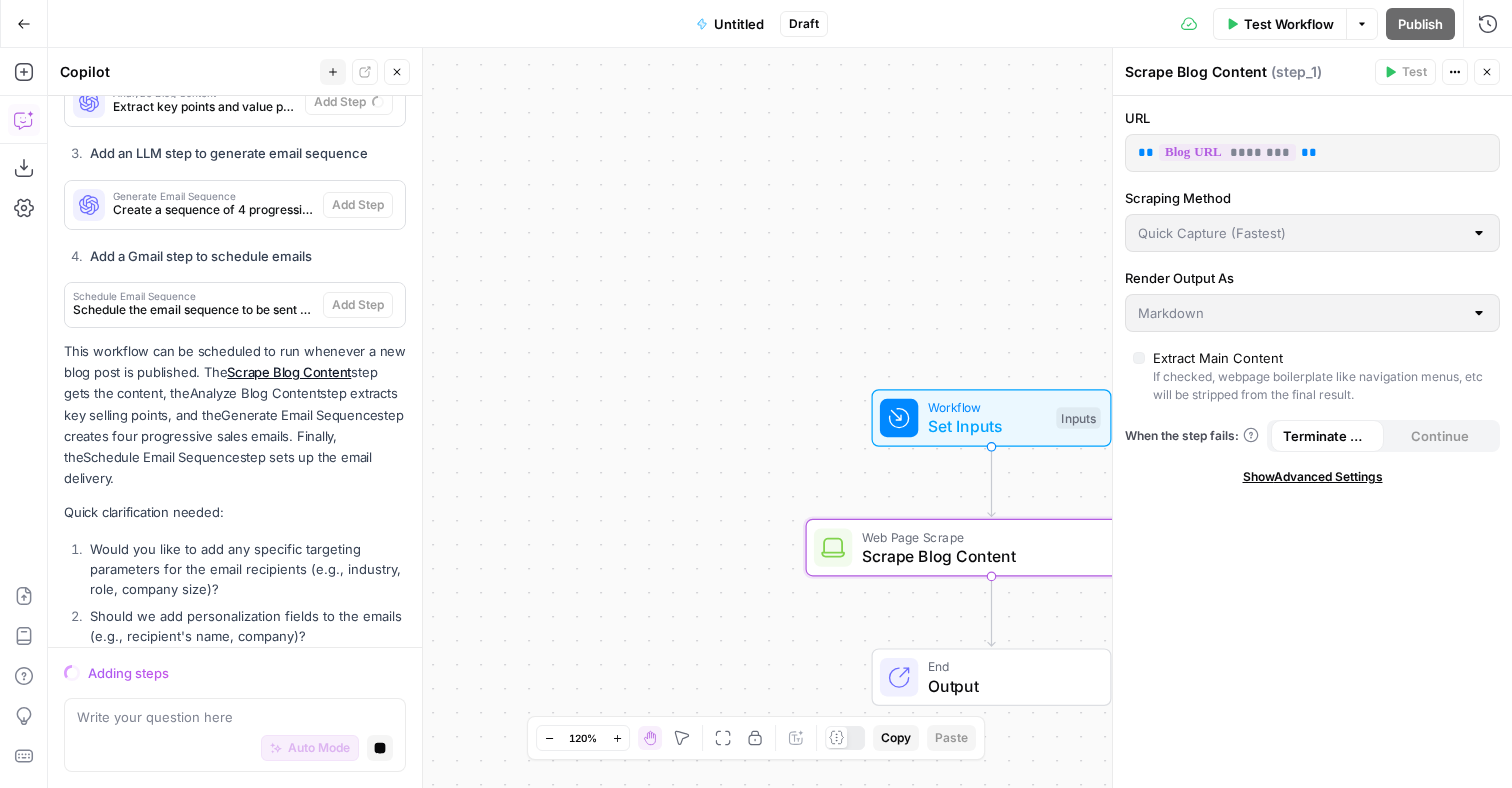 click on "********" at bounding box center (1227, 152) 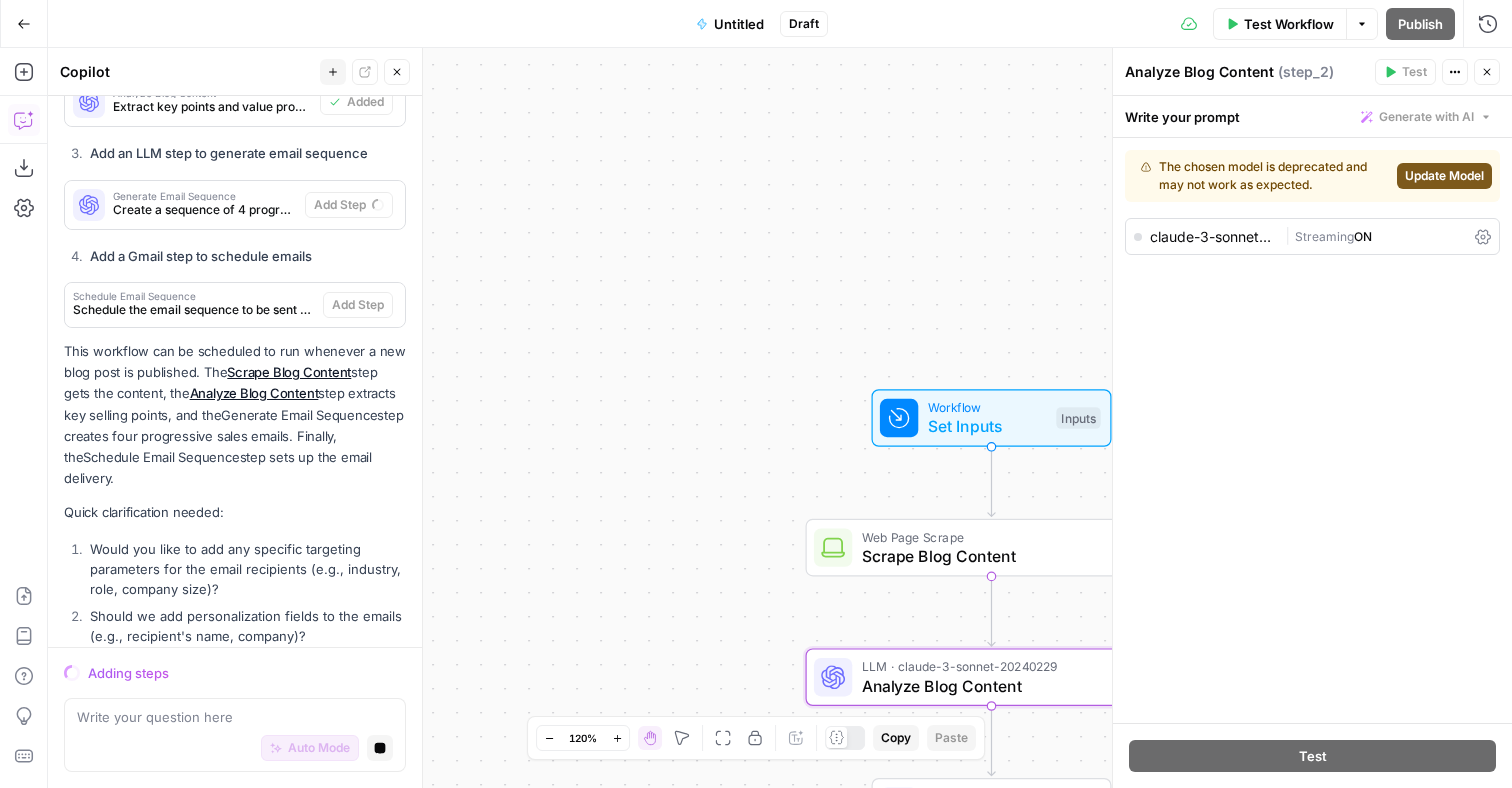 click 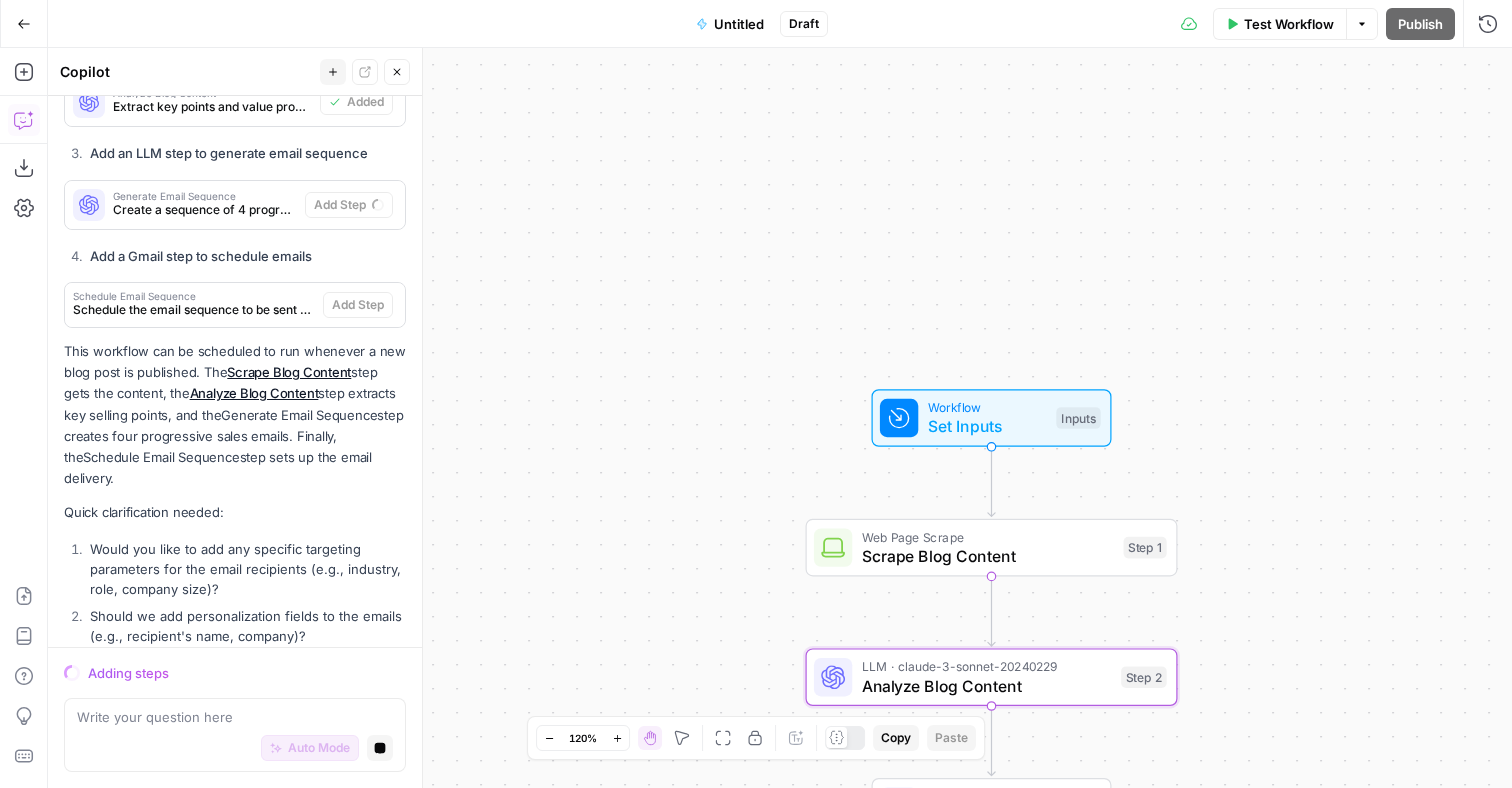 click on "Workflow Set Inputs Inputs" at bounding box center [992, 418] 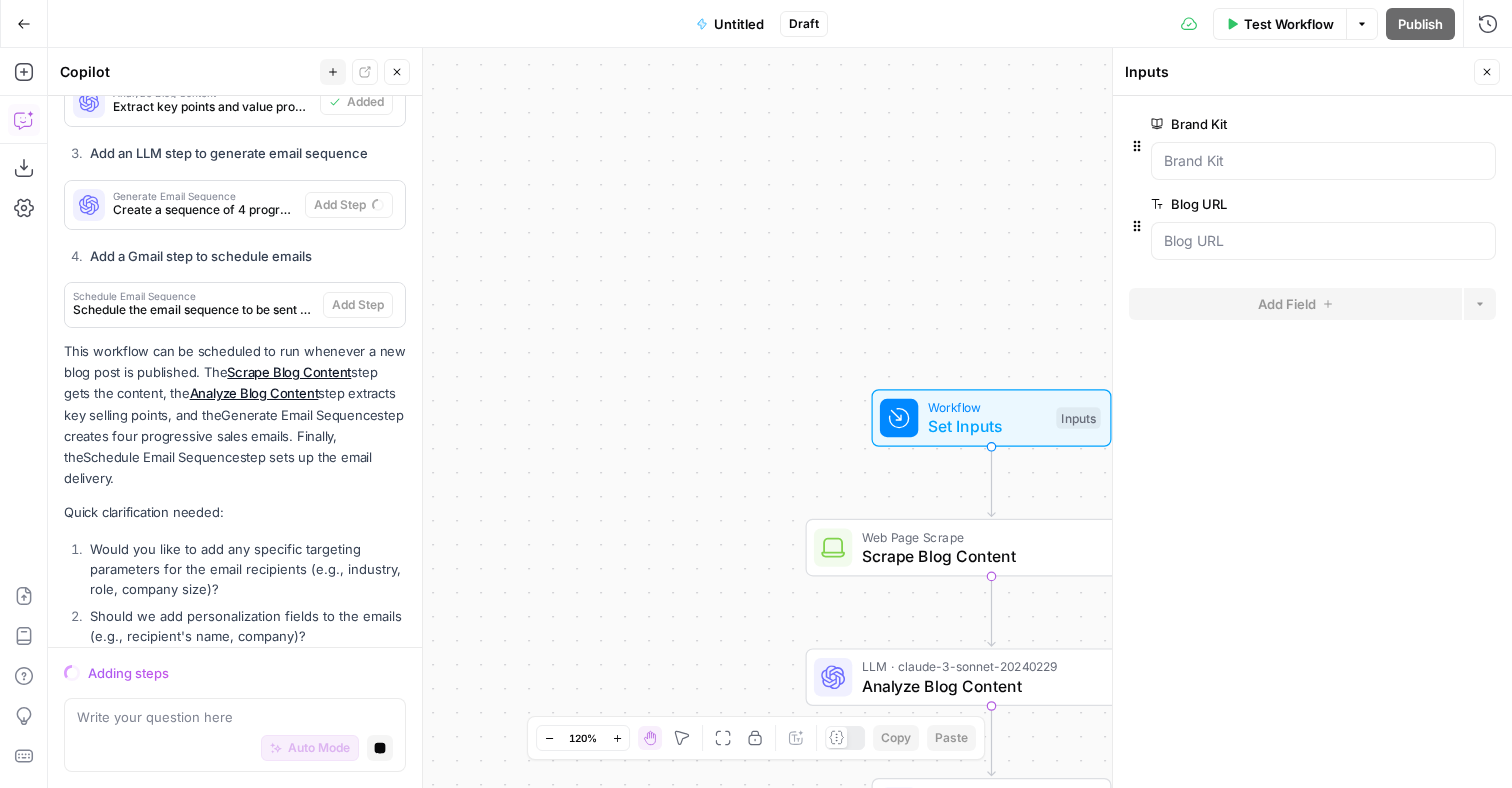click on "Web Page Scrape" at bounding box center [988, 536] 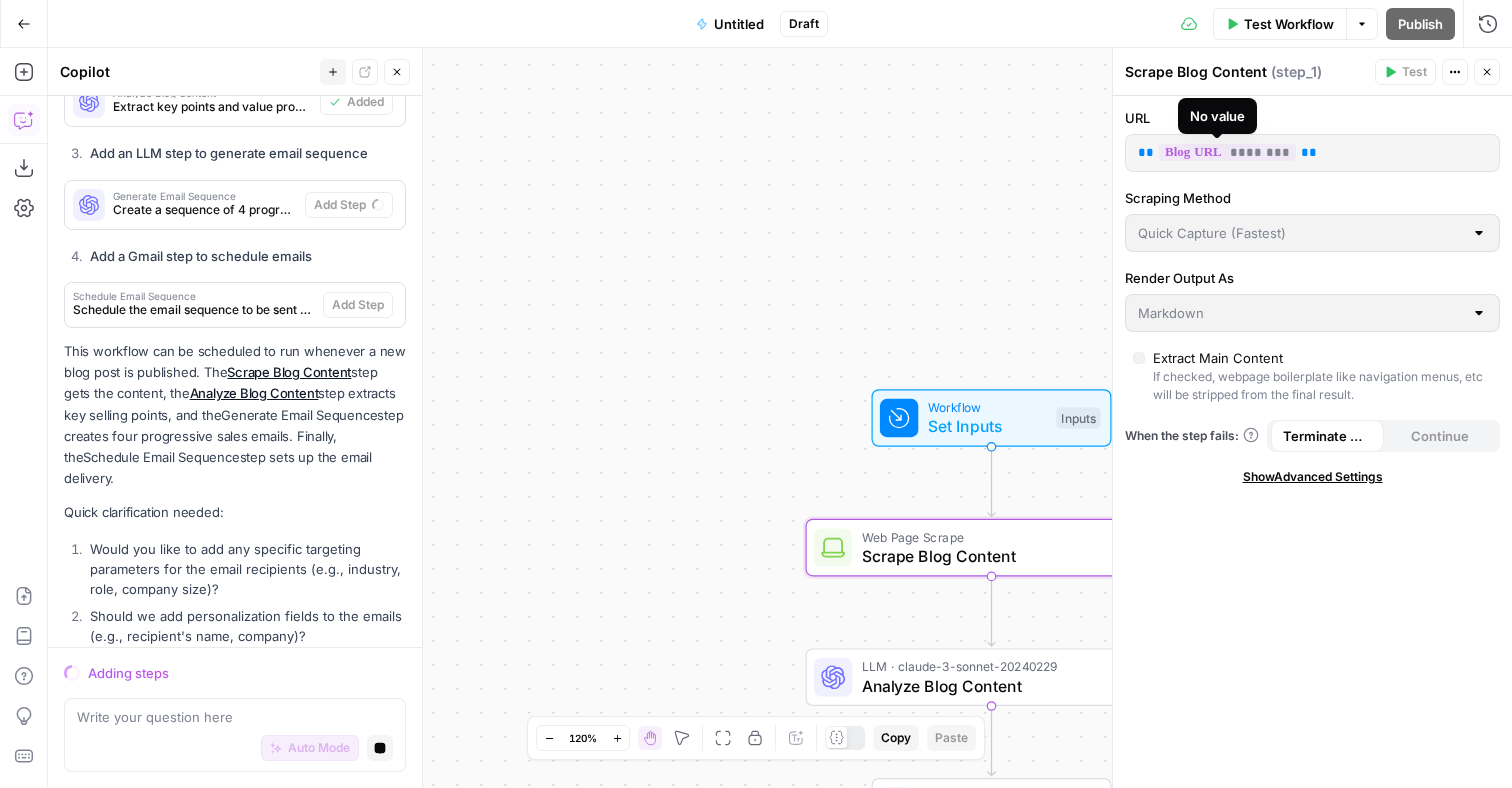 click on "********" at bounding box center [1227, 152] 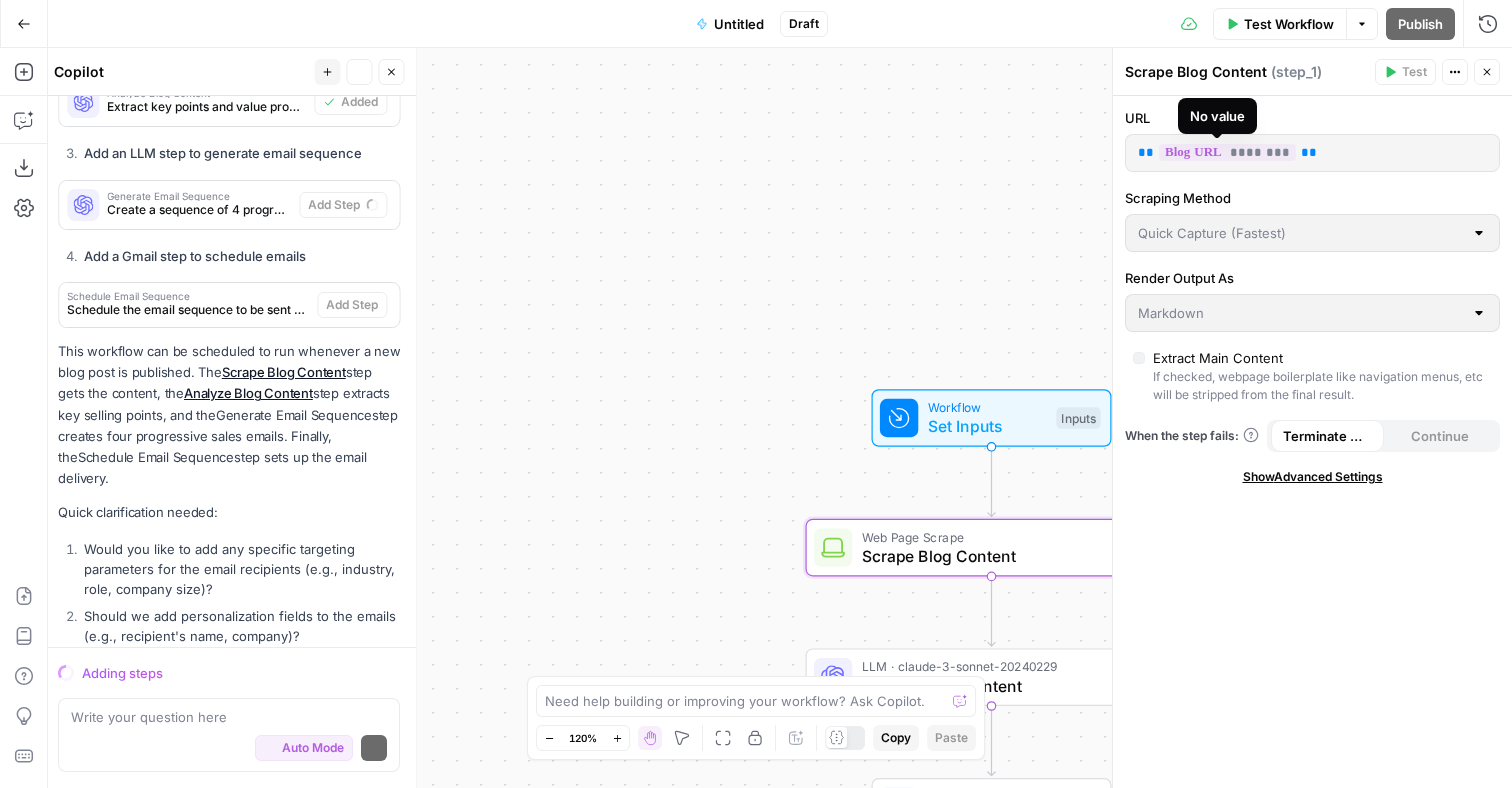 scroll, scrollTop: 1023, scrollLeft: 0, axis: vertical 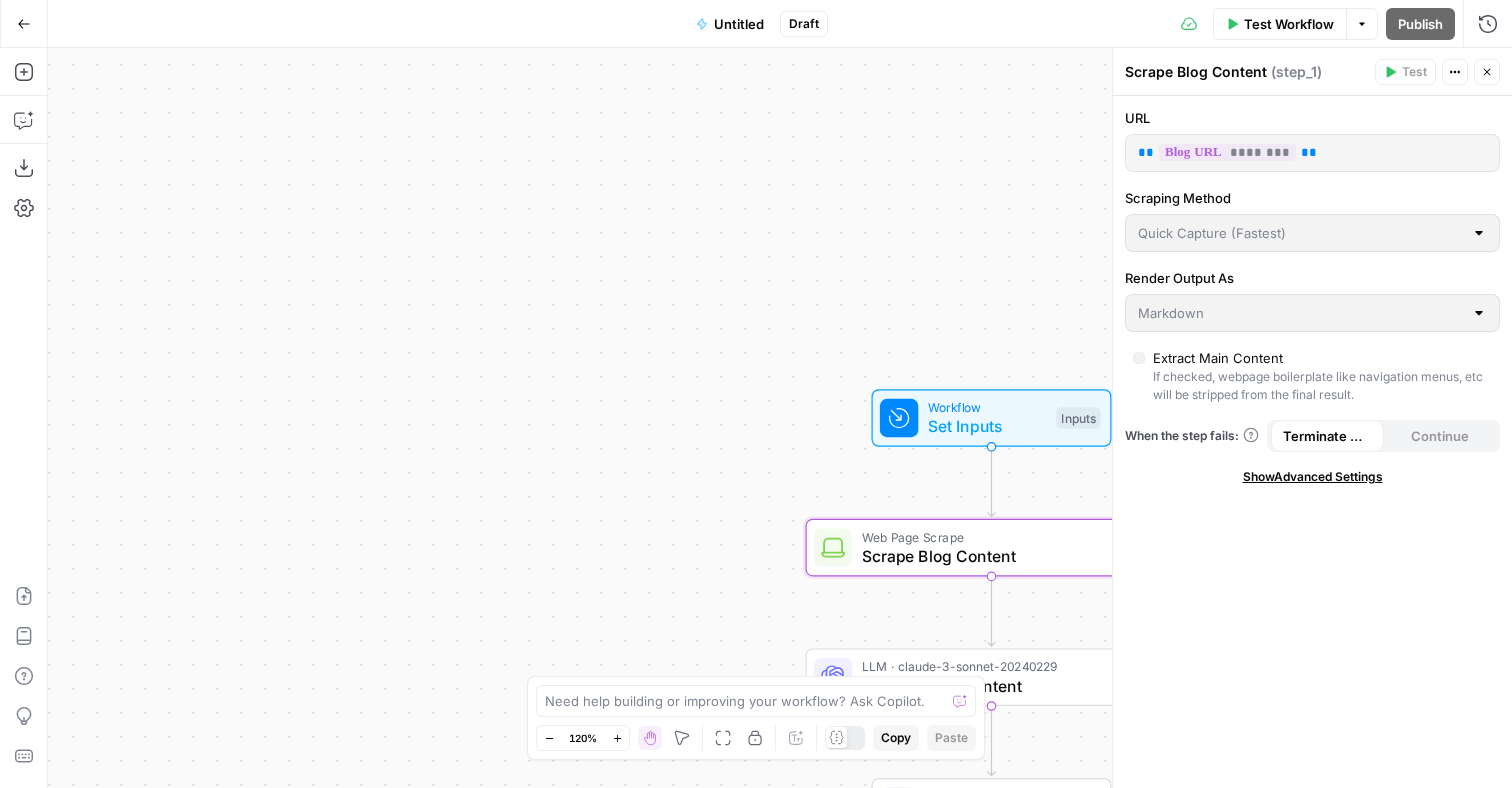 click on "Workflow Set Inputs Inputs Web Page Scrape Scrape Blog Content Step 1 LLM · claude-3-sonnet-20240229 Analyze Blog Content Step 2 End Output" at bounding box center [780, 418] 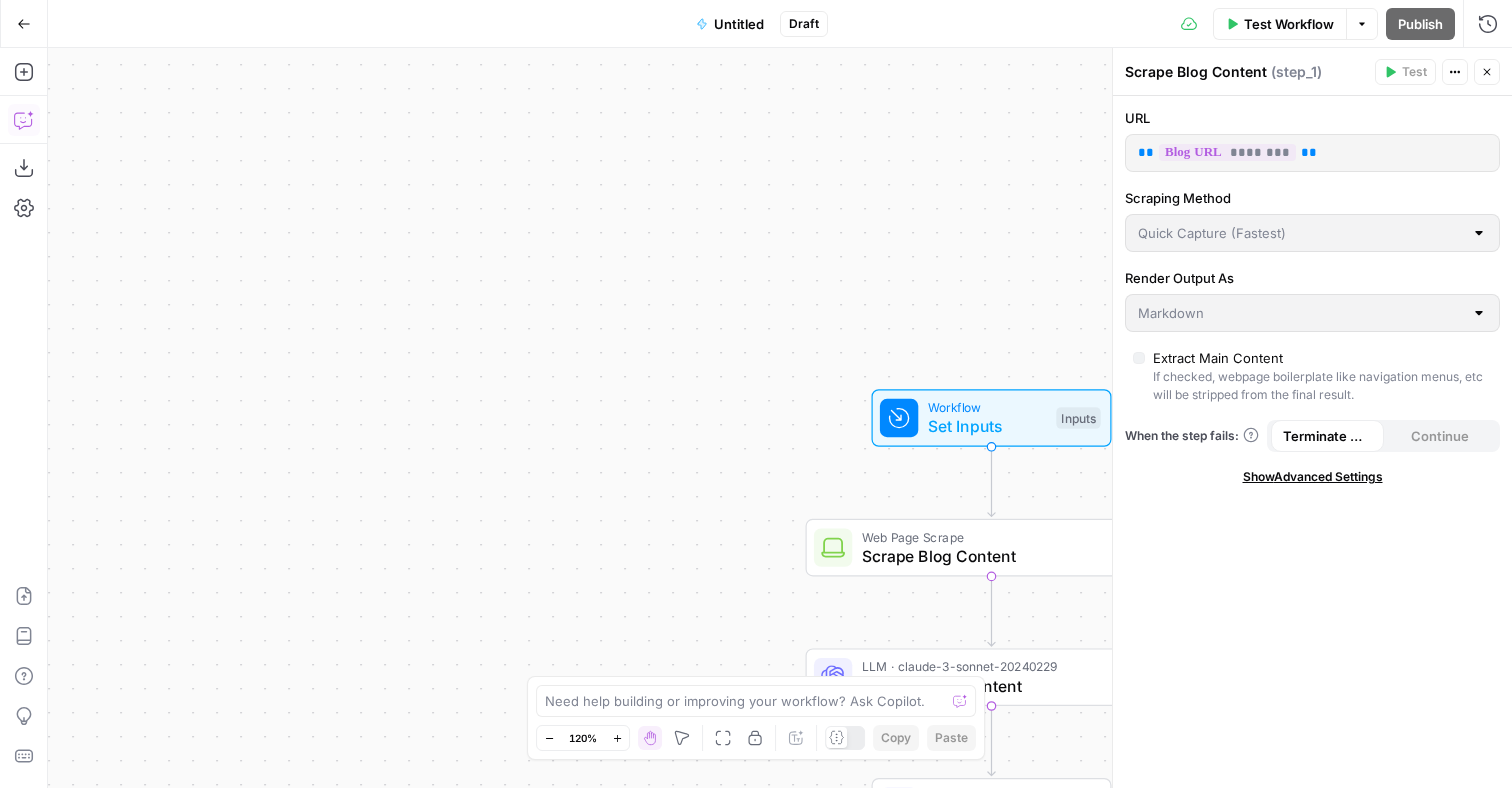 click 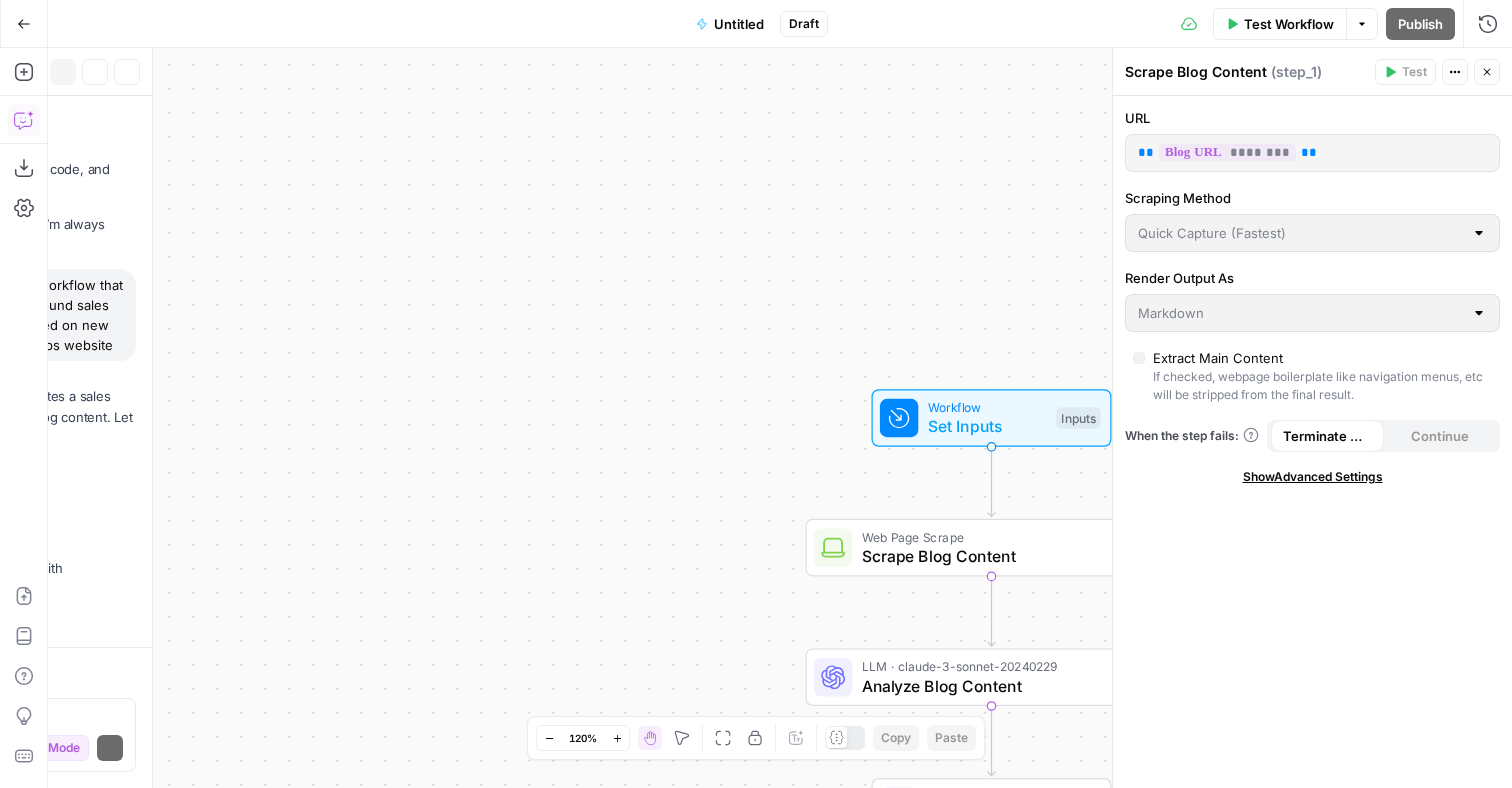 scroll, scrollTop: 1023, scrollLeft: 0, axis: vertical 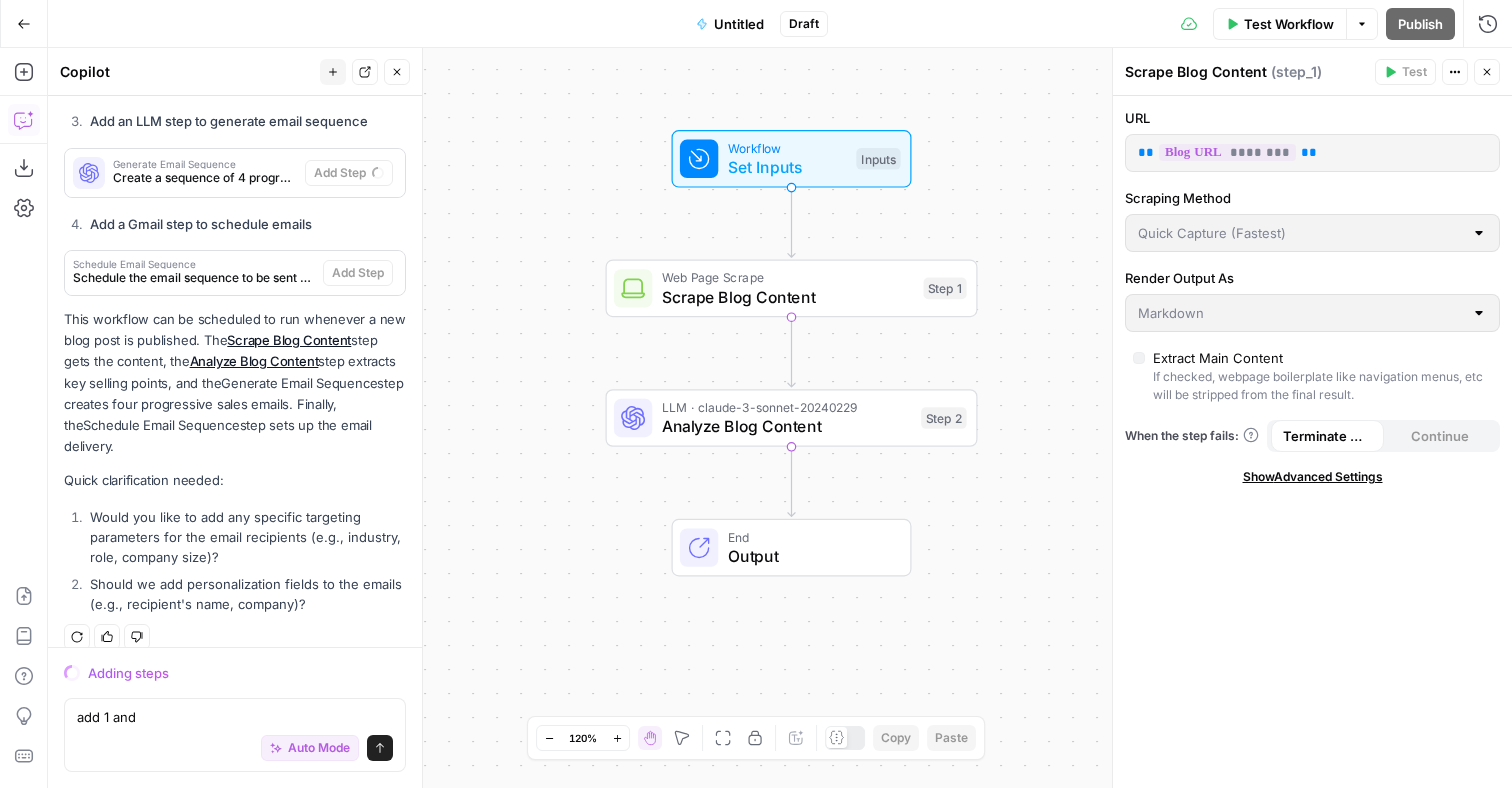 type on "add 1 and 2" 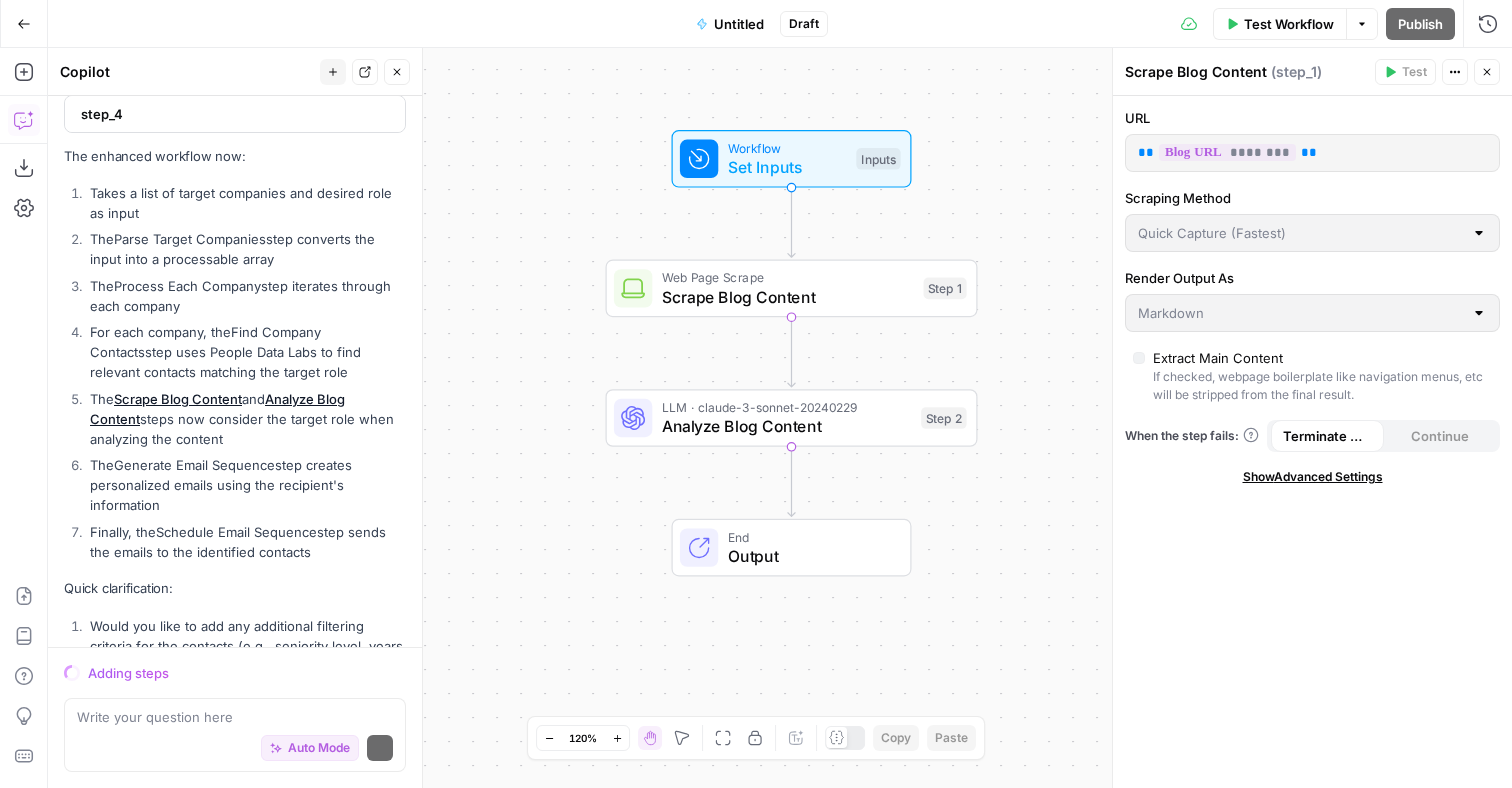scroll, scrollTop: 2497, scrollLeft: 0, axis: vertical 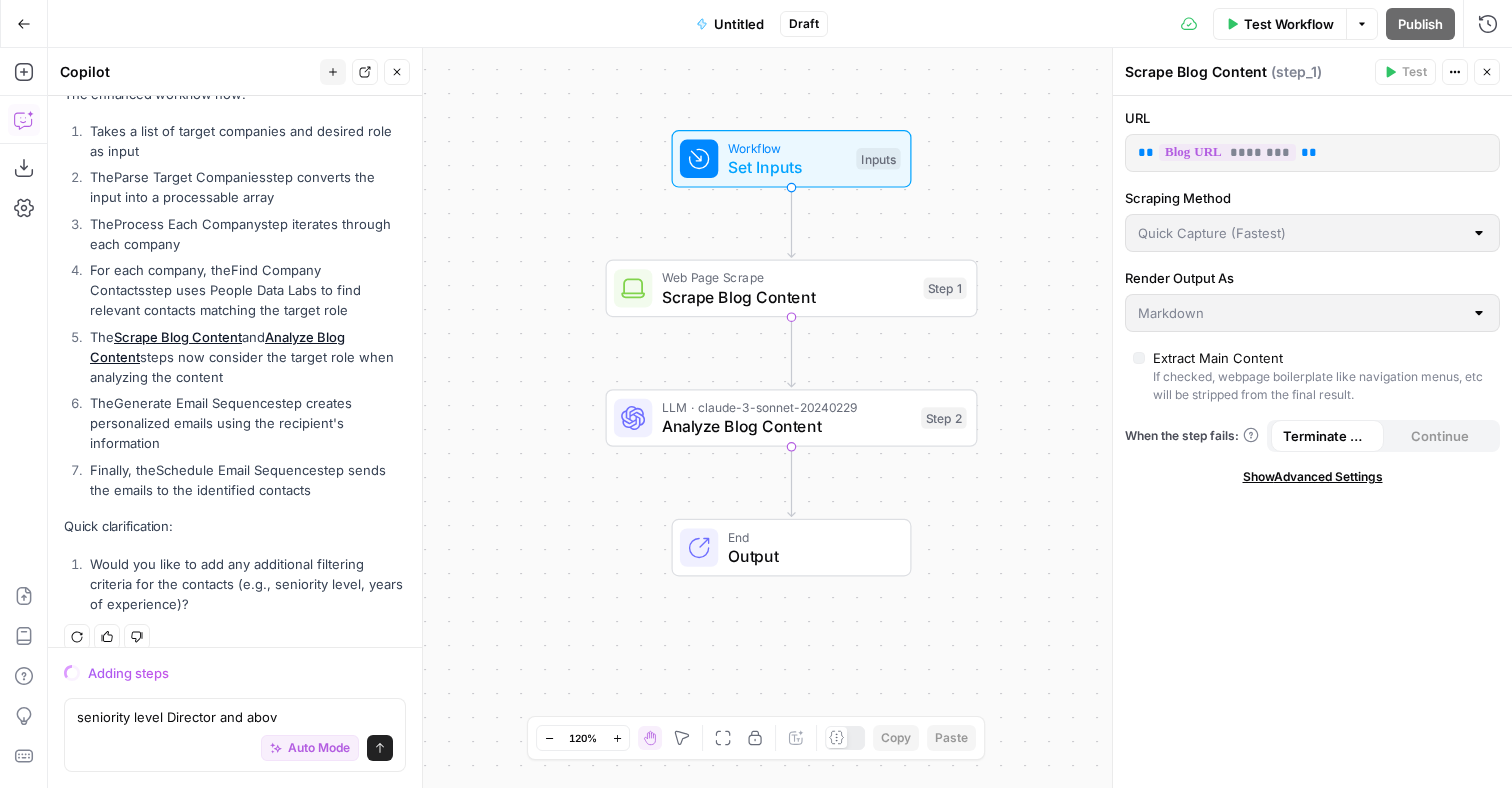 type on "seniority level Director and above" 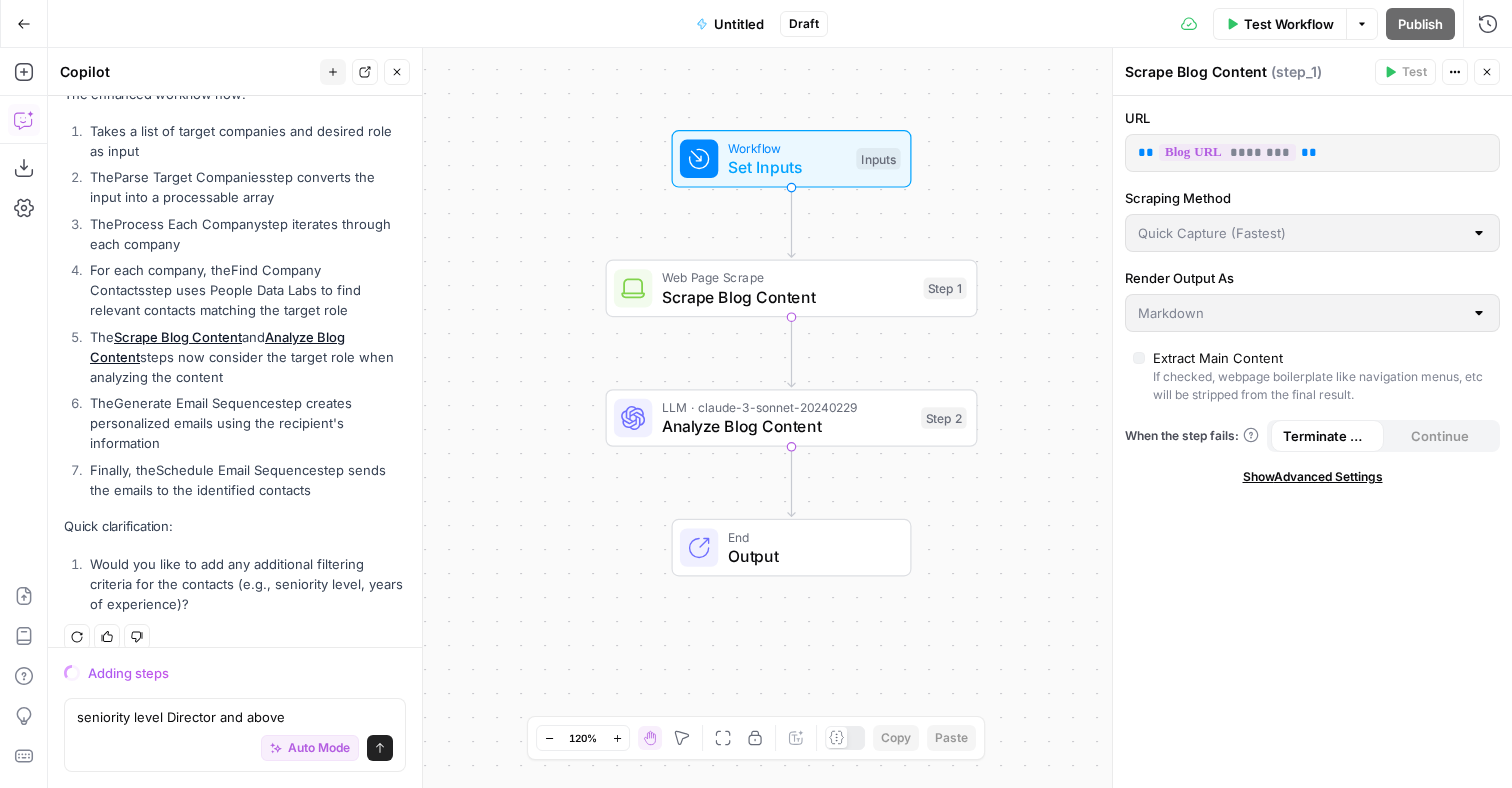 type 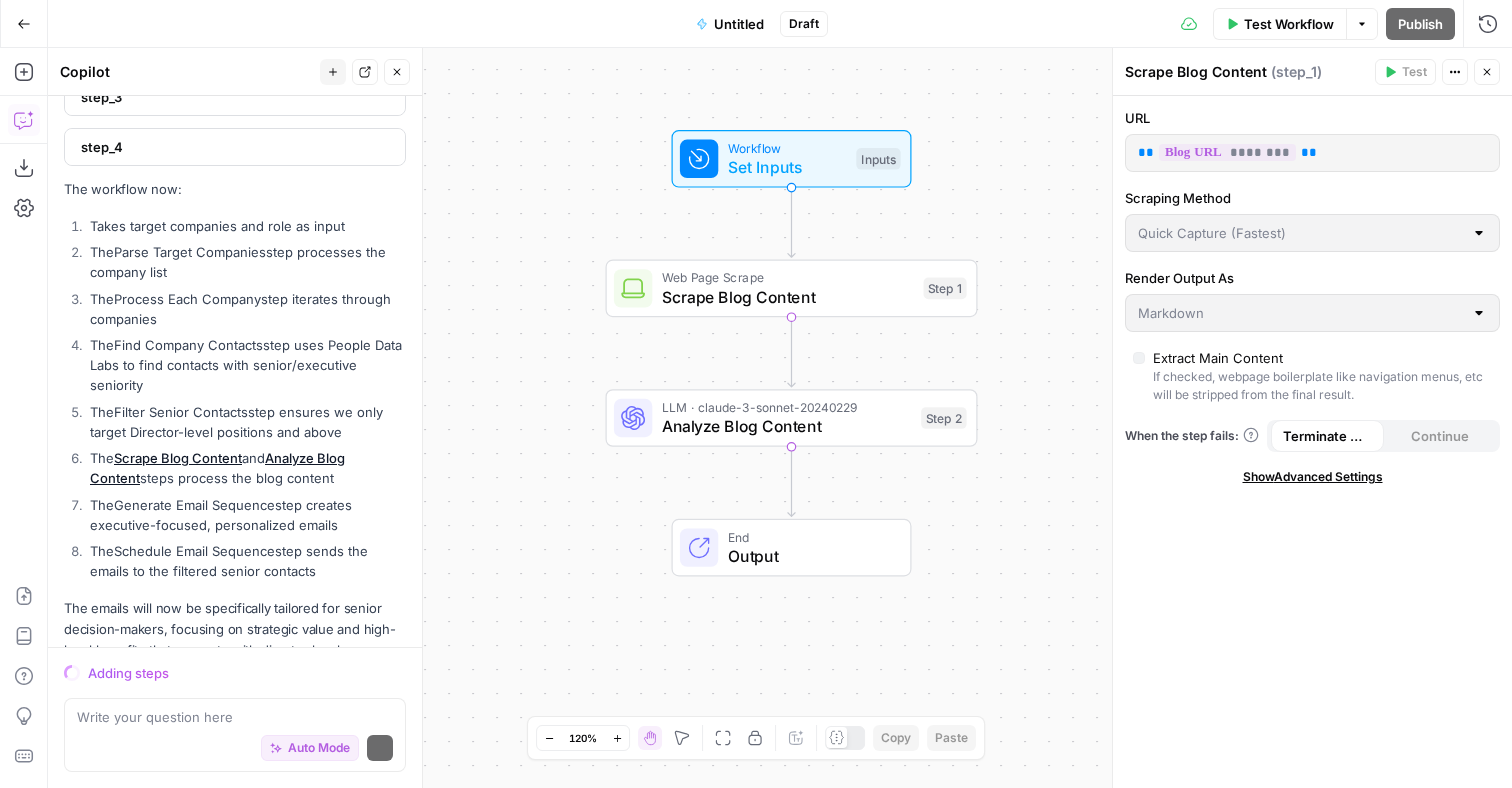 scroll, scrollTop: 3392, scrollLeft: 0, axis: vertical 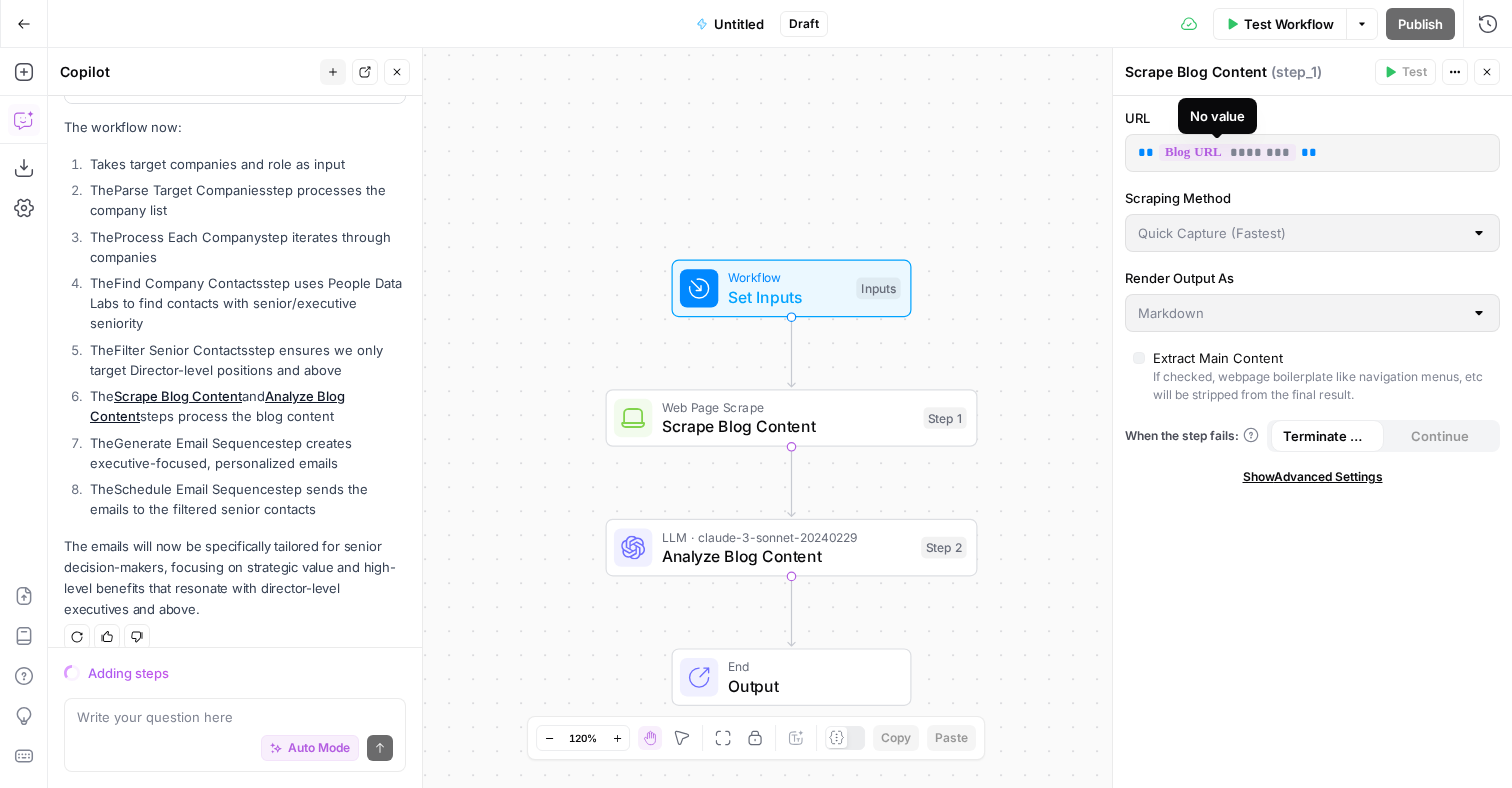 click on "********" at bounding box center (1227, 152) 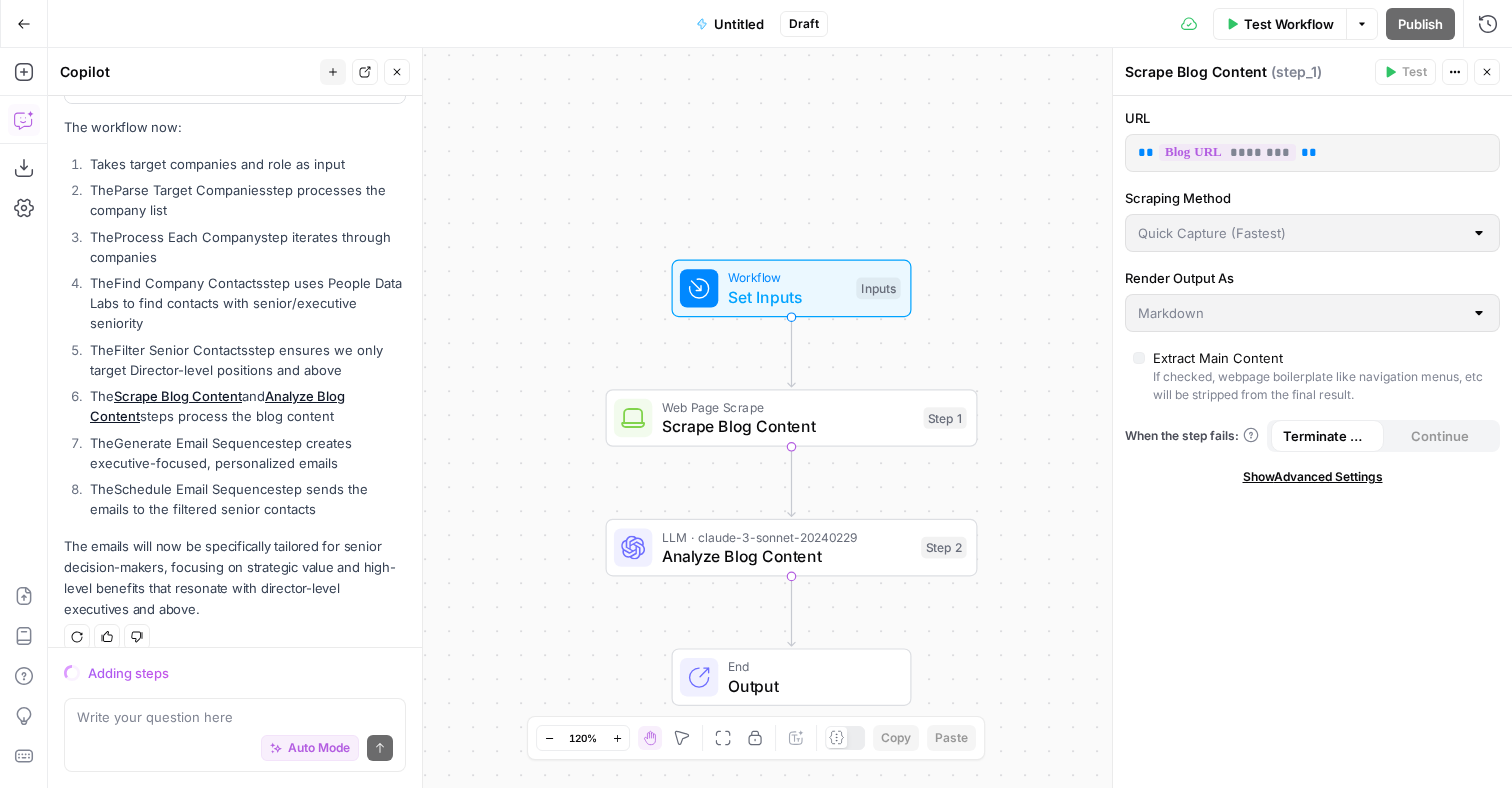 click on "**   ********   **" at bounding box center [1312, 153] 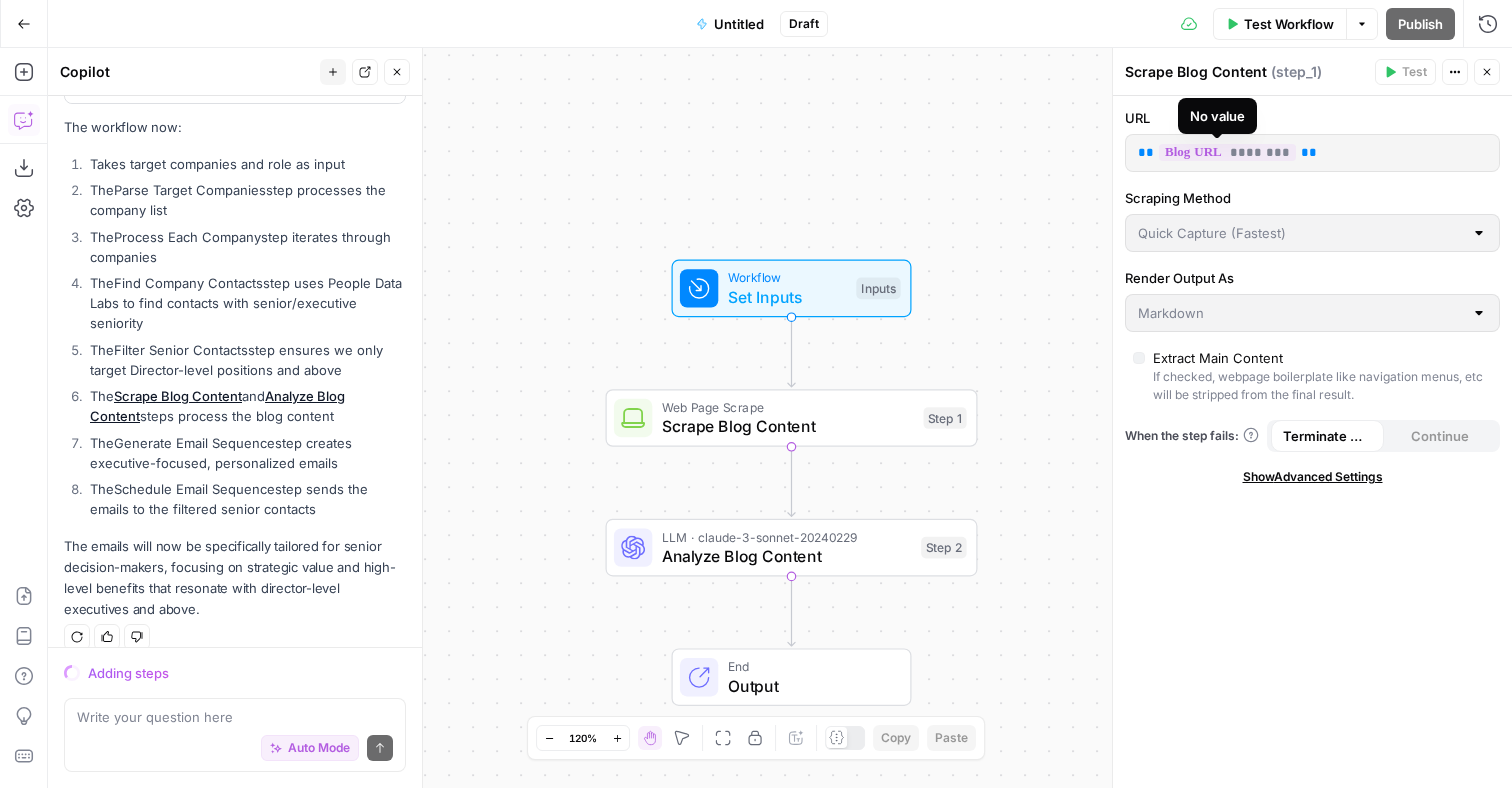 click on "********" at bounding box center [1227, 152] 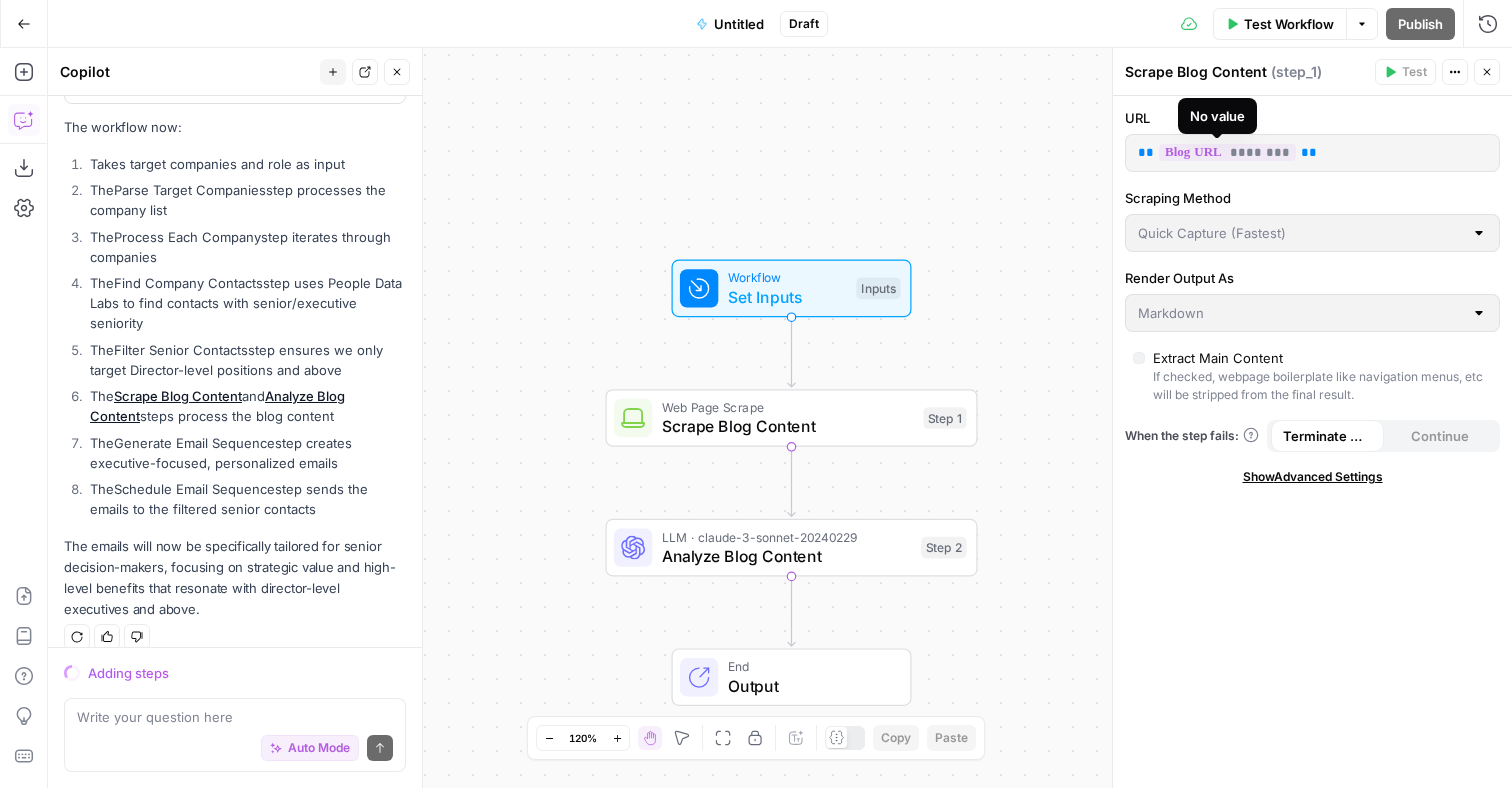 click on "**" at bounding box center (1309, 152) 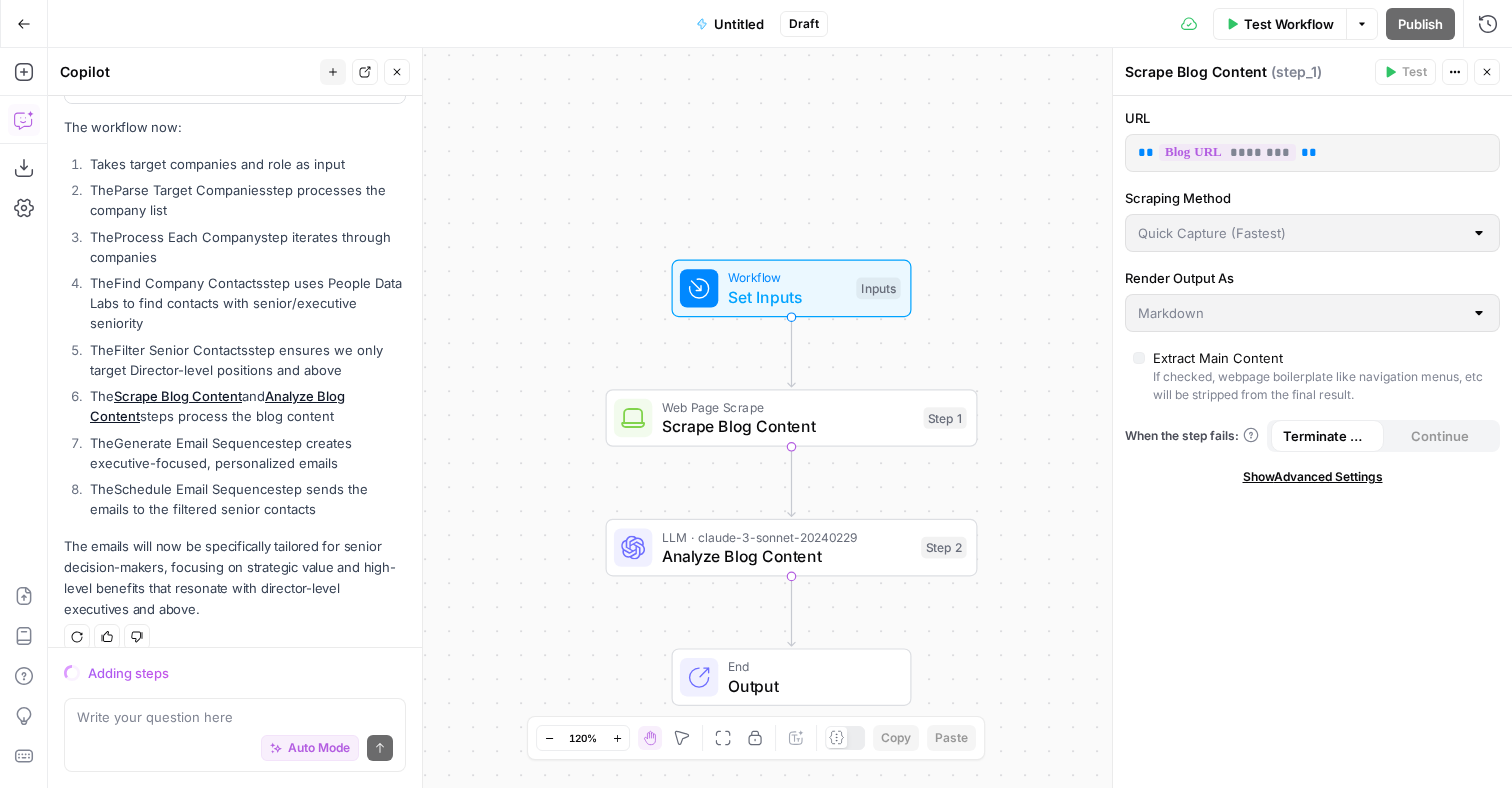 click on "**   ********   **" at bounding box center [1312, 153] 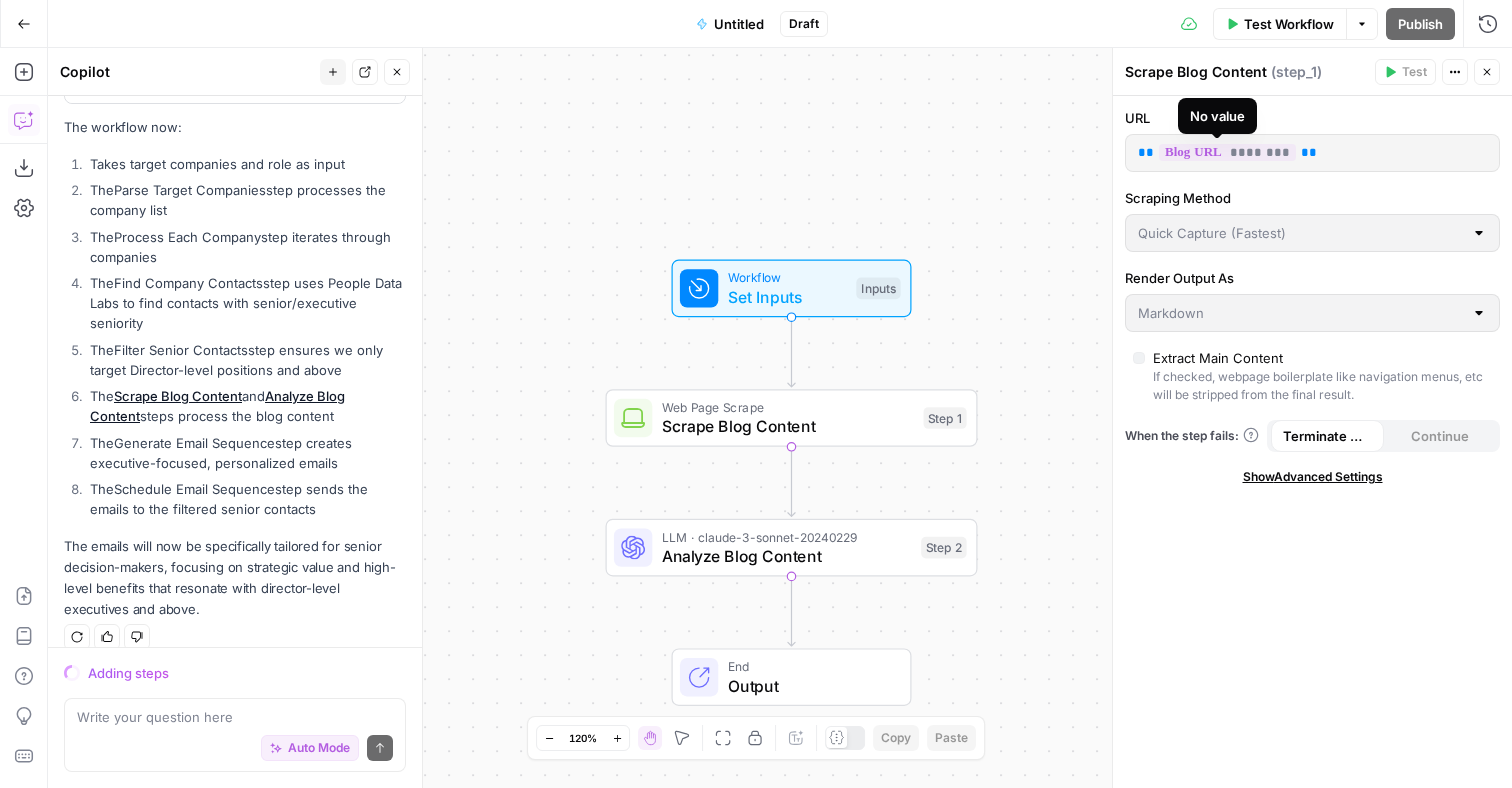 click on "********" at bounding box center [1227, 152] 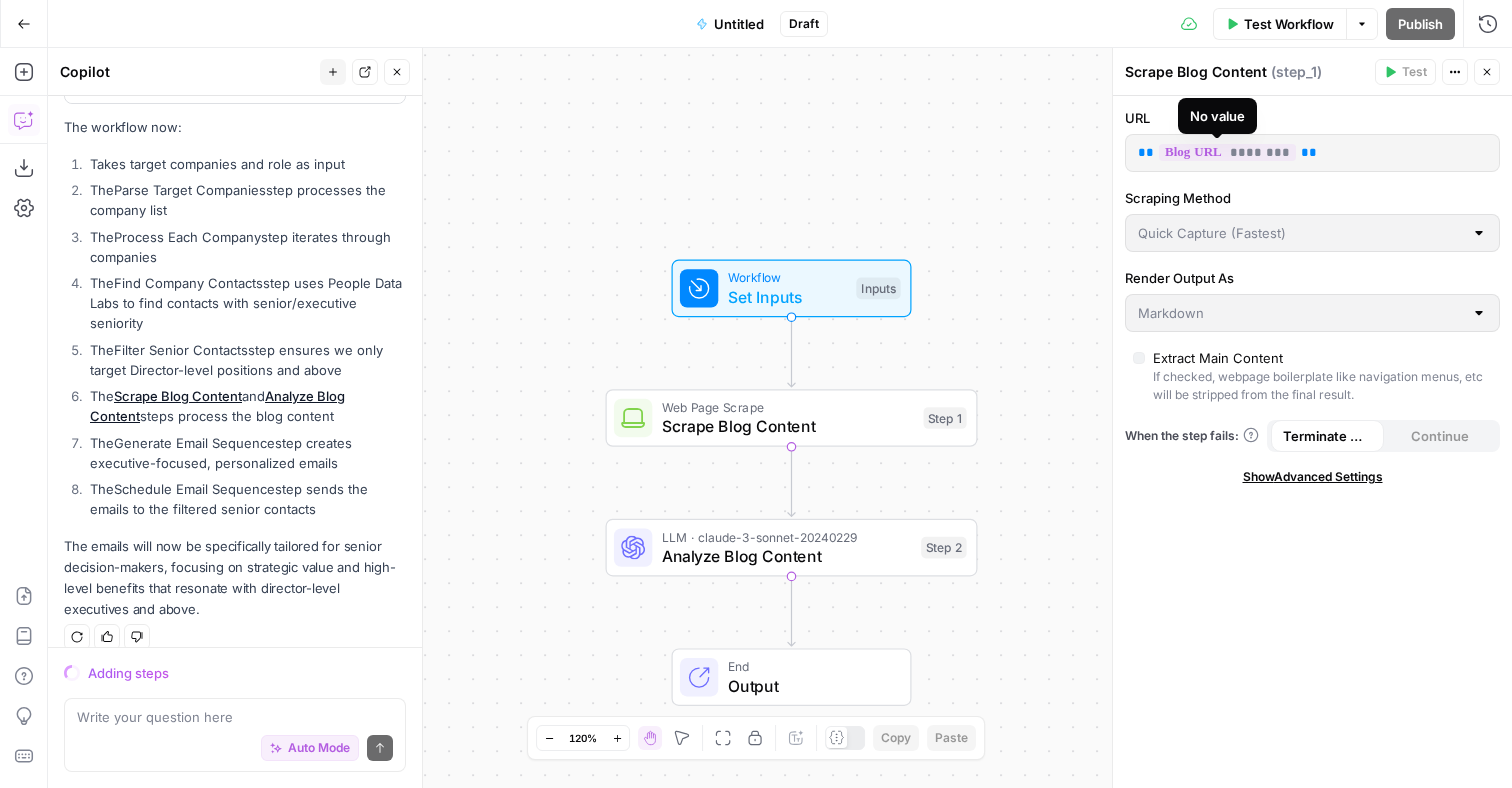 click on "********" at bounding box center [1227, 152] 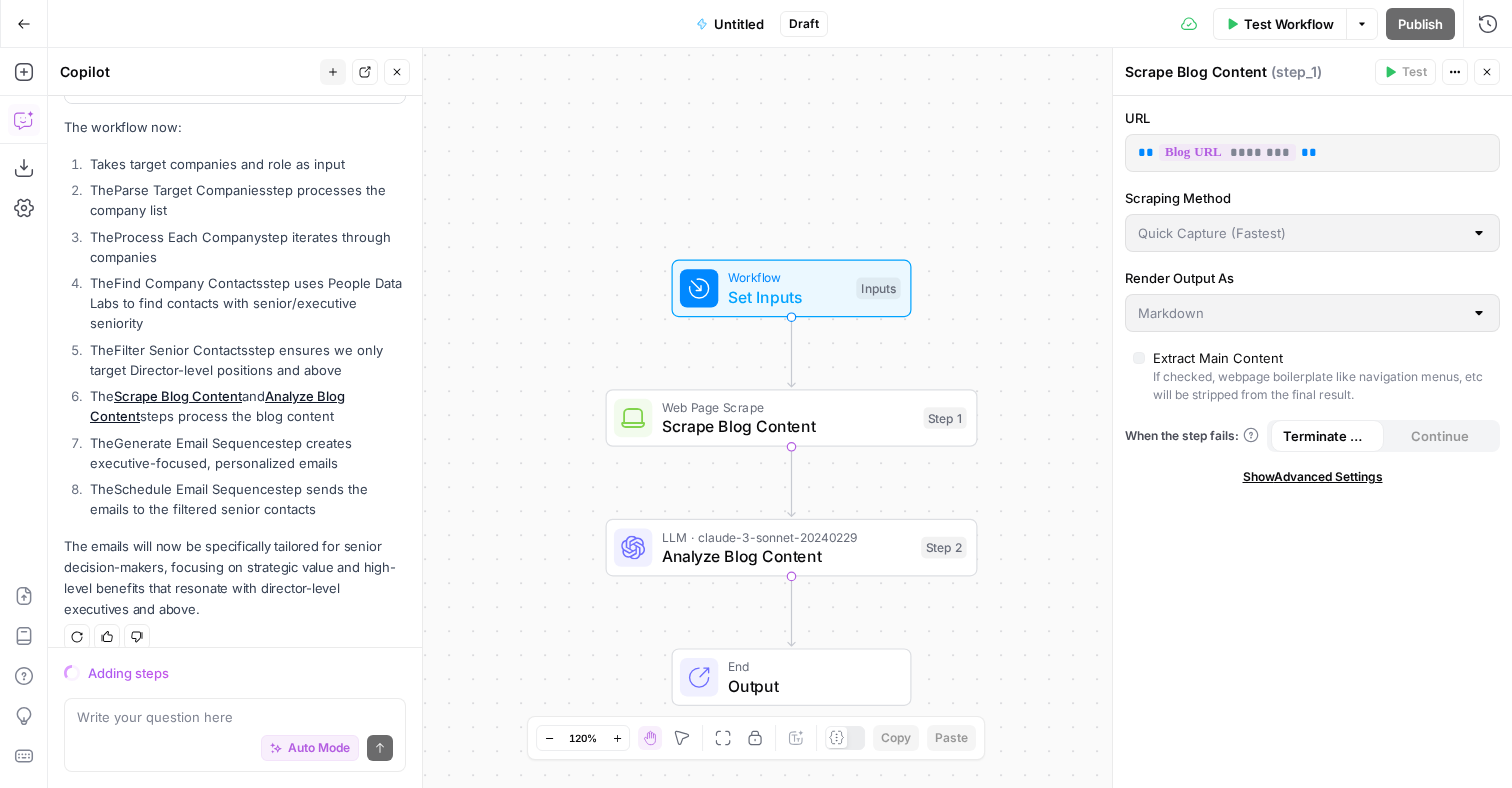 click on "Set Inputs" at bounding box center (787, 297) 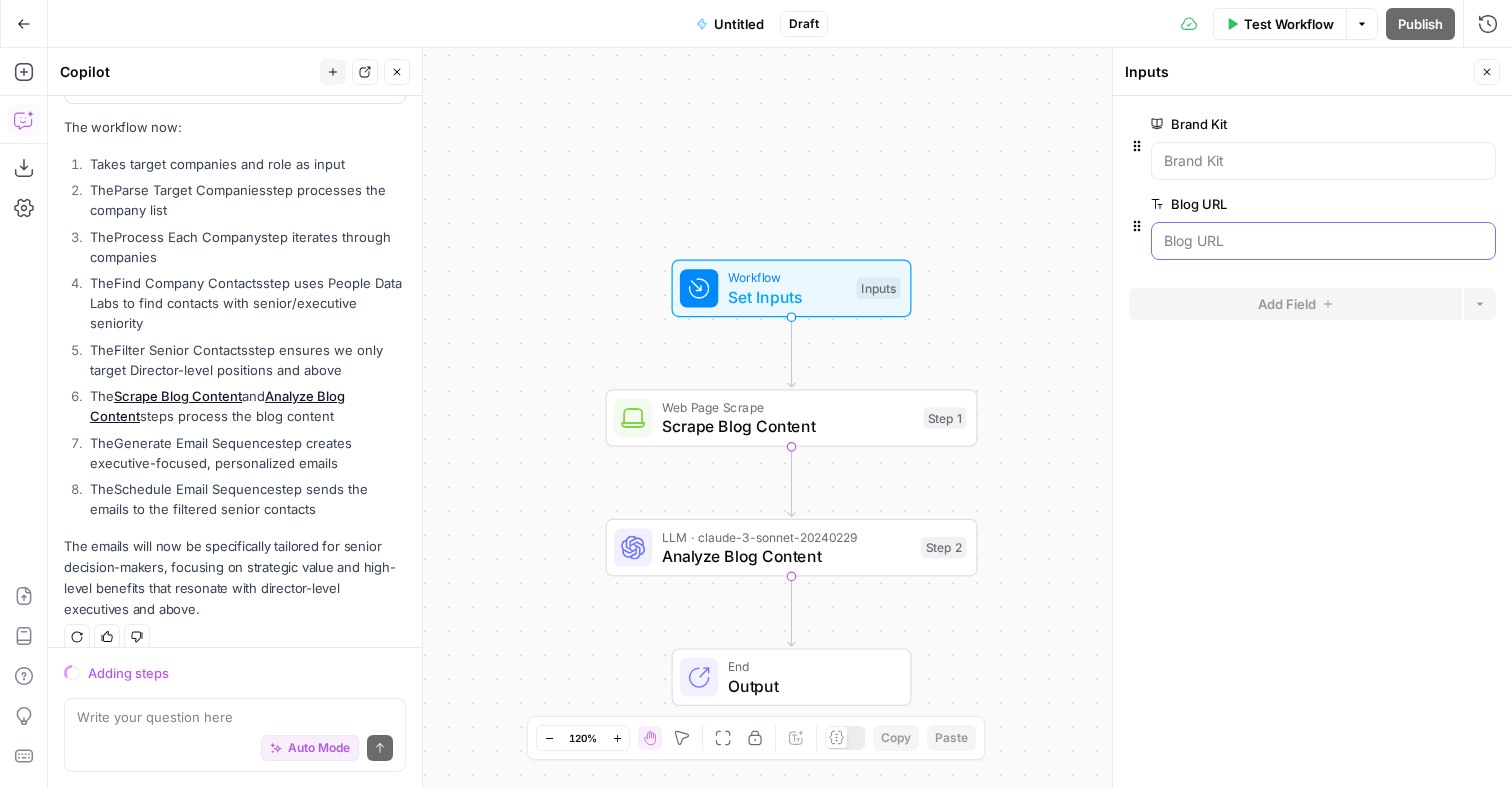 click on "Blog URL" at bounding box center [1323, 241] 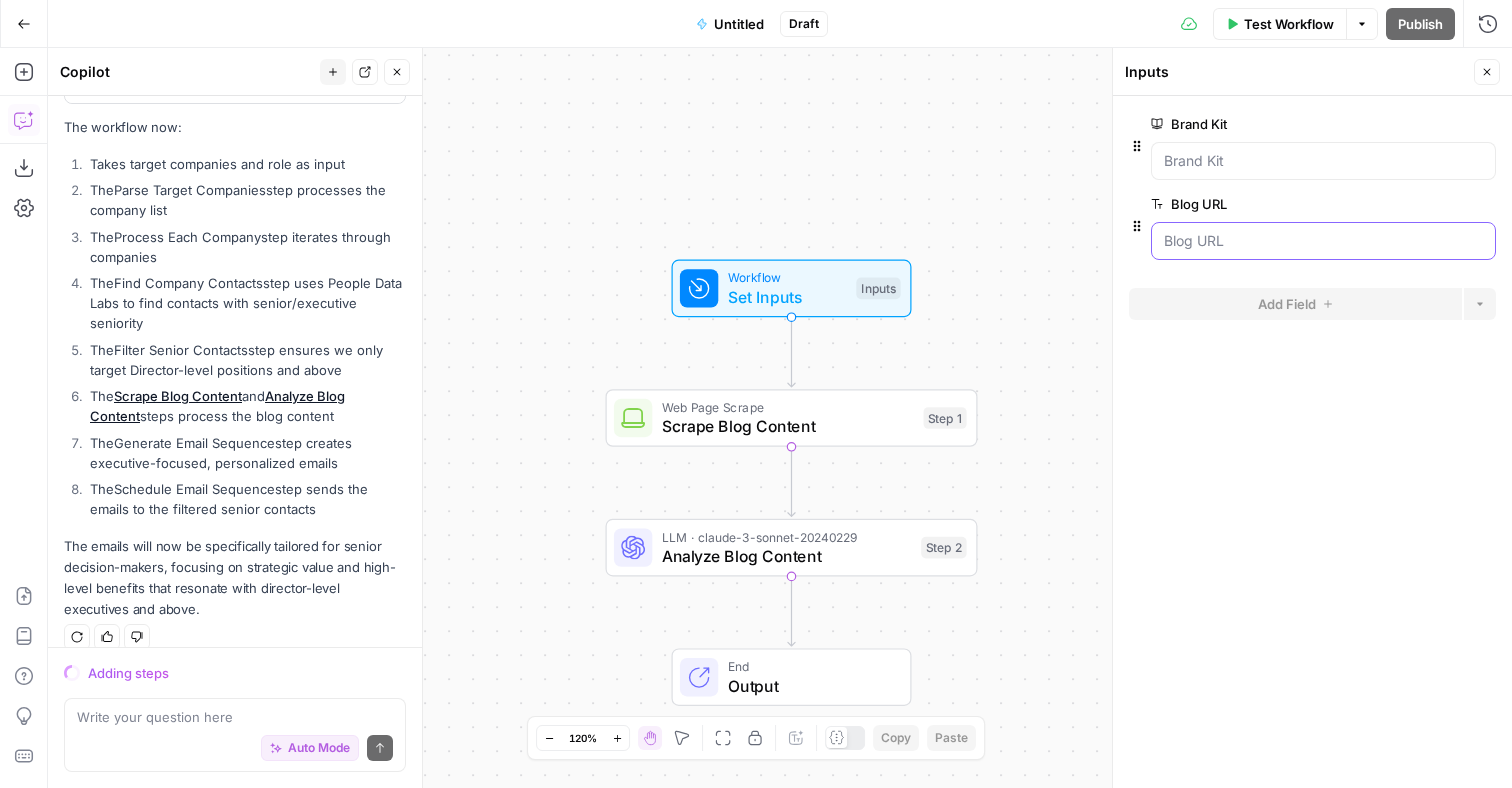 click on "Blog URL" at bounding box center (1323, 241) 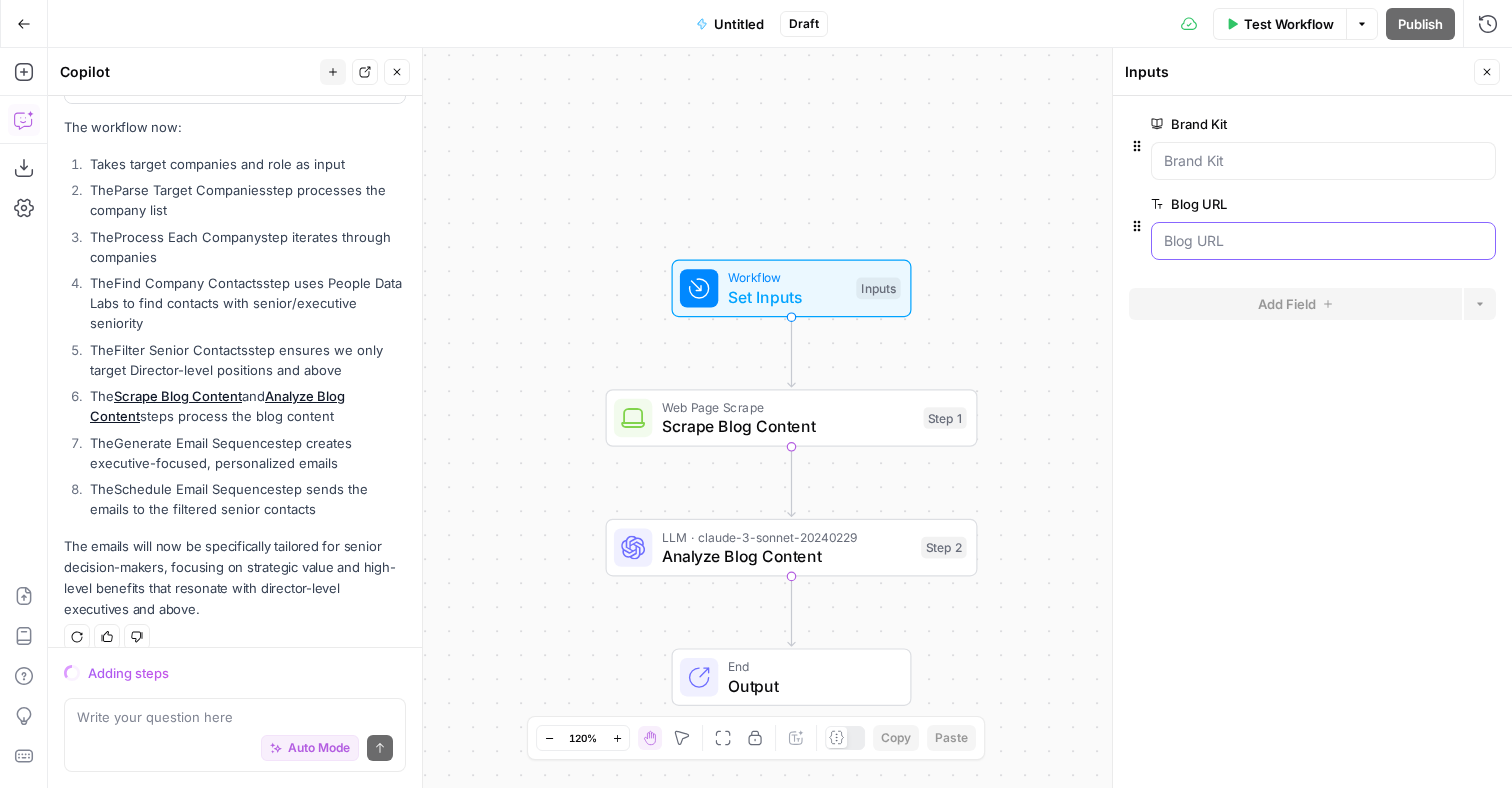 click on "Blog URL" at bounding box center (1323, 241) 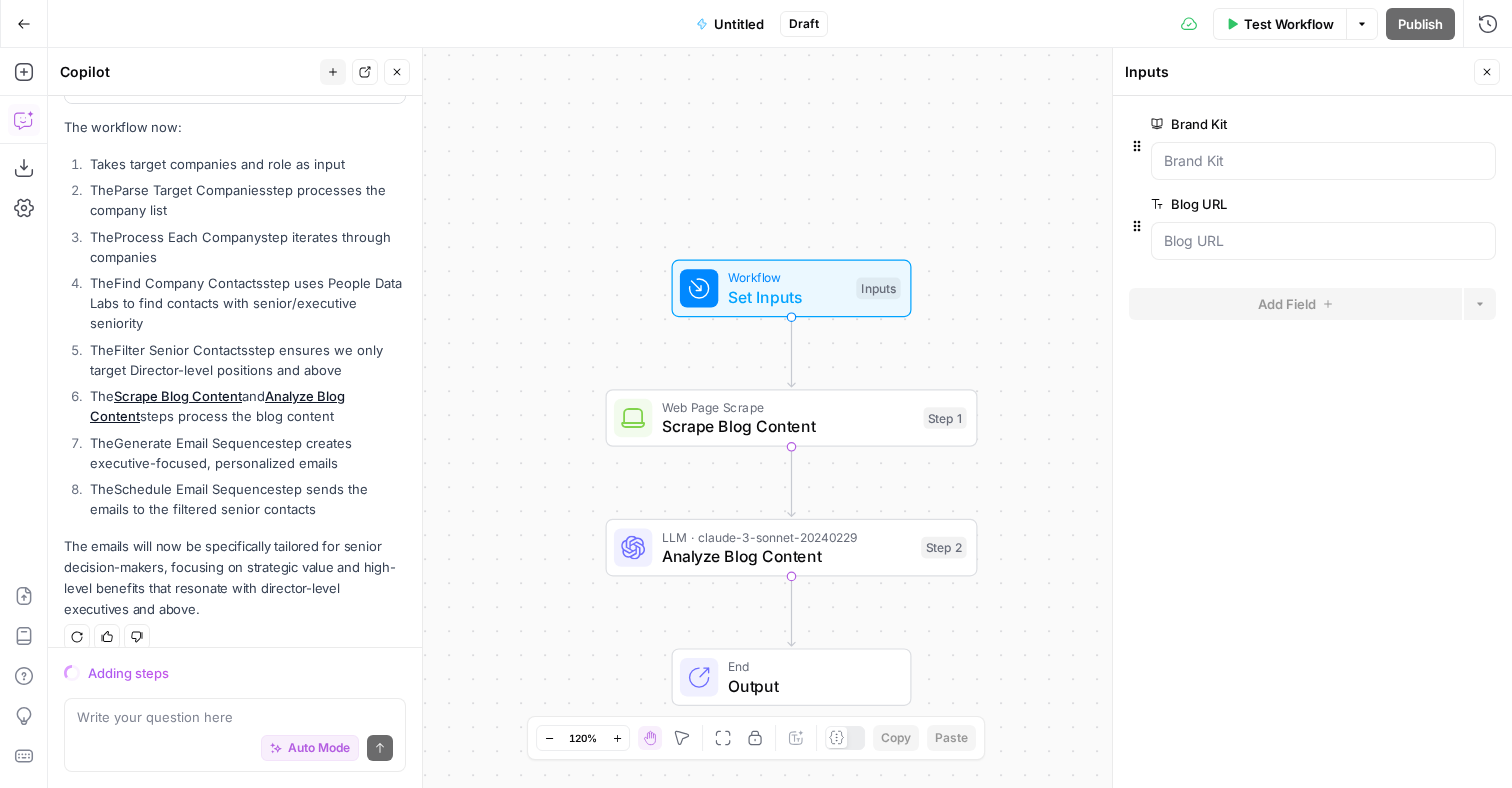 click at bounding box center [1323, 161] 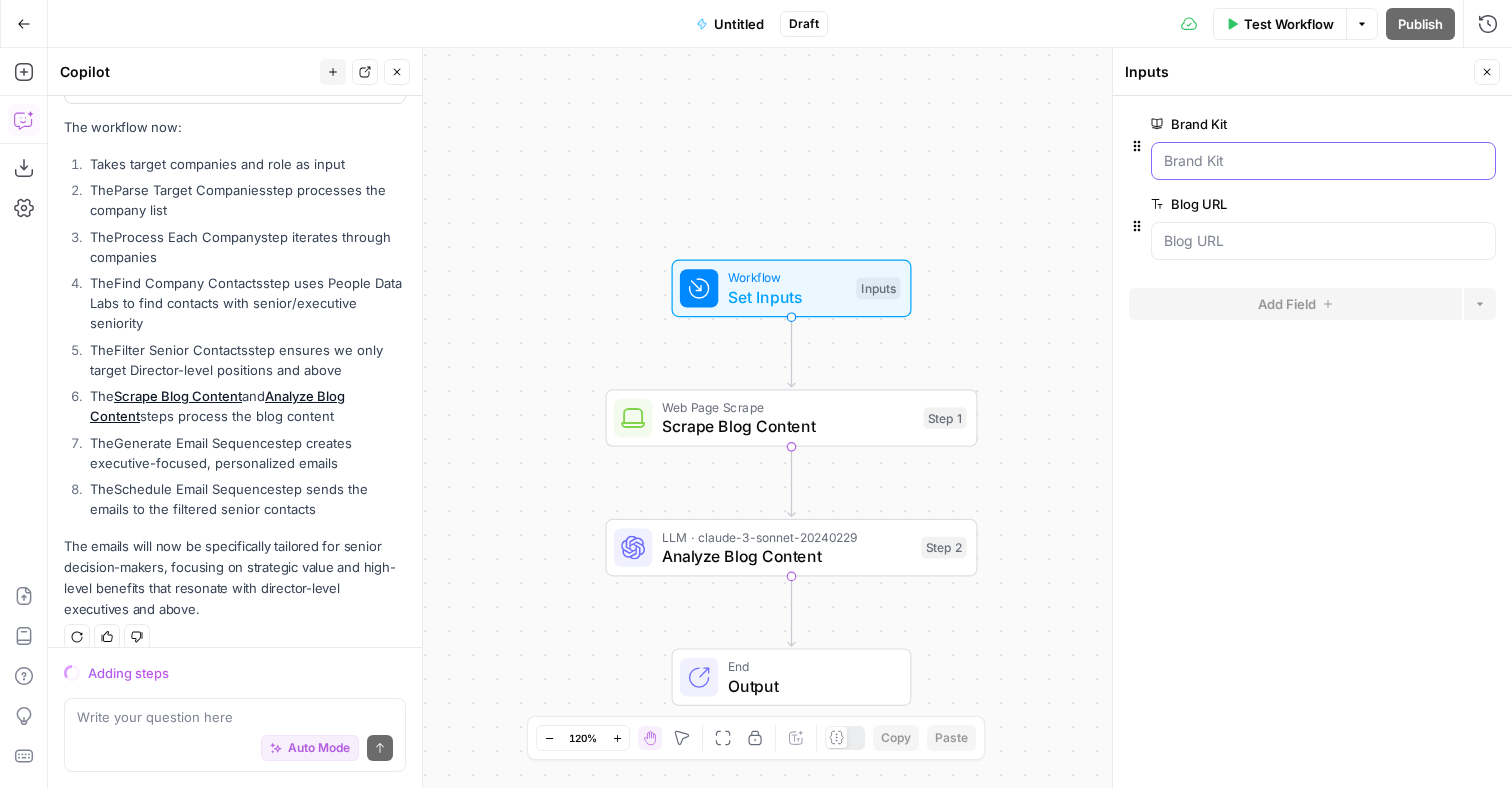 click on "Brand Kit" at bounding box center [1323, 161] 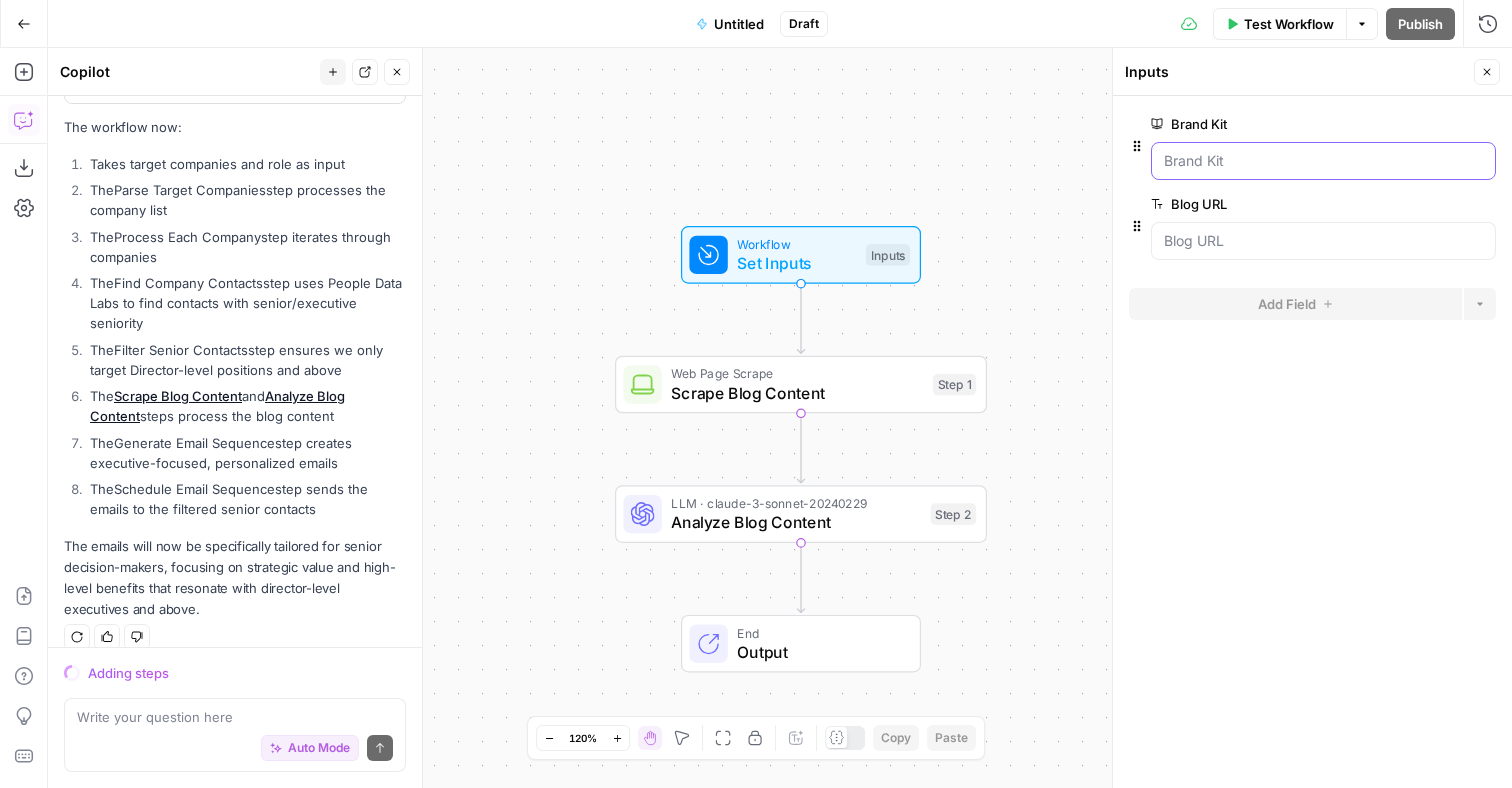 click on "Brand Kit" at bounding box center (1323, 161) 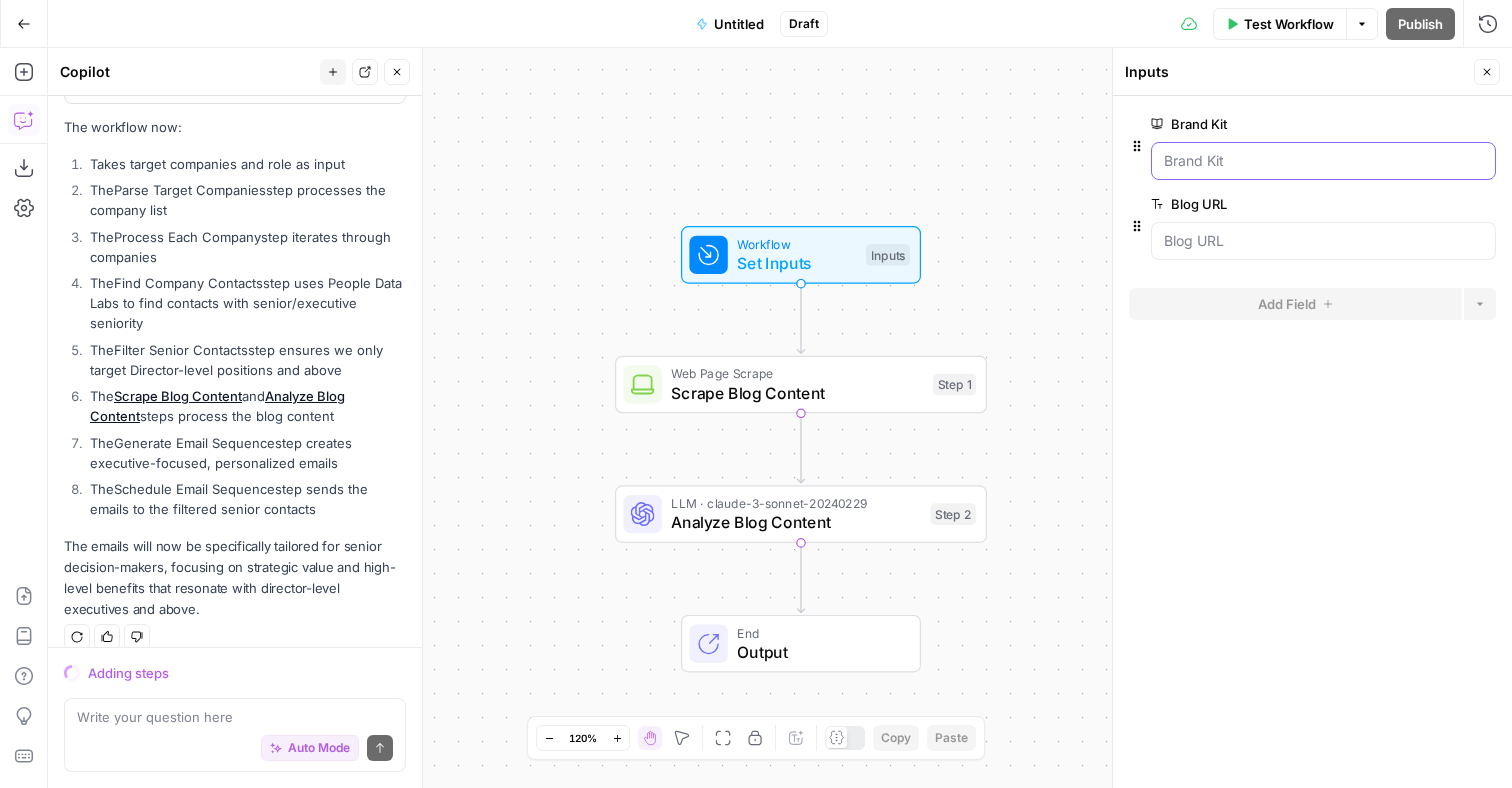 click on "Brand Kit" at bounding box center [1323, 161] 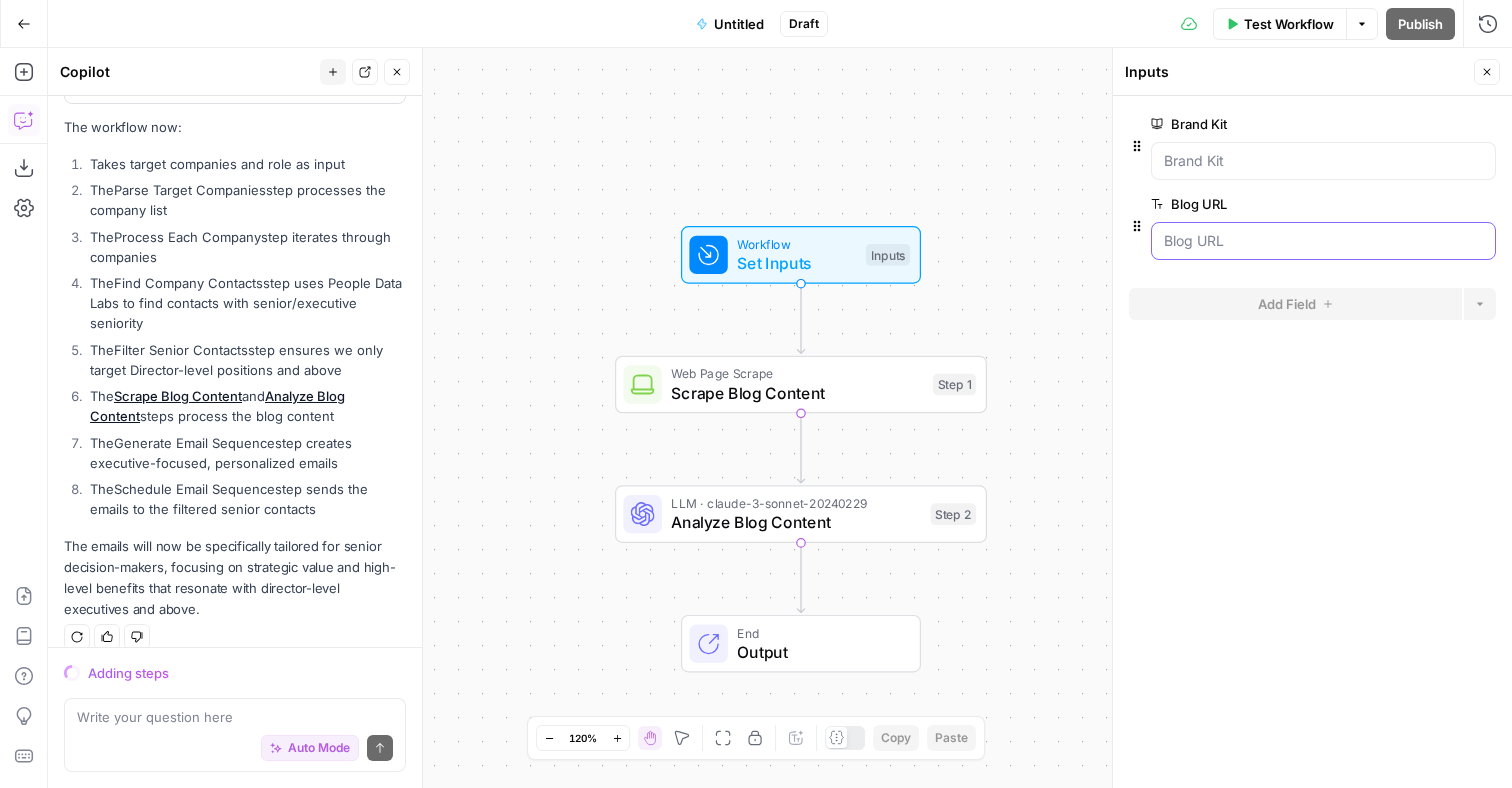 click on "Blog URL" at bounding box center [1323, 241] 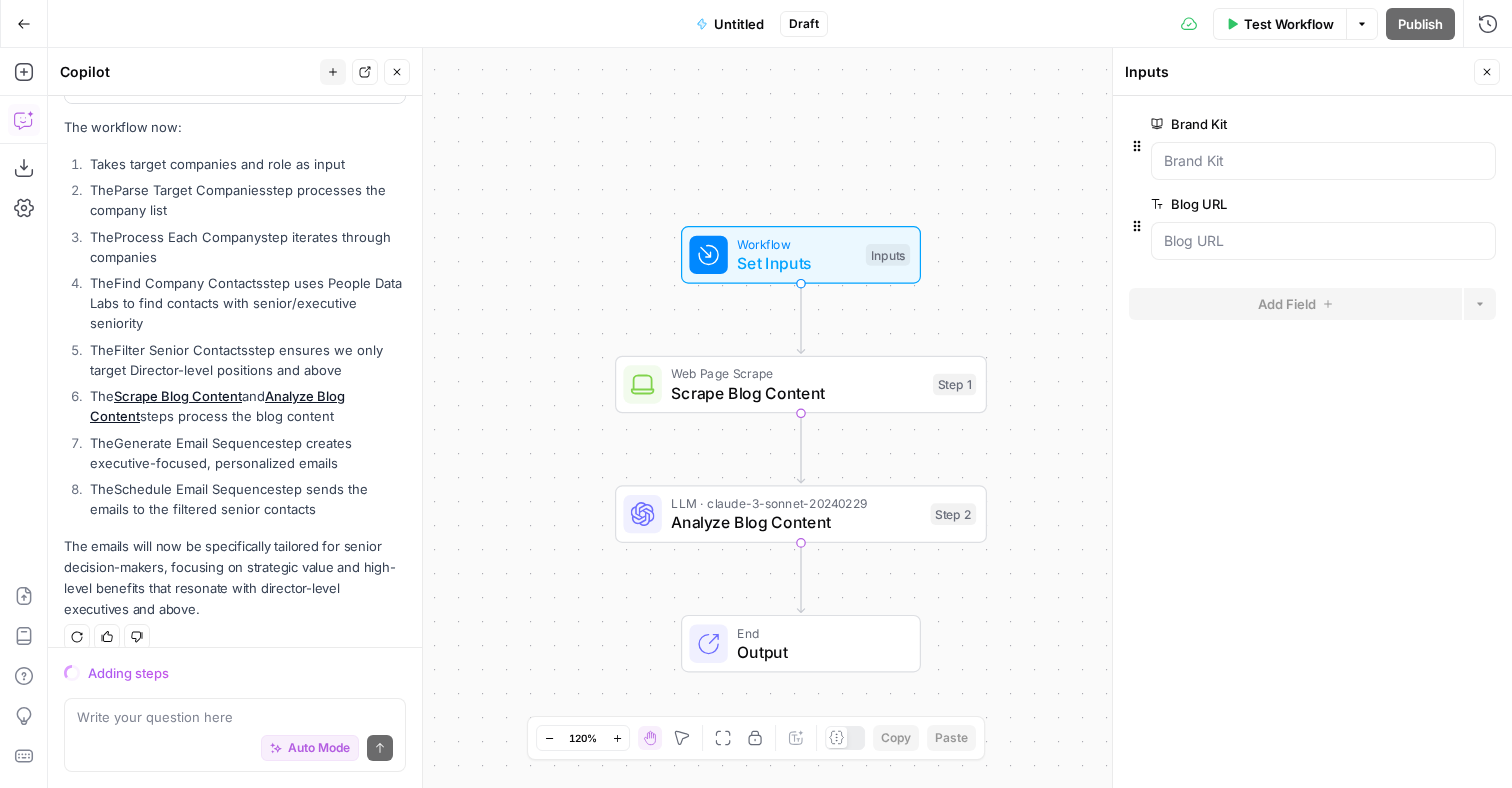 click at bounding box center [1323, 241] 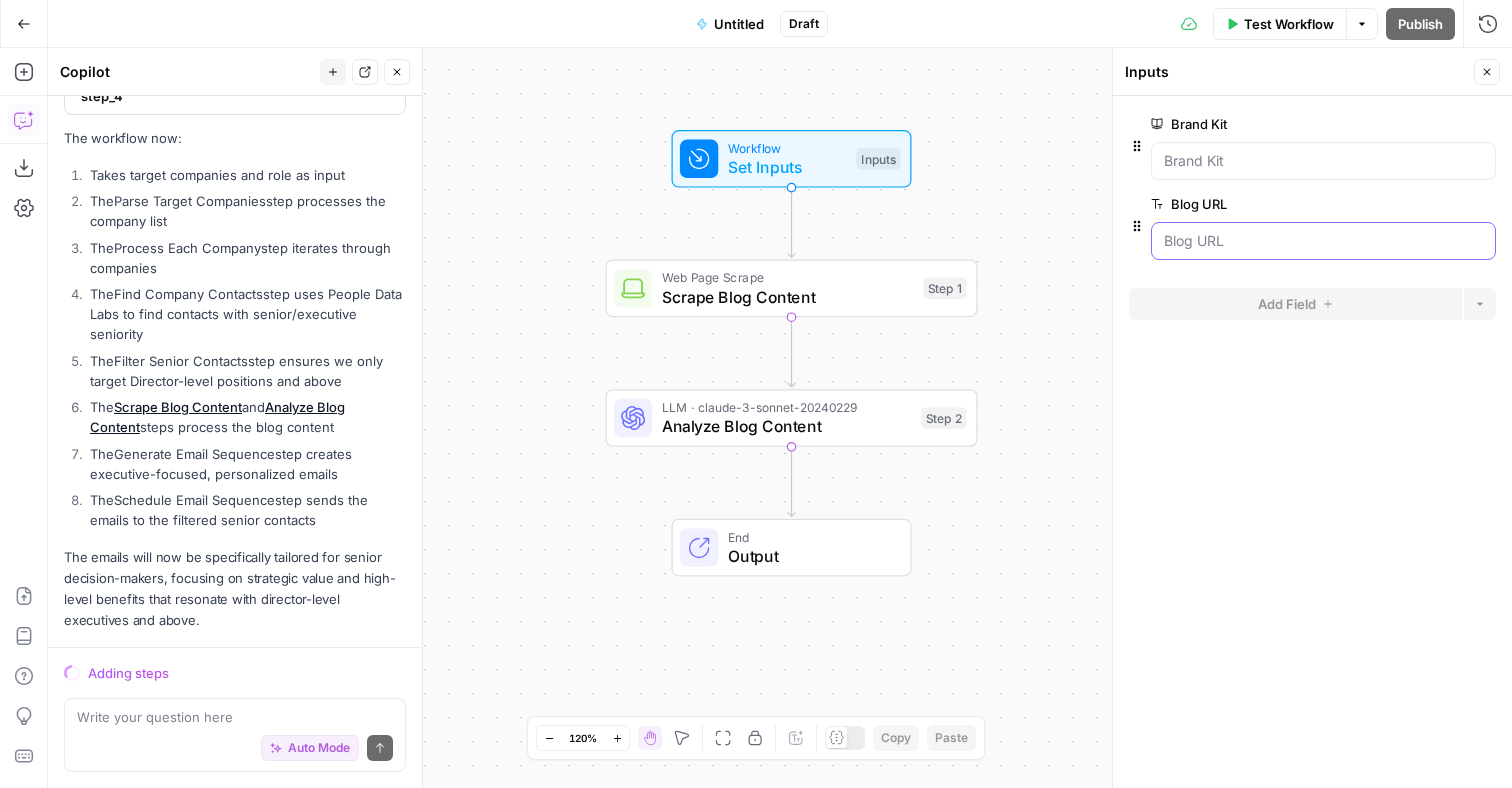 scroll, scrollTop: 3392, scrollLeft: 0, axis: vertical 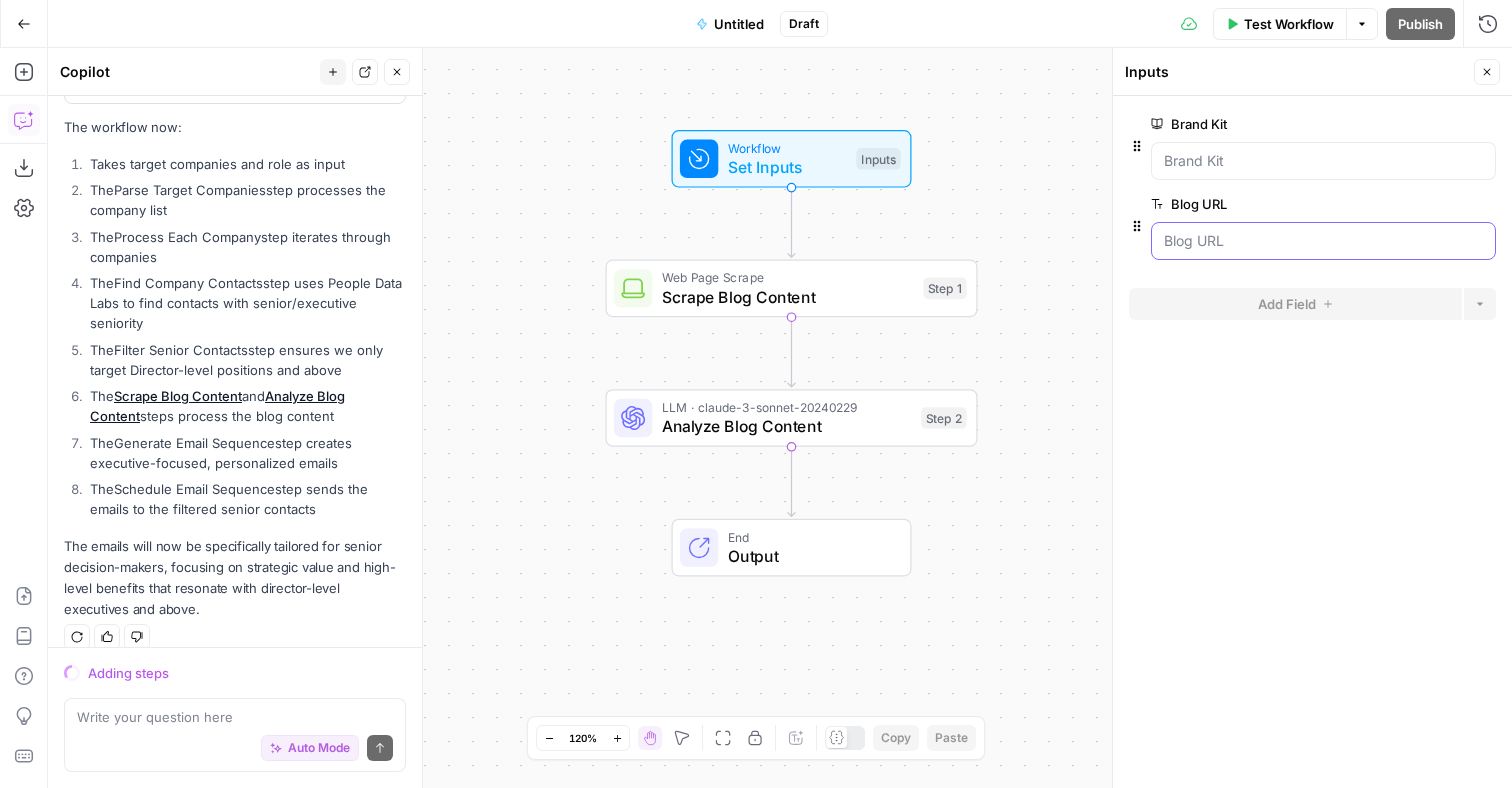click on "Blog URL" at bounding box center [1323, 241] 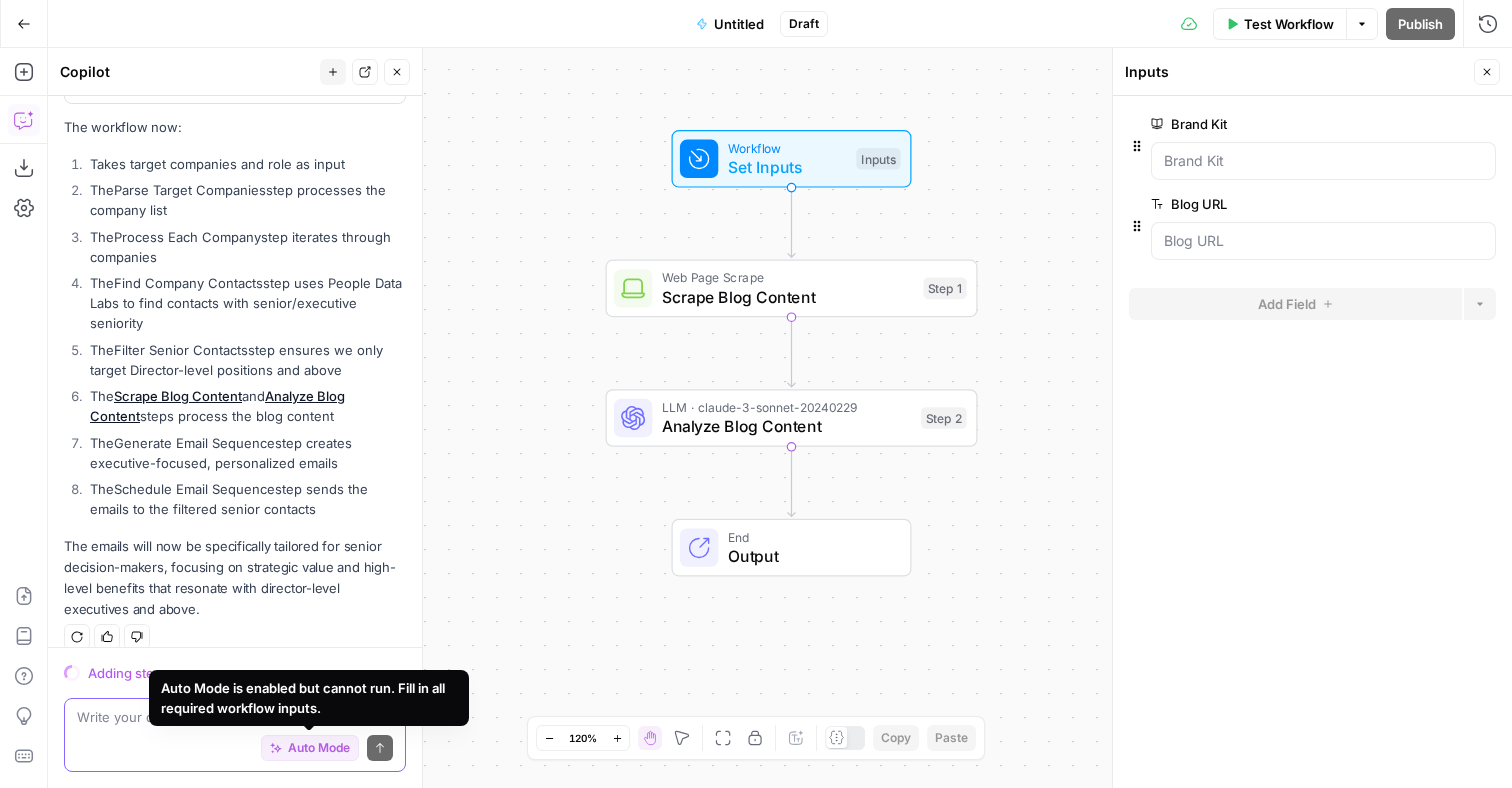 click at bounding box center [235, 717] 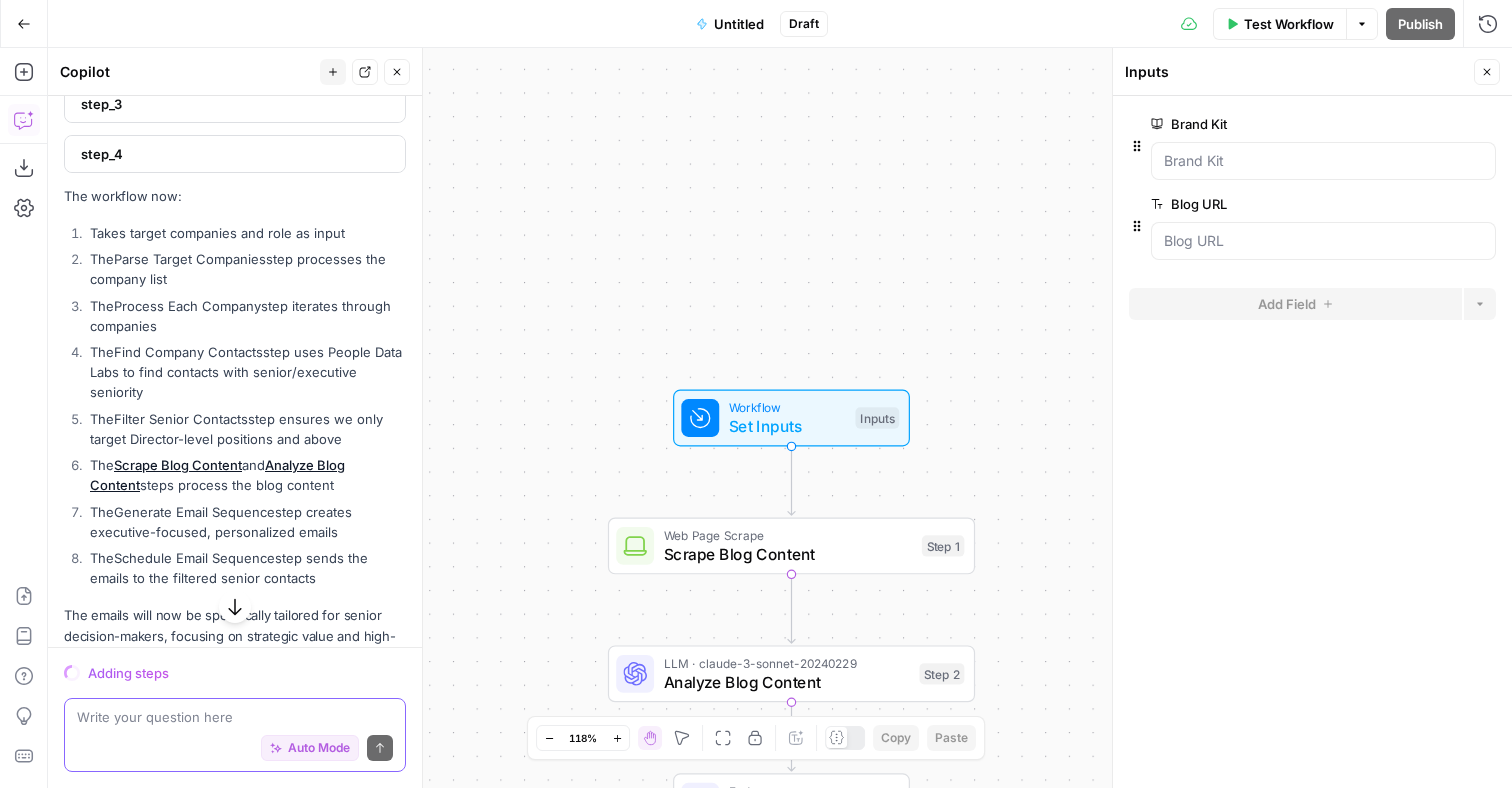 scroll, scrollTop: 3392, scrollLeft: 0, axis: vertical 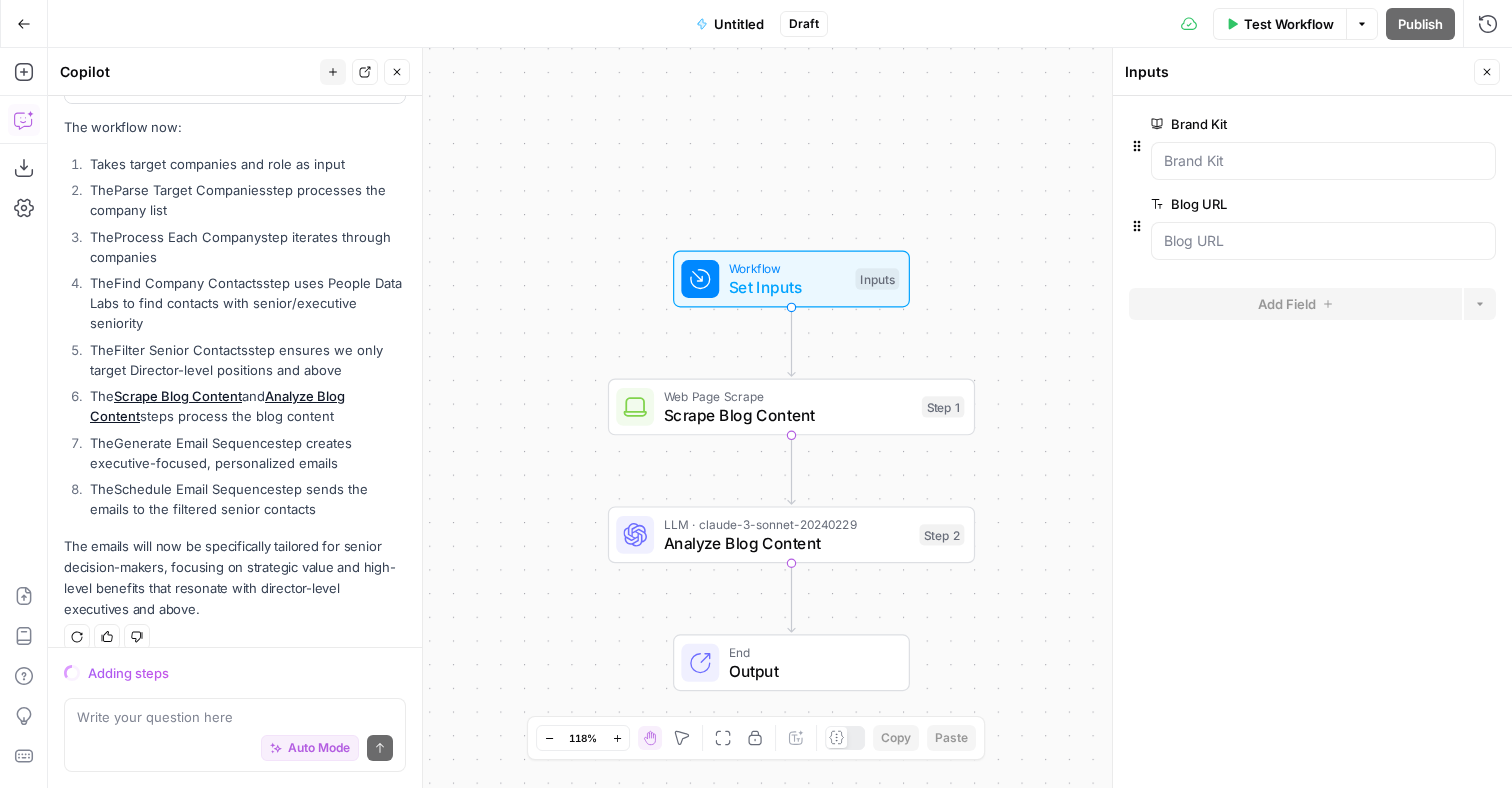 drag, startPoint x: 597, startPoint y: 466, endPoint x: 597, endPoint y: 293, distance: 173 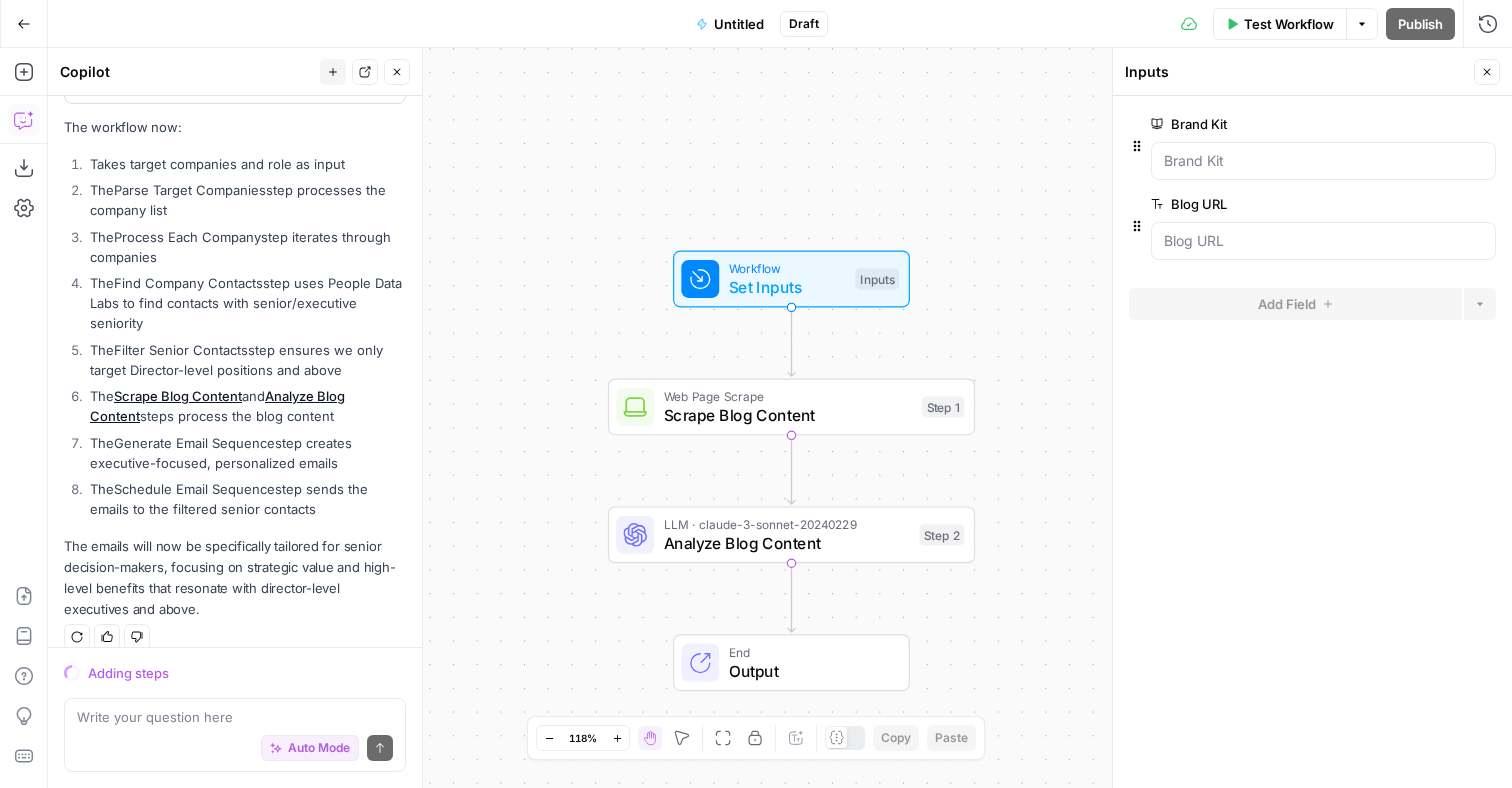 click on "Workflow Set Inputs Inputs Web Page Scrape Scrape Blog Content Step 1 LLM · claude-3-sonnet-20240229 Analyze Blog Content Step 2 End Output" at bounding box center (780, 418) 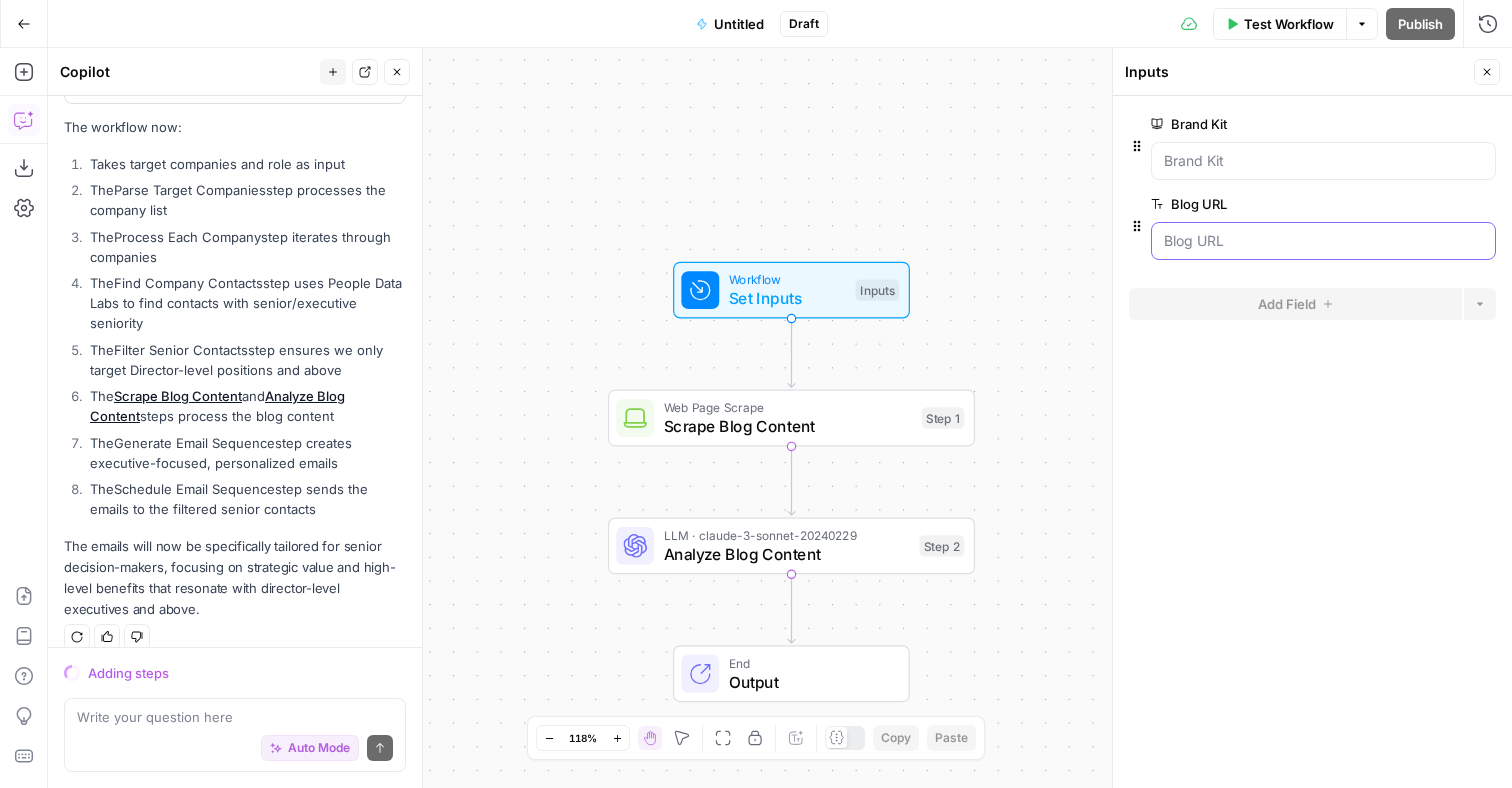 click on "Blog URL" at bounding box center (1323, 241) 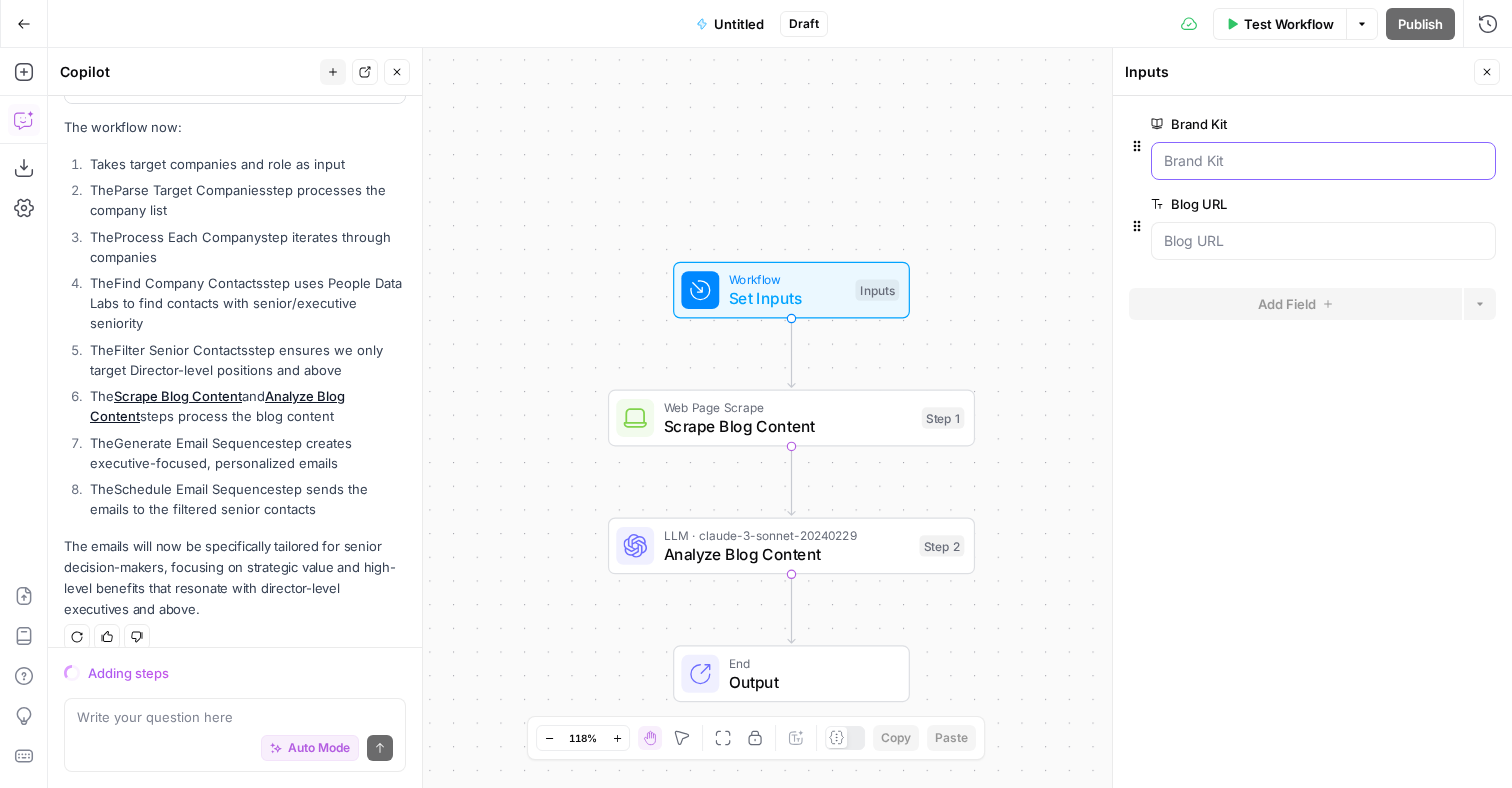click on "Brand Kit" at bounding box center (1323, 161) 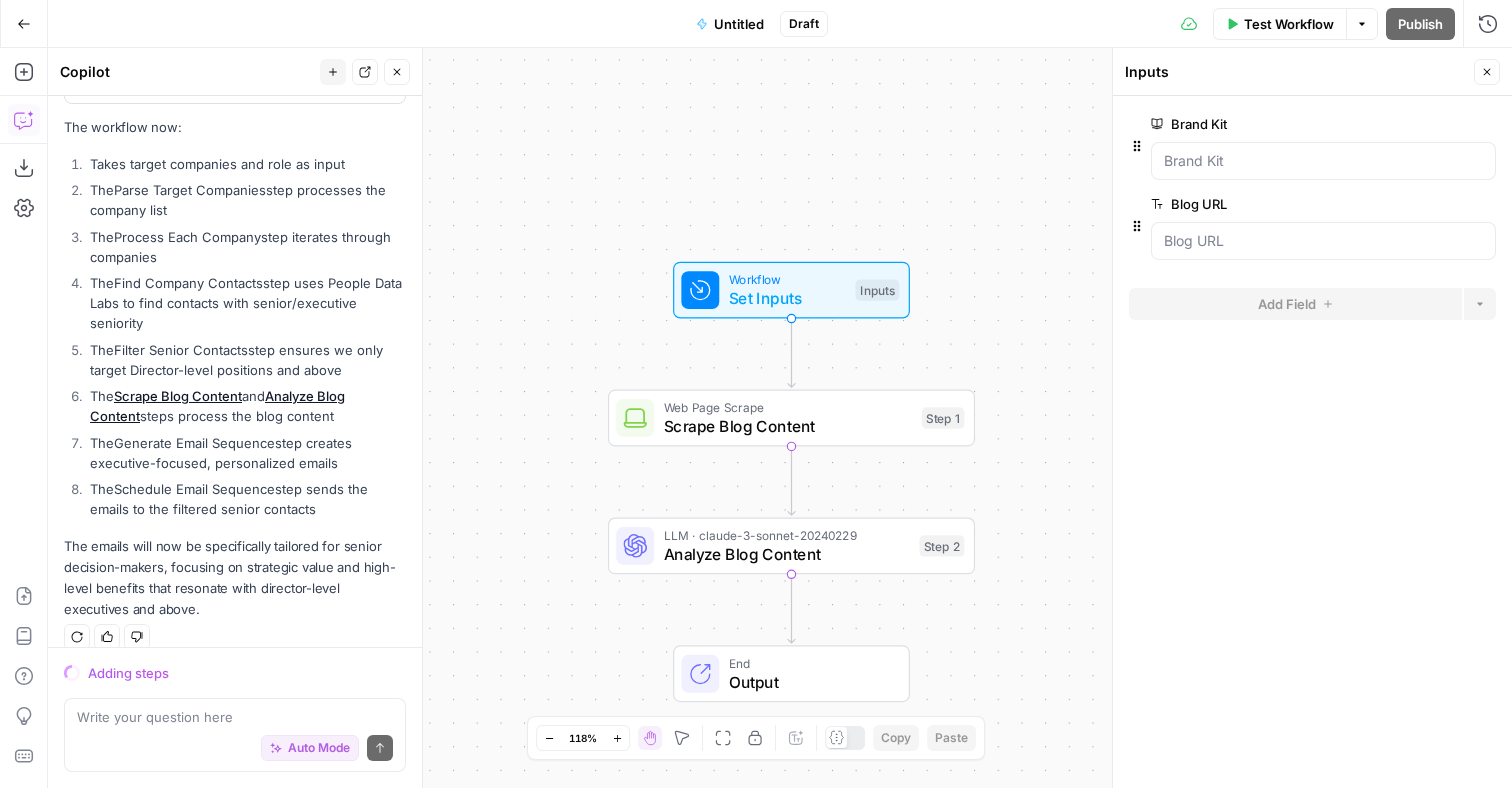 click on "Set Inputs" at bounding box center [787, 299] 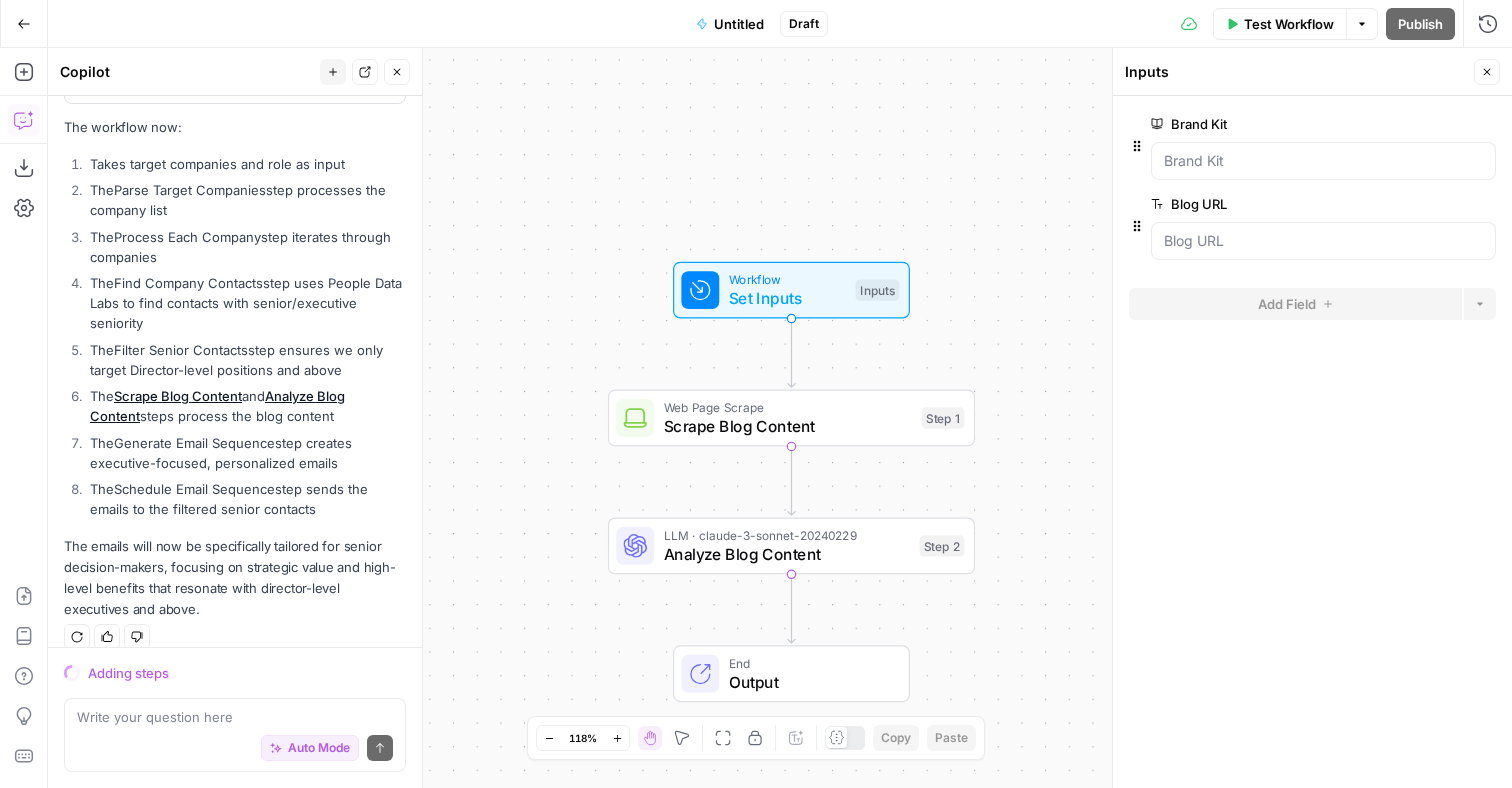 click on "Test Workflow" at bounding box center (1289, 24) 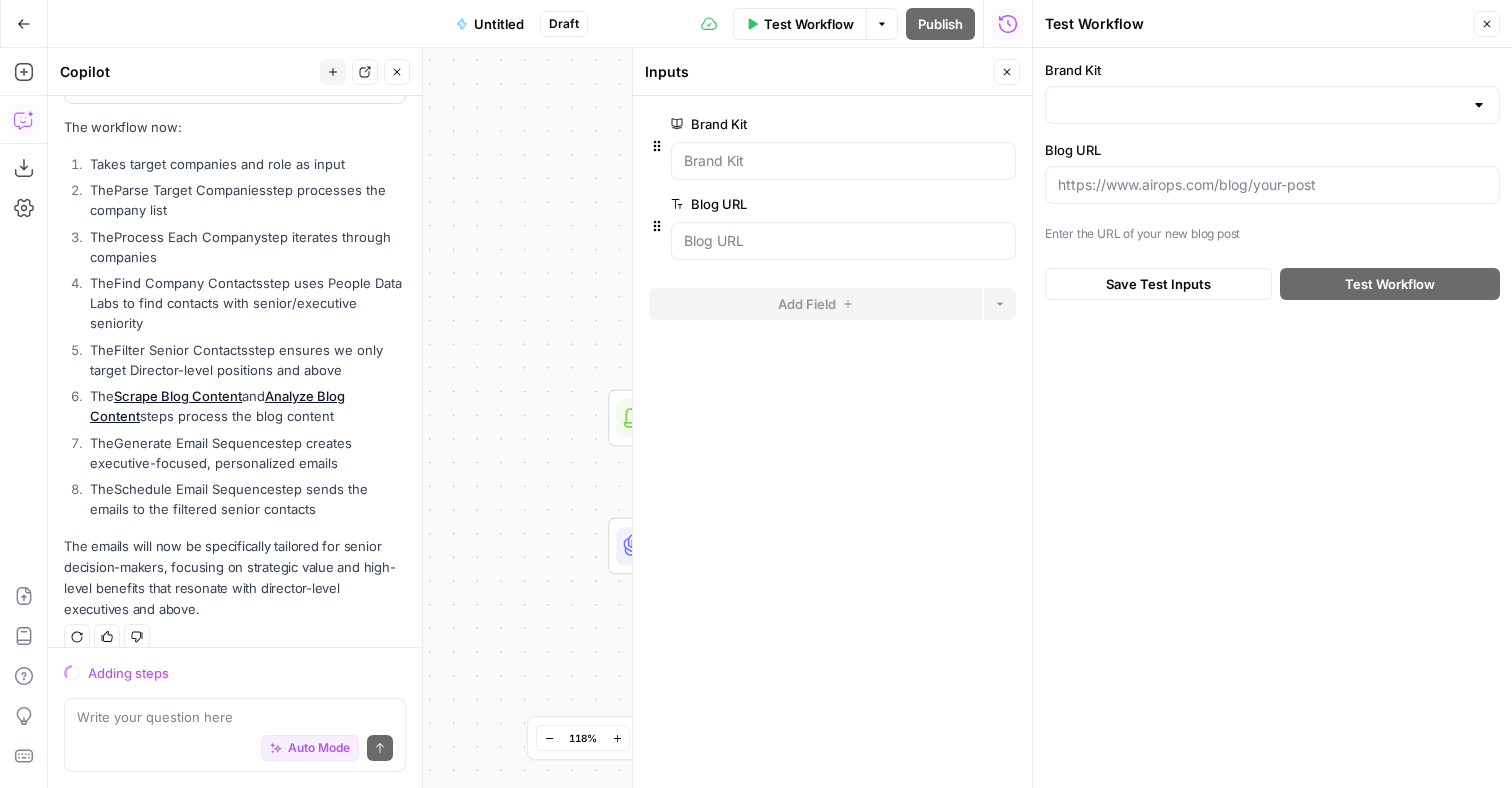 click at bounding box center [1272, 105] 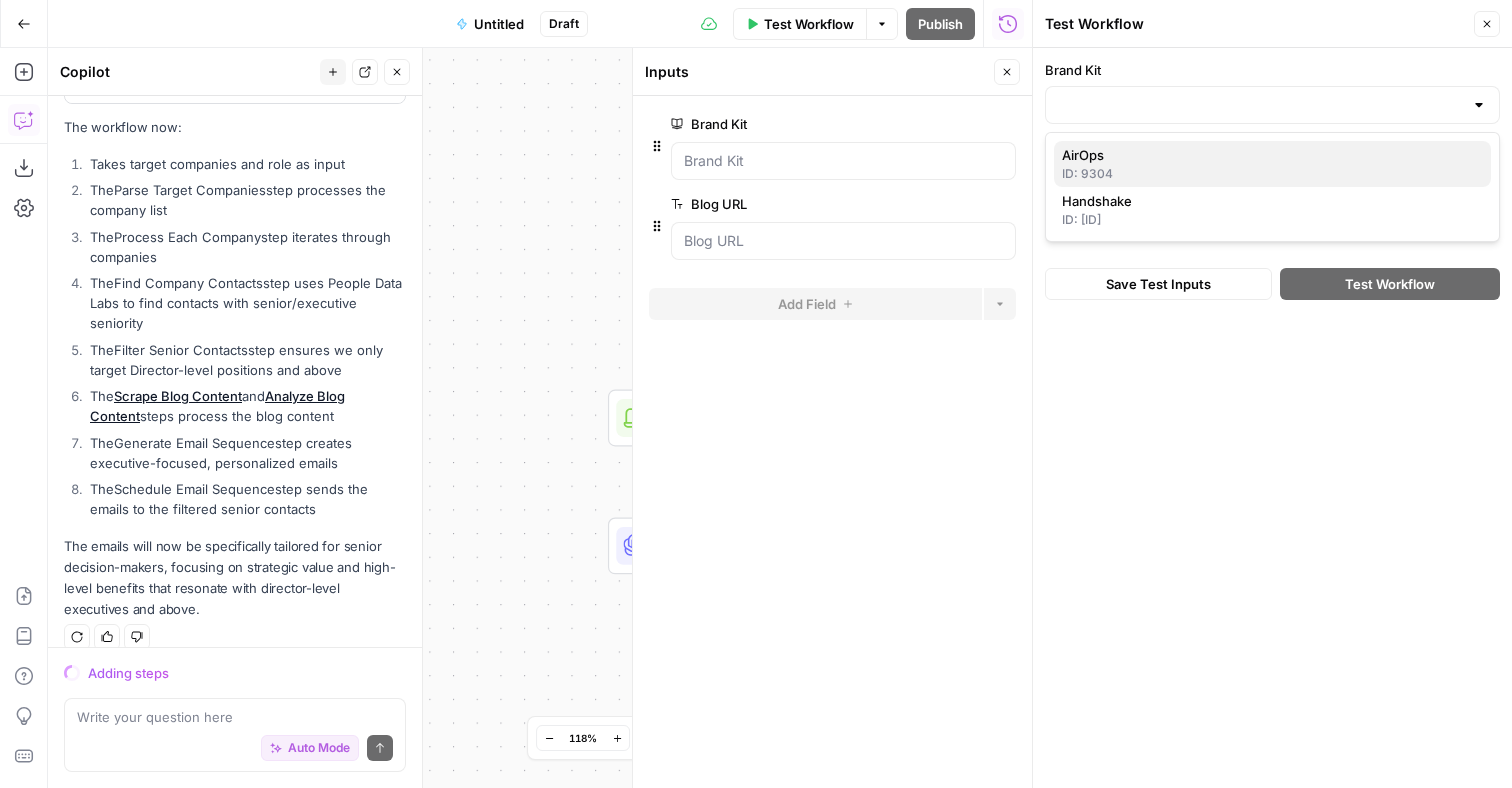 click on "AirOps" at bounding box center (1268, 155) 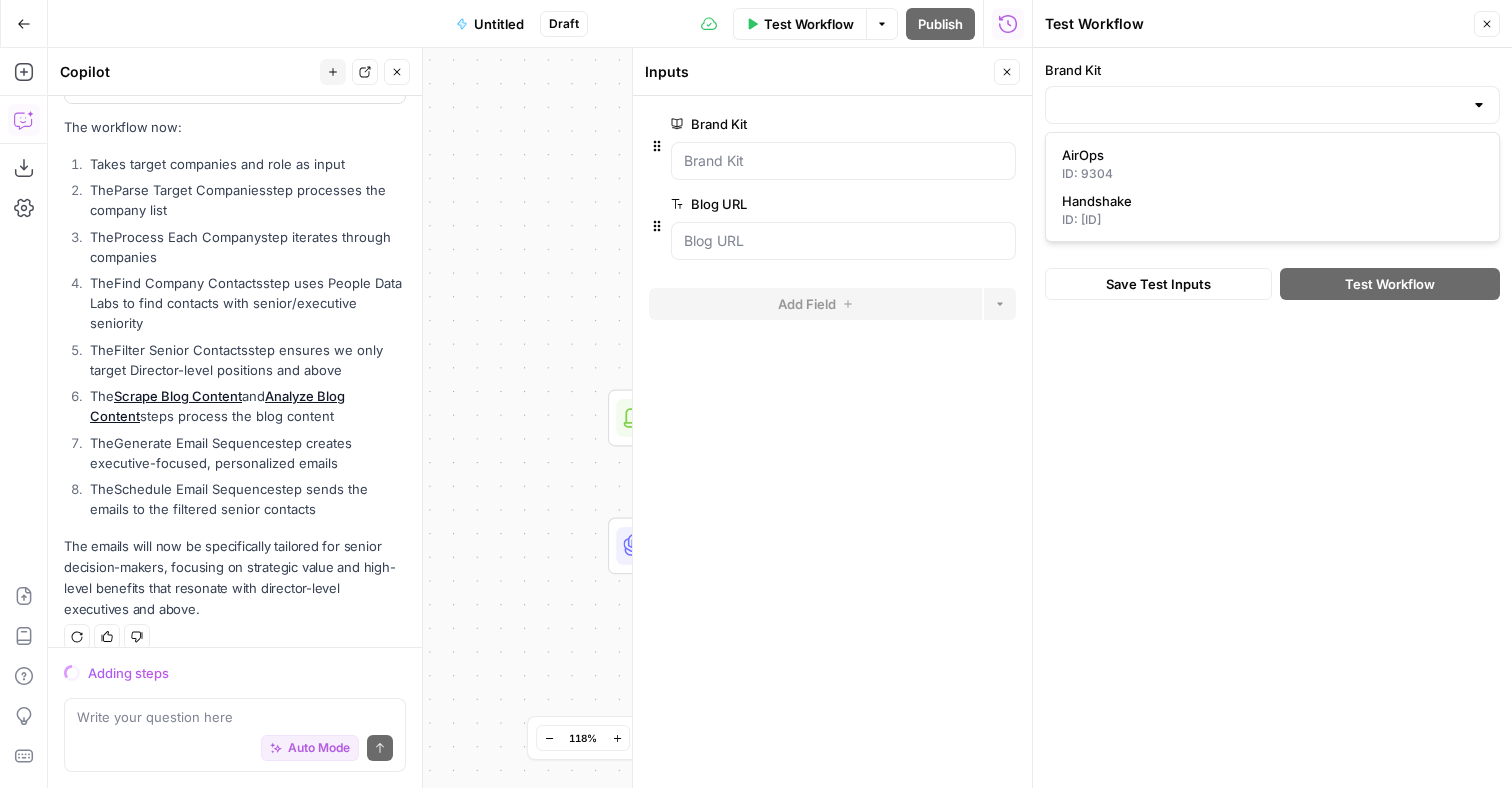 type on "AirOps" 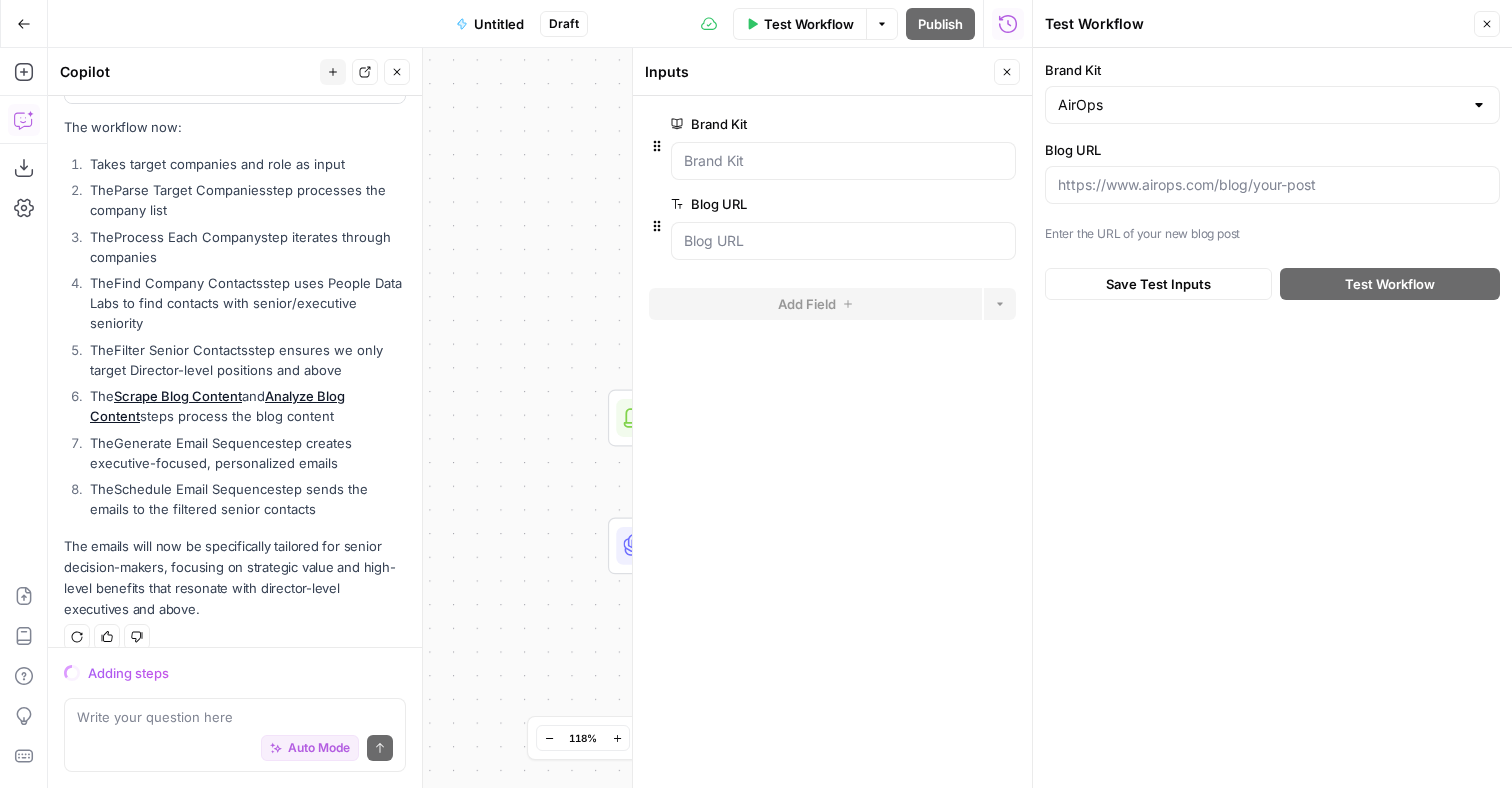 click at bounding box center [1272, 185] 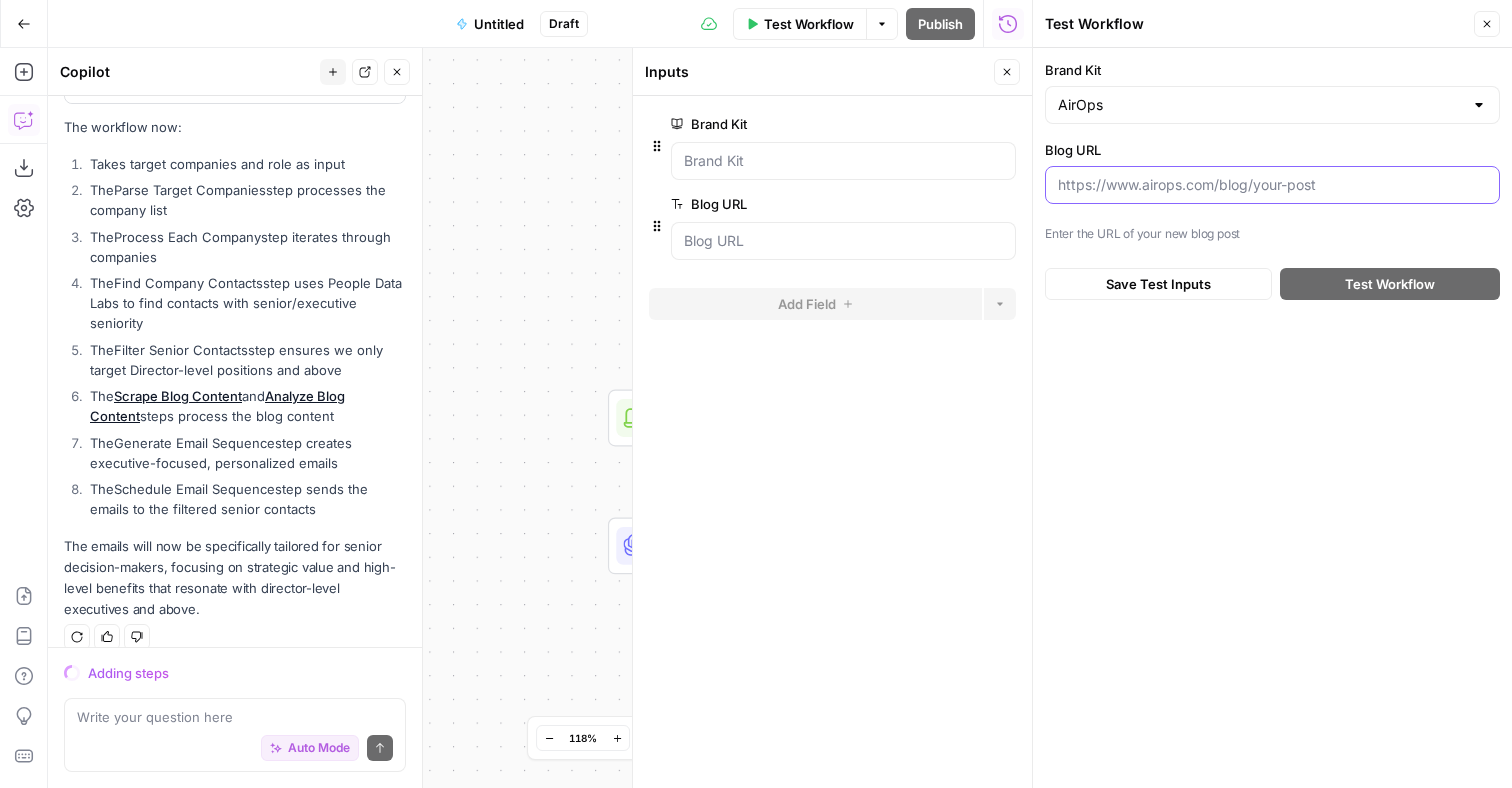 paste on "https://www.airops.com/blog" 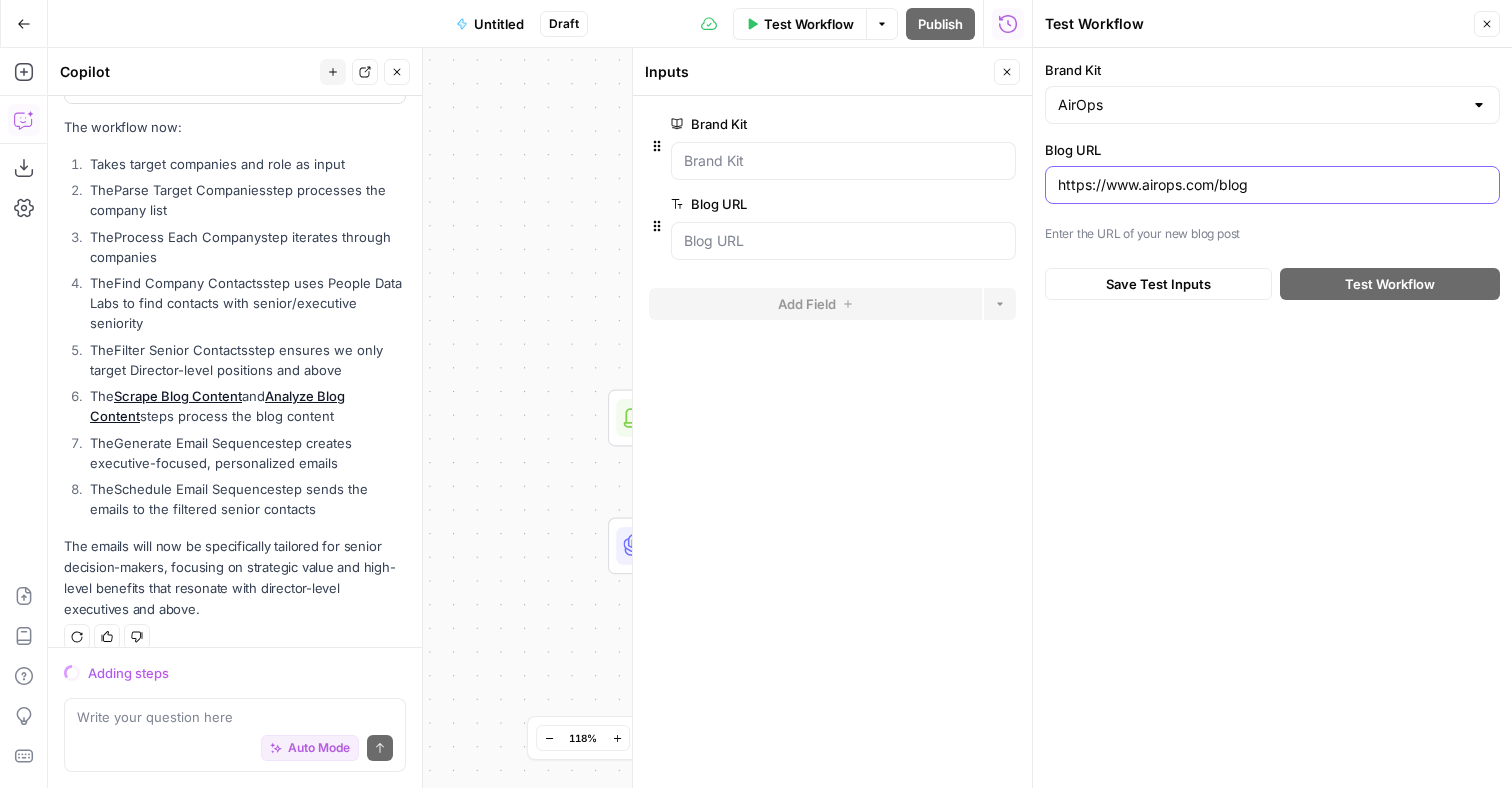 type on "https://www.airops.com/blog" 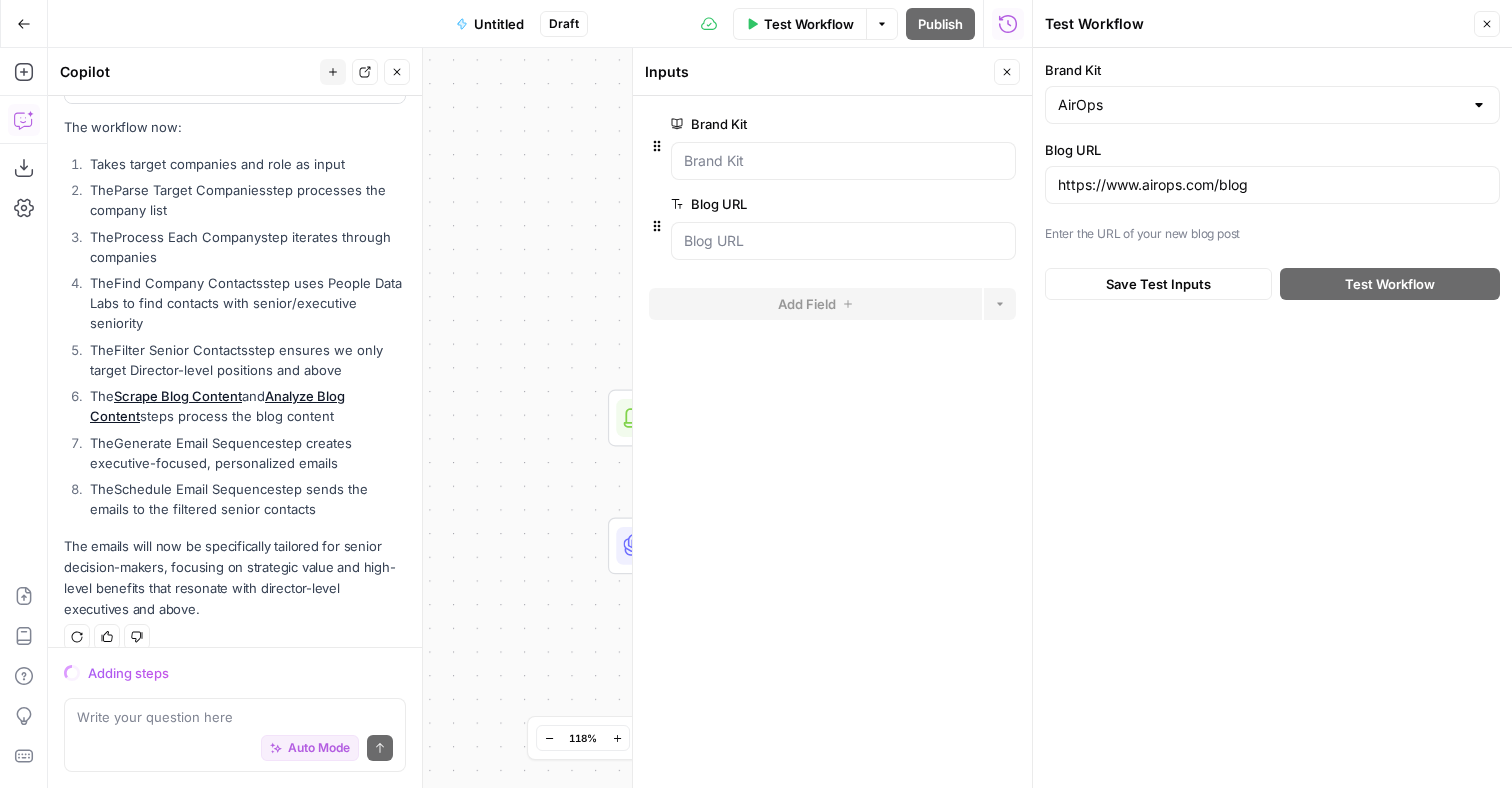click on "Save Test Inputs Test Workflow" at bounding box center (1272, 284) 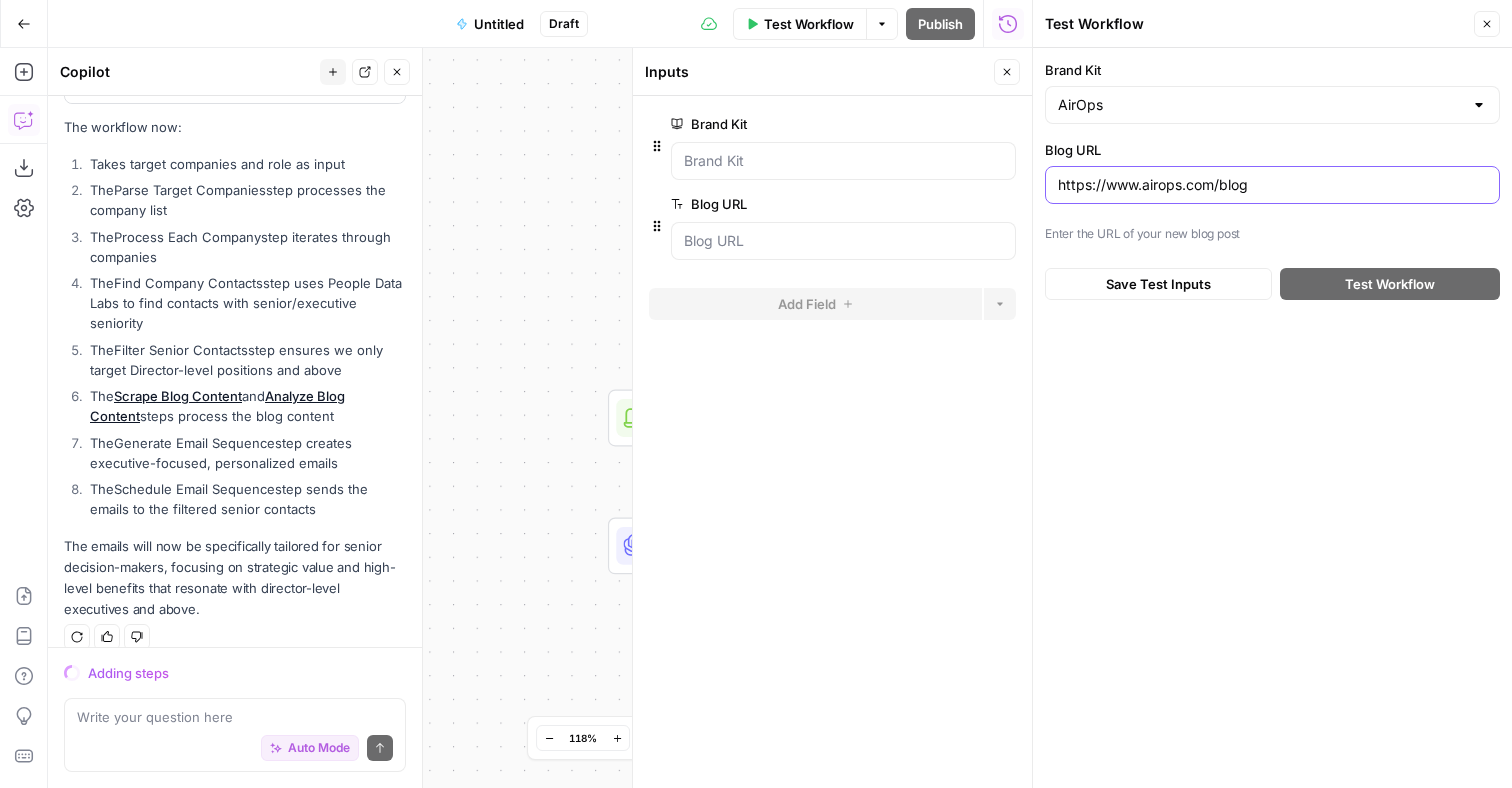 click on "https://www.airops.com/blog" at bounding box center [1272, 185] 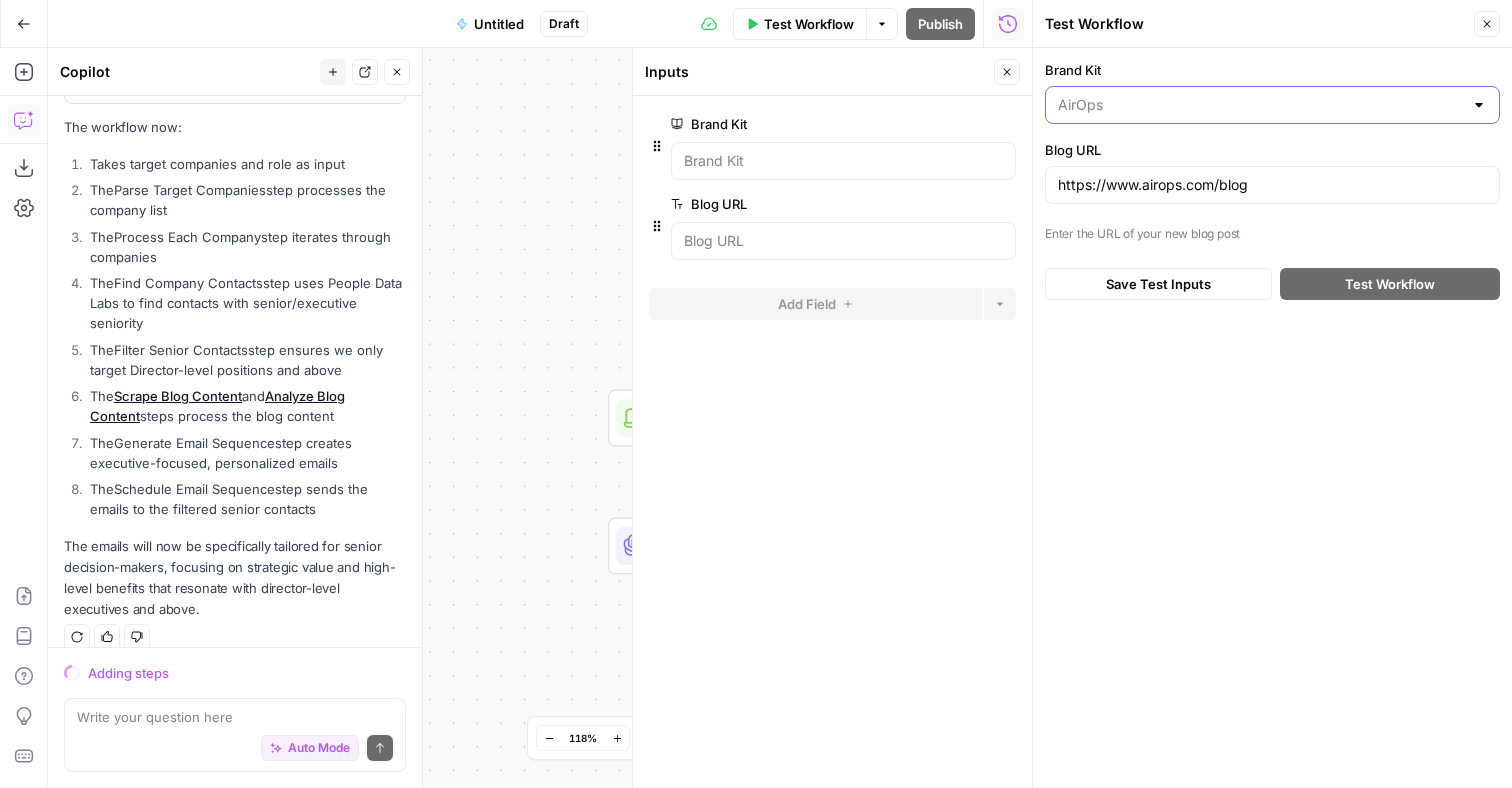 click on "Brand Kit" at bounding box center [1260, 105] 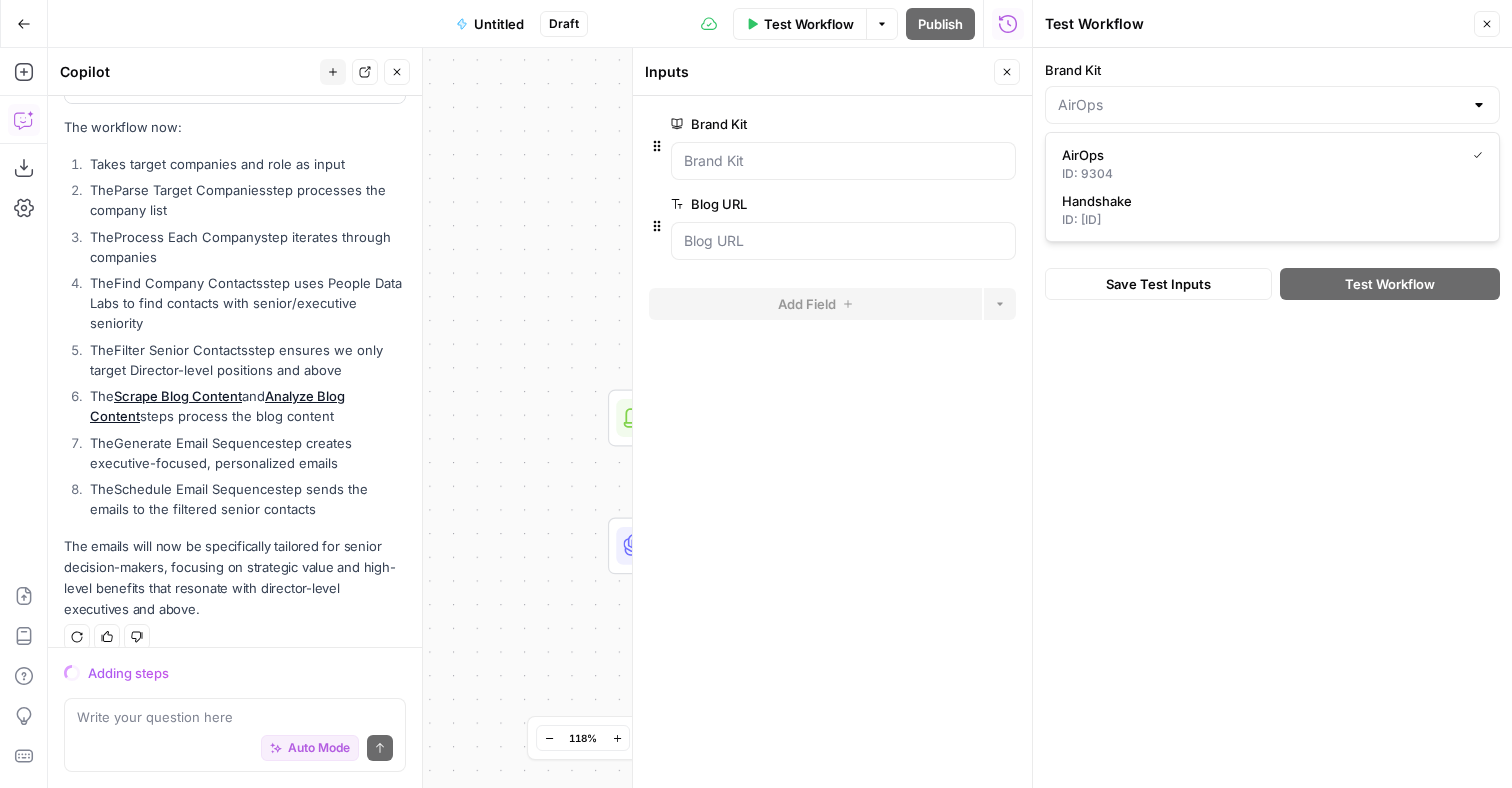 type on "AirOps" 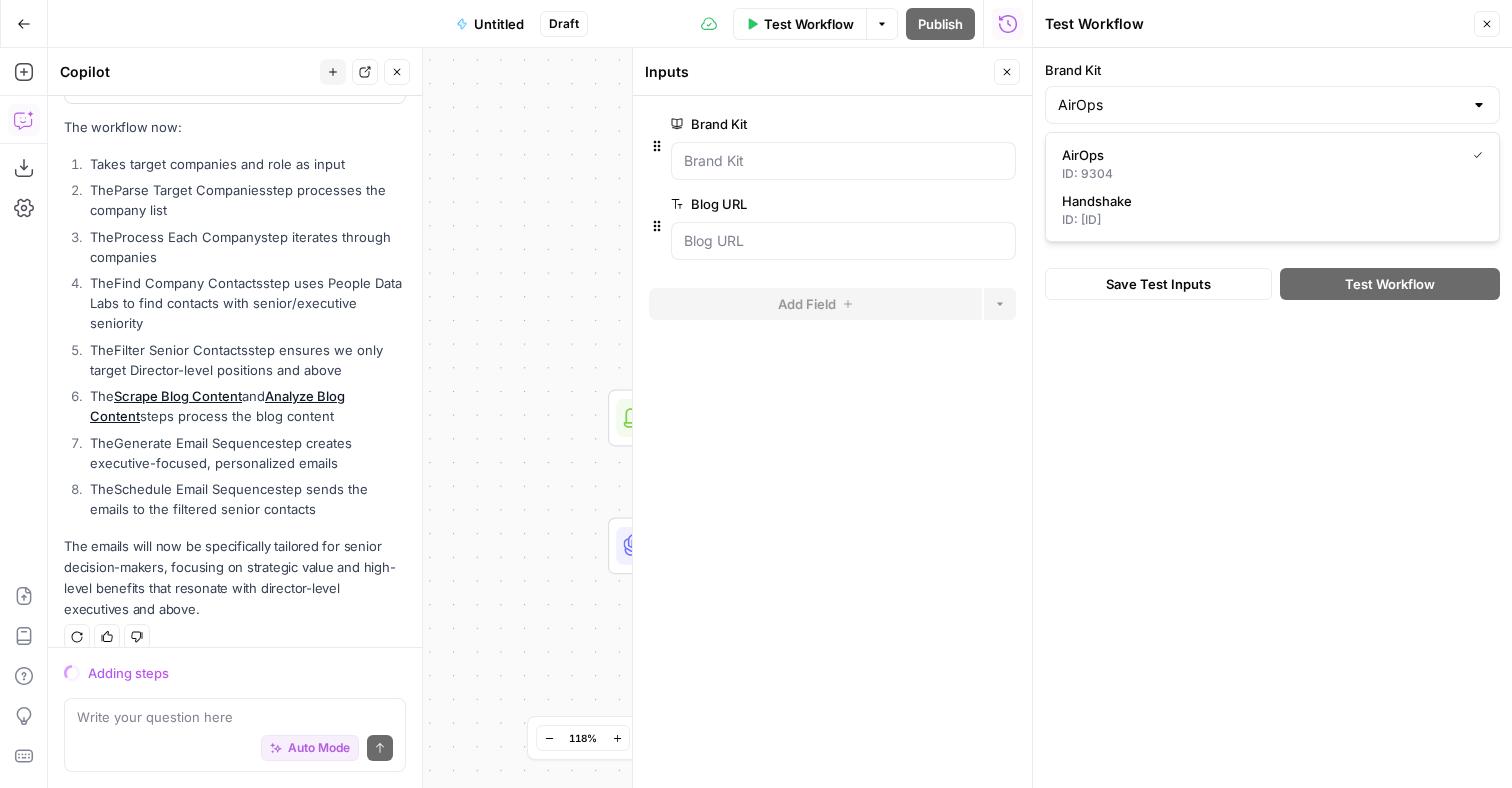 click on "Brand Kit" at bounding box center (1272, 70) 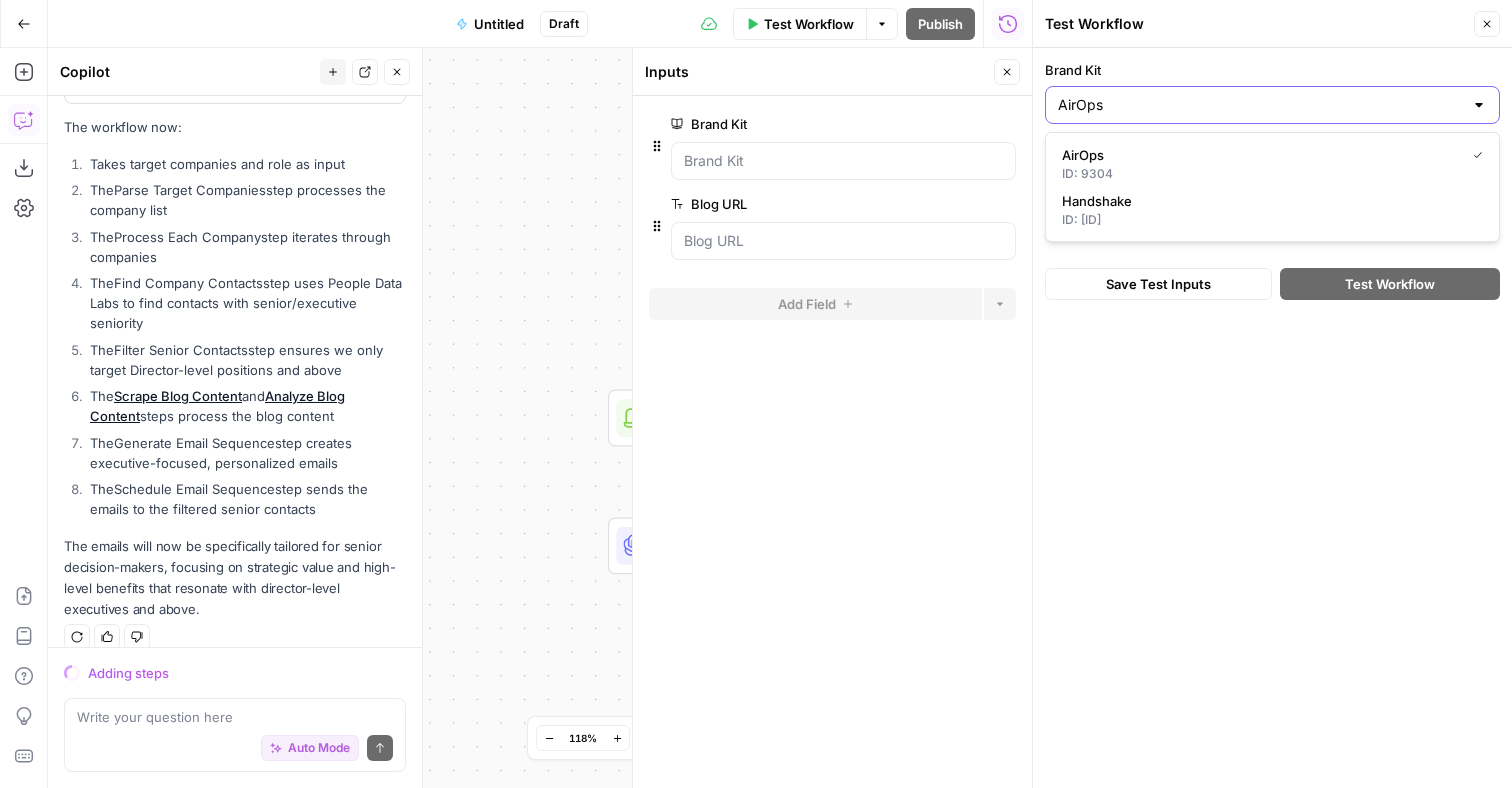 click on "AirOps" at bounding box center [1260, 105] 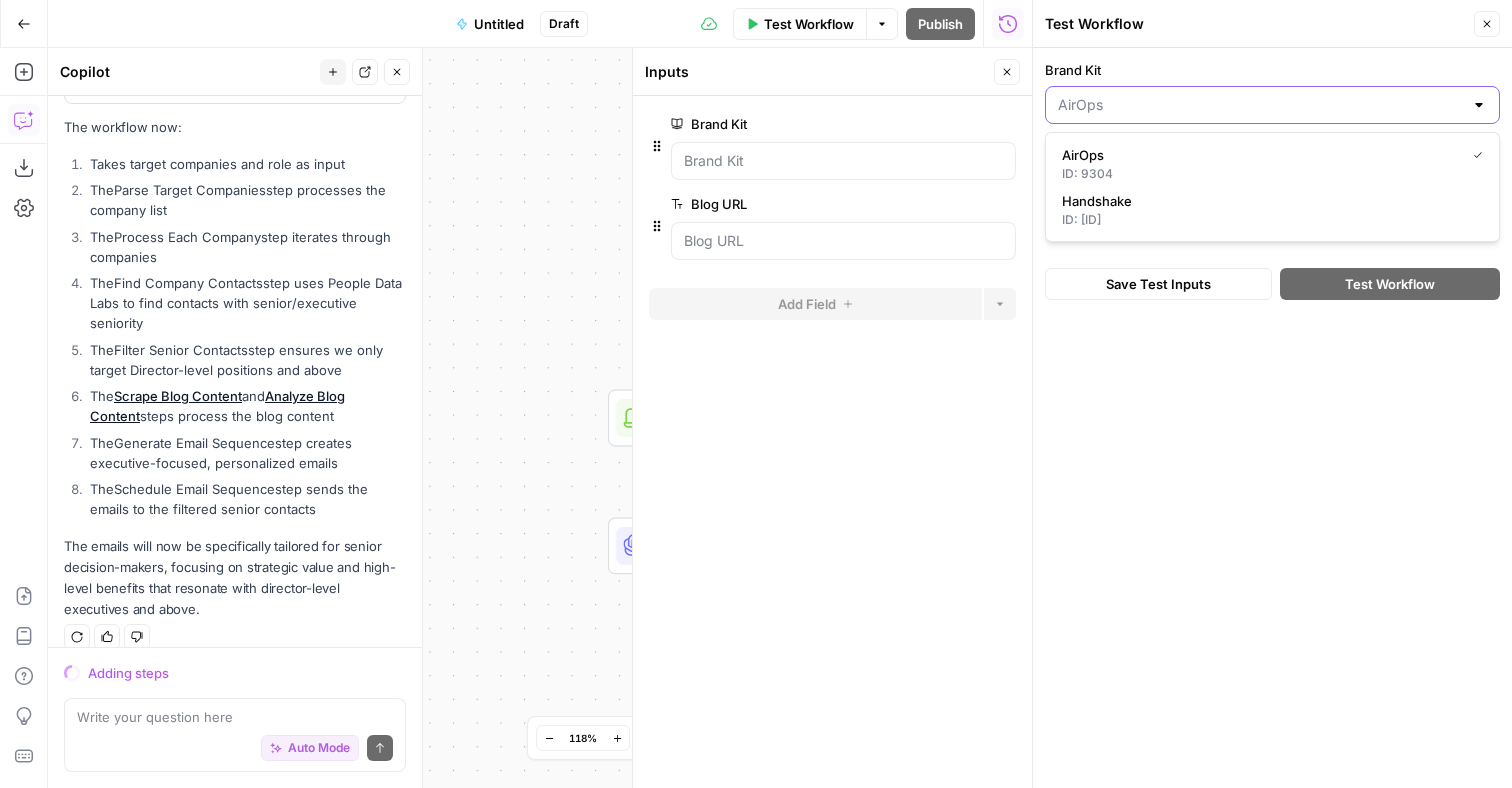 click on "Brand Kit" at bounding box center [1260, 105] 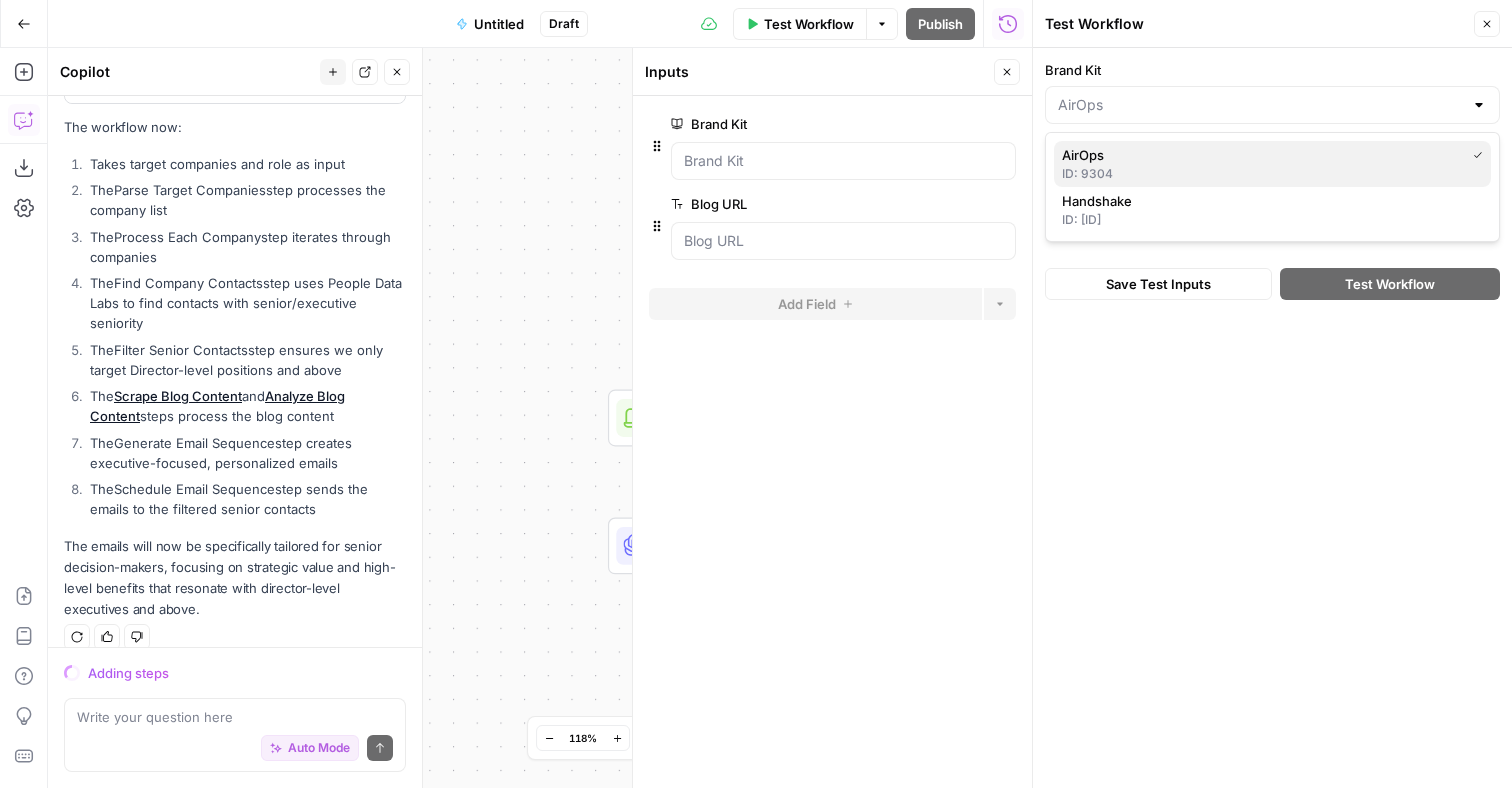 click on "ID: 9304" at bounding box center (1272, 174) 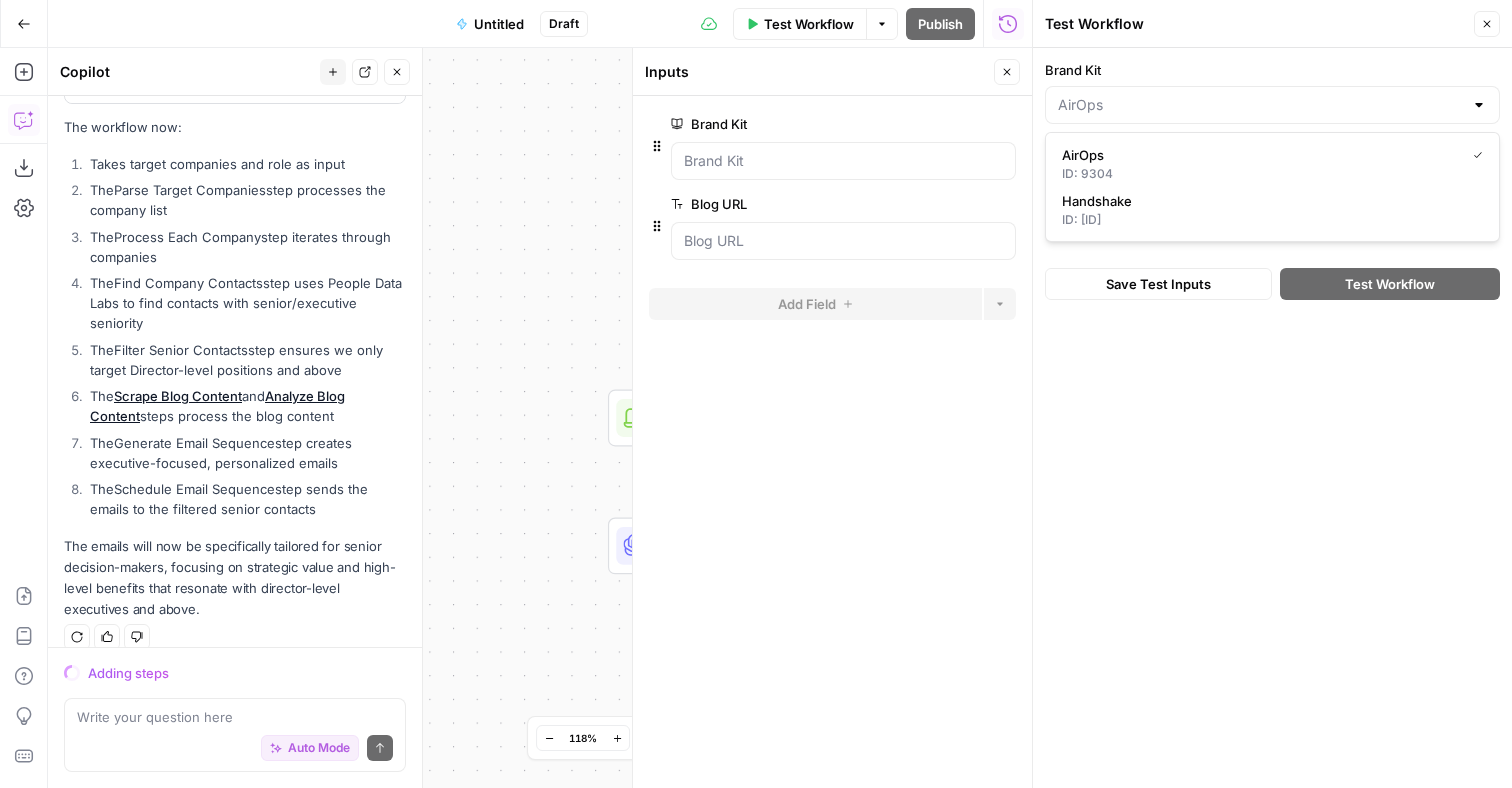 type on "AirOps" 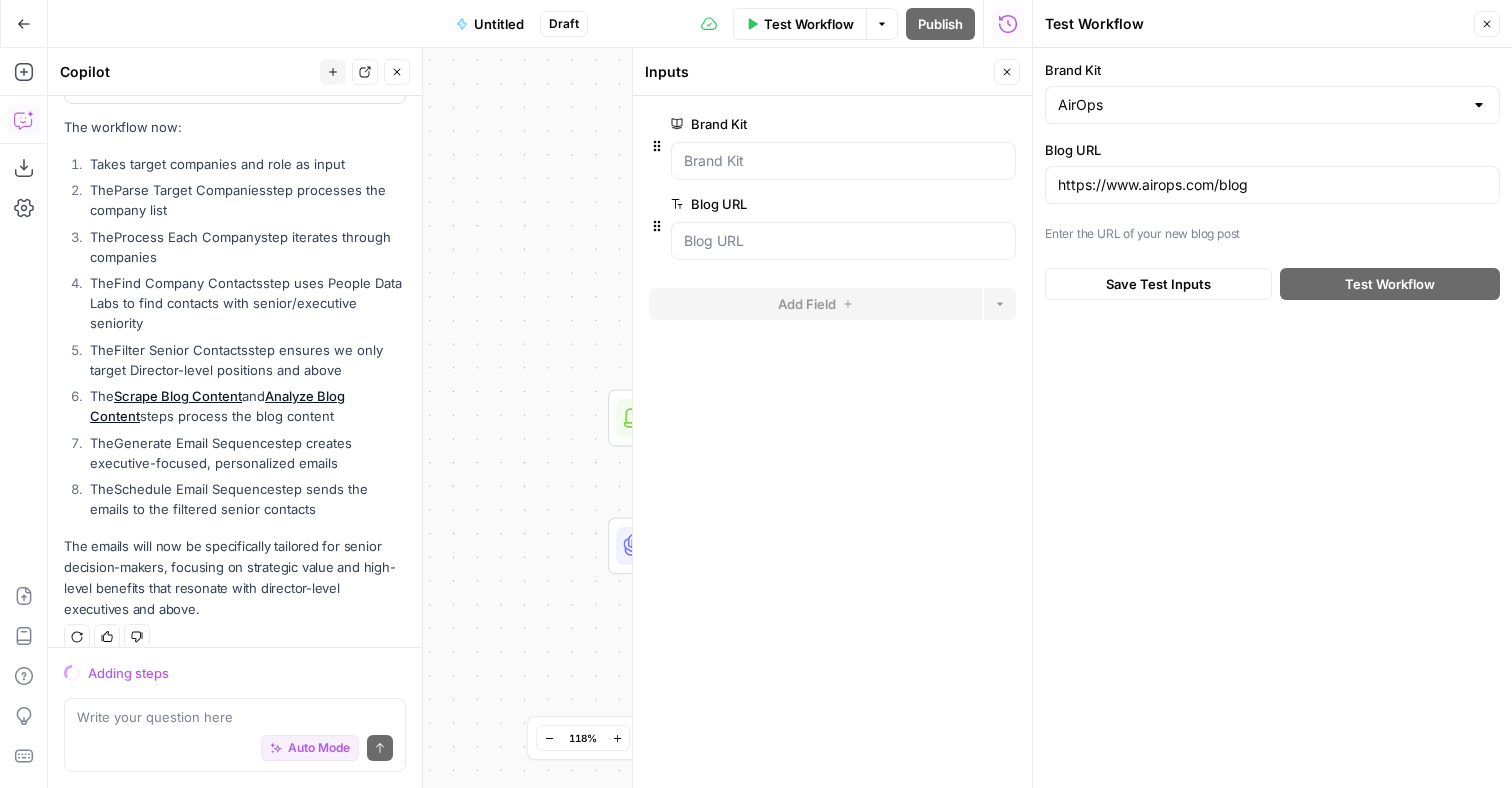 click on "Save Test Inputs" at bounding box center [1158, 284] 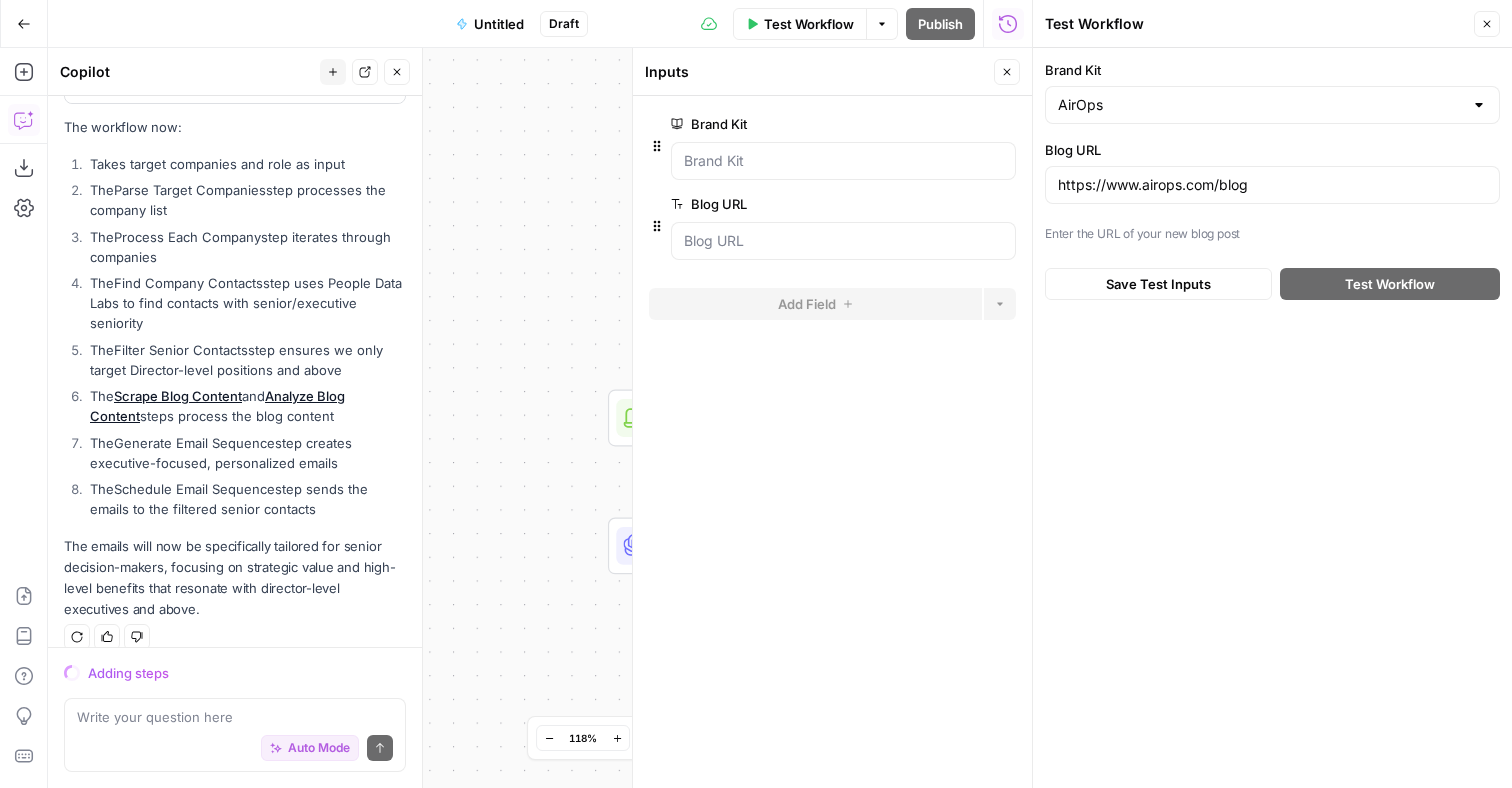click on "Test Workflow" at bounding box center (809, 24) 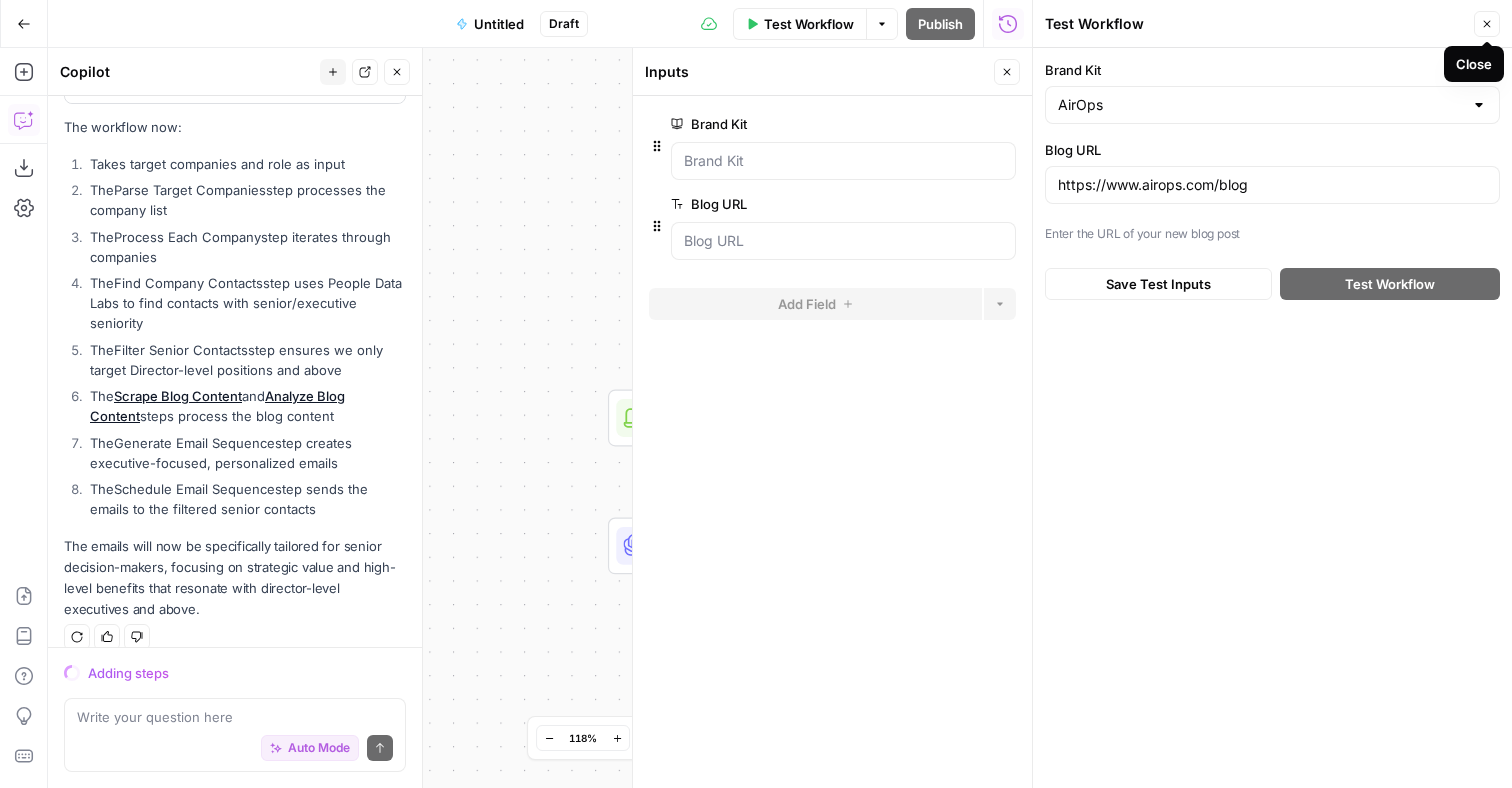 click 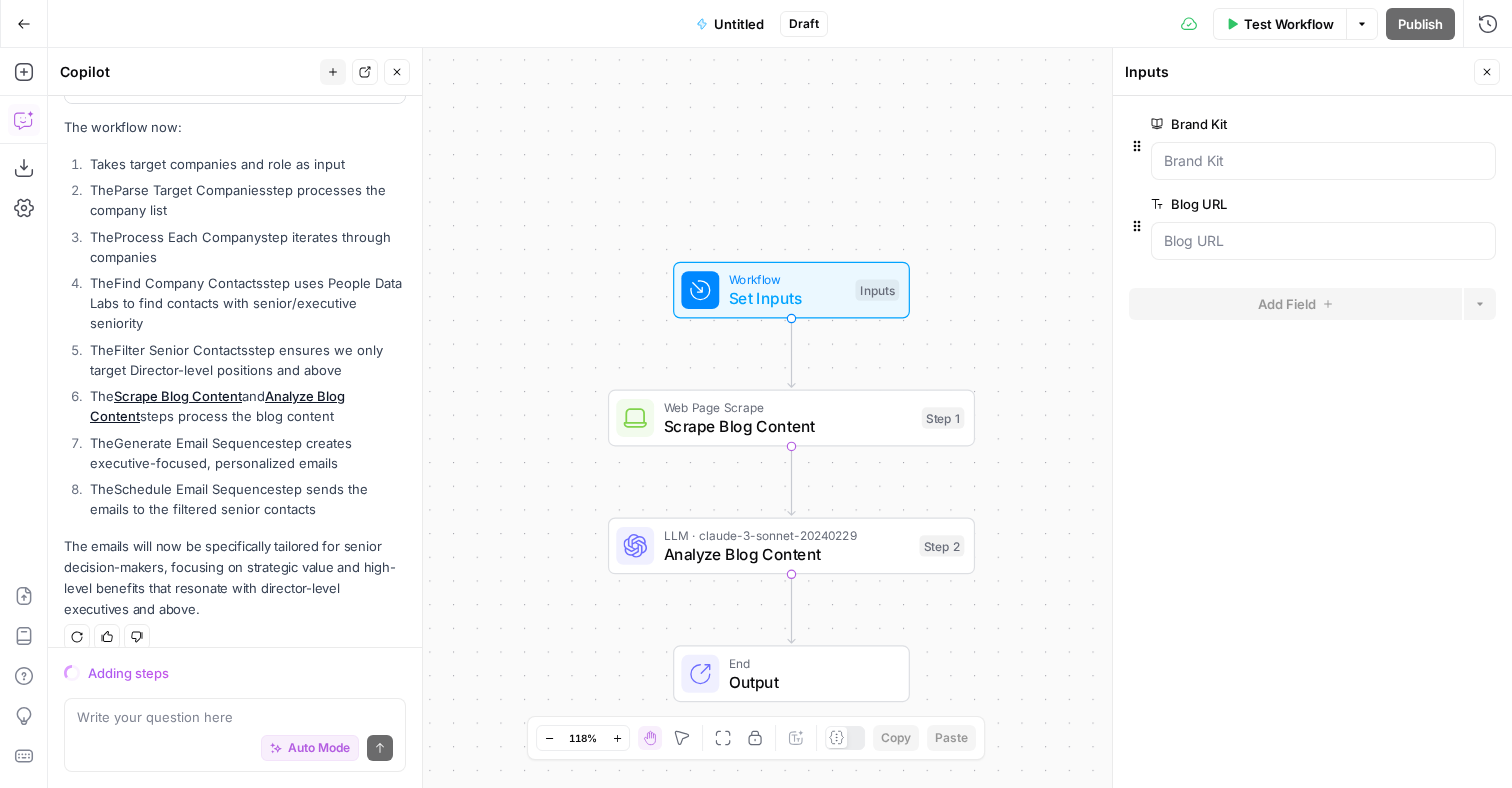 scroll, scrollTop: 3332, scrollLeft: 0, axis: vertical 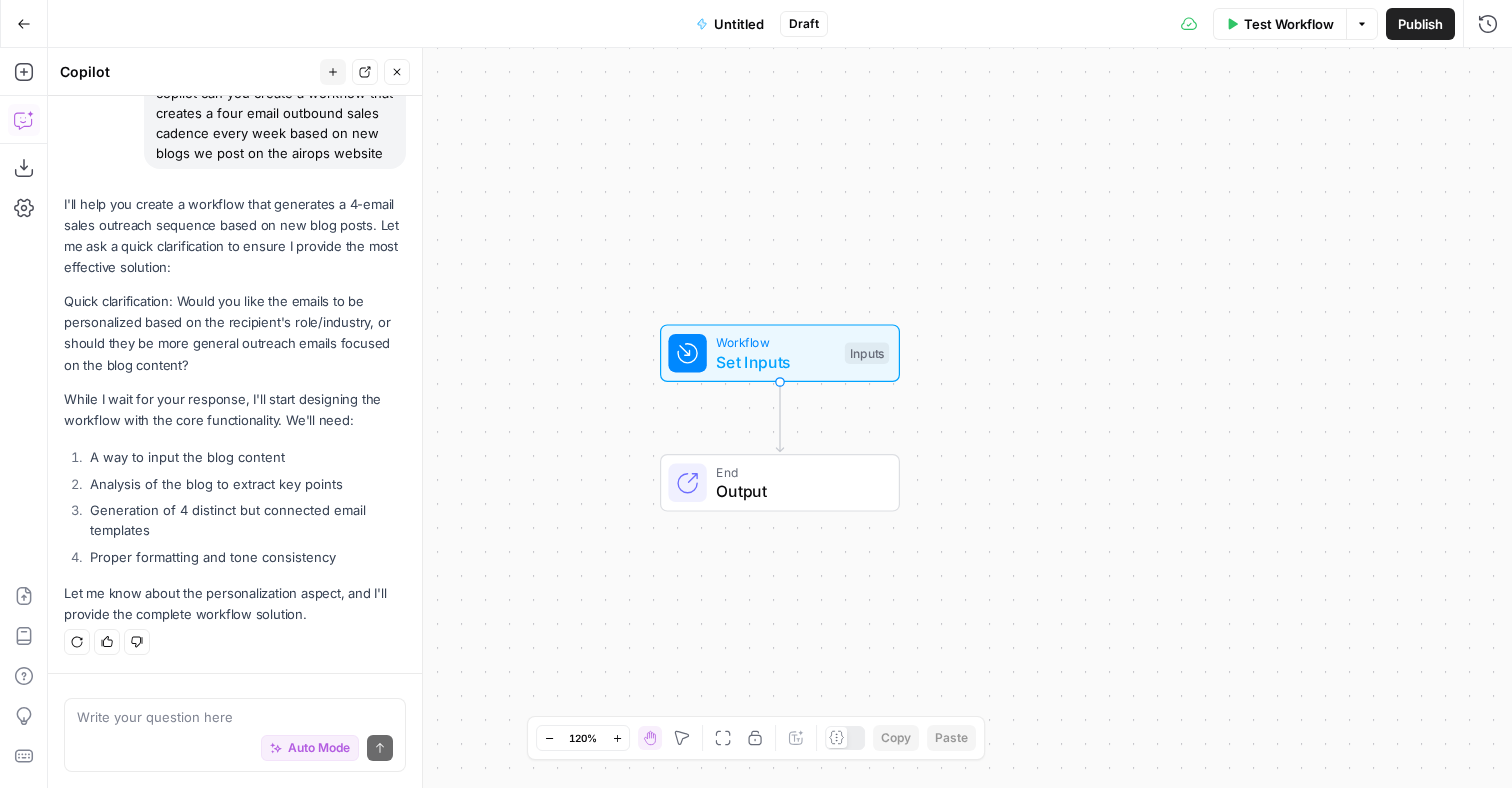 click 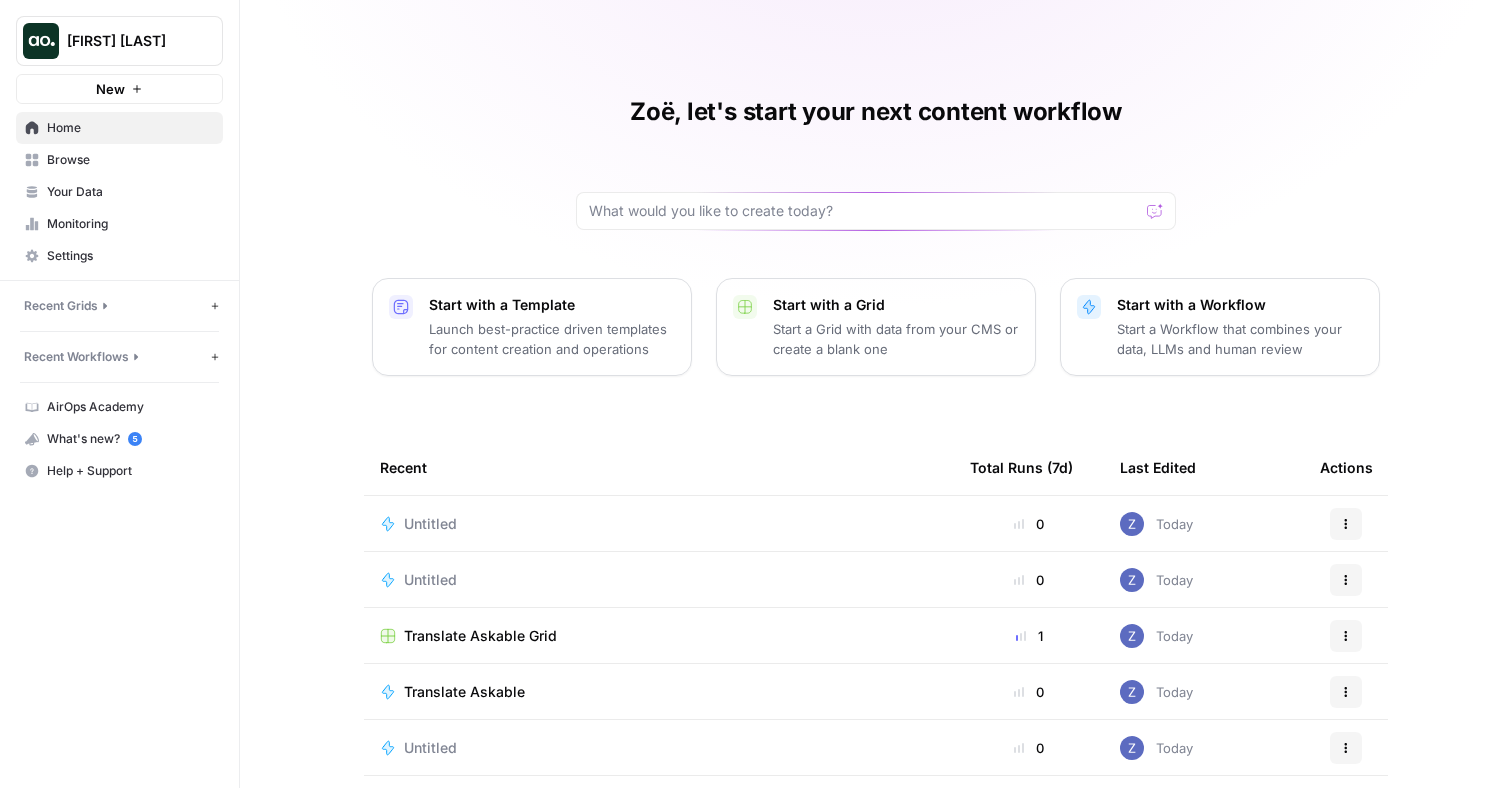 click at bounding box center (876, 211) 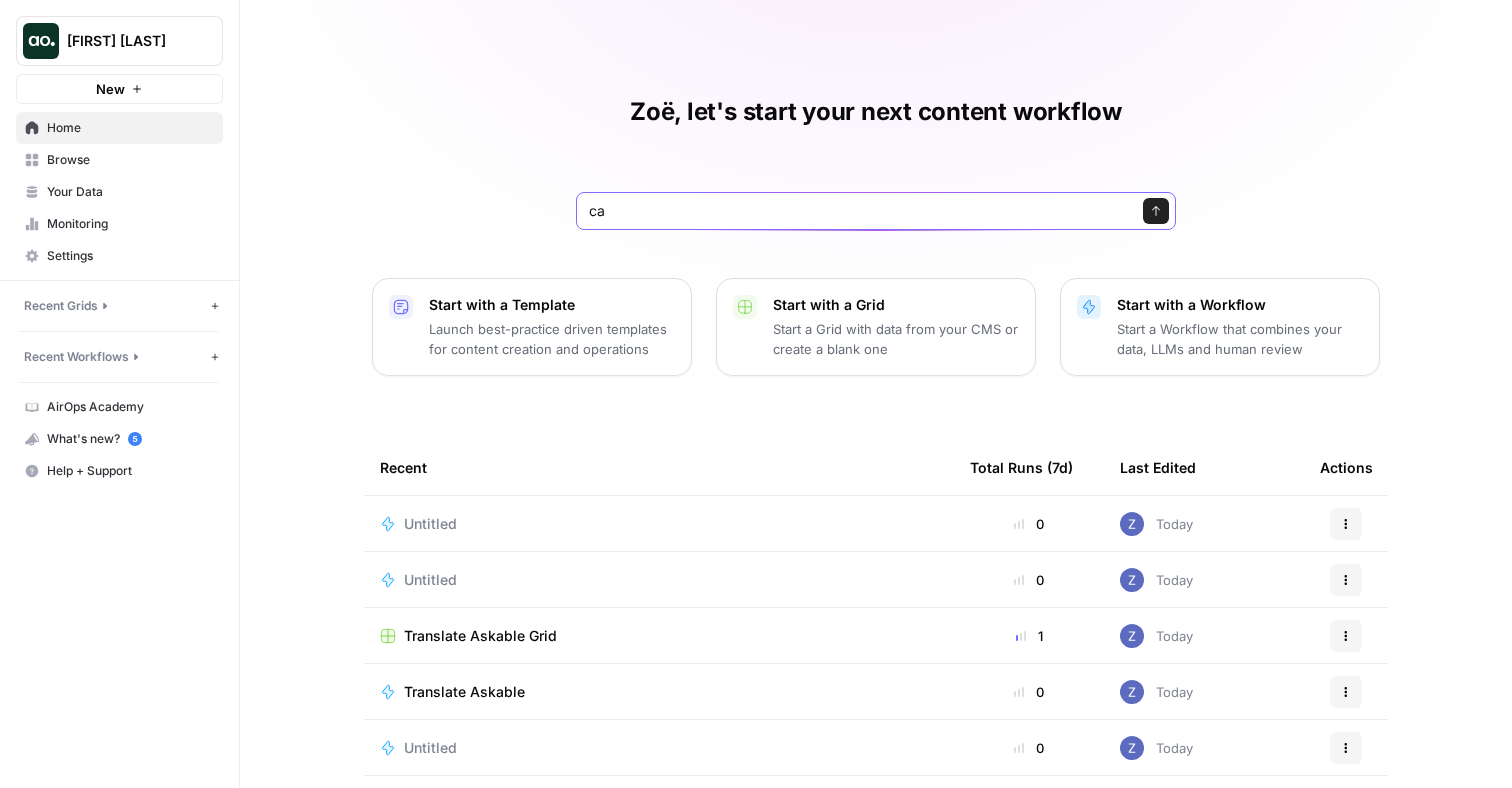 type on "c" 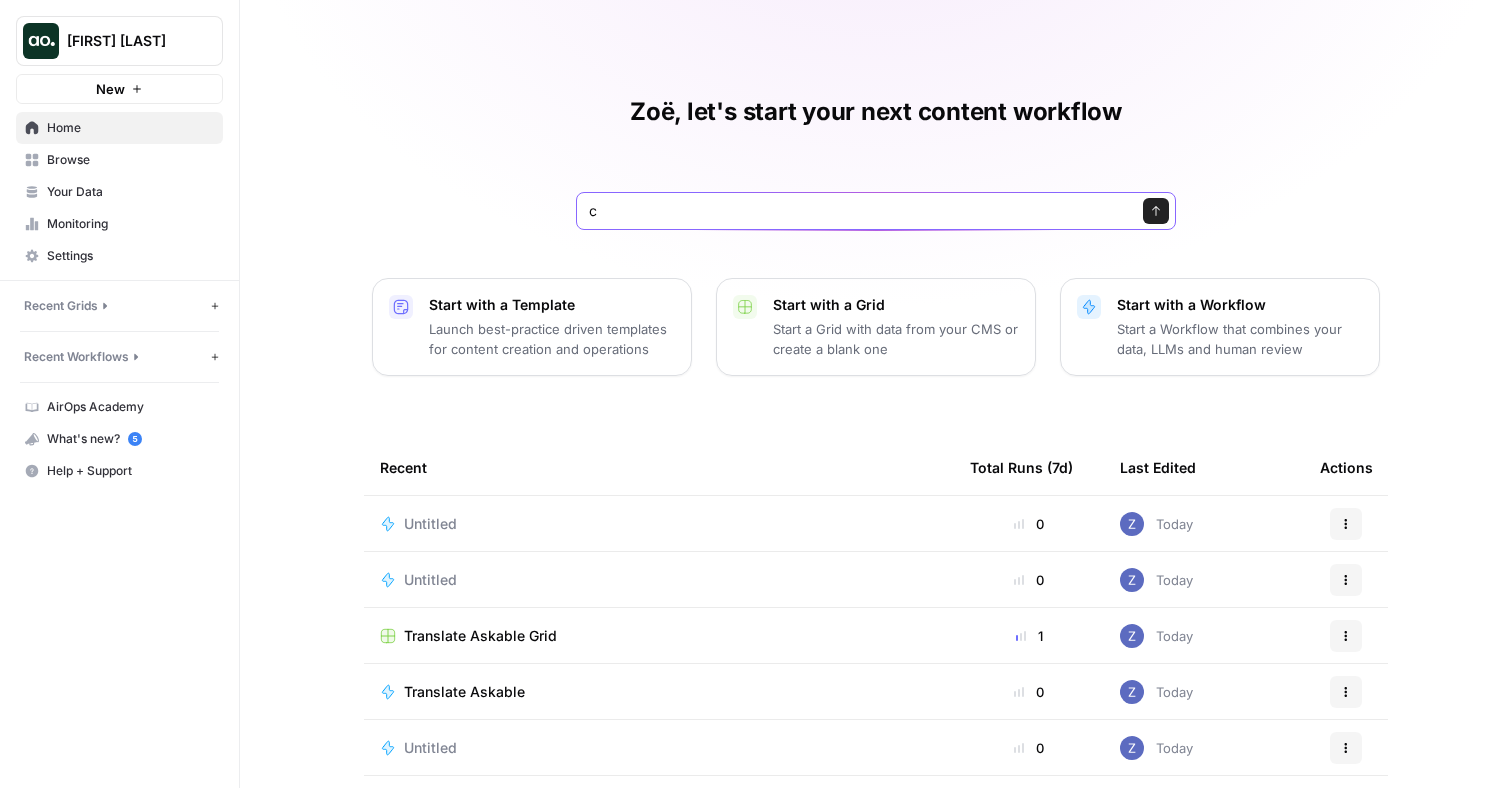 type 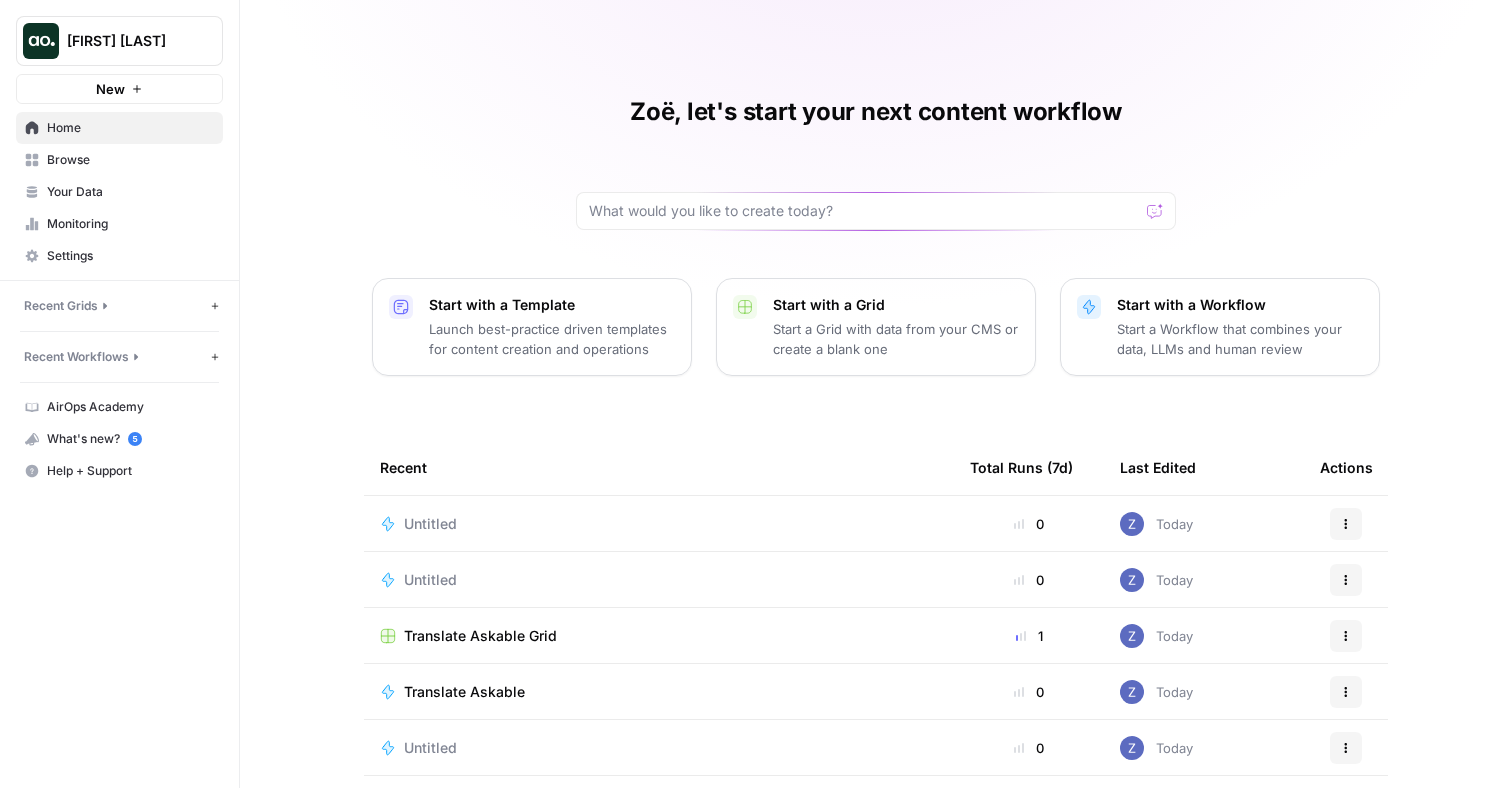 click on "Browse" at bounding box center (130, 160) 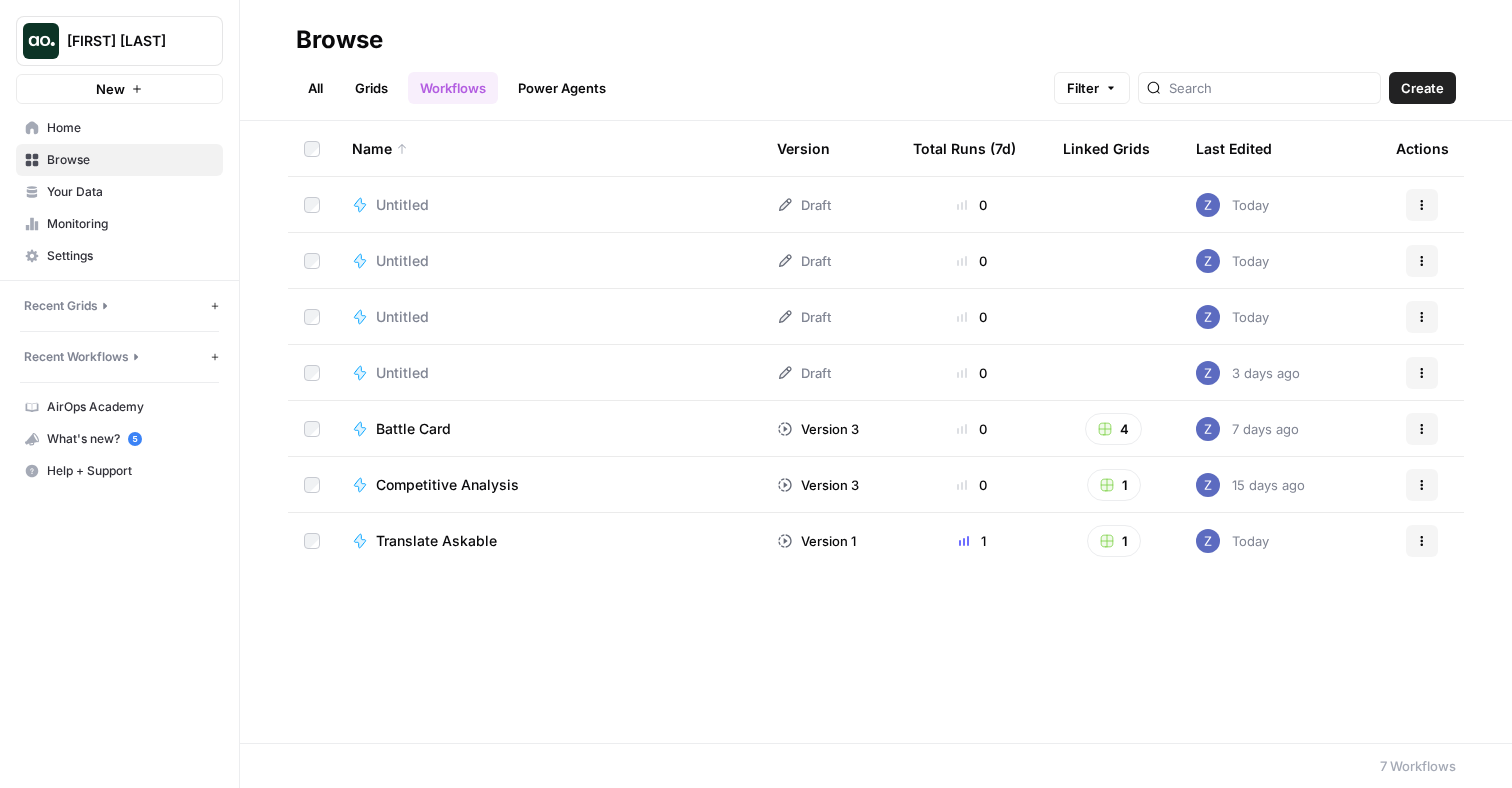 click on "Home" at bounding box center (130, 128) 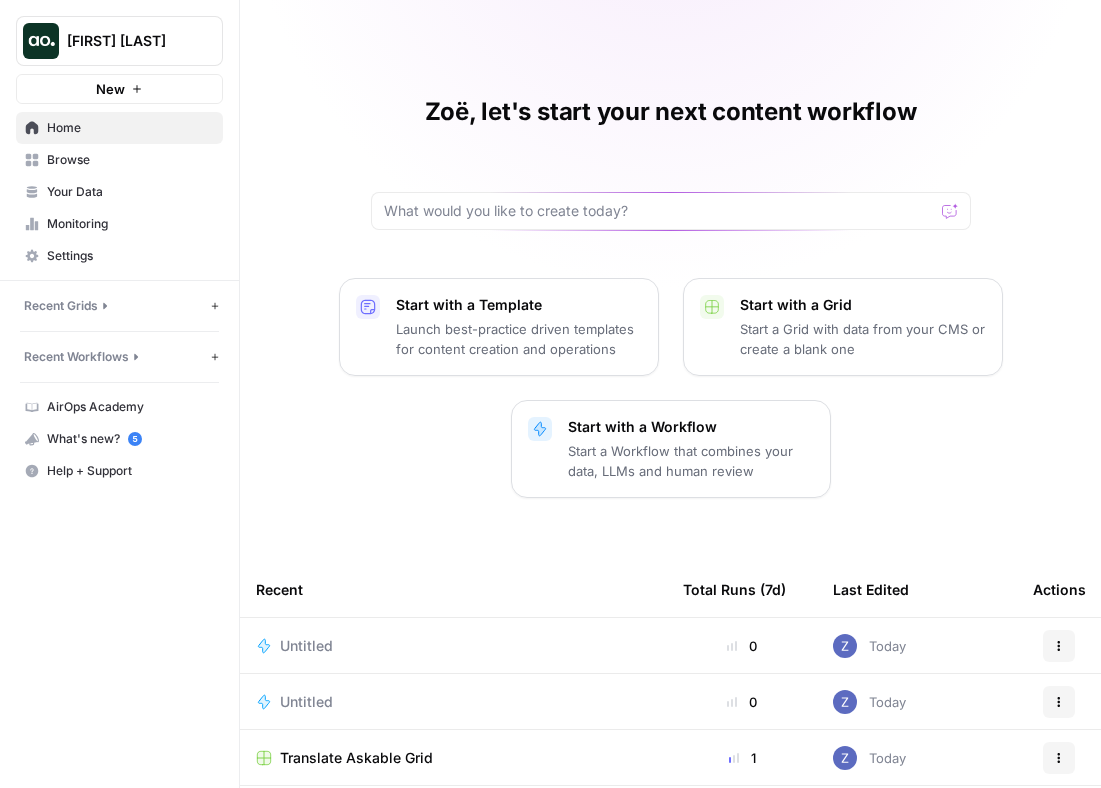 click on "Browse" at bounding box center [130, 160] 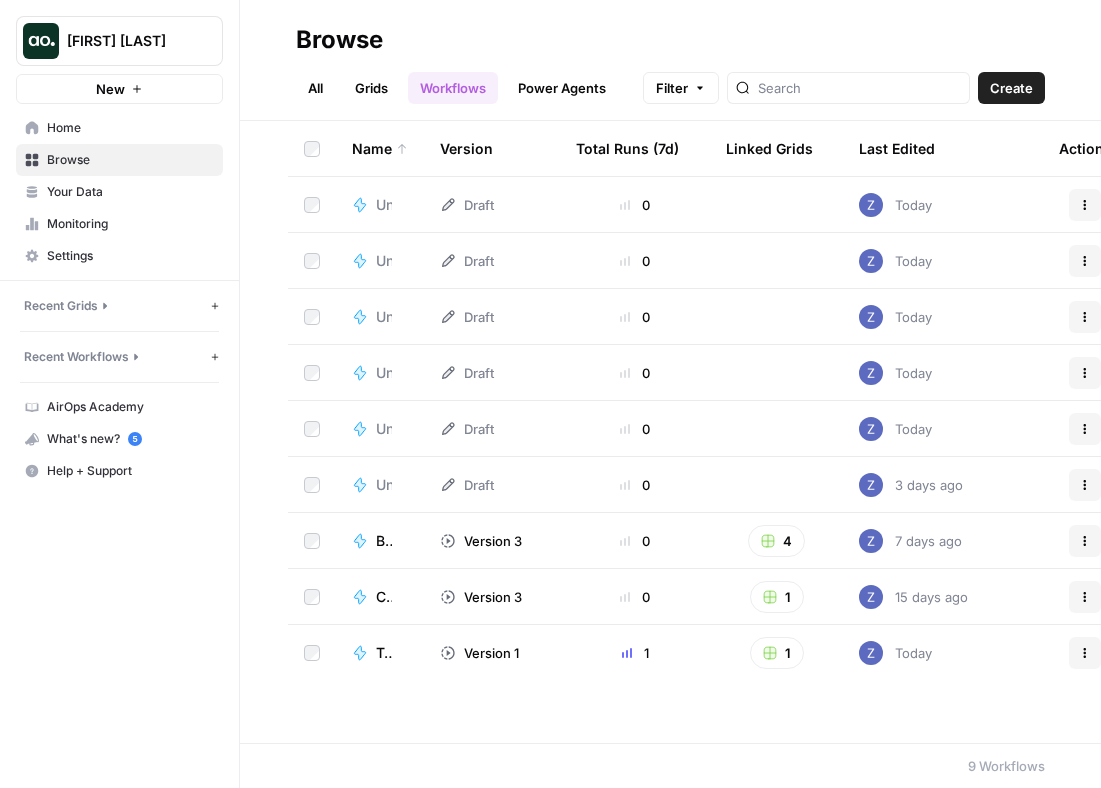 click on "Your Data" at bounding box center (130, 192) 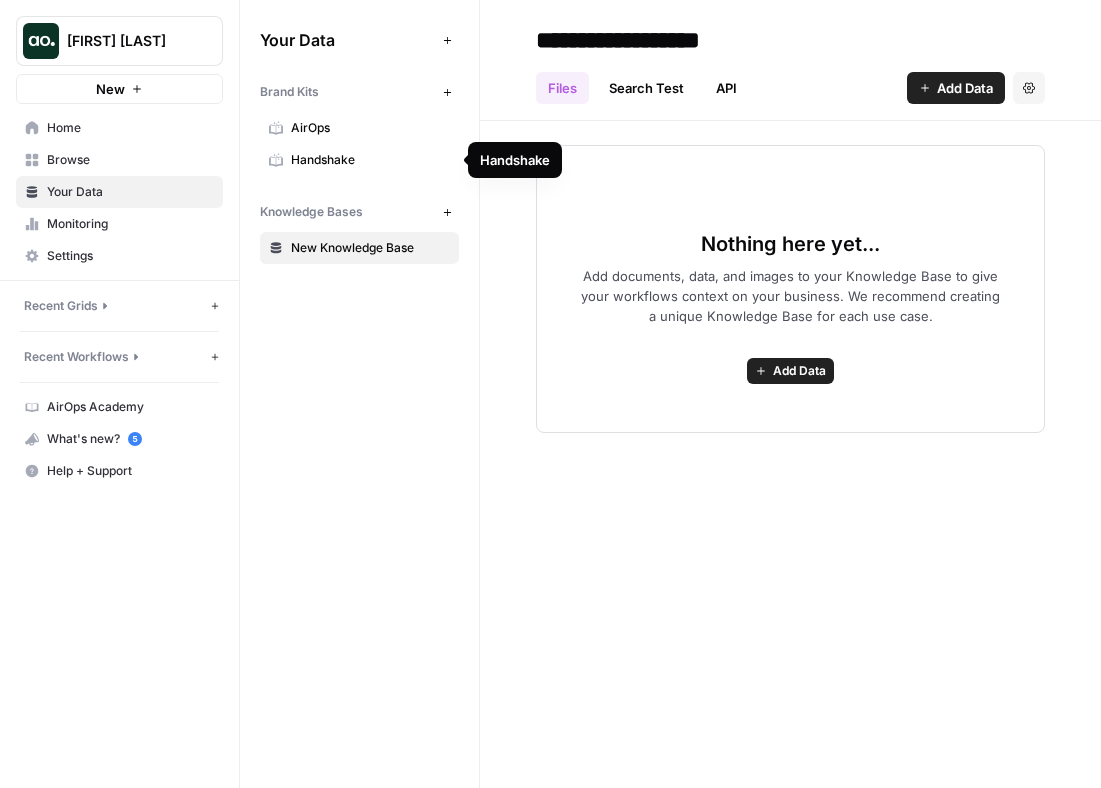 click on "Handshake" at bounding box center [370, 160] 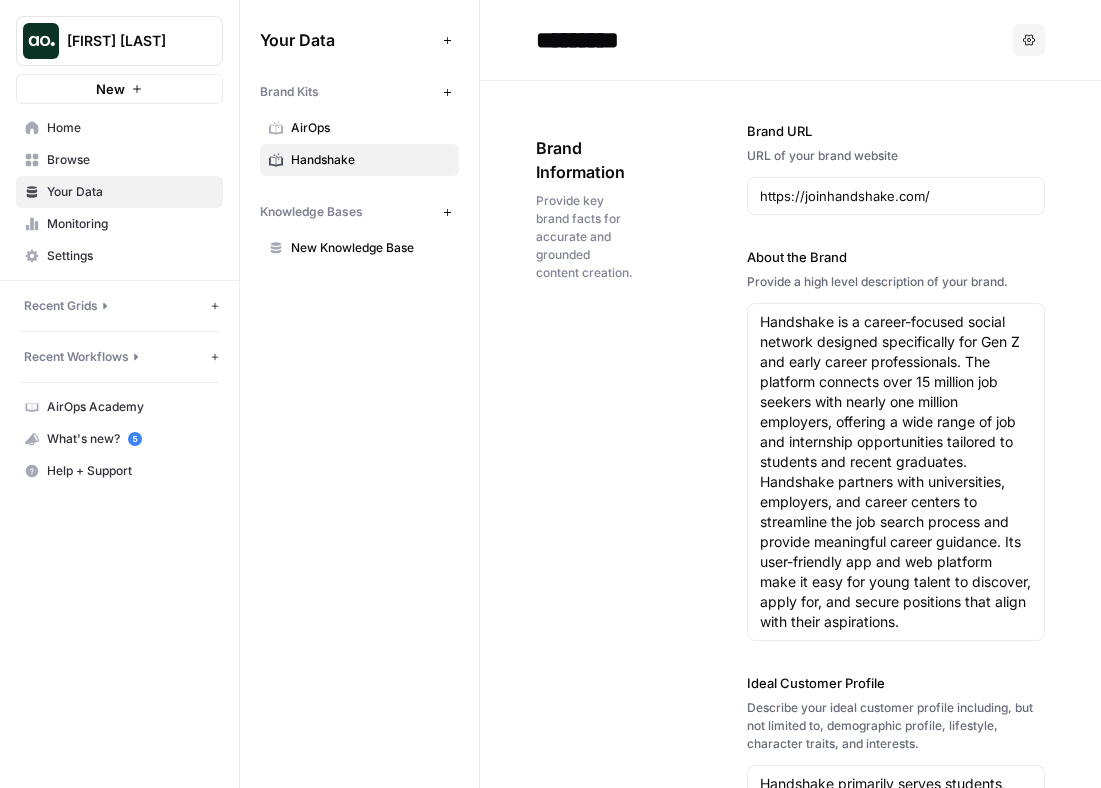 click on "Options" at bounding box center [1029, 40] 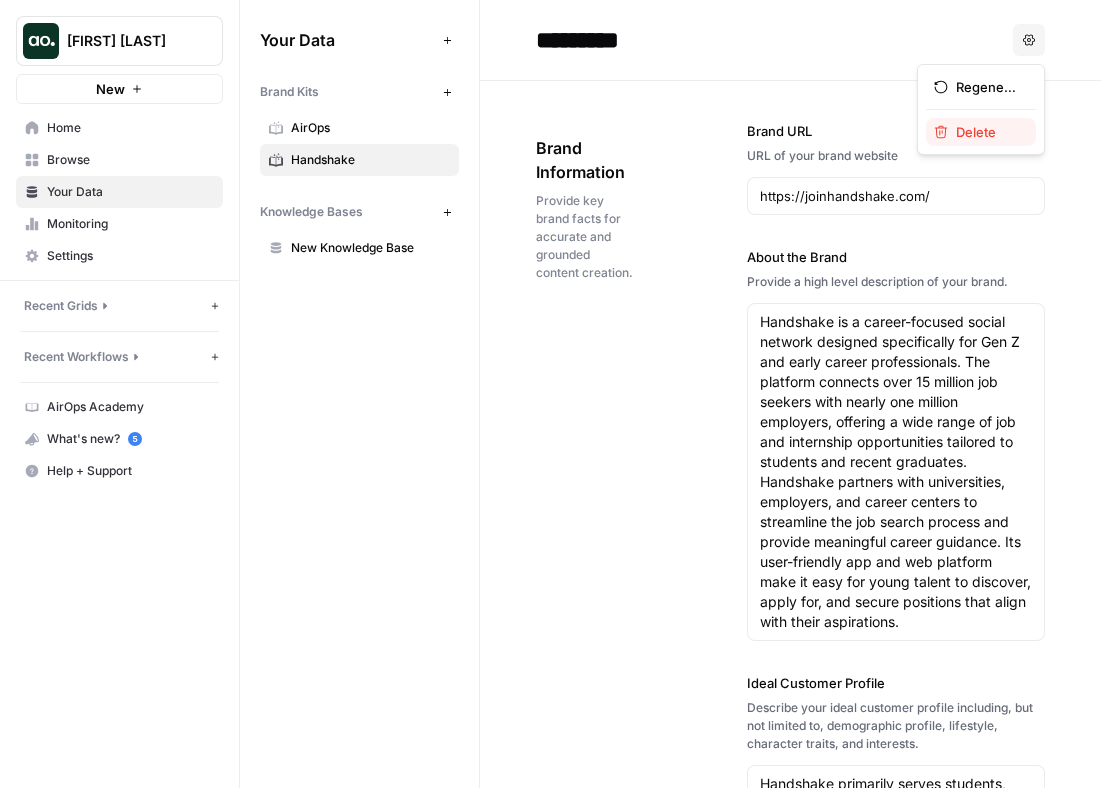 click on "Delete" at bounding box center (988, 132) 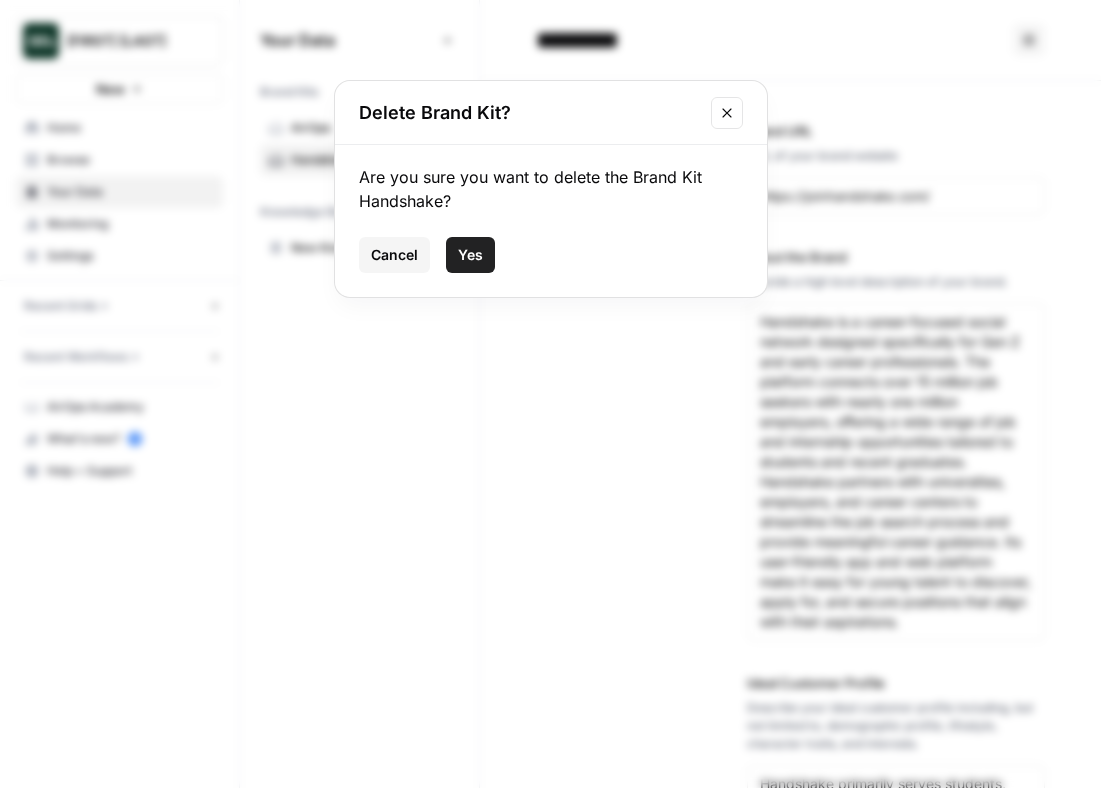 click on "Yes" at bounding box center [470, 255] 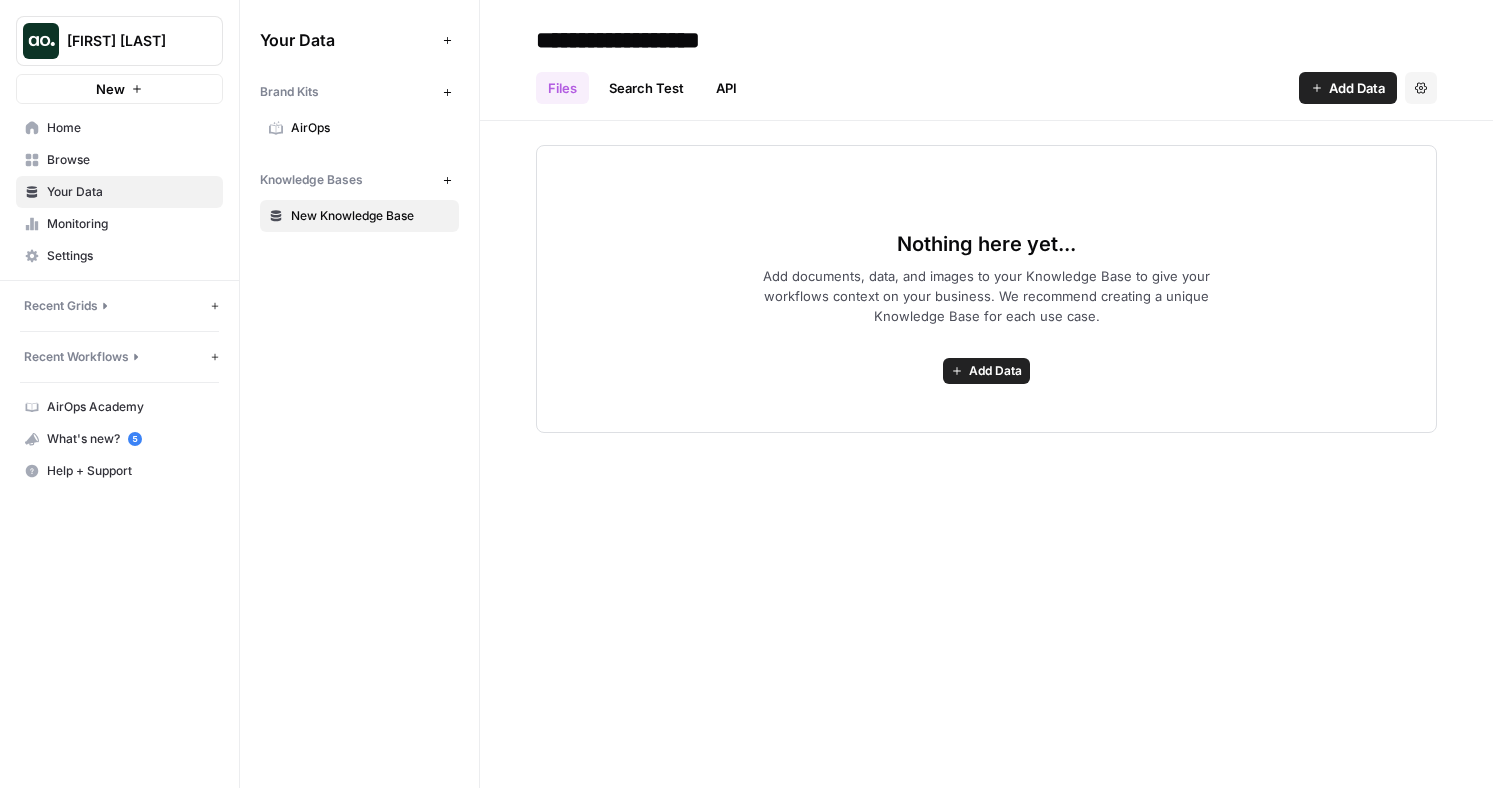 click on "Files Search Test API Add Data Settings" at bounding box center [986, 80] 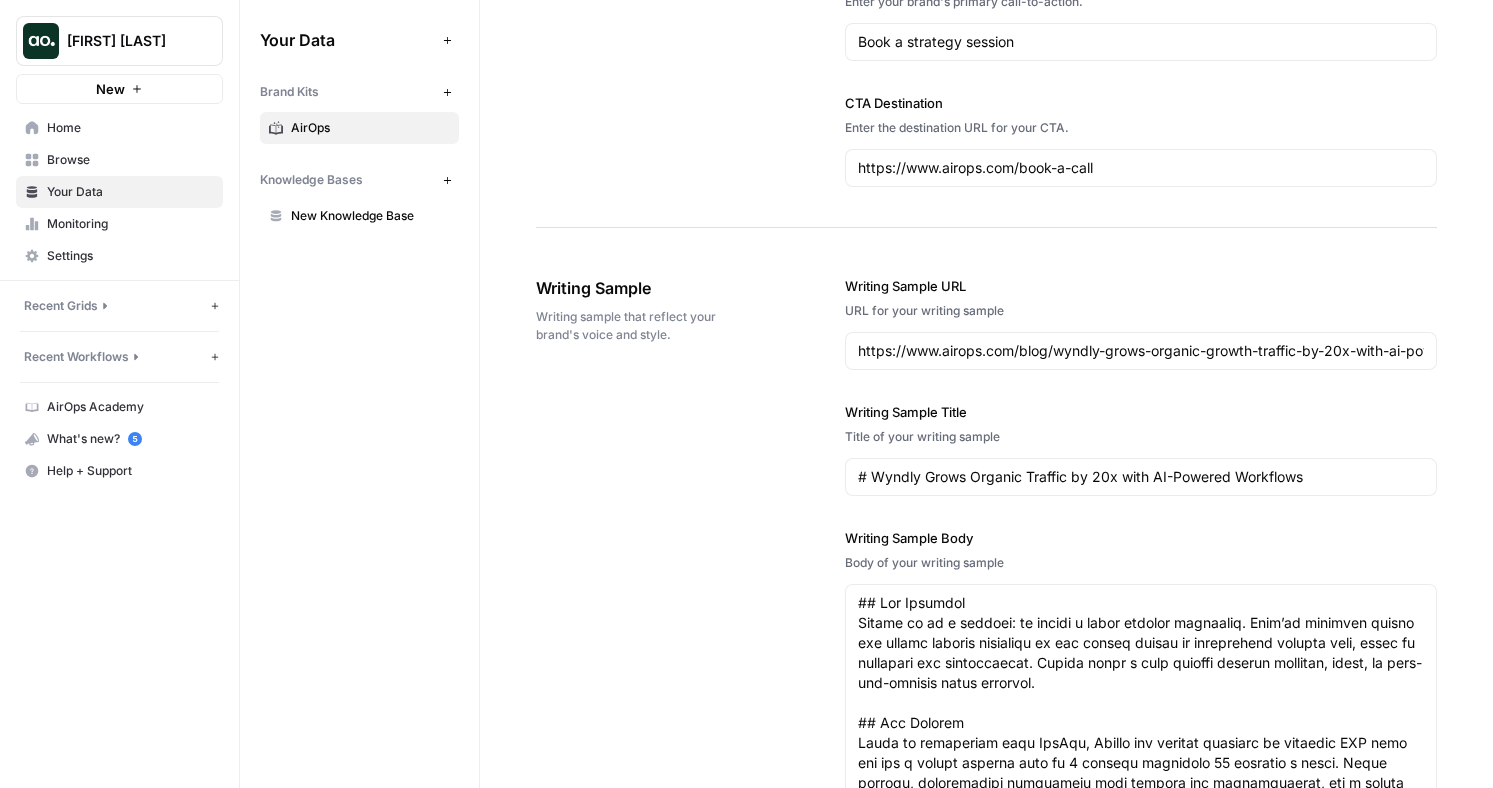 scroll, scrollTop: 2044, scrollLeft: 0, axis: vertical 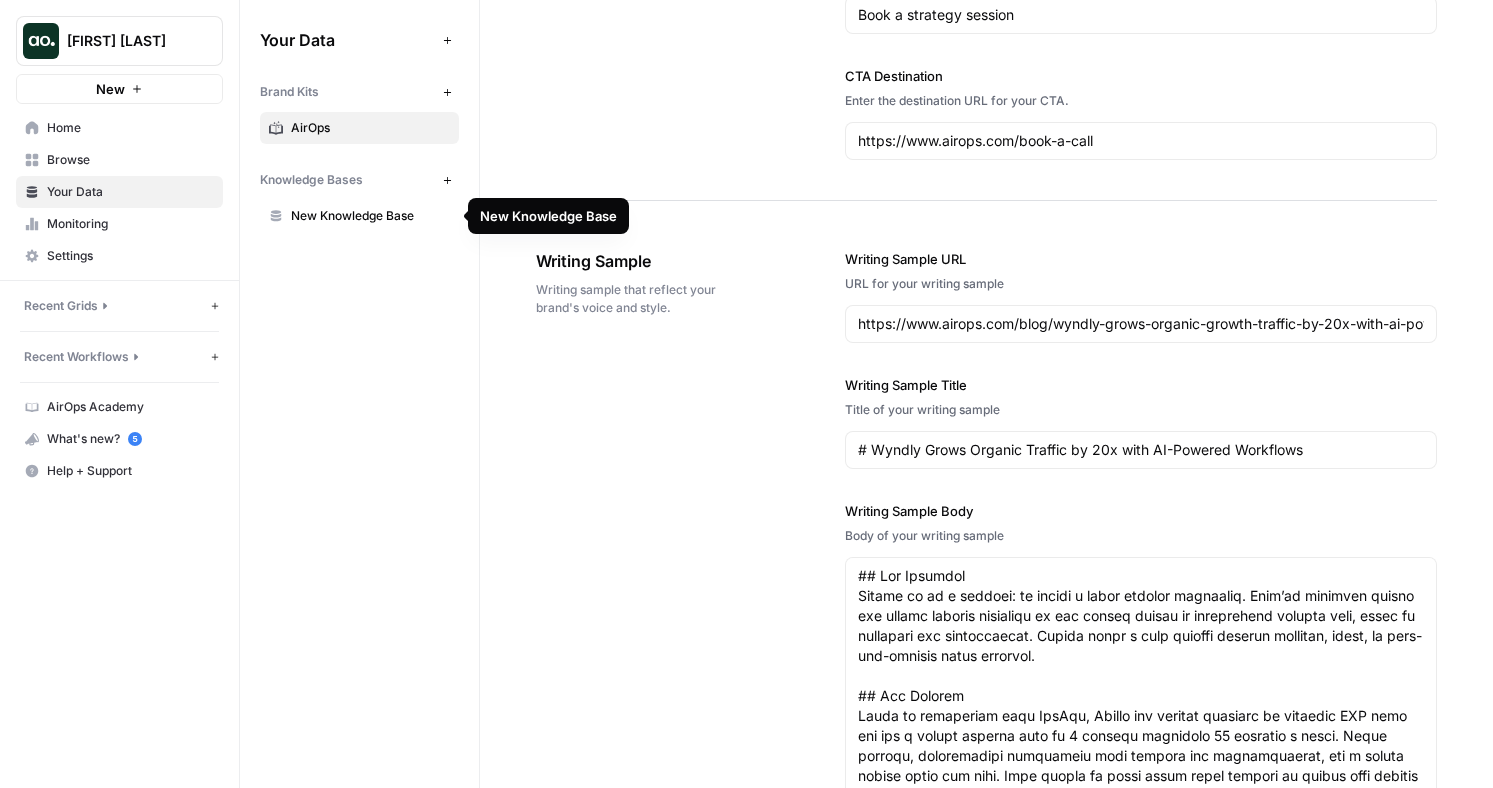 click on "New Knowledge Base" at bounding box center [370, 216] 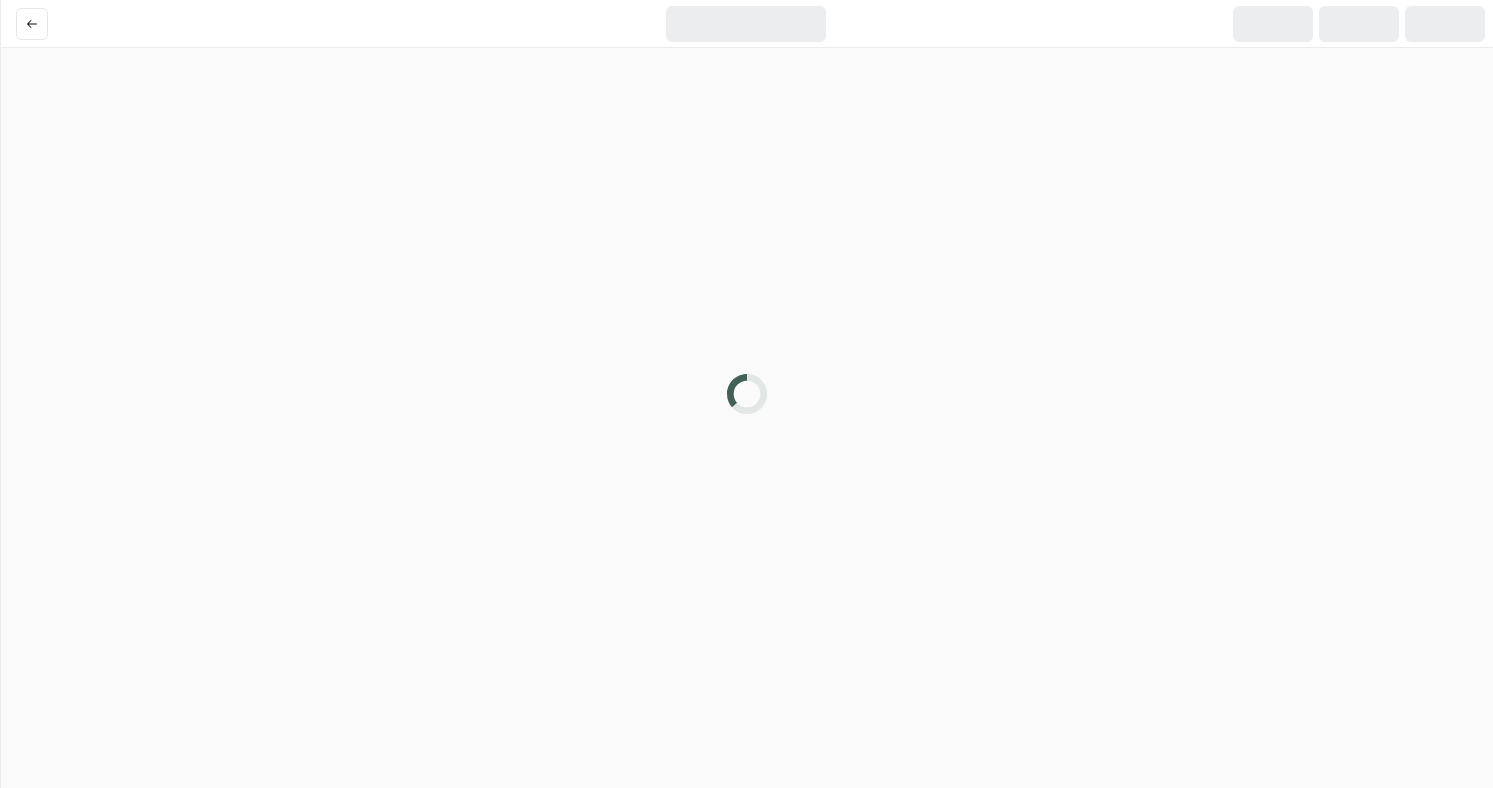 scroll, scrollTop: 0, scrollLeft: 0, axis: both 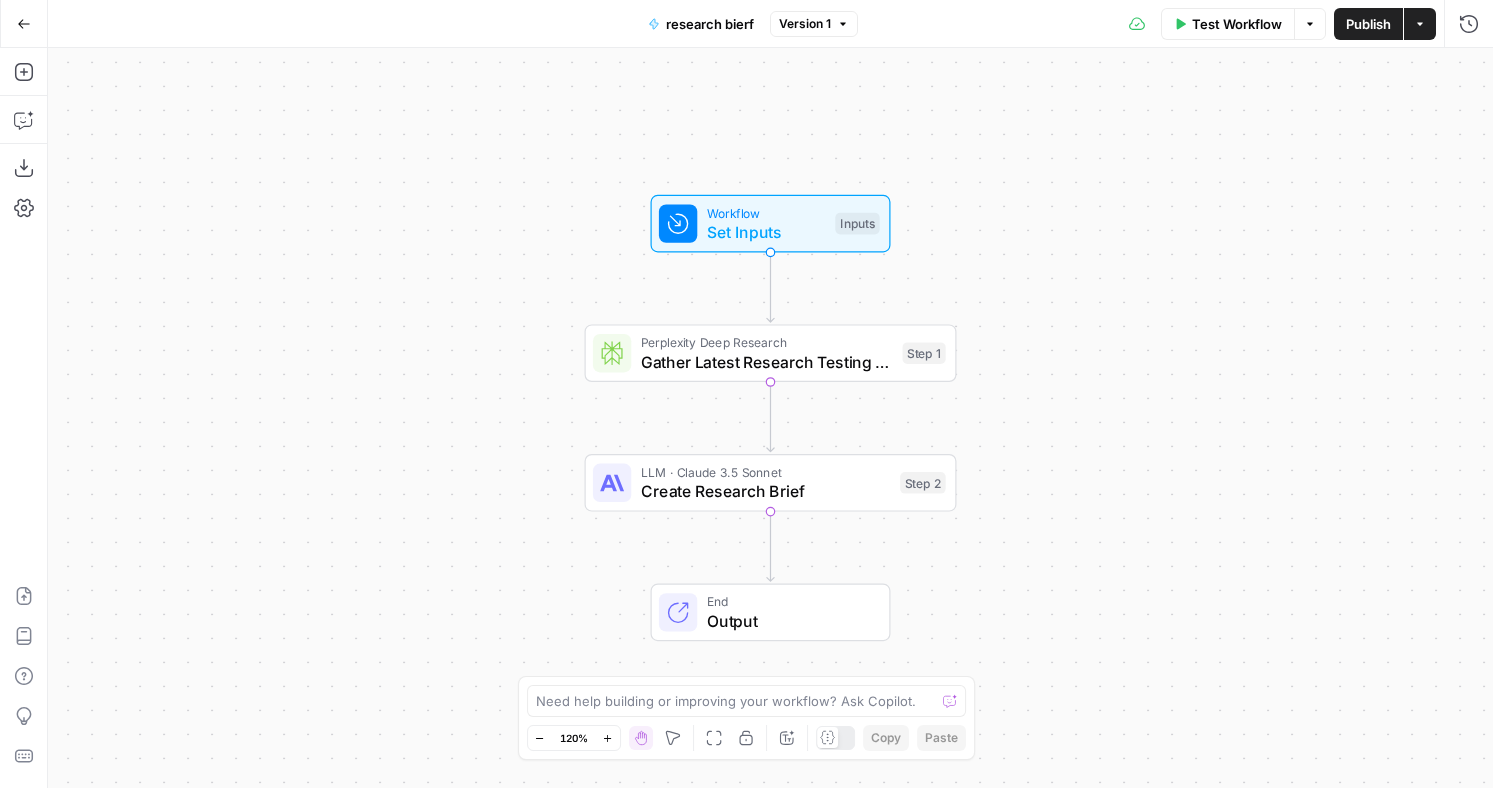click on "Go Back" at bounding box center [24, 24] 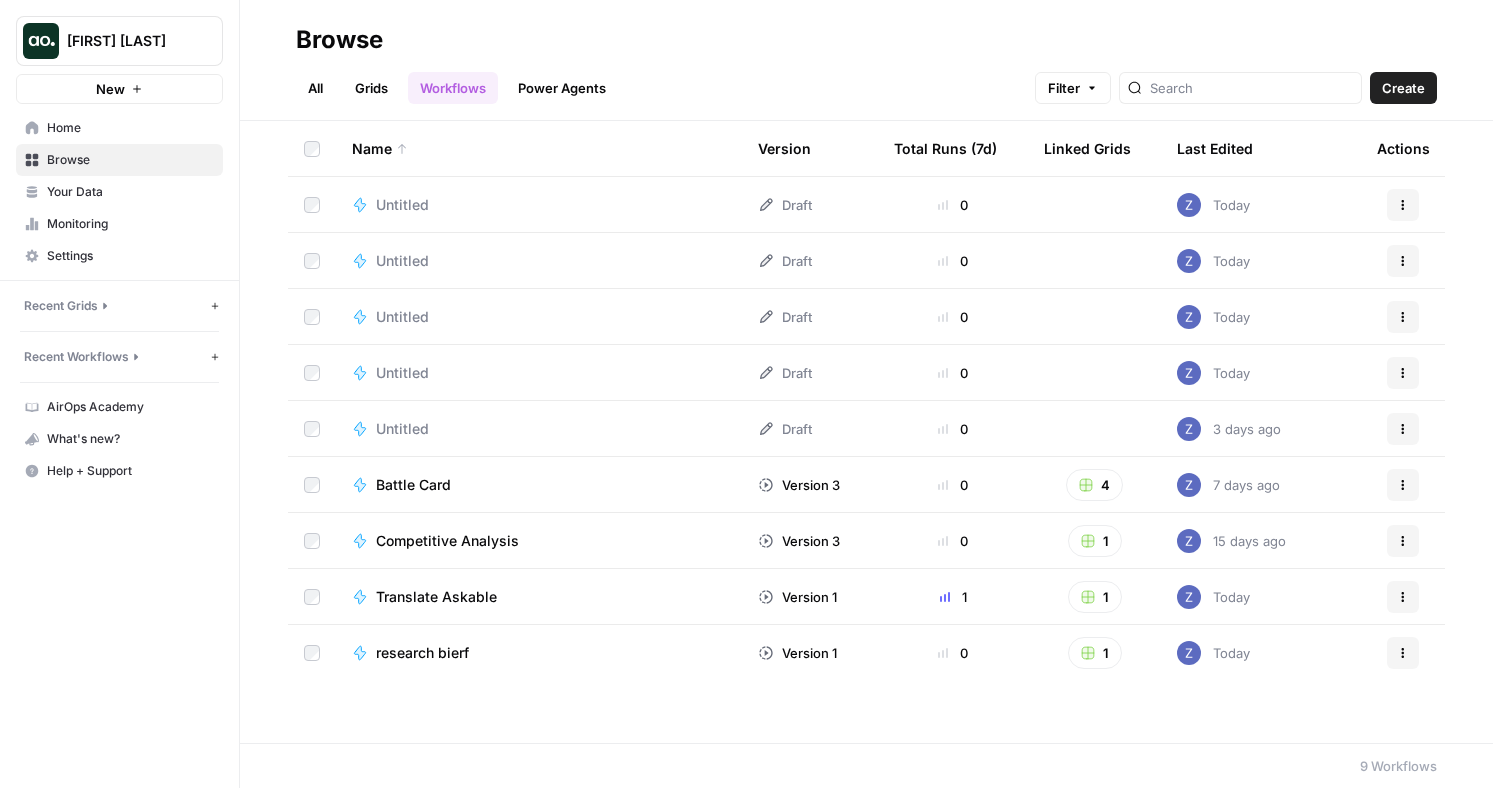 click on "Home" at bounding box center [130, 128] 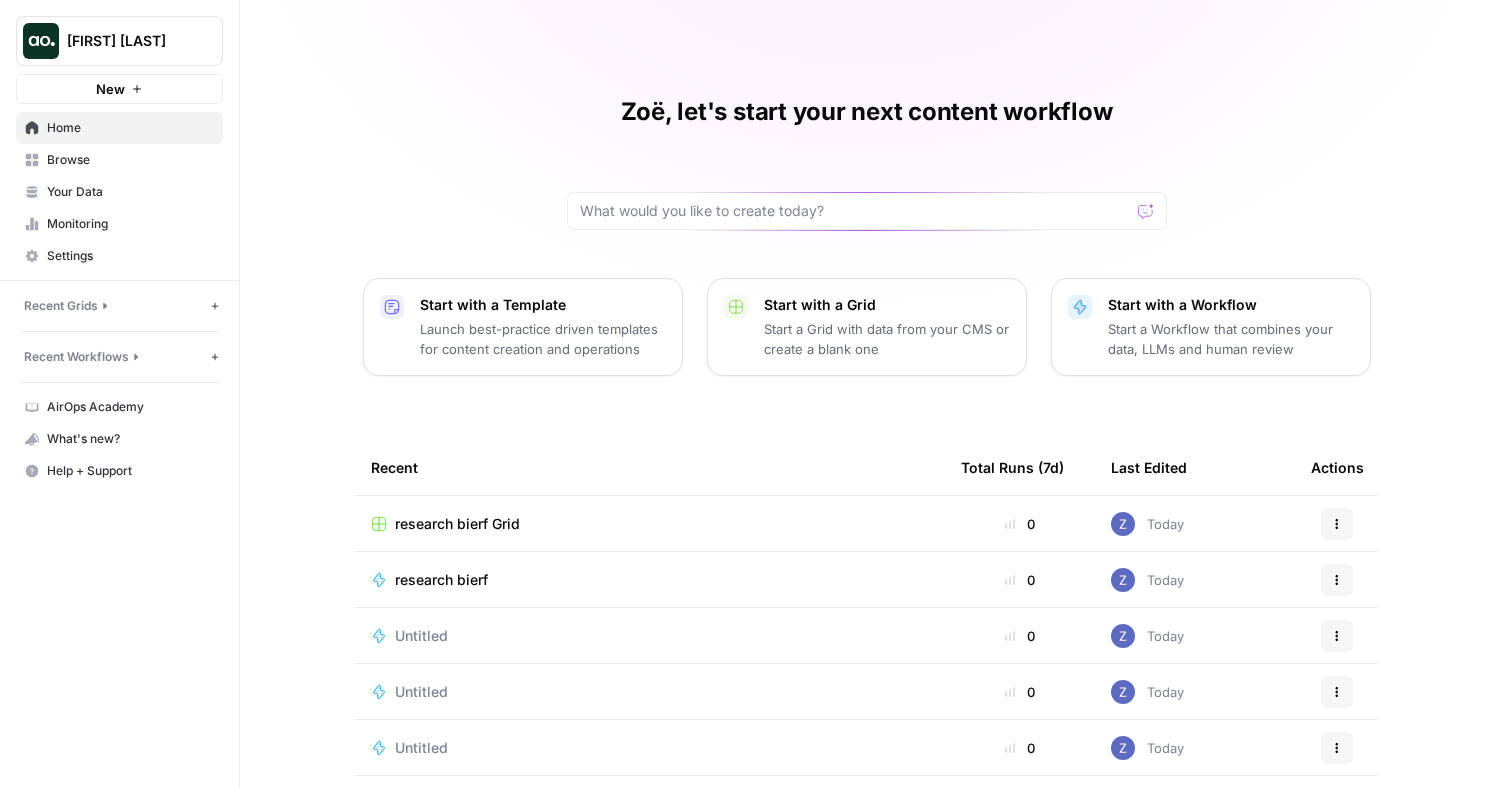 click on "Settings" at bounding box center [130, 256] 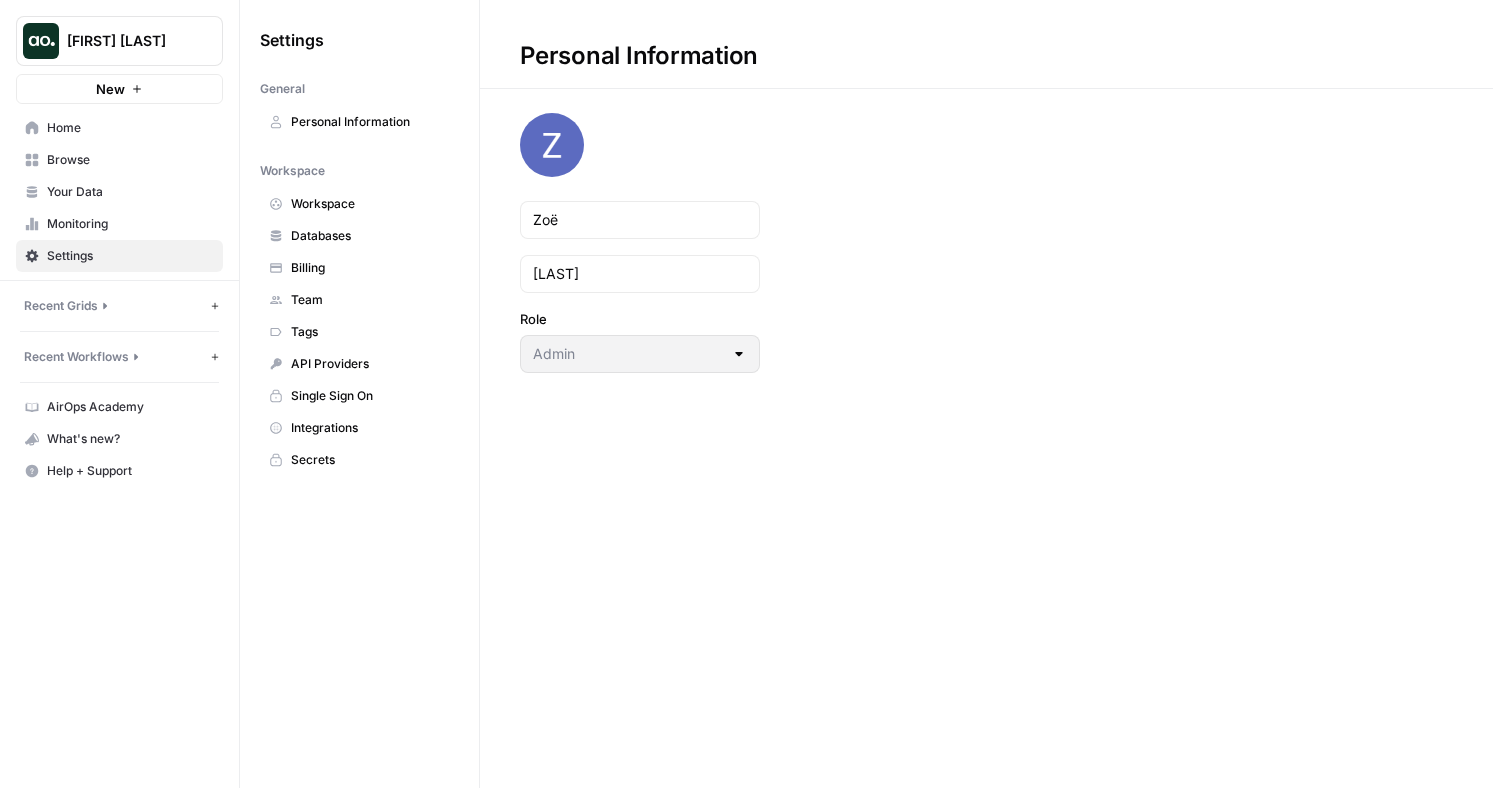 click on "Integrations" at bounding box center (370, 428) 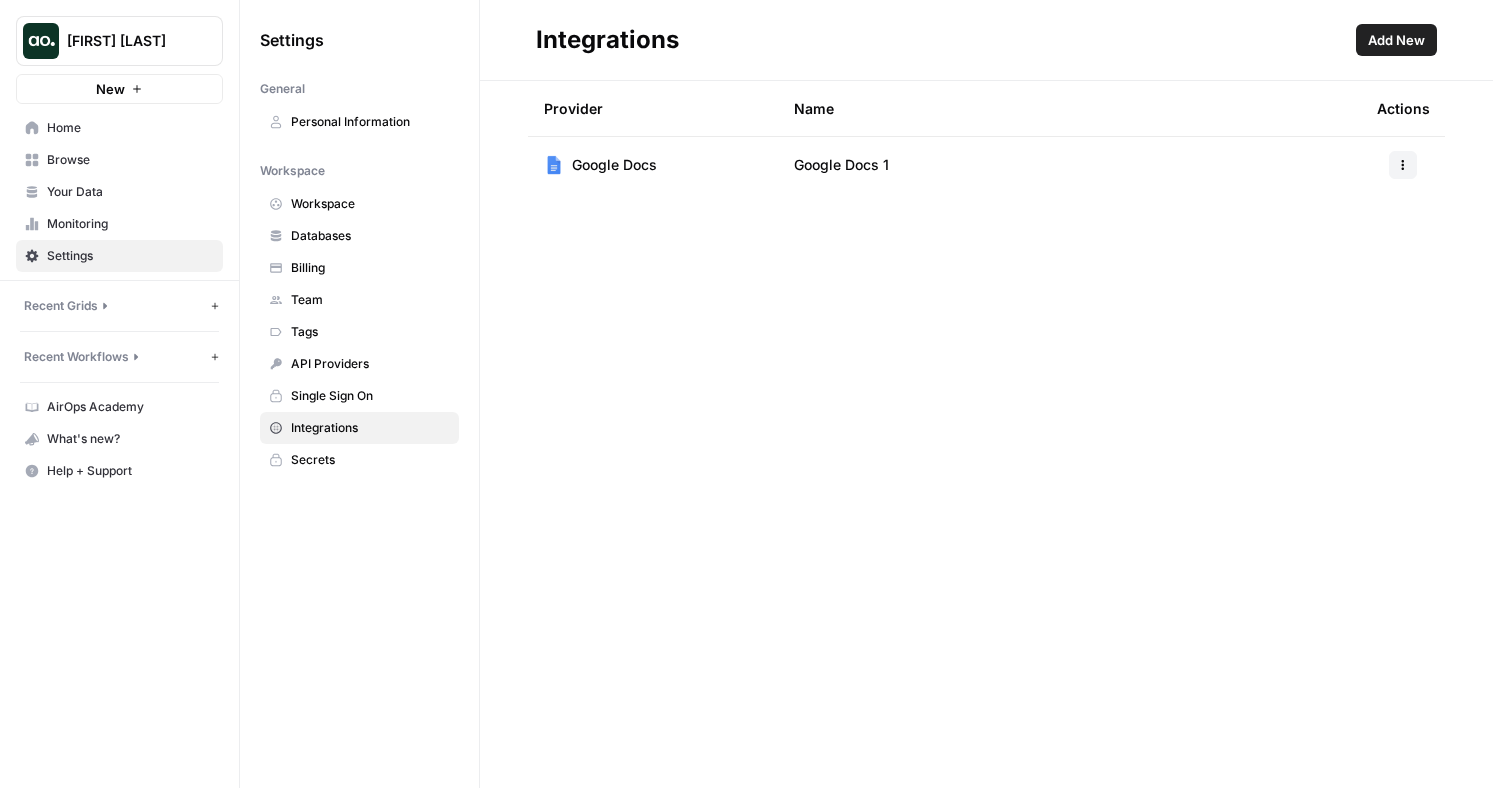 click on "Add New" at bounding box center [1396, 40] 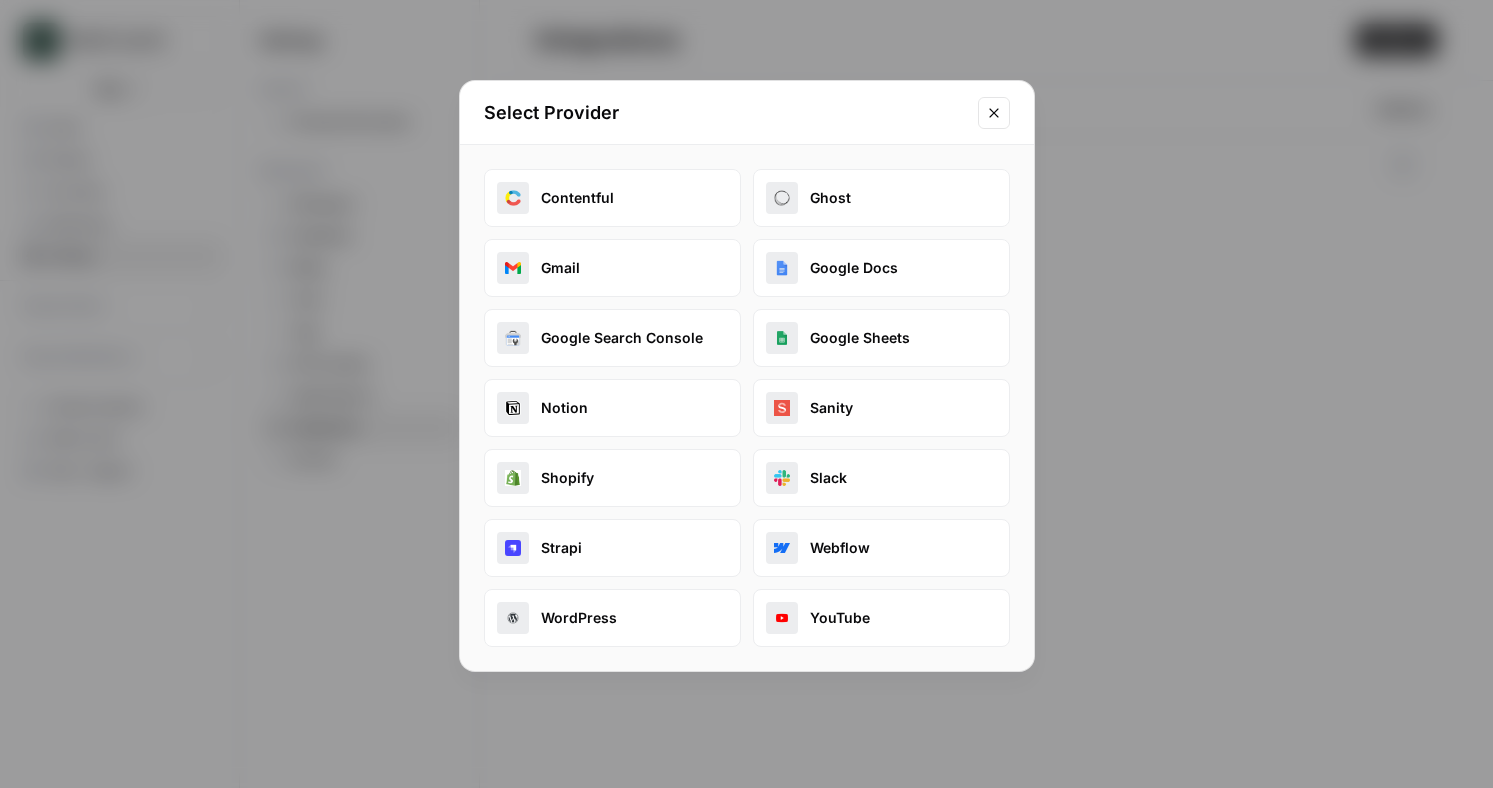 click on "Select Provider Contentful Ghost Gmail Google Docs Google Search Console Google Sheets Notion Sanity Shopify Slack Strapi Webflow WordPress YouTube" at bounding box center (746, 394) 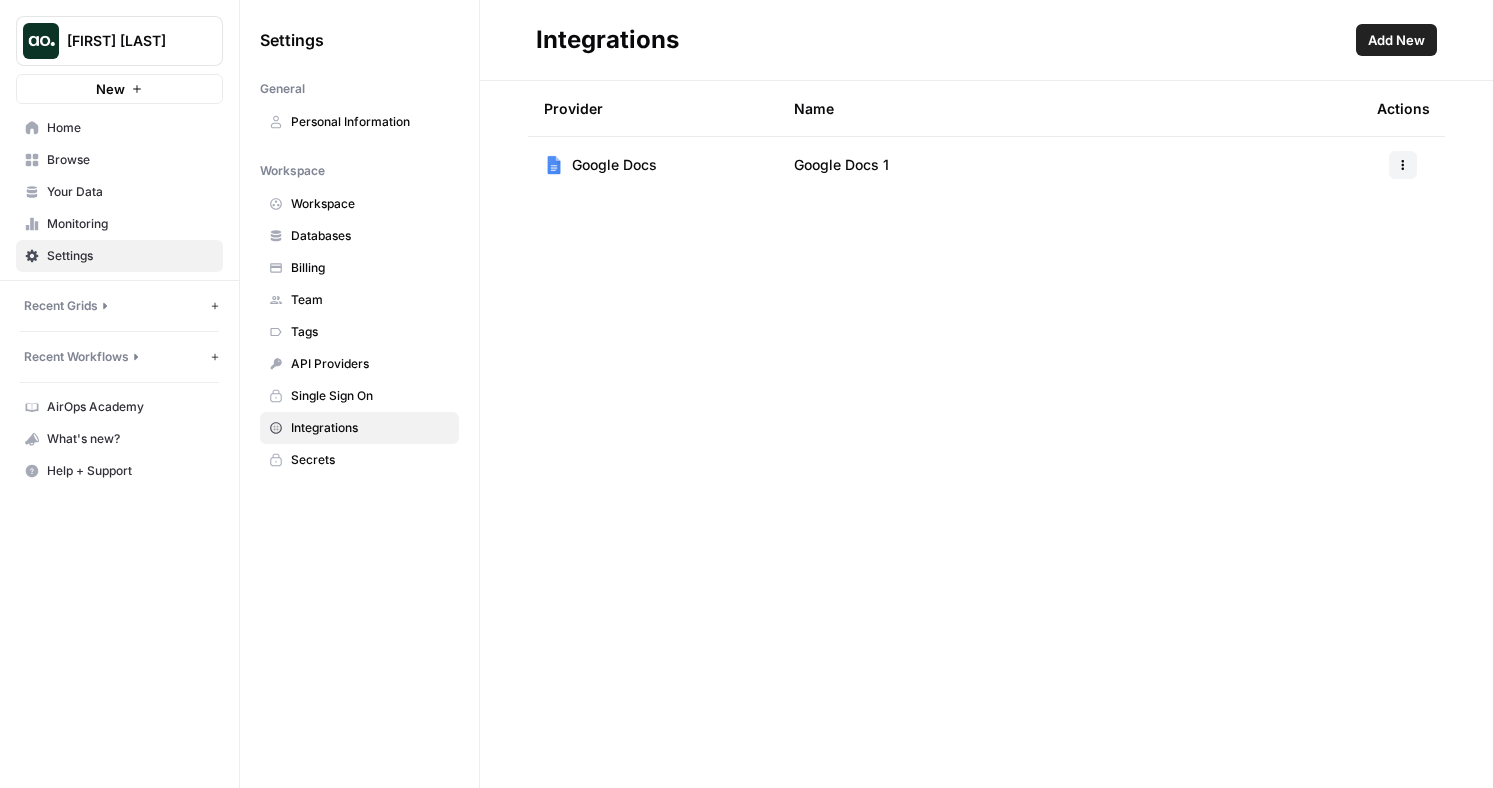 click on "New" at bounding box center [110, 89] 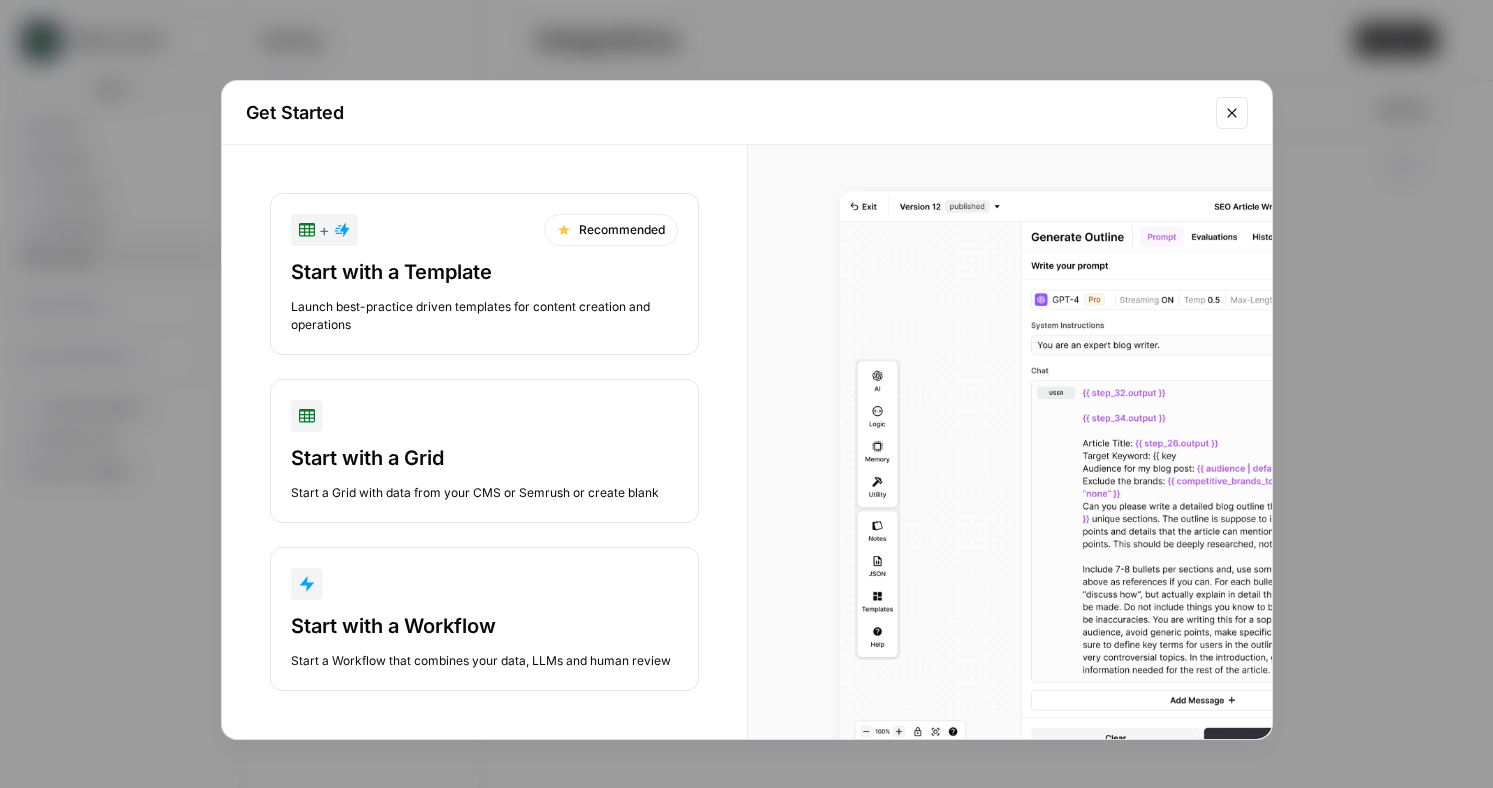click on "Start a Workflow that combines your data, LLMs and human review" at bounding box center [484, 661] 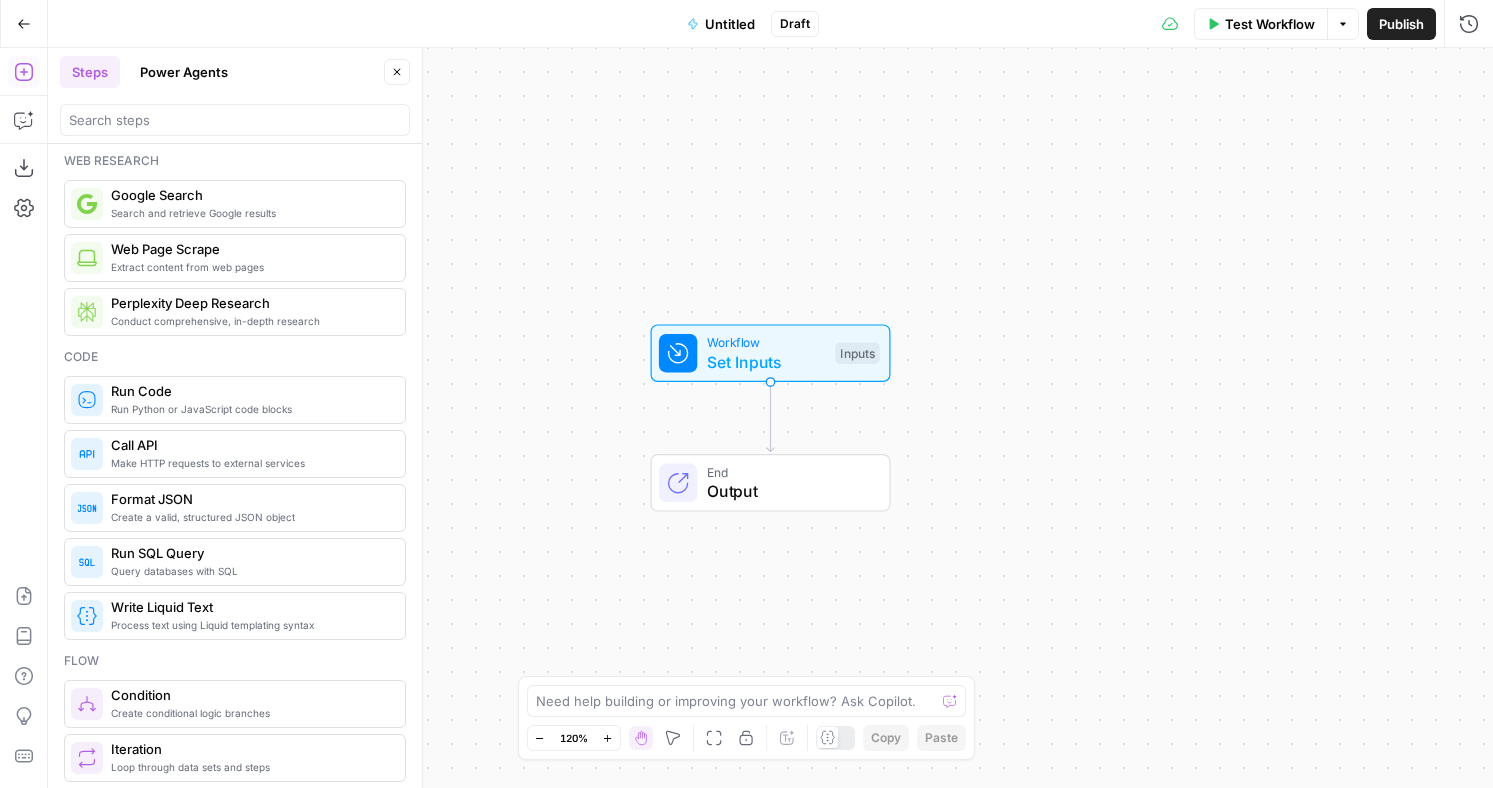 scroll, scrollTop: 0, scrollLeft: 0, axis: both 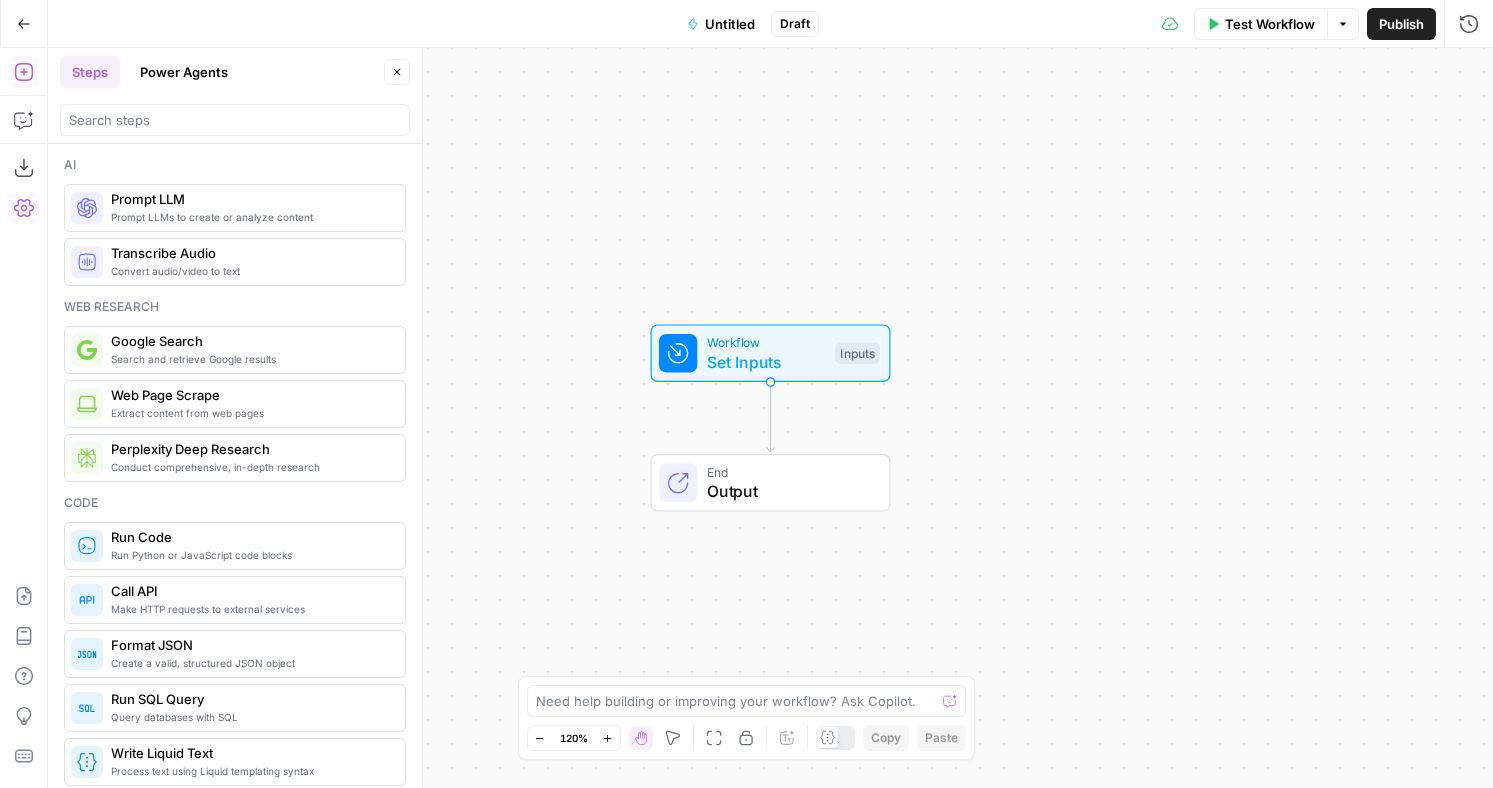 click 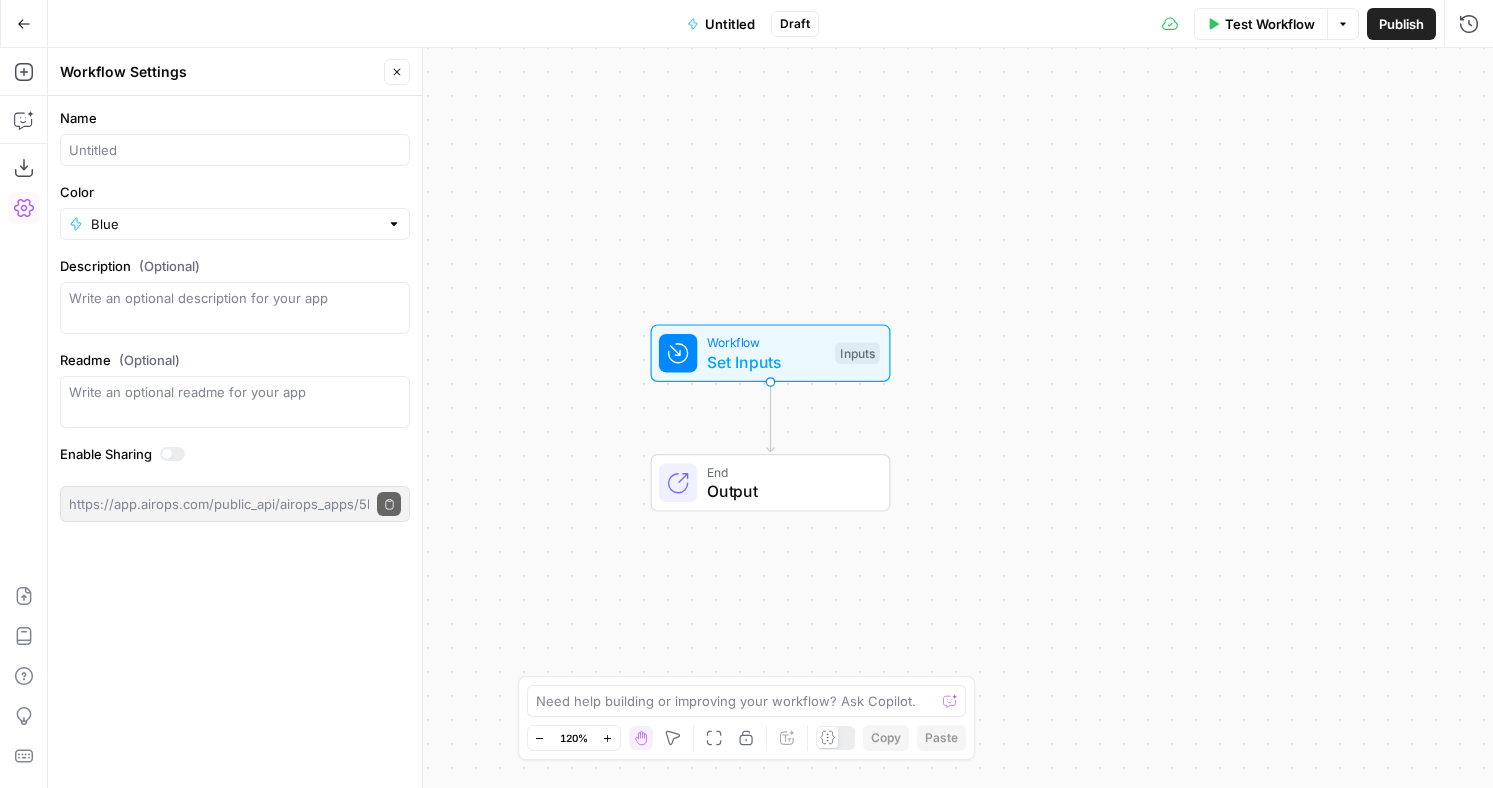 click on "Go Back" at bounding box center [24, 24] 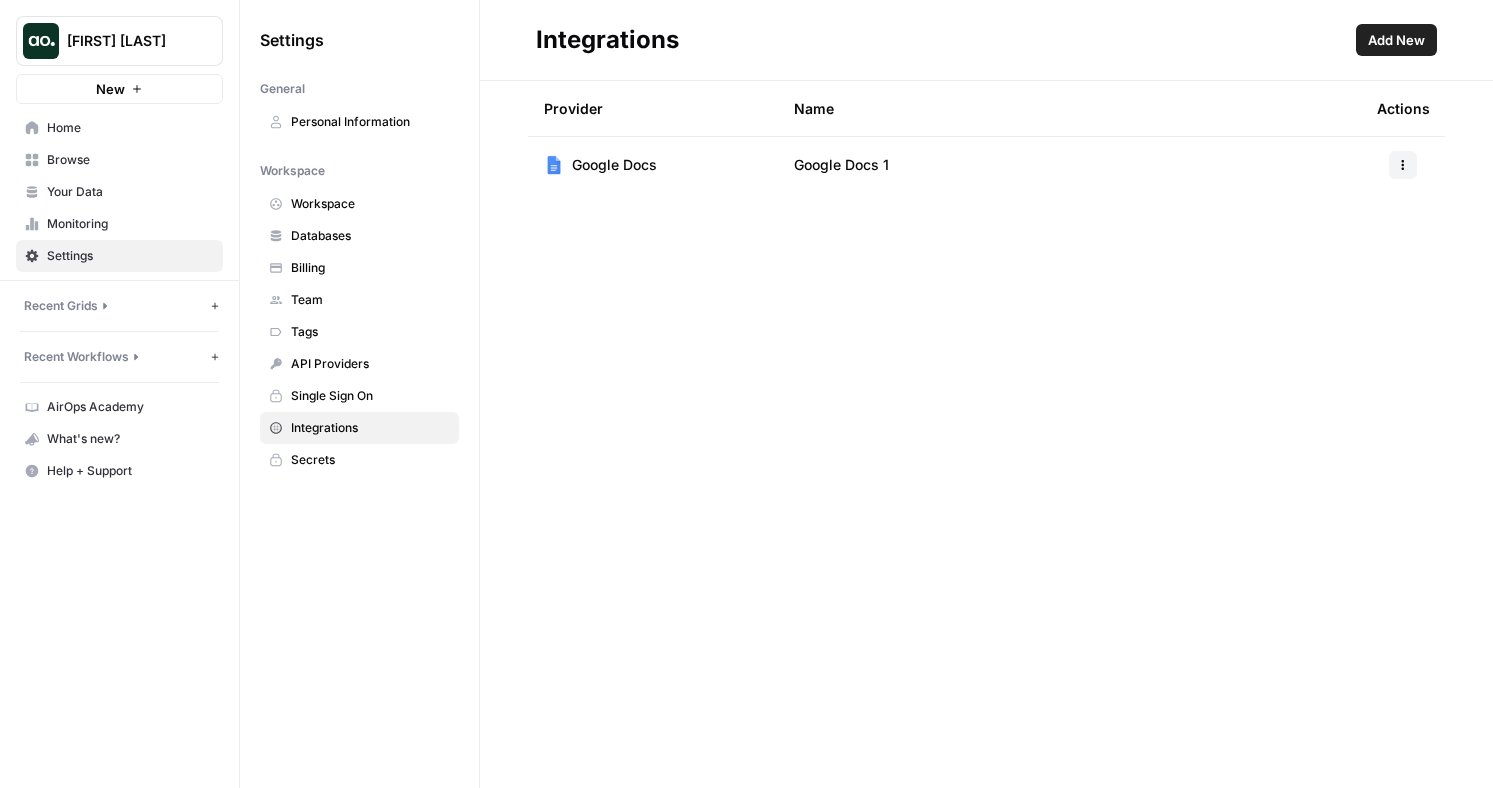 click on "Home" at bounding box center [130, 128] 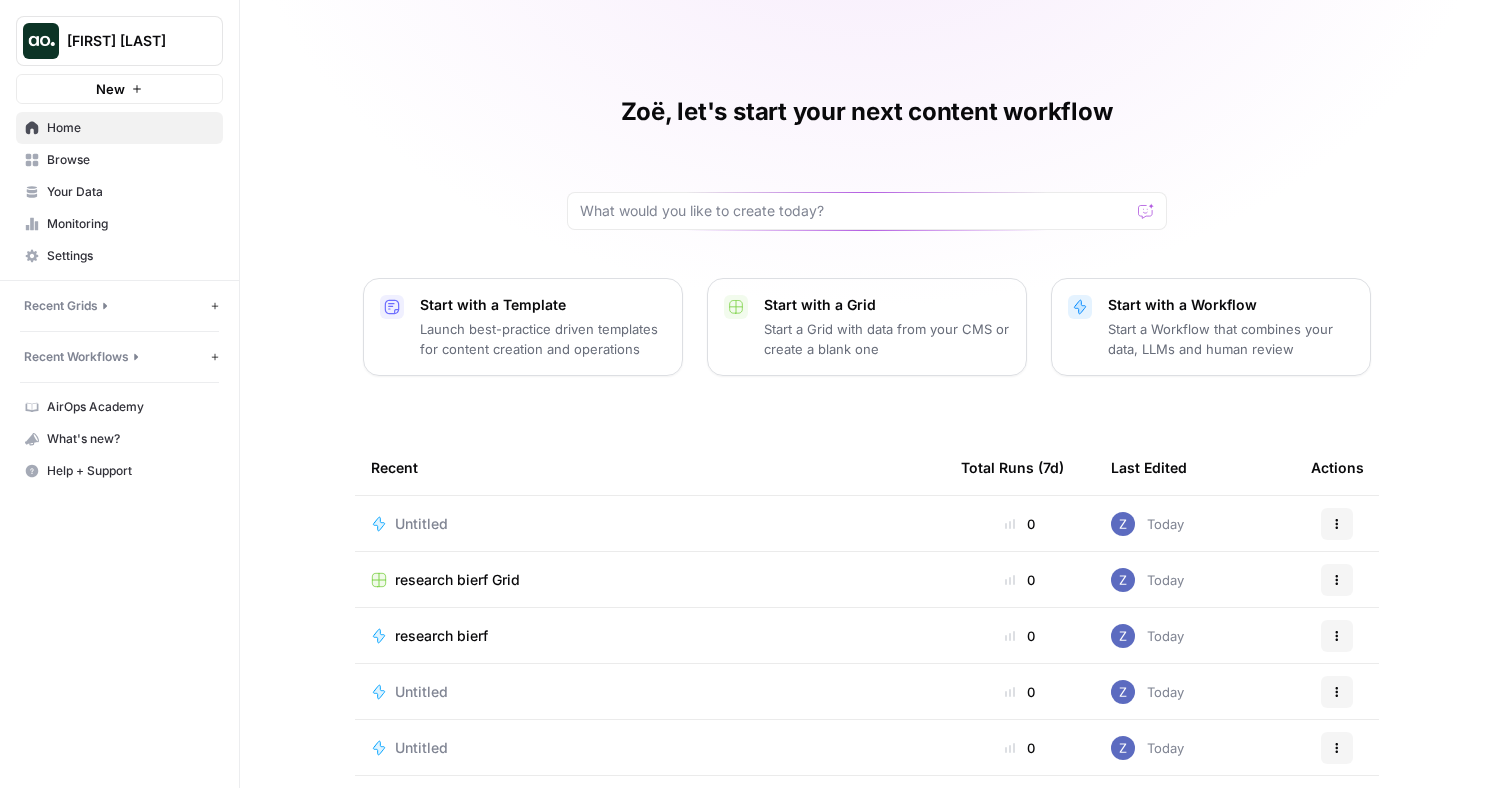 click on "Settings" at bounding box center [130, 256] 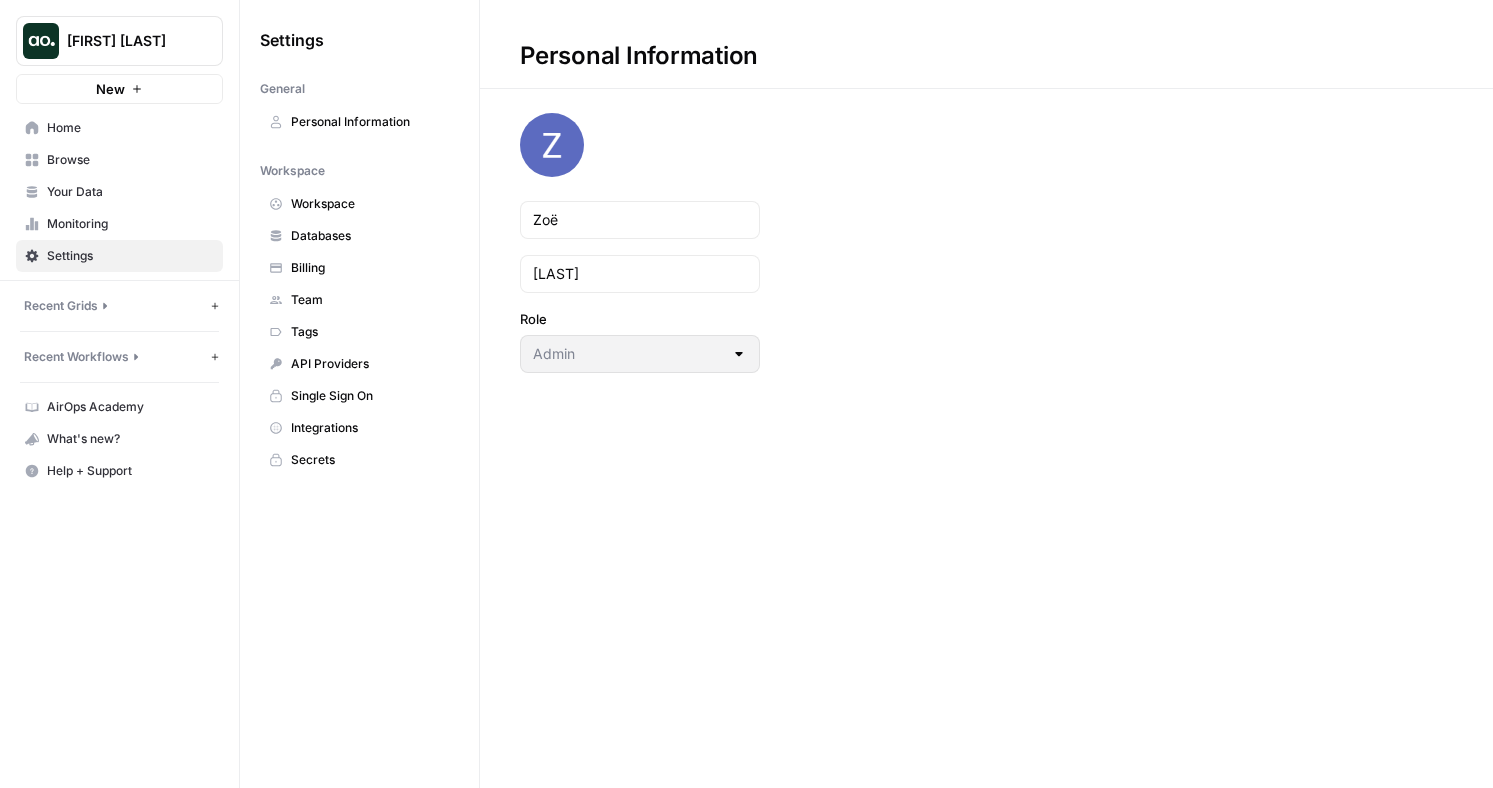 click on "Integrations" at bounding box center [370, 428] 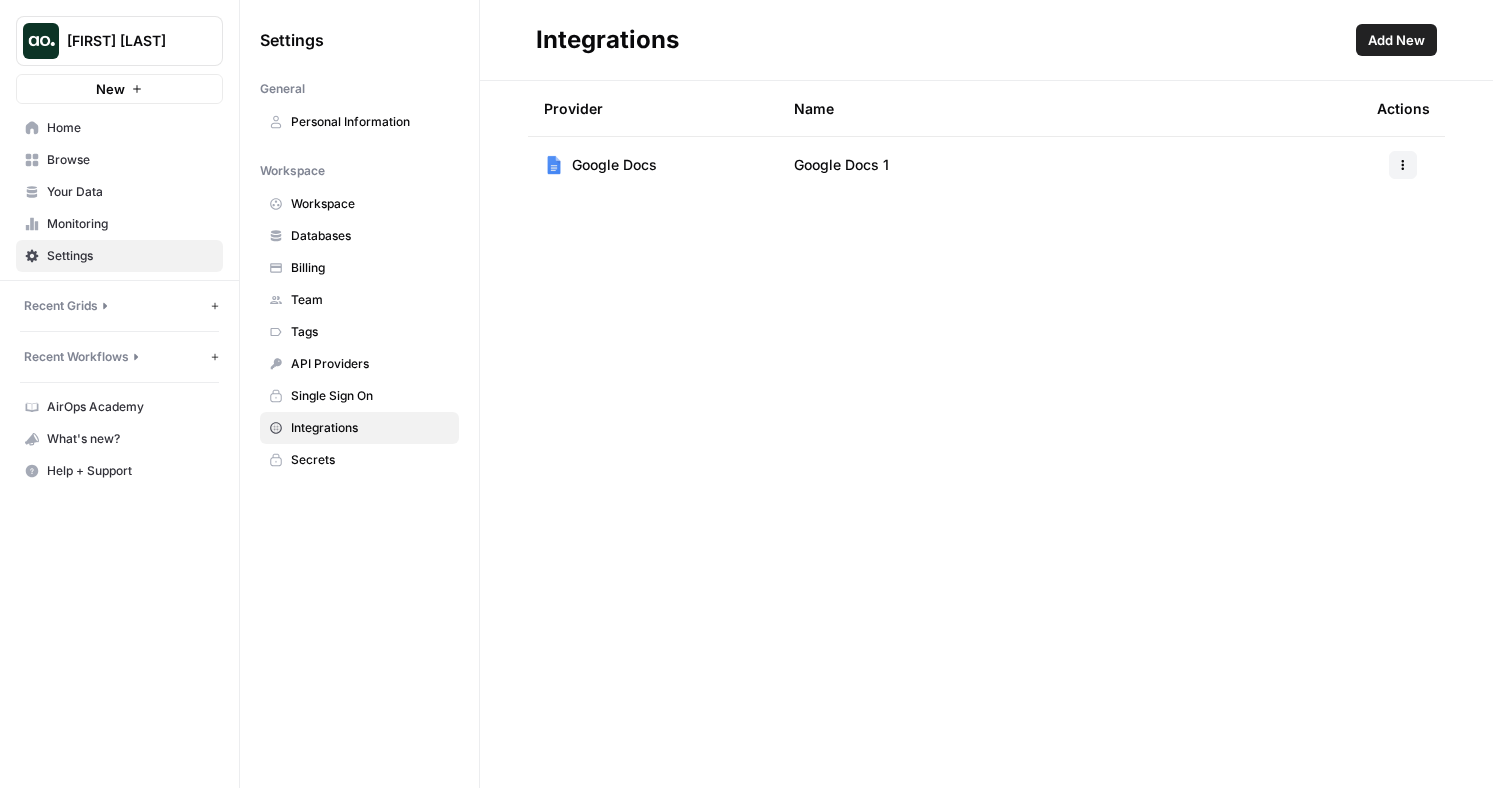 click on "Integrations Add New" at bounding box center (986, 40) 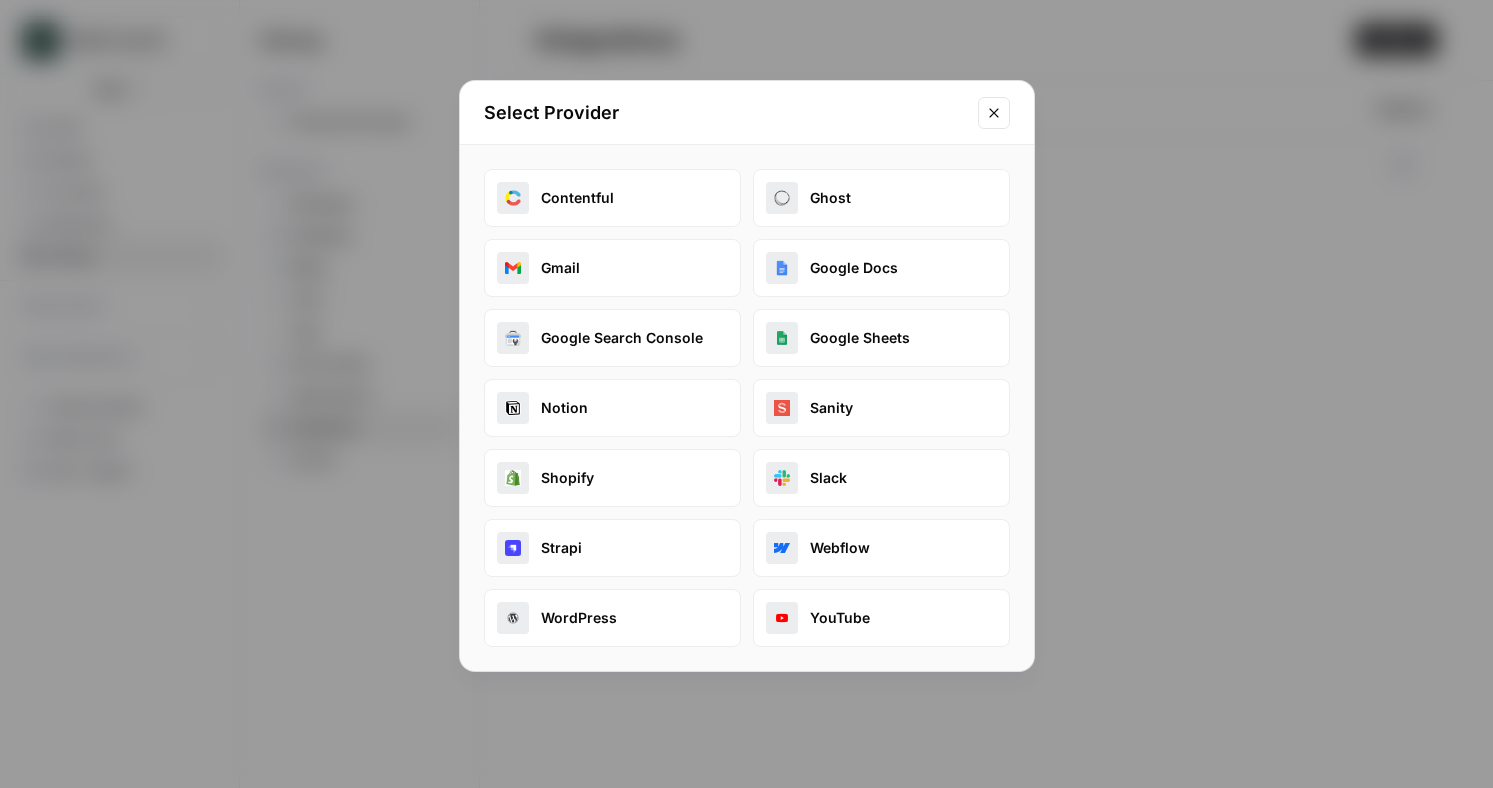click on "Select Provider Contentful Ghost Gmail Google Docs Google Search Console Google Sheets Notion Sanity Shopify Slack Strapi Webflow WordPress YouTube" at bounding box center [746, 394] 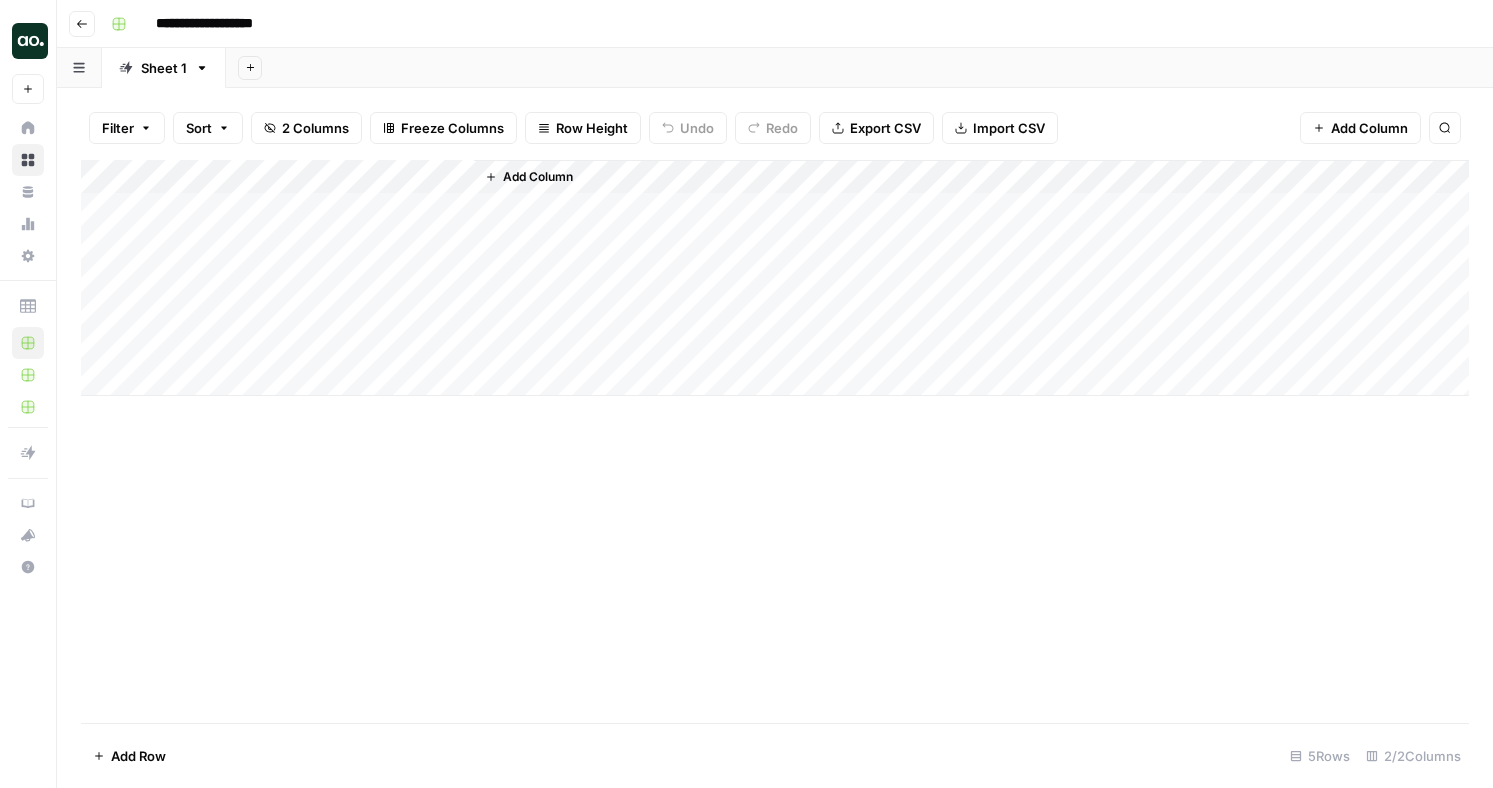 scroll, scrollTop: 0, scrollLeft: 0, axis: both 